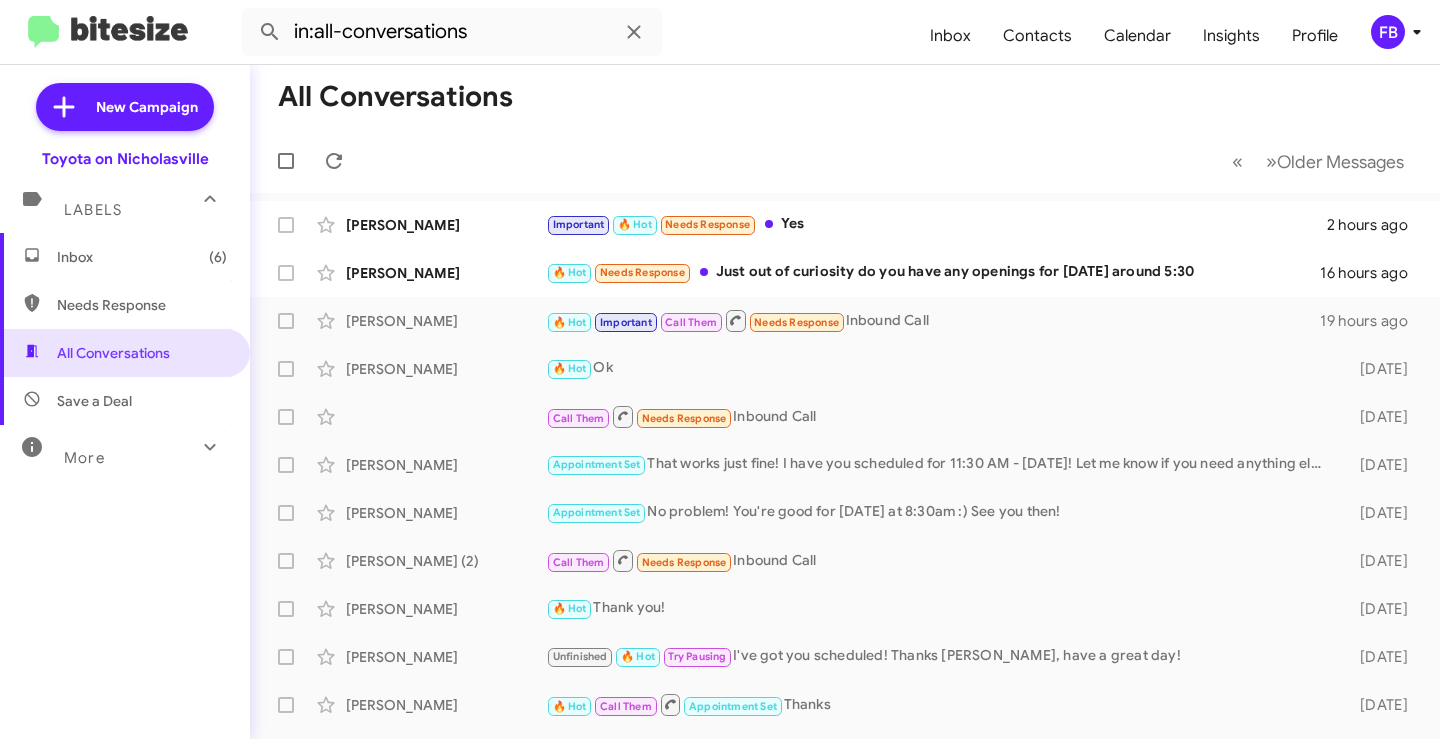 scroll, scrollTop: 0, scrollLeft: 0, axis: both 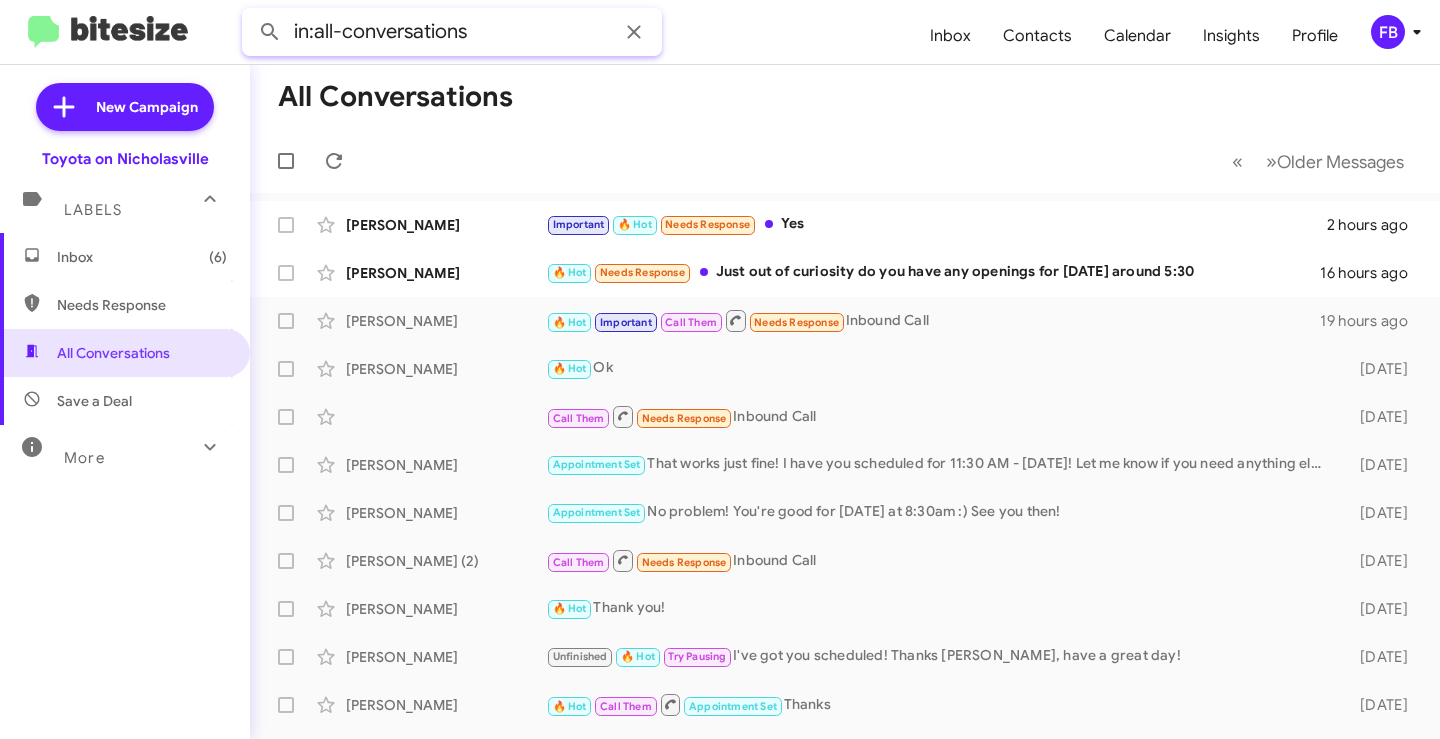 paste on "[PERSON_NAME]" 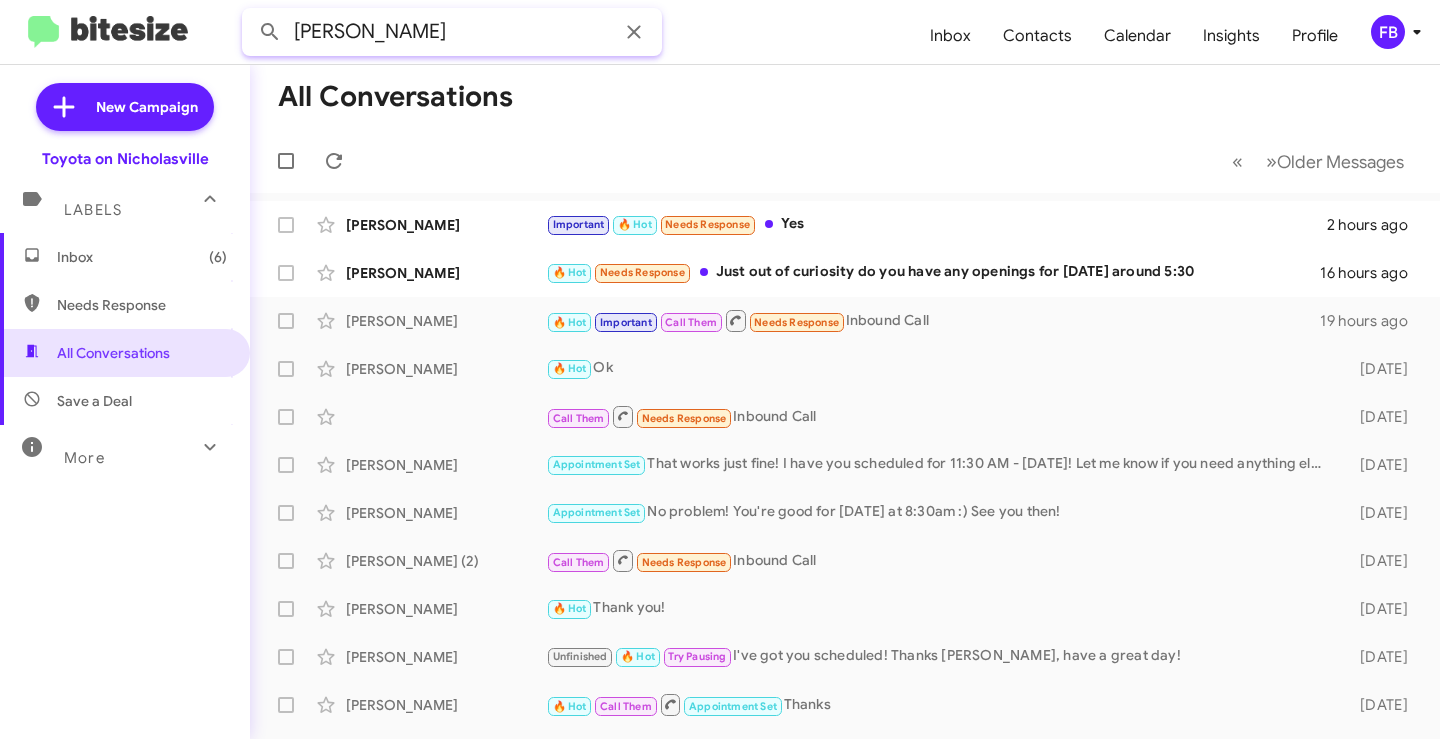 click on "[PERSON_NAME]" 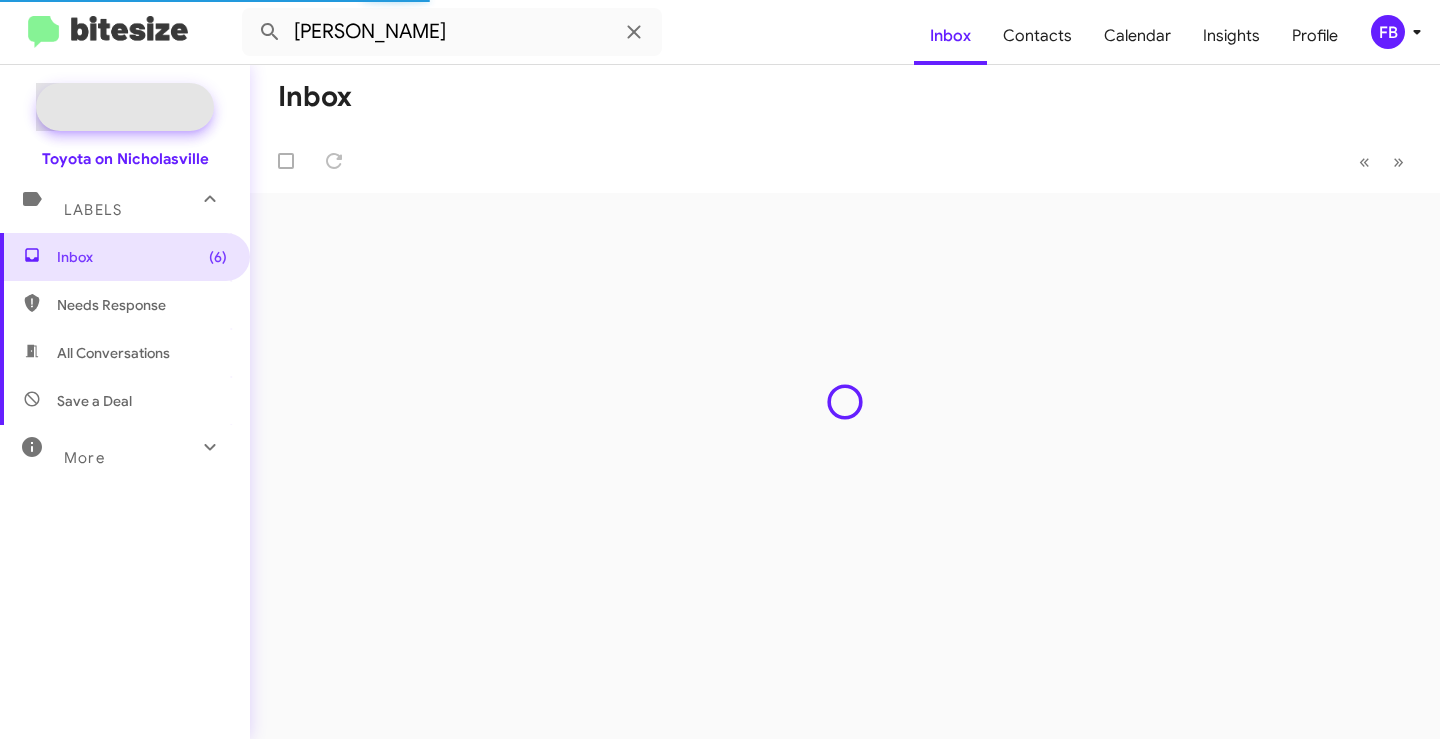 drag, startPoint x: 111, startPoint y: 112, endPoint x: 290, endPoint y: 119, distance: 179.13683 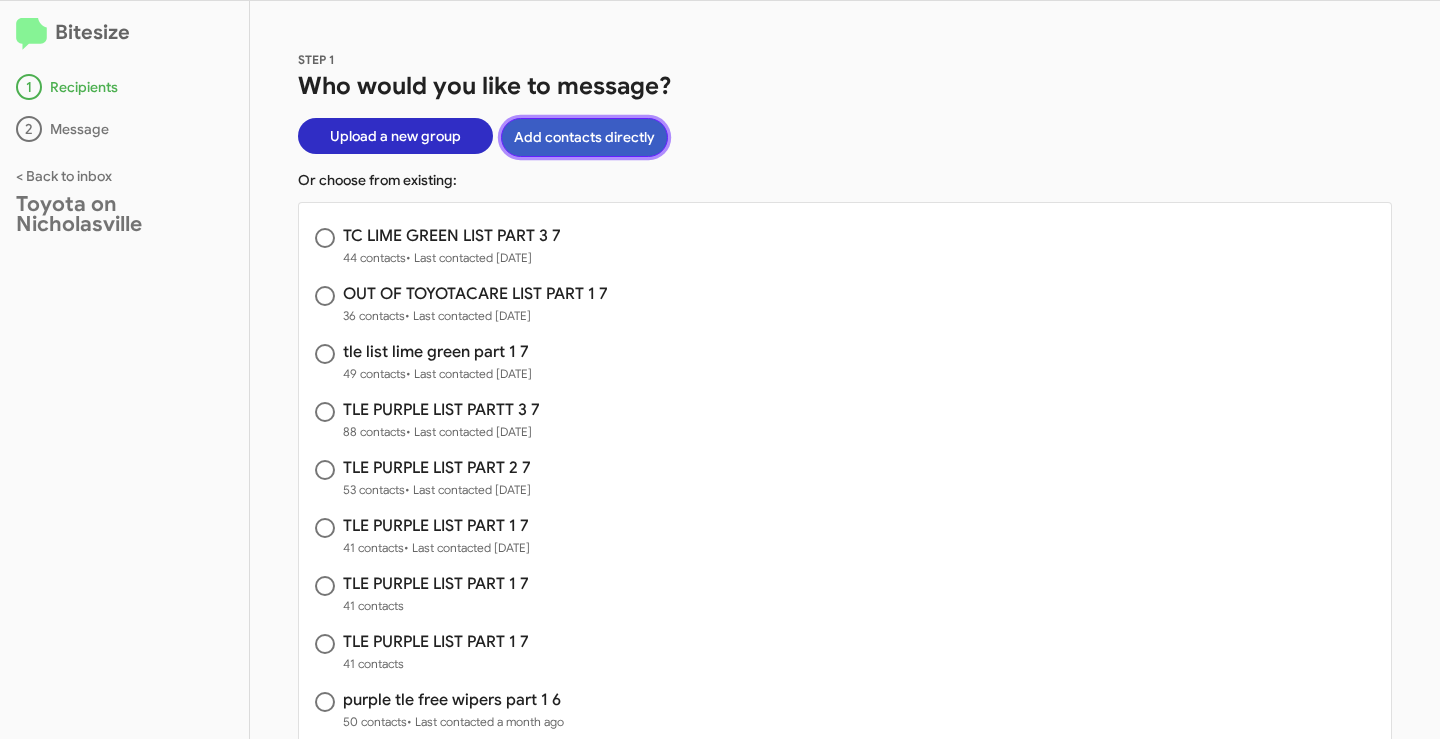click on "Add contacts directly" 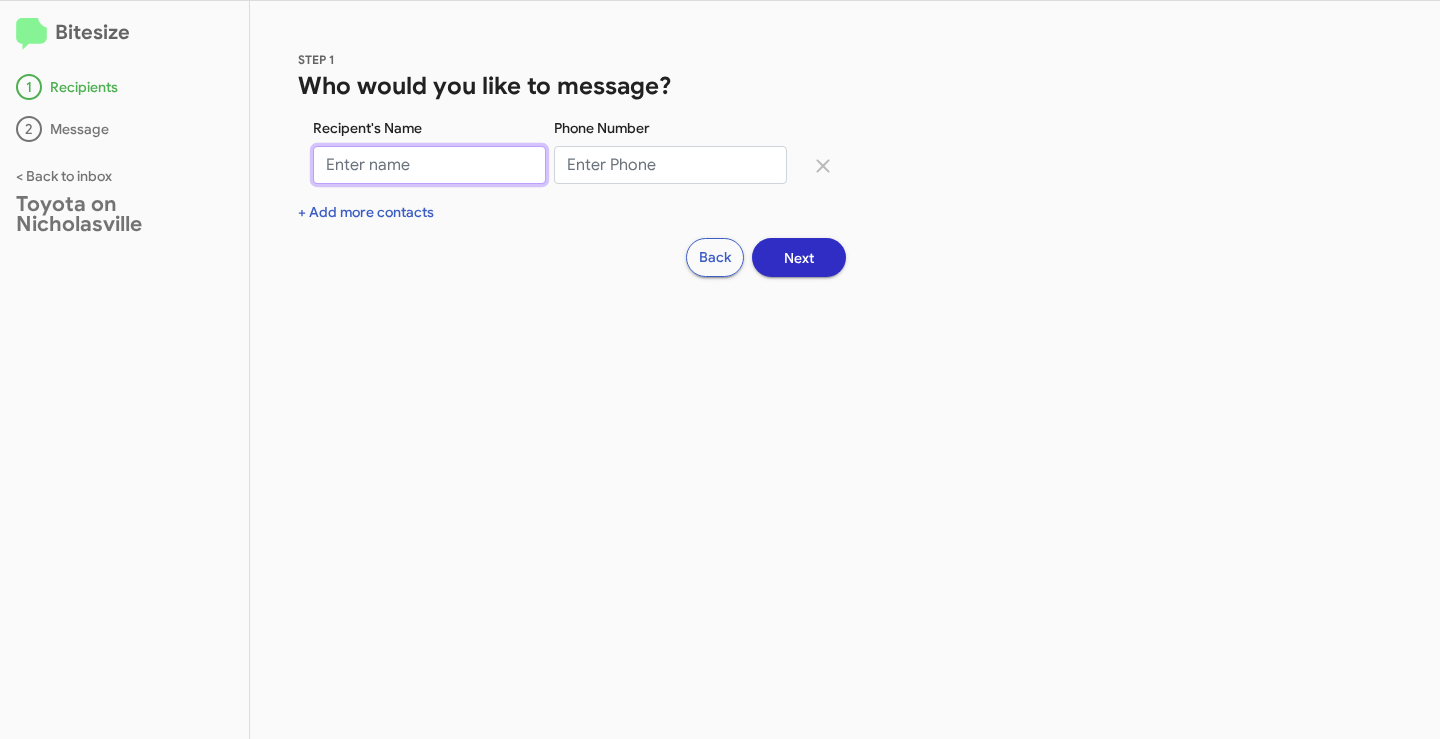 click on "Recipent's Name" at bounding box center (429, 165) 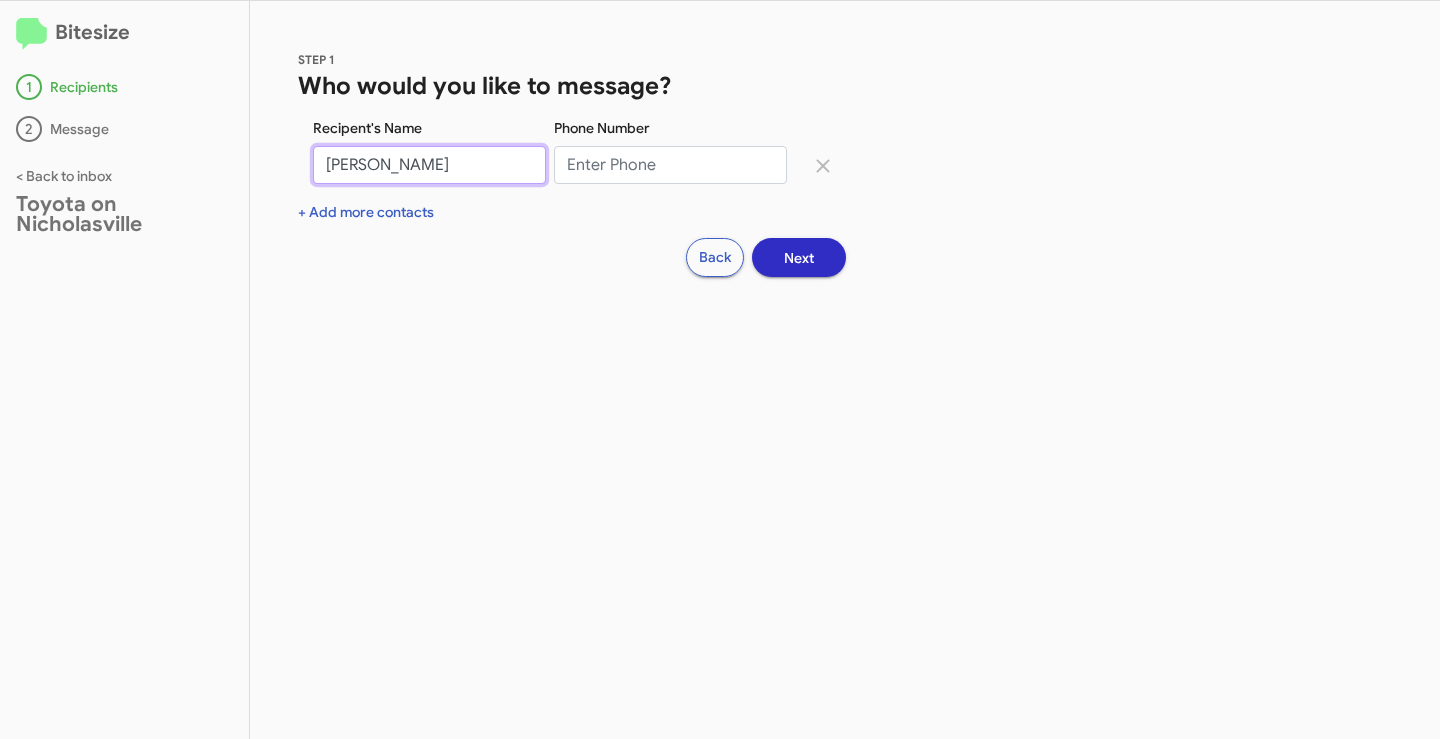 type on "[PERSON_NAME]" 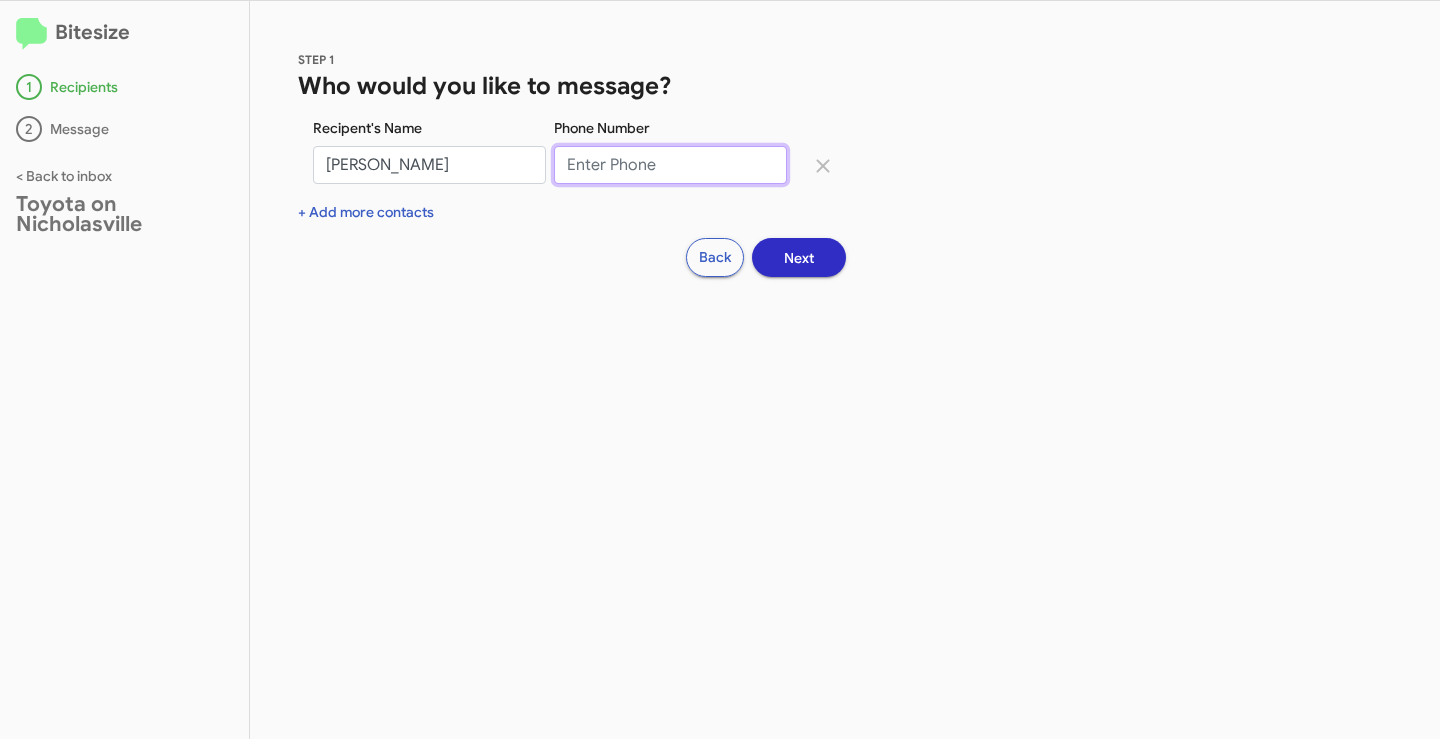 drag, startPoint x: 576, startPoint y: 163, endPoint x: 656, endPoint y: 182, distance: 82.2253 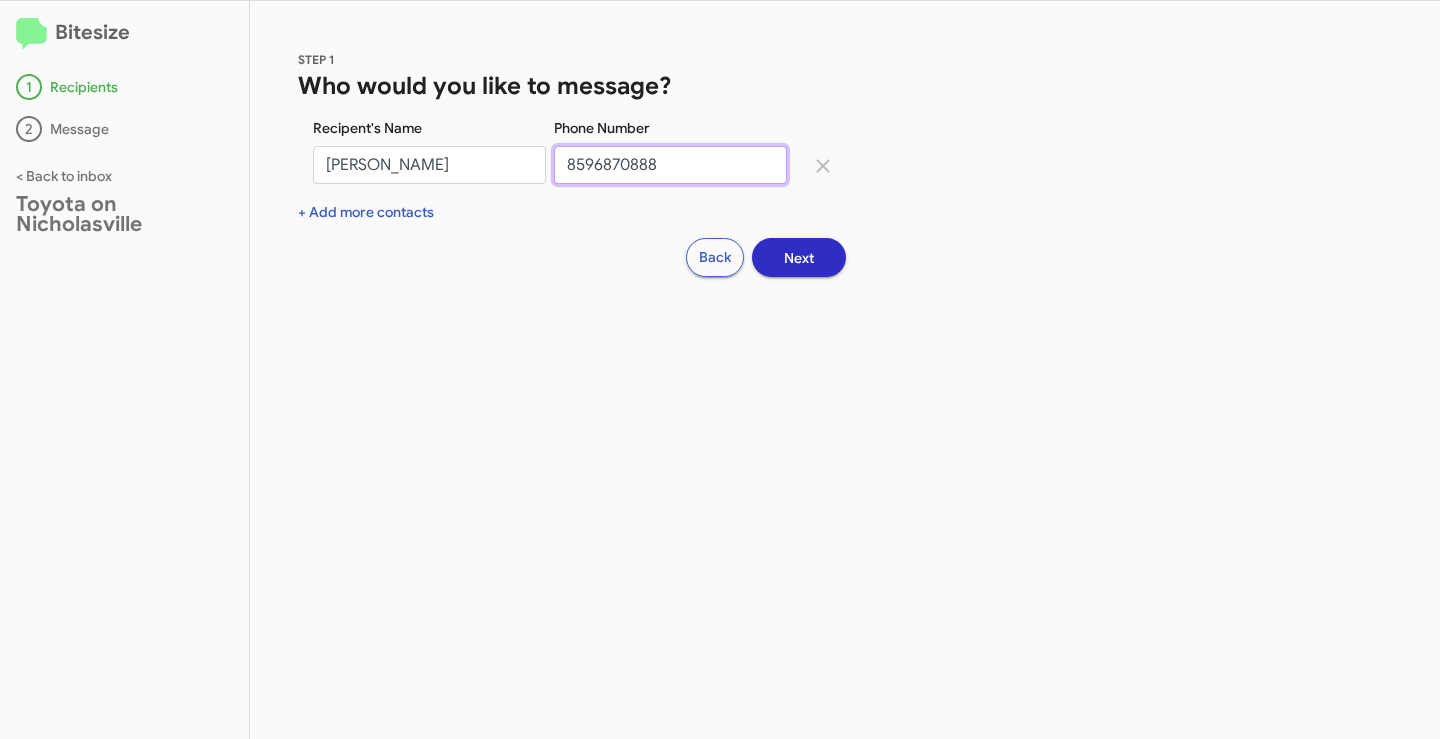 type on "8596870888" 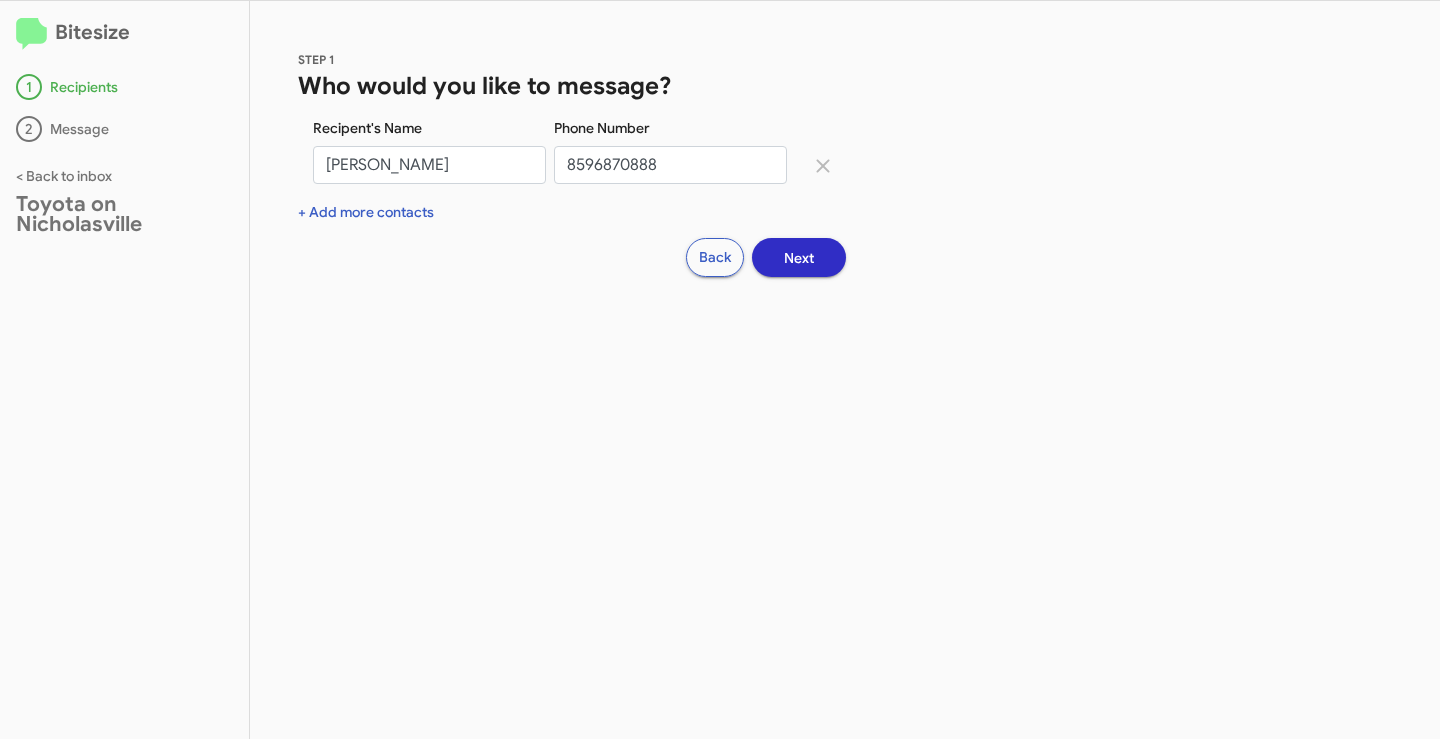 click on "Next" 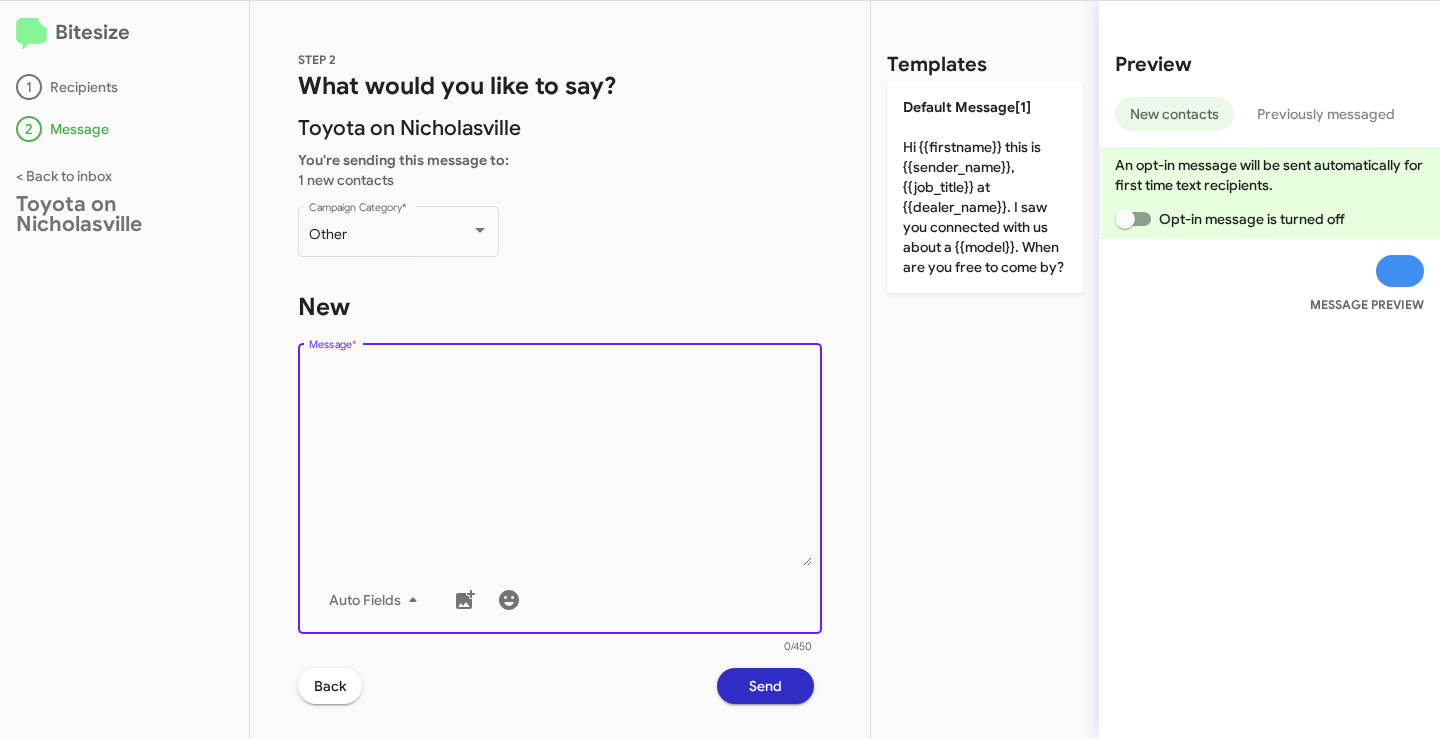click on "Message  *" at bounding box center (560, 464) 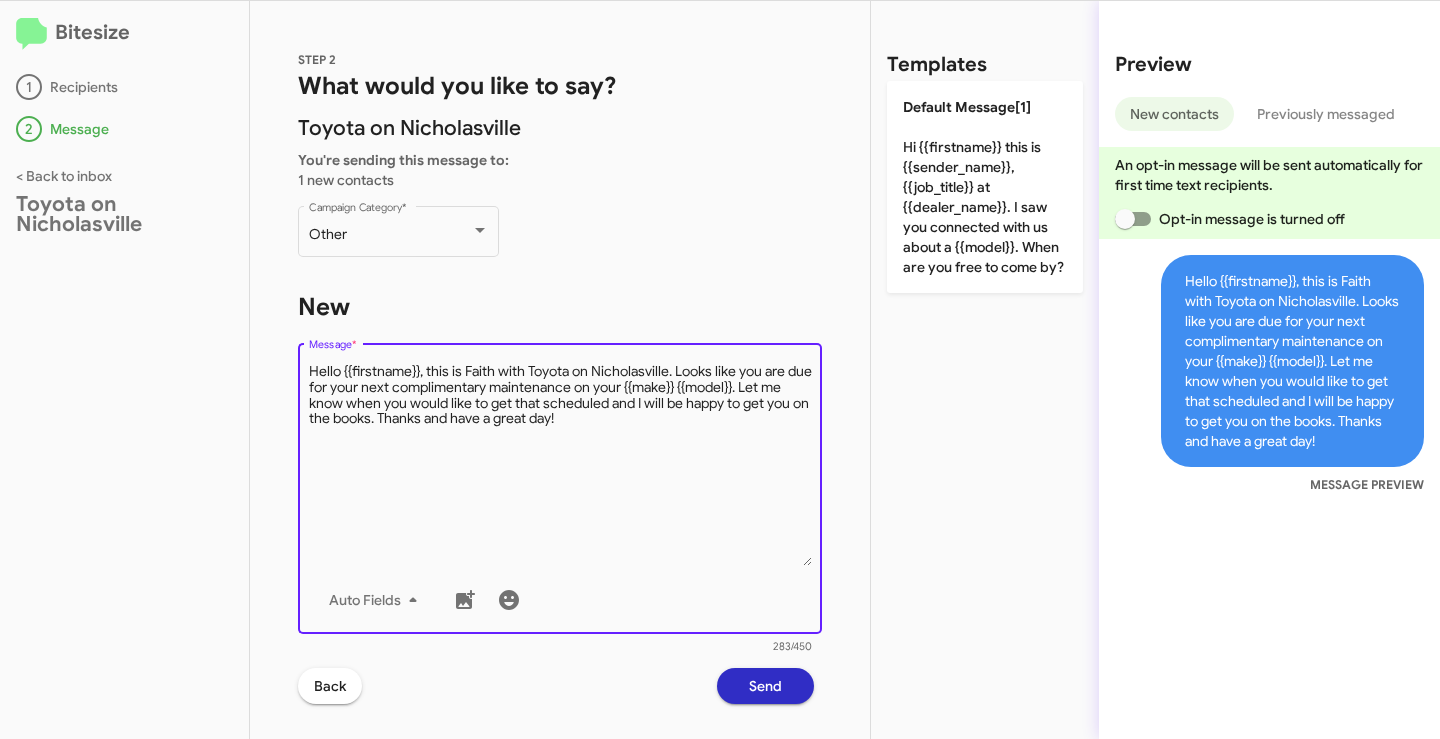 drag, startPoint x: 765, startPoint y: 391, endPoint x: 653, endPoint y: 390, distance: 112.00446 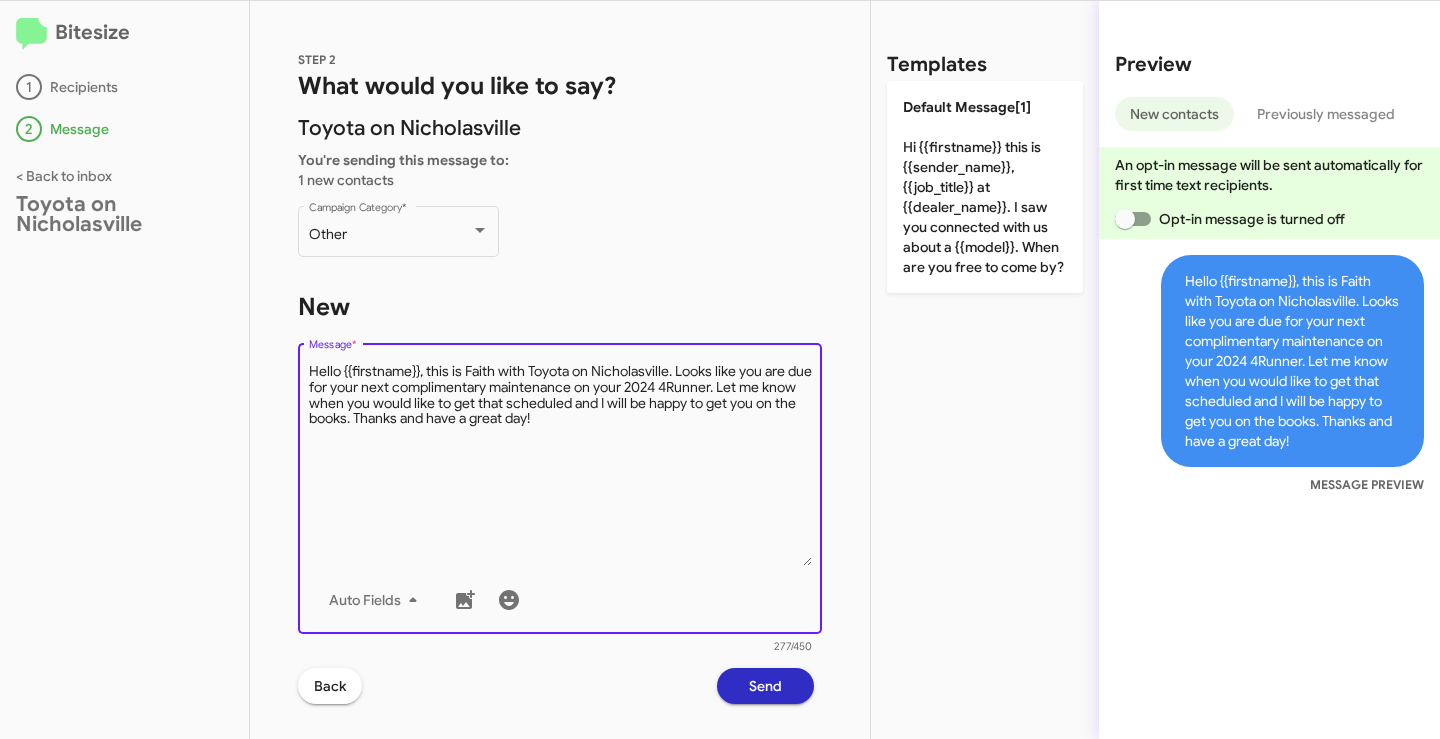 type on "Hello {{firstname}}, this is Faith with Toyota on Nicholasville. Looks like you are due for your next complimentary maintenance on your 2024 4Runner. Let me know when you would like to get that scheduled and I will be happy to get you on the books. Thanks and have a great day!" 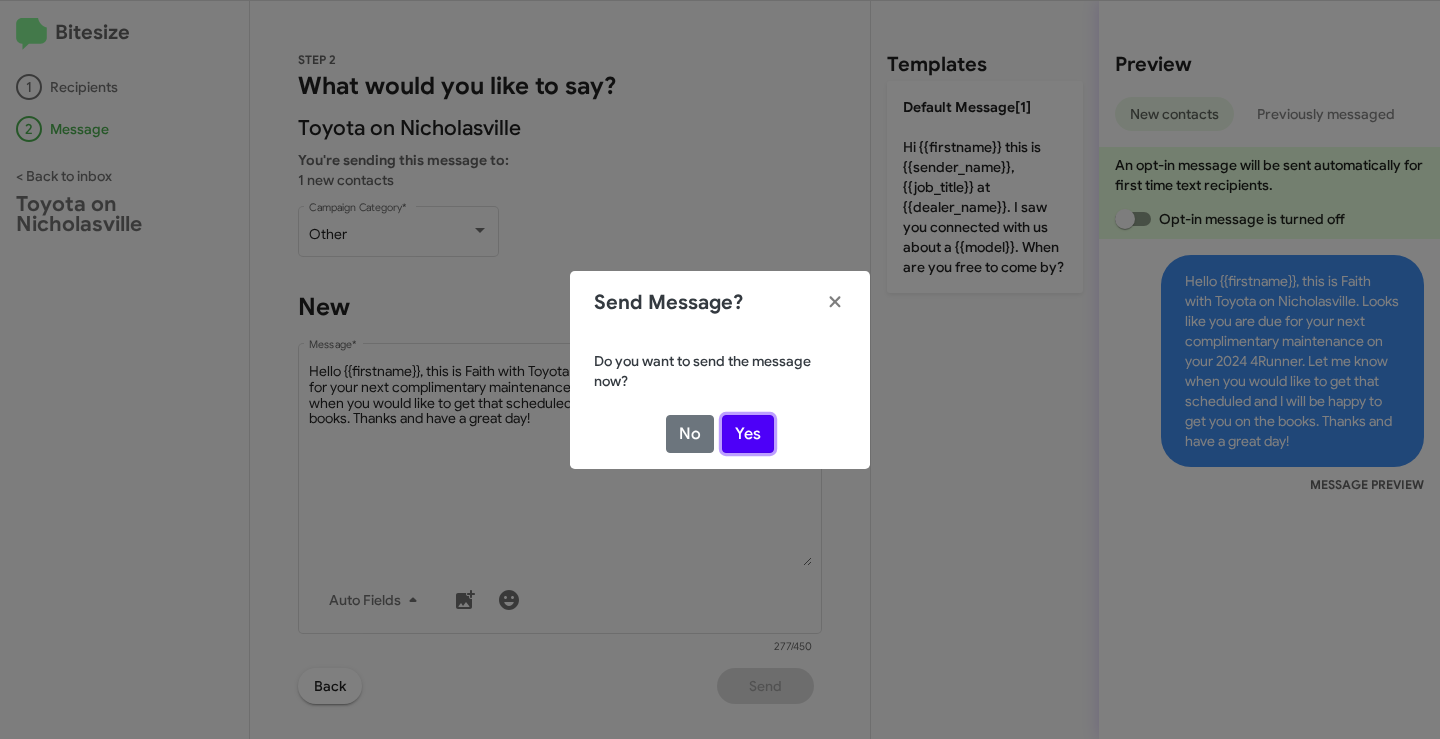click on "Yes" 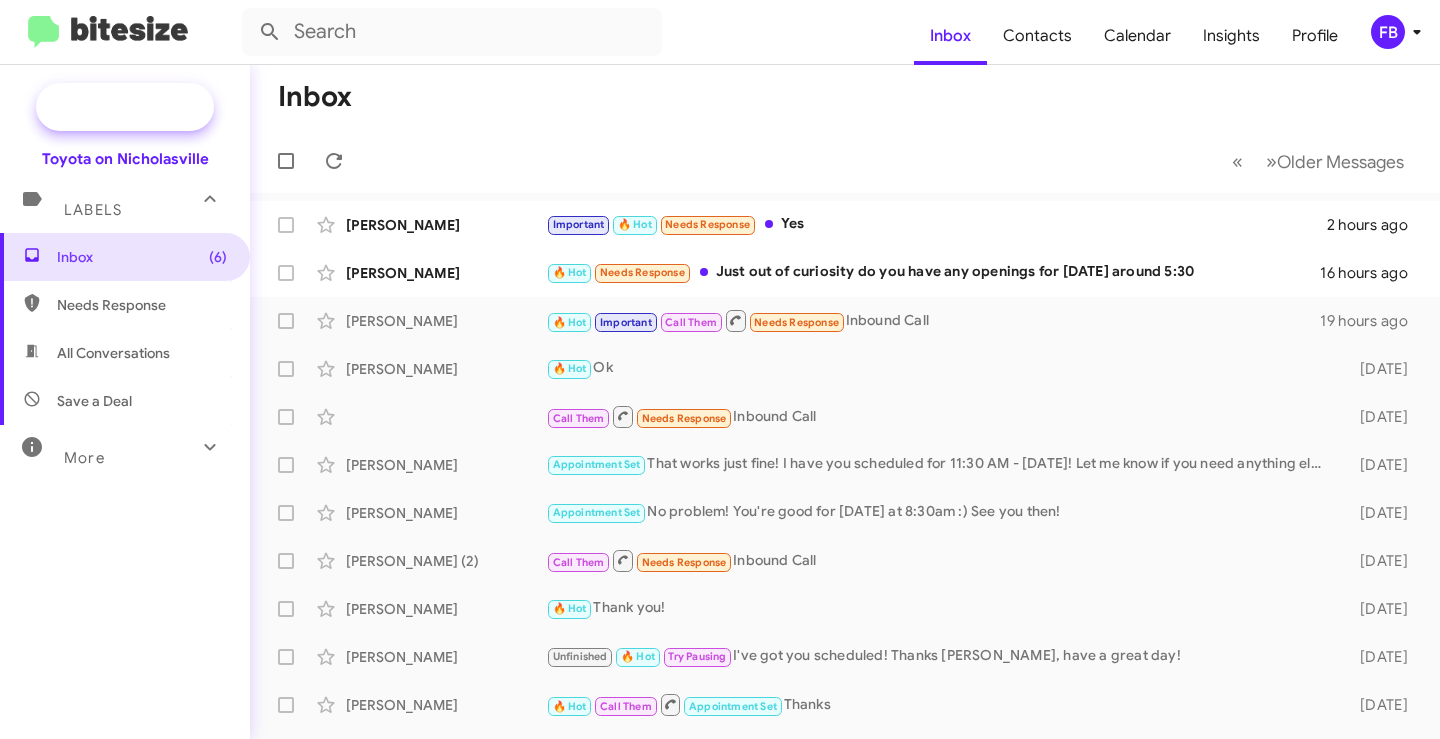 click on "New Campaign" 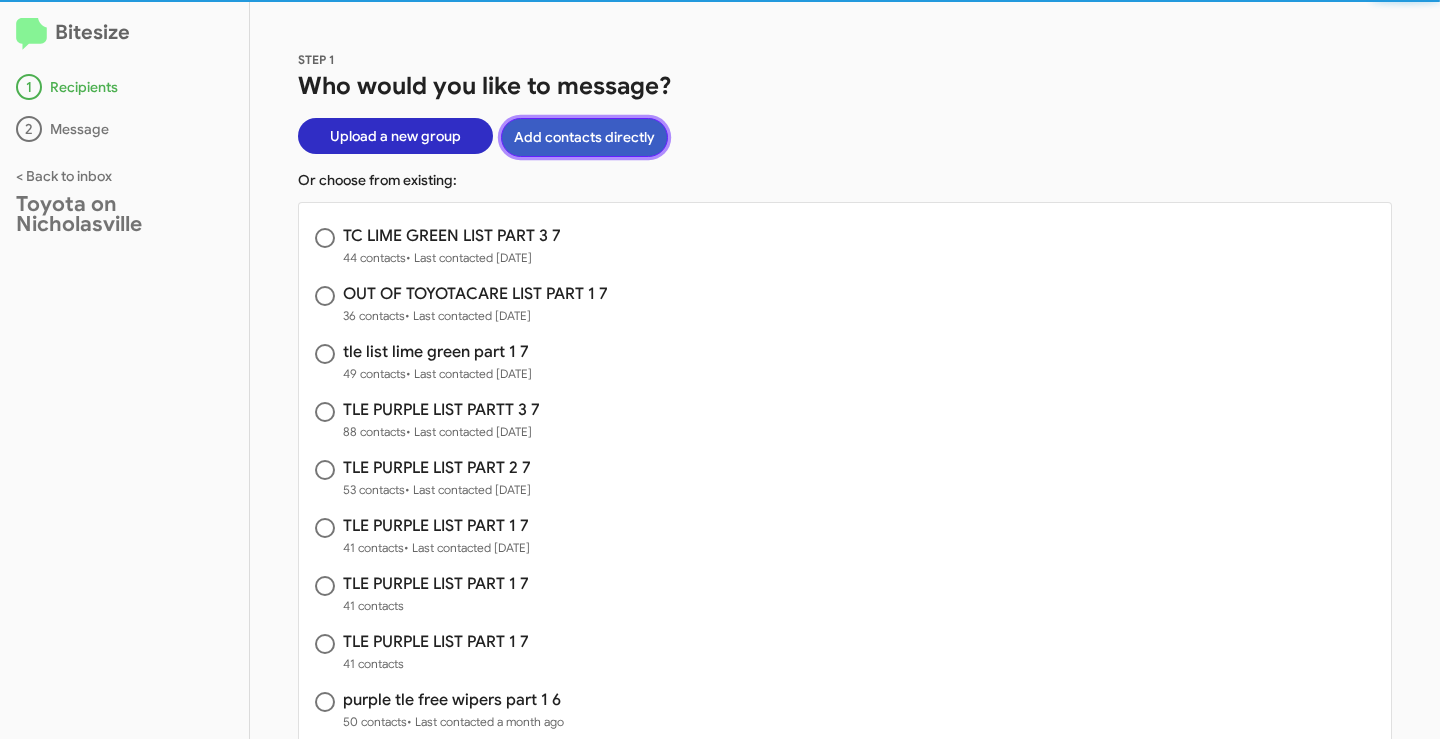 click on "Add contacts directly" 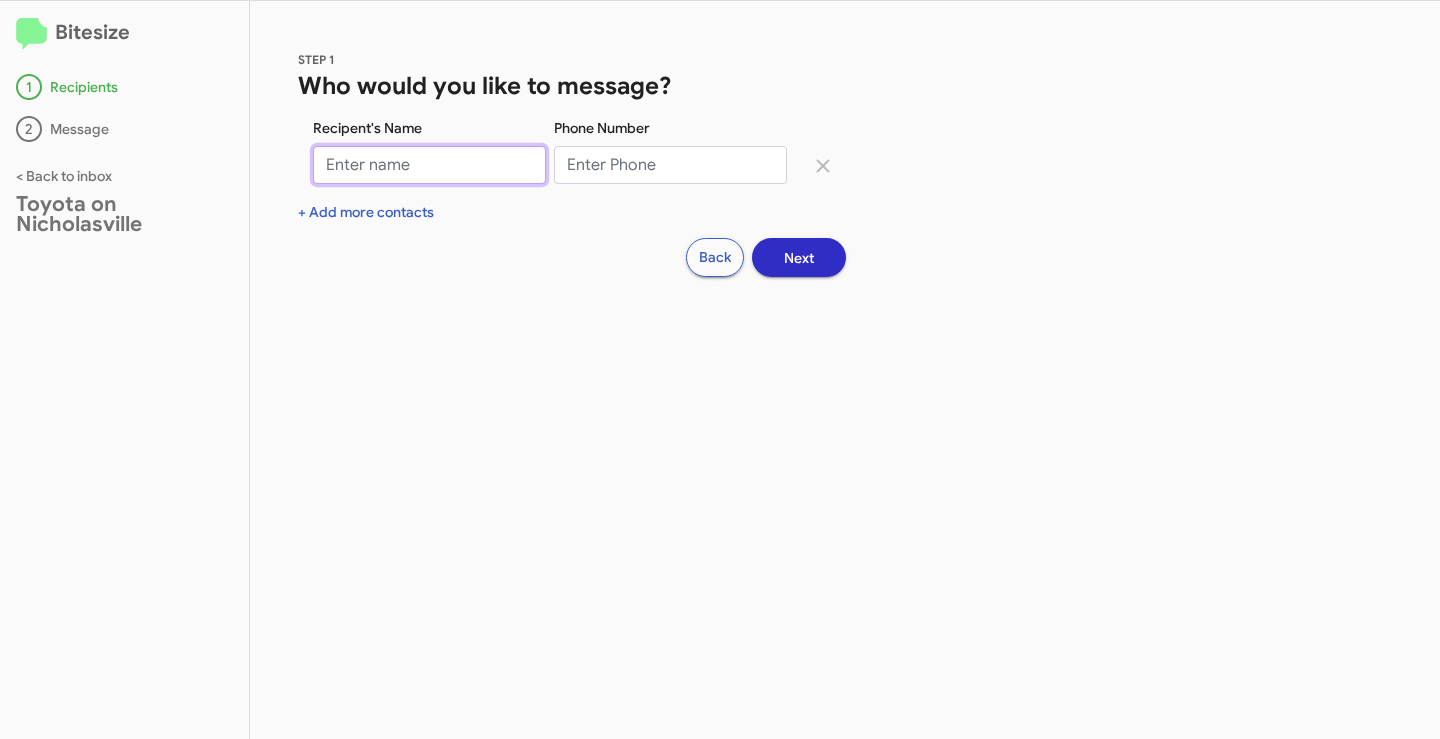 click on "Recipent's Name" at bounding box center (429, 165) 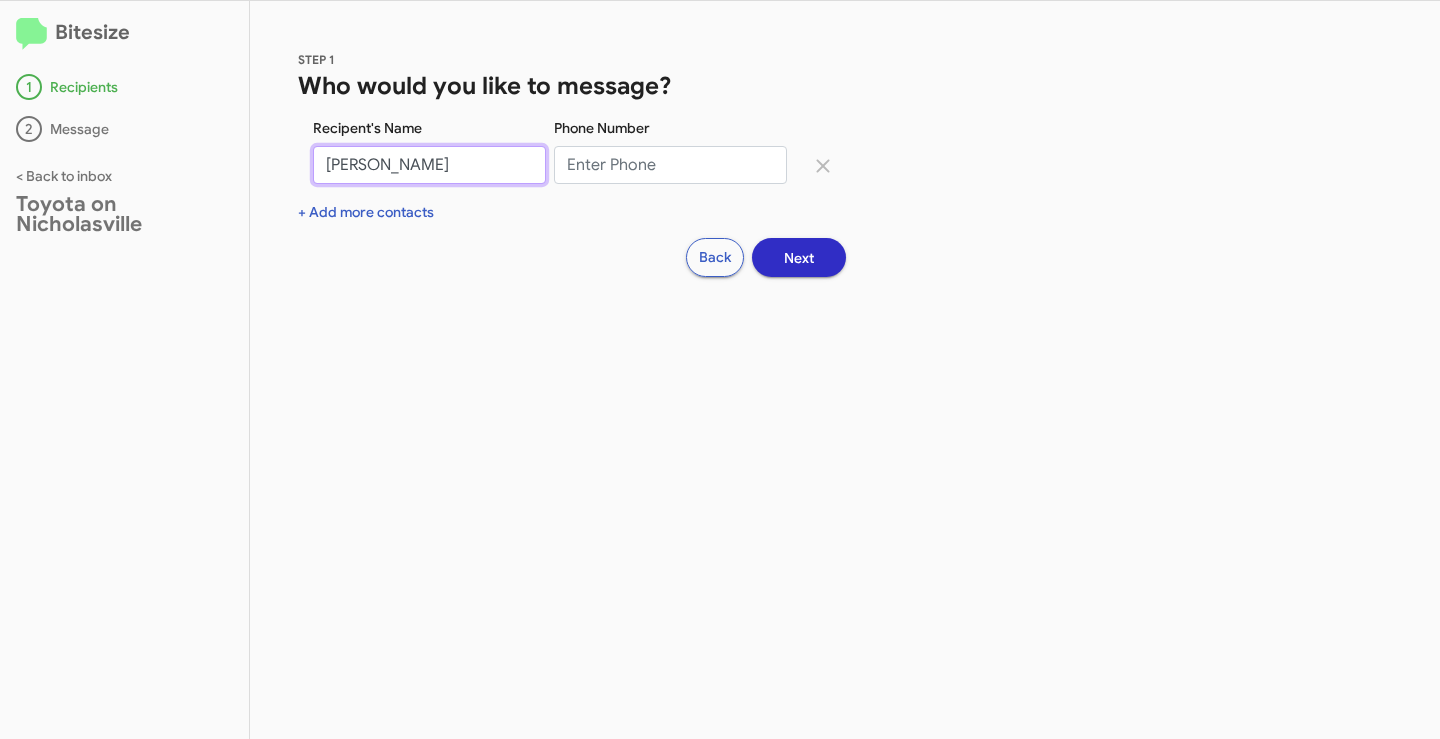 type on "[PERSON_NAME]" 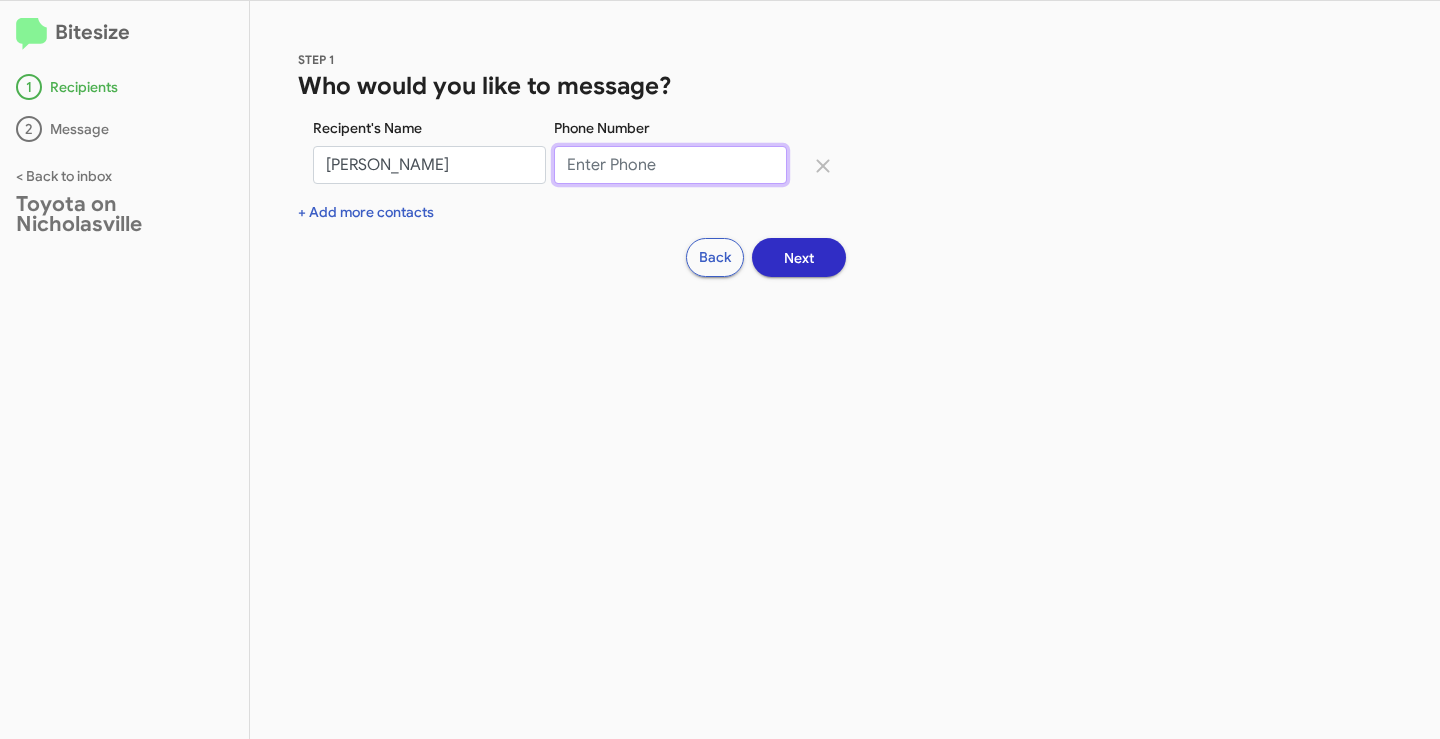 click on "Phone Number" at bounding box center (670, 165) 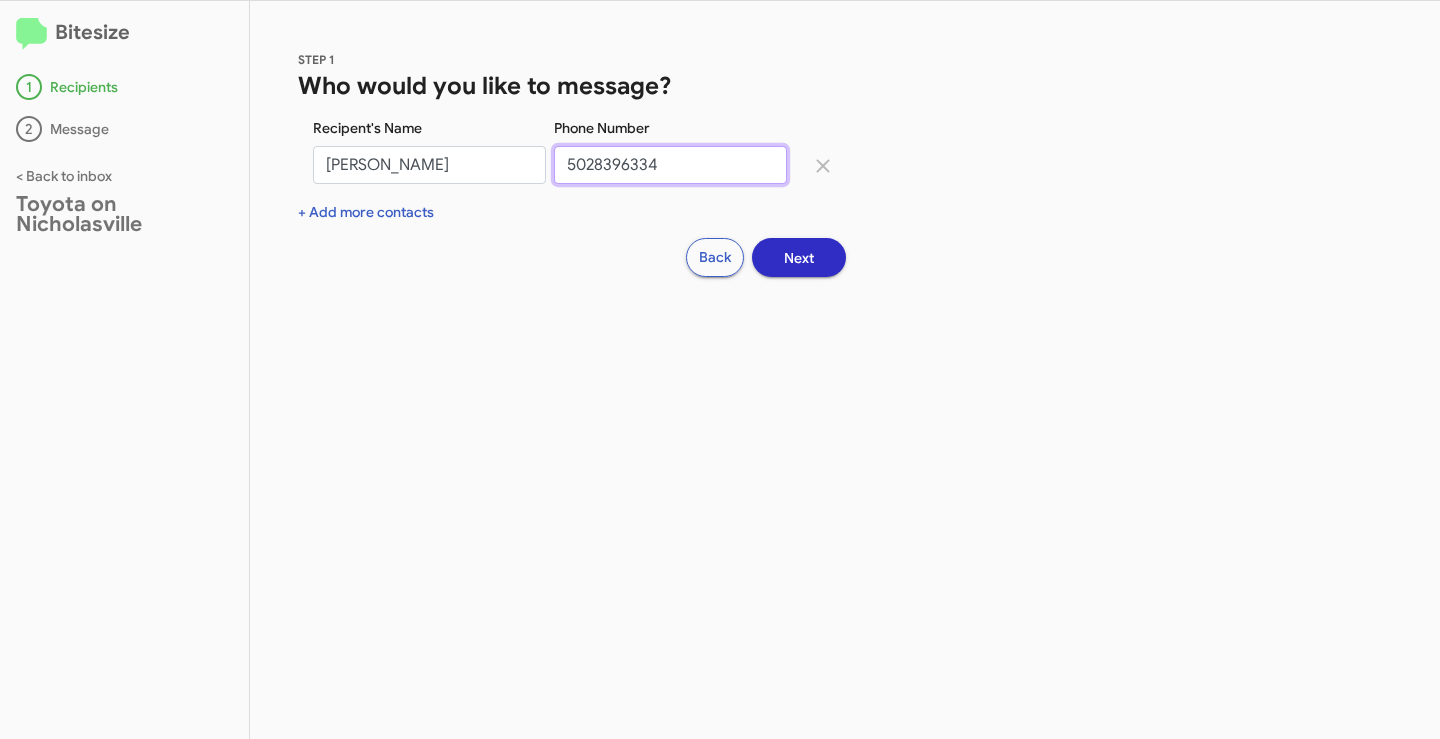 type on "5028396334" 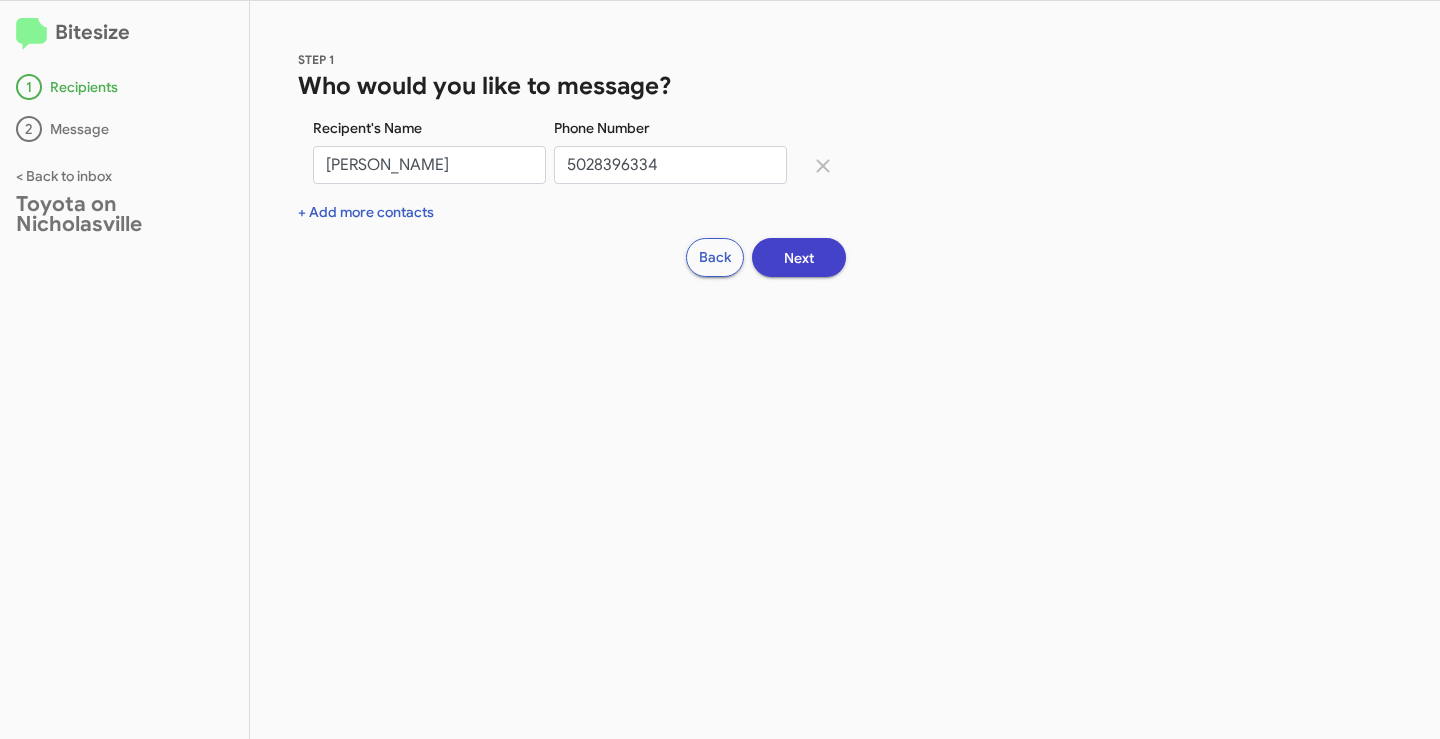 click on "Next" 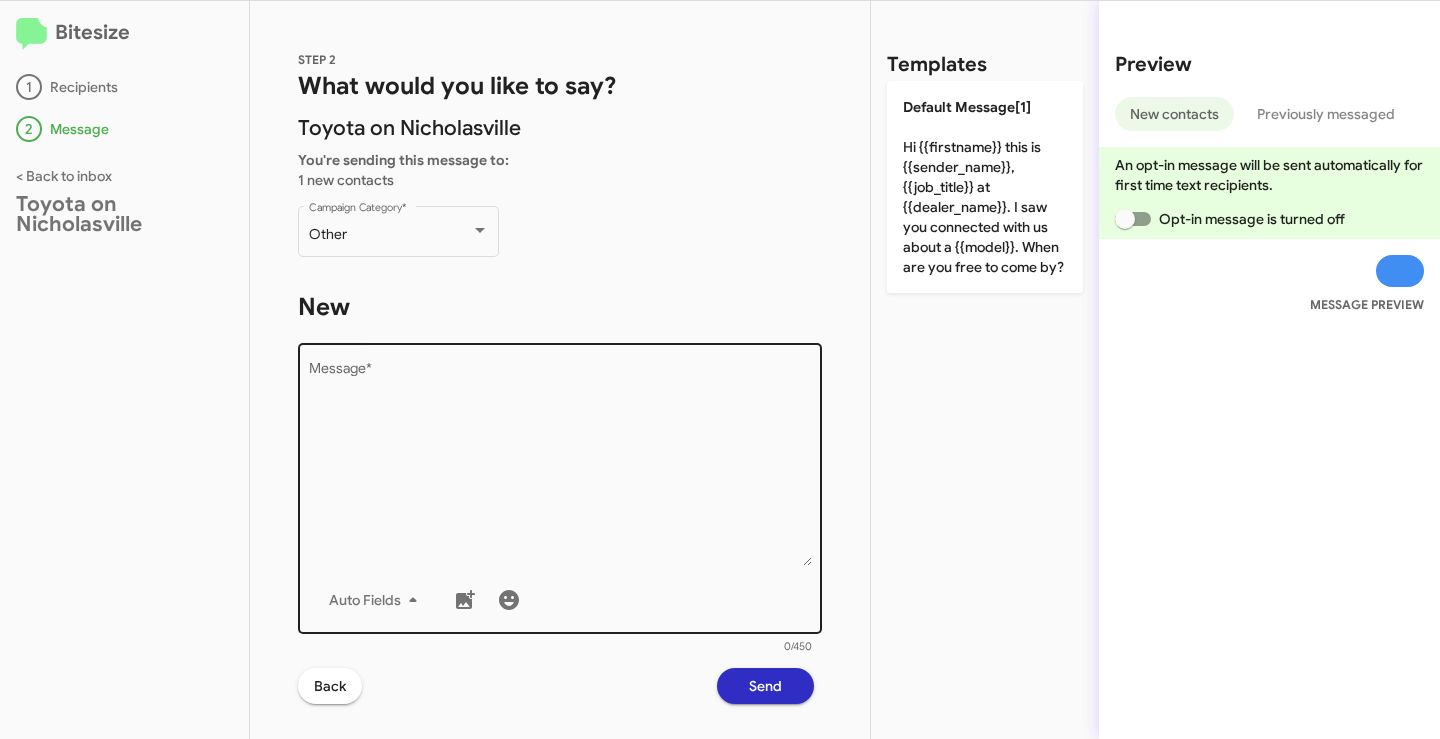 click on "Message  *" at bounding box center [560, 464] 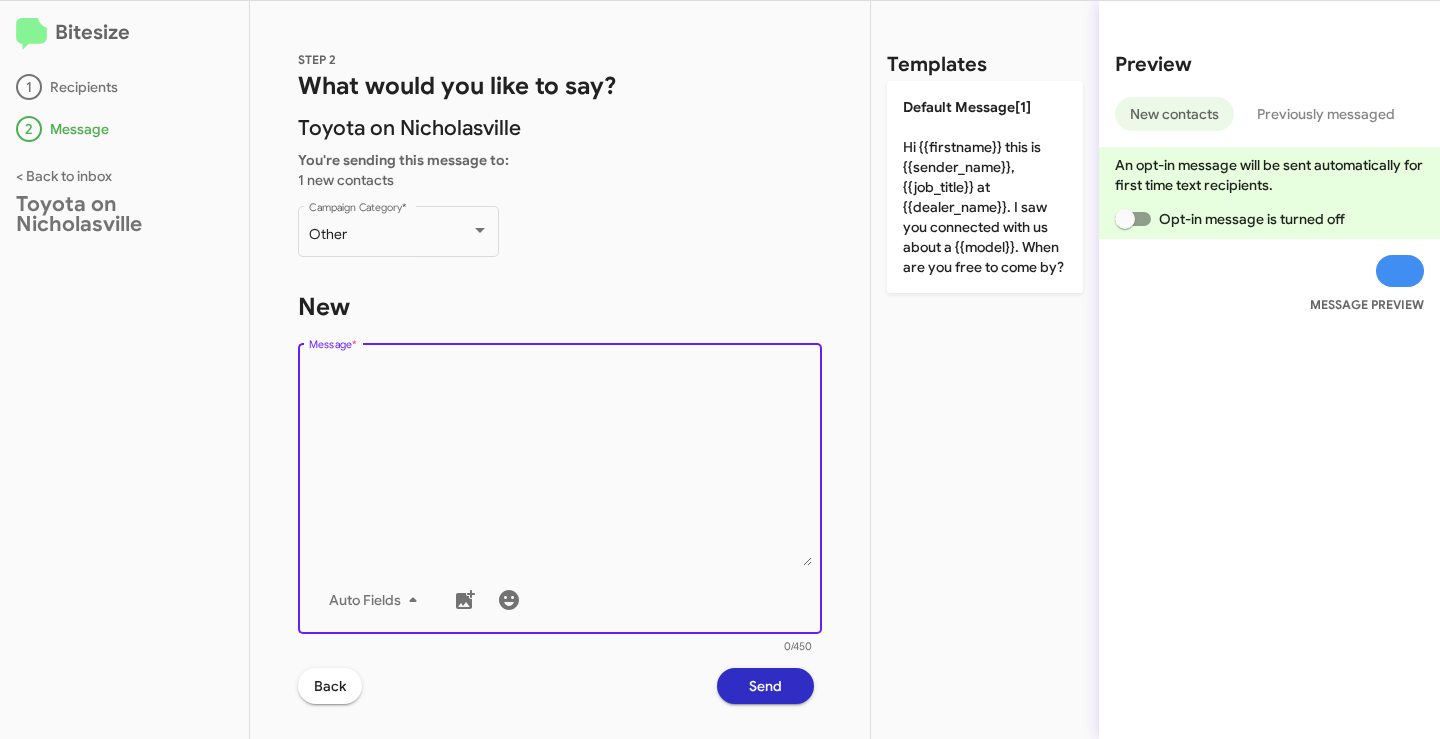 paste on "Hello {{firstname}}, this is Faith with Toyota on Nicholasville. Looks like you are due for your next complimentary maintenance on your {{make}} {{model}}. Let me know when you would like to get that scheduled and I will be happy to get you on the books. Thanks and have a great day!" 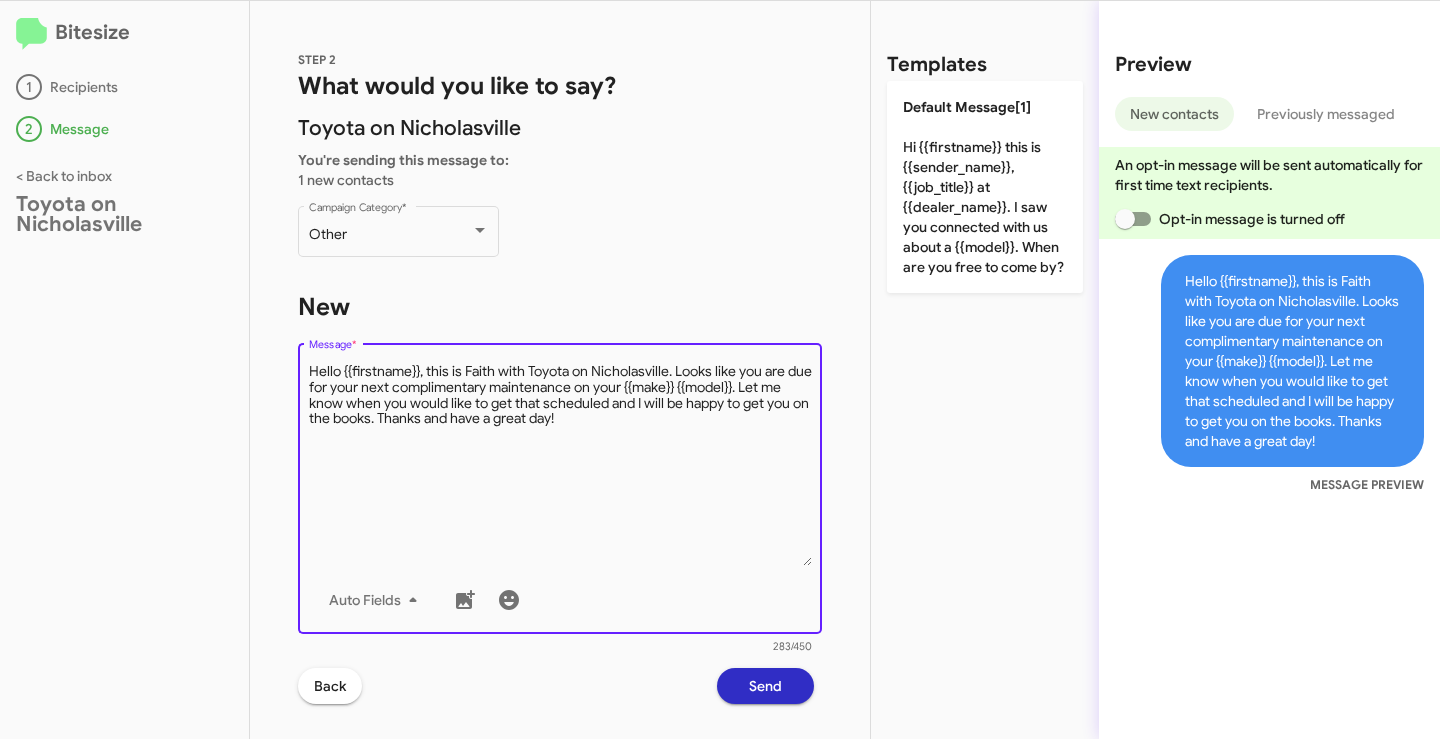 drag, startPoint x: 764, startPoint y: 390, endPoint x: 652, endPoint y: 387, distance: 112.04017 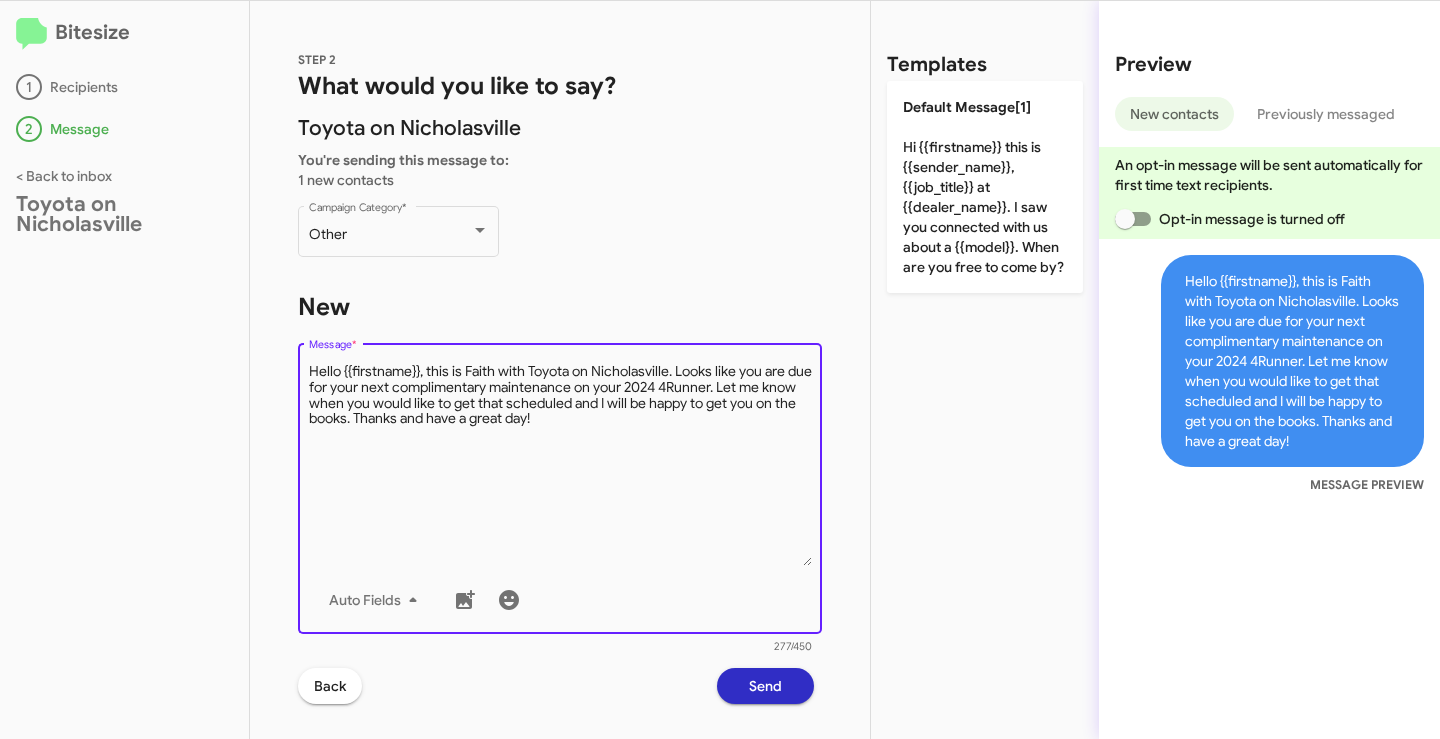 type on "Hello {{firstname}}, this is Faith with Toyota on Nicholasville. Looks like you are due for your next complimentary maintenance on your 2024 4Runner. Let me know when you would like to get that scheduled and I will be happy to get you on the books. Thanks and have a great day!" 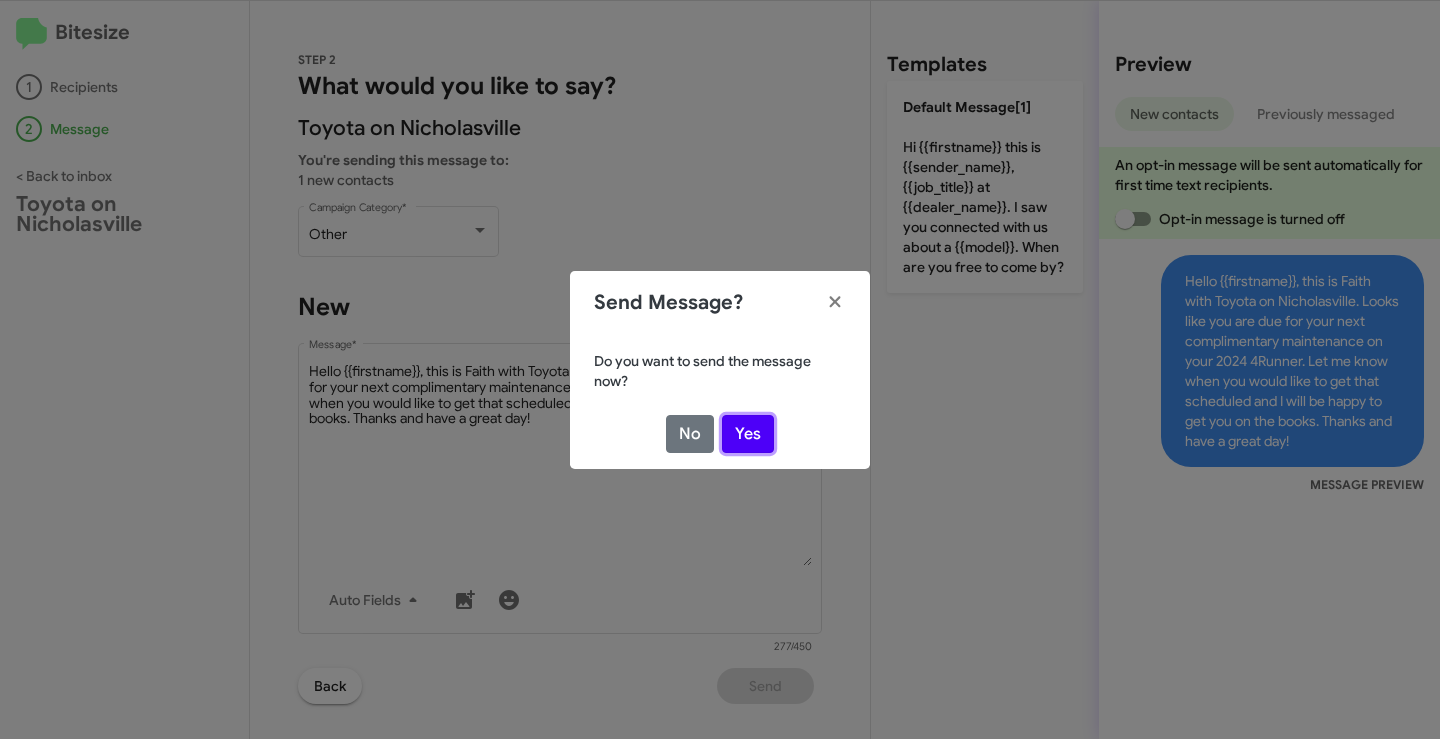 click on "Yes" 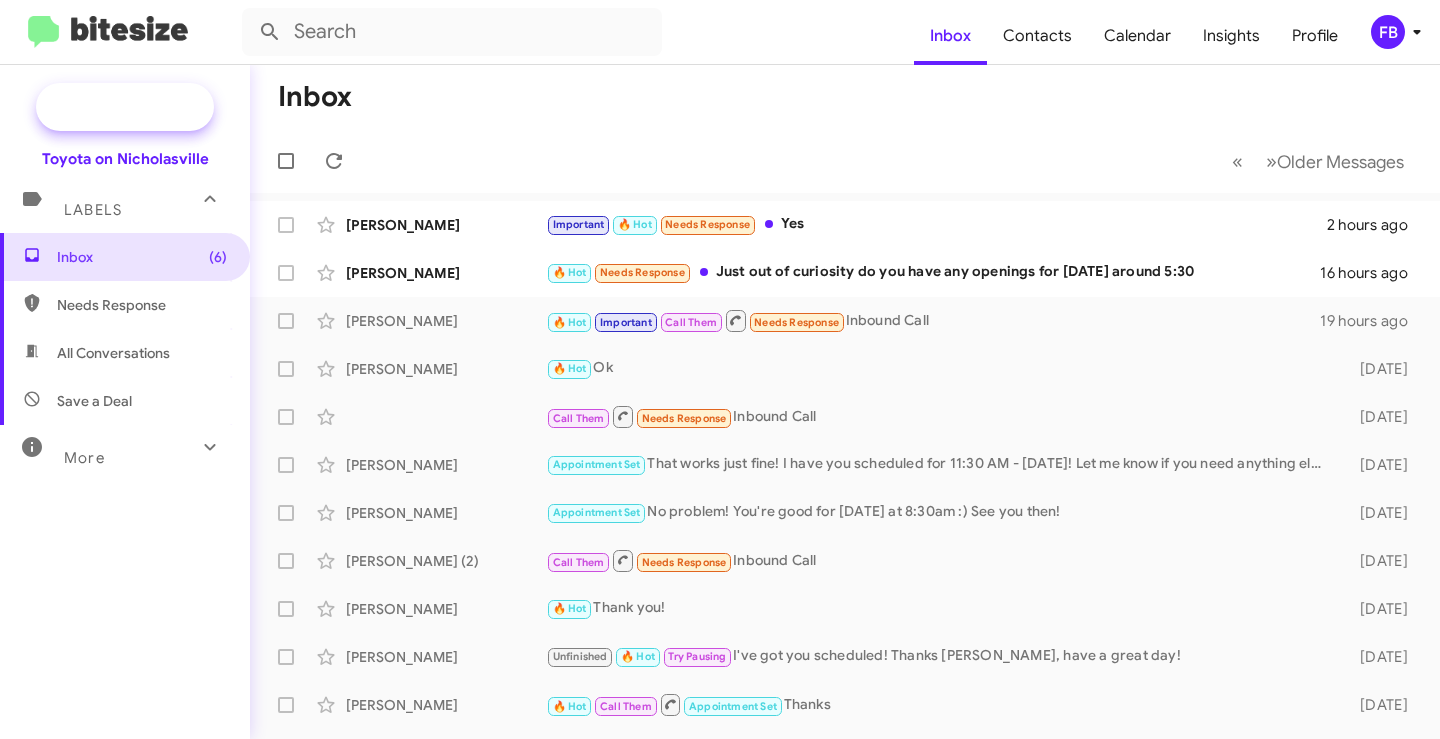 click on "New Campaign" 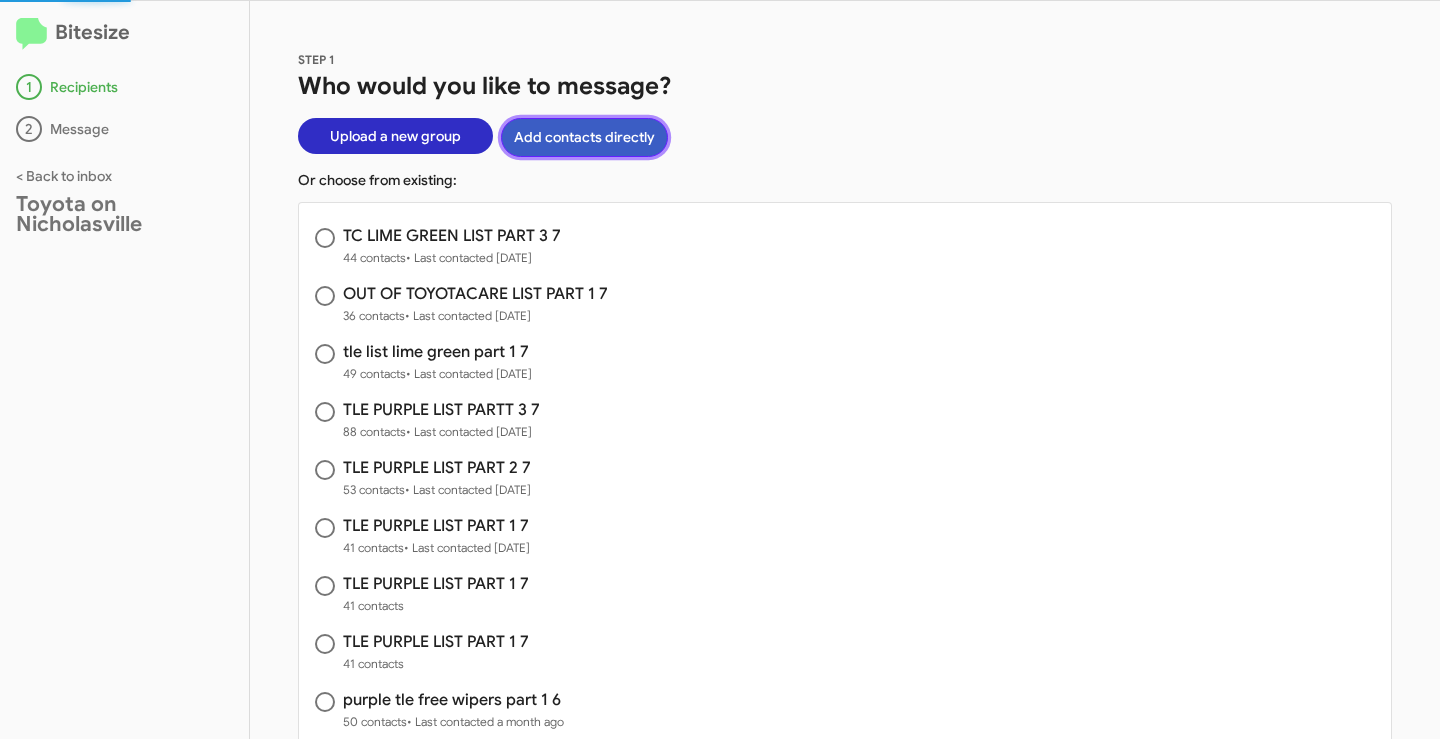 click on "Add contacts directly" 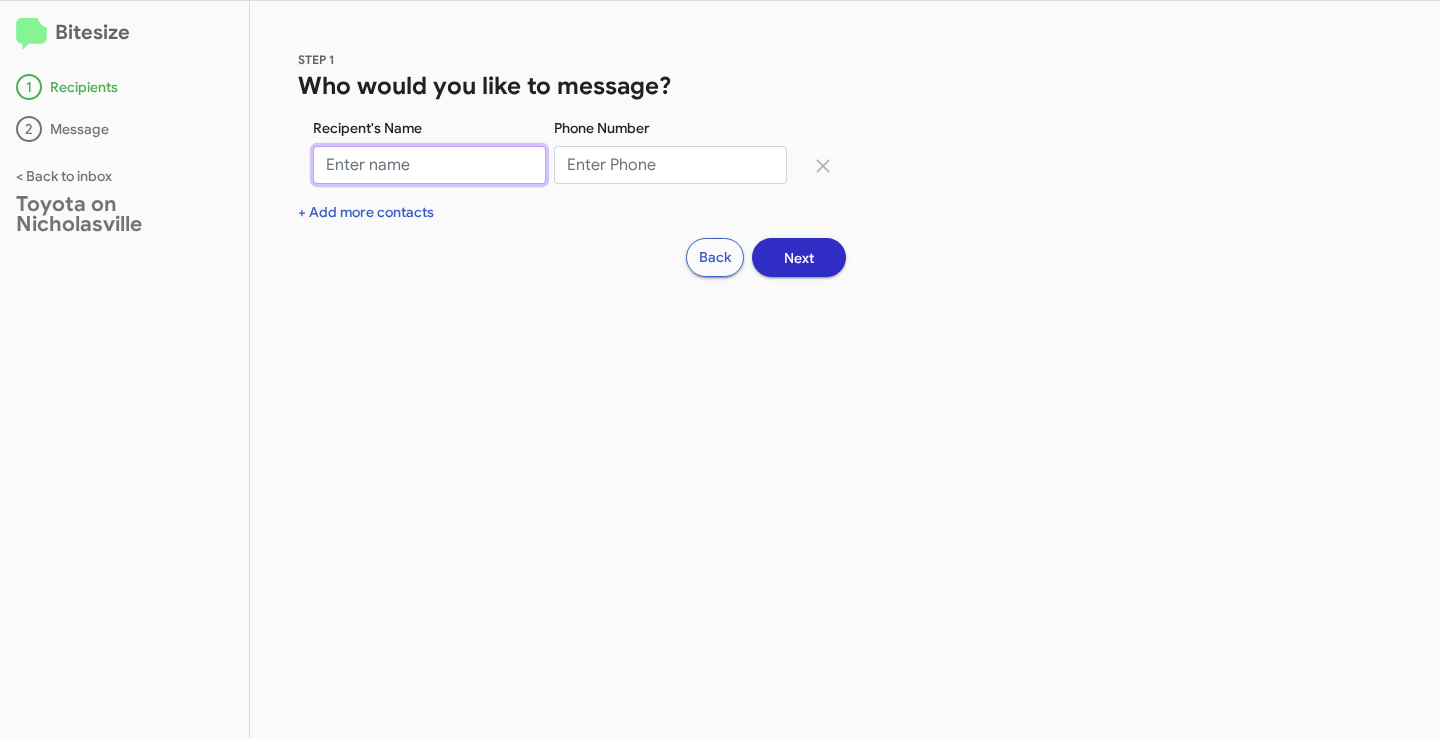 click on "Recipent's Name" at bounding box center [429, 165] 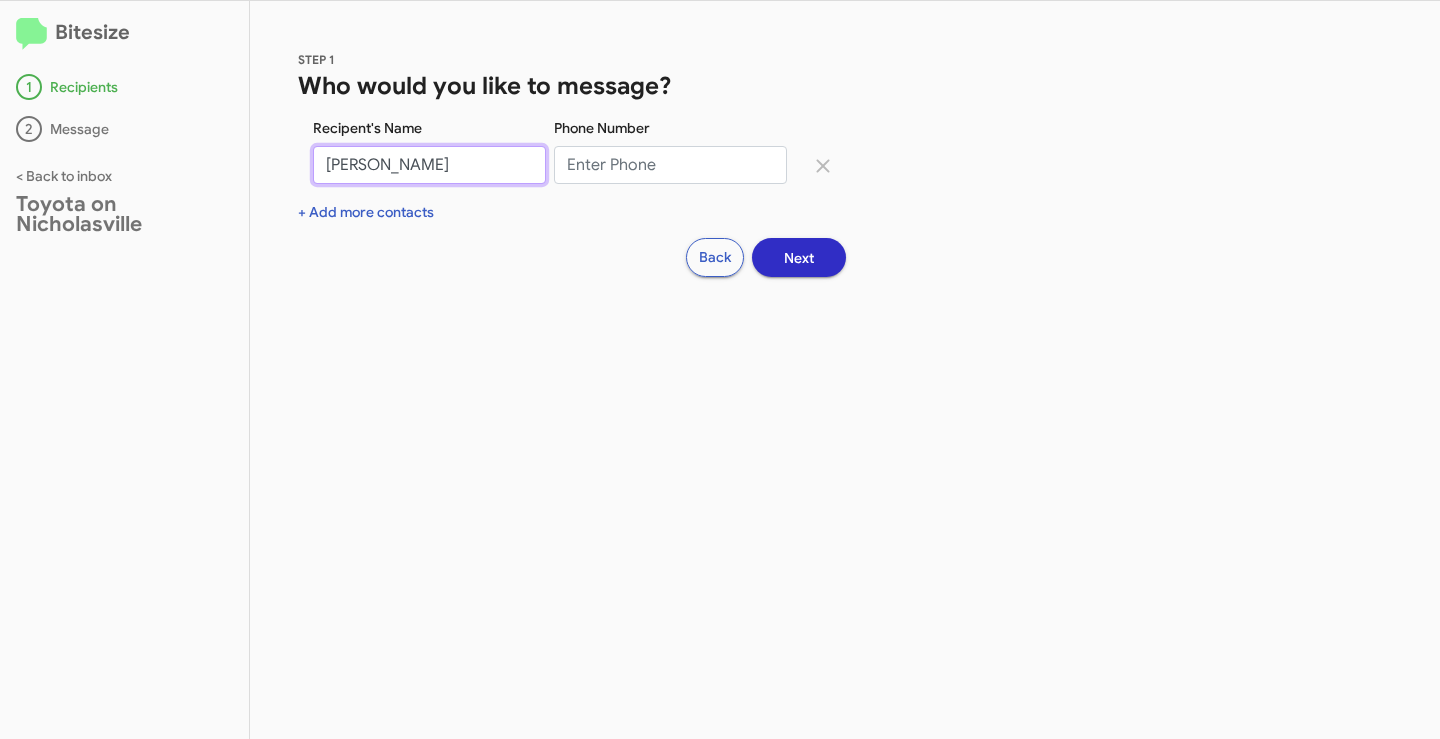 type on "[PERSON_NAME]" 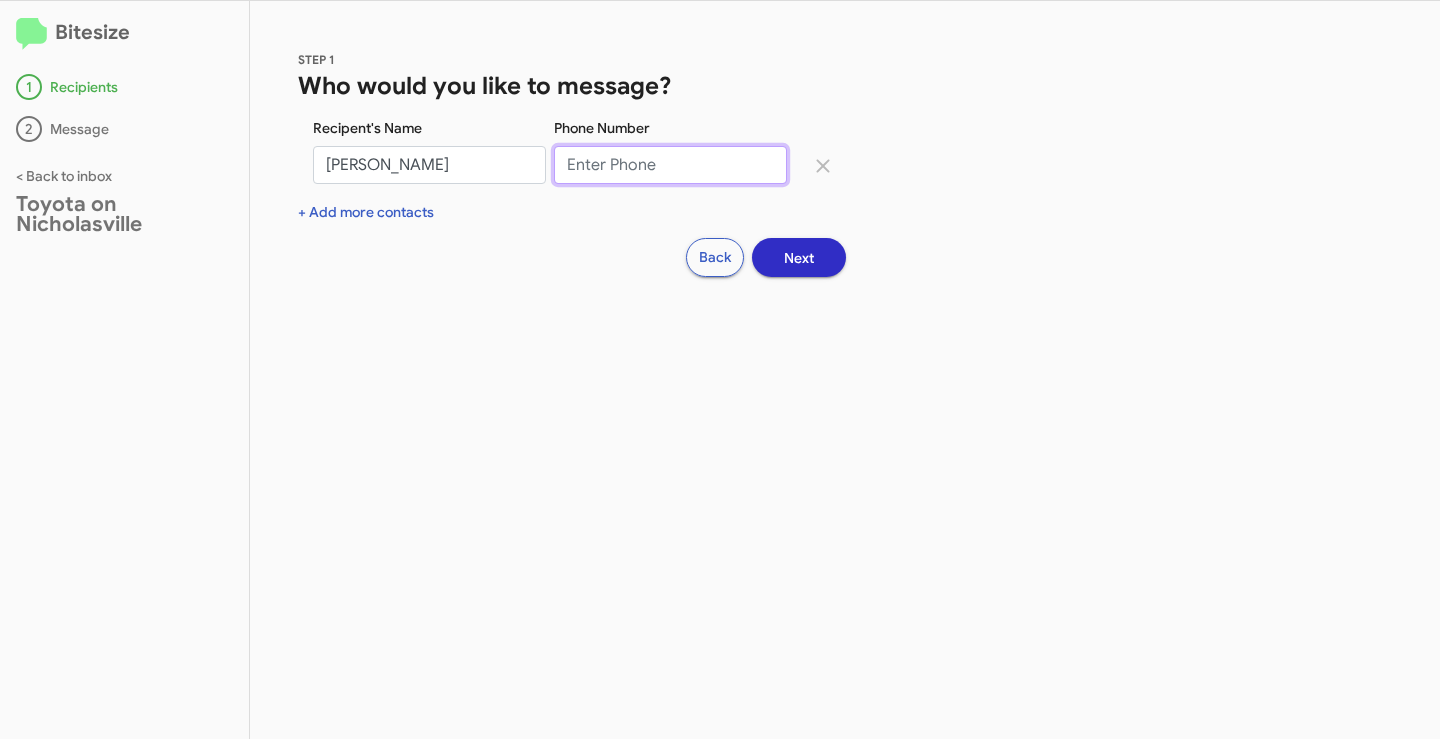 click on "Phone Number" at bounding box center (670, 165) 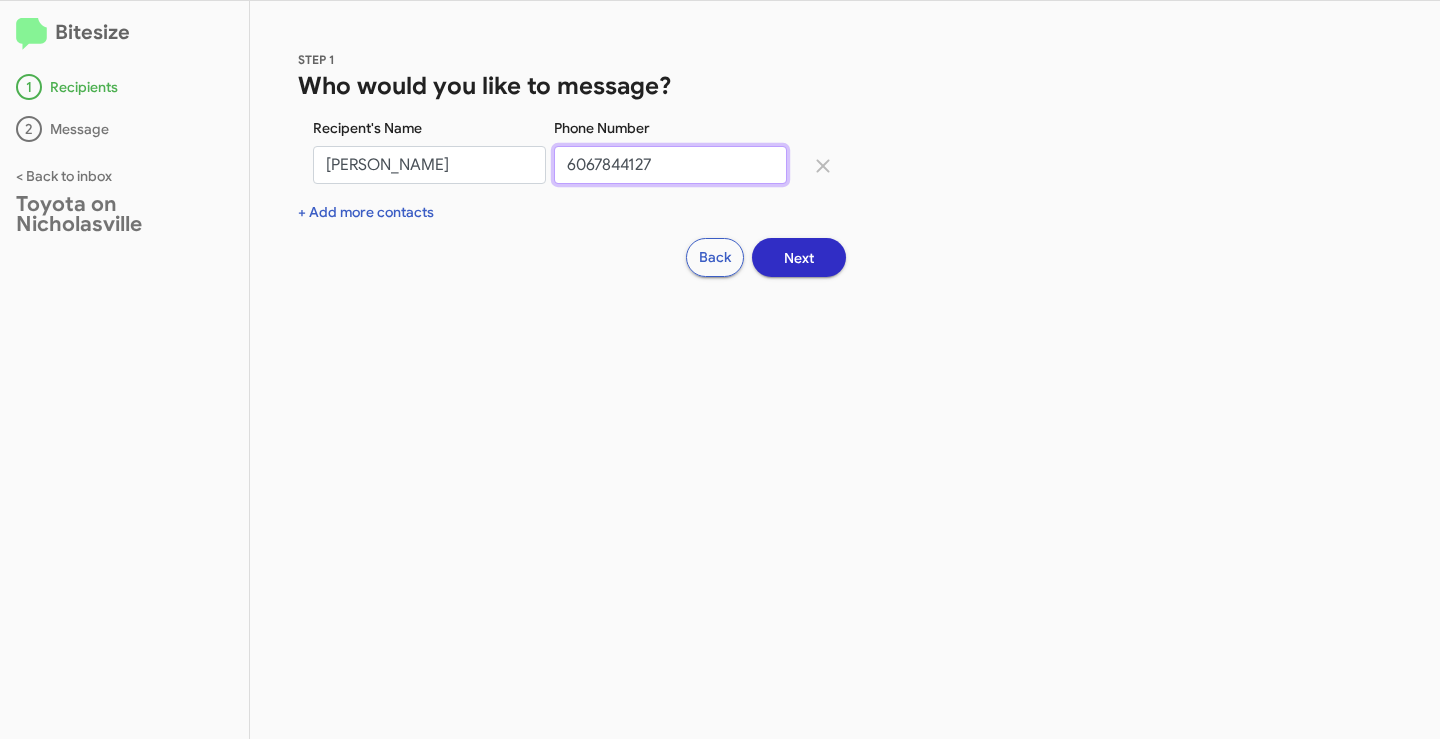 type on "6067844127" 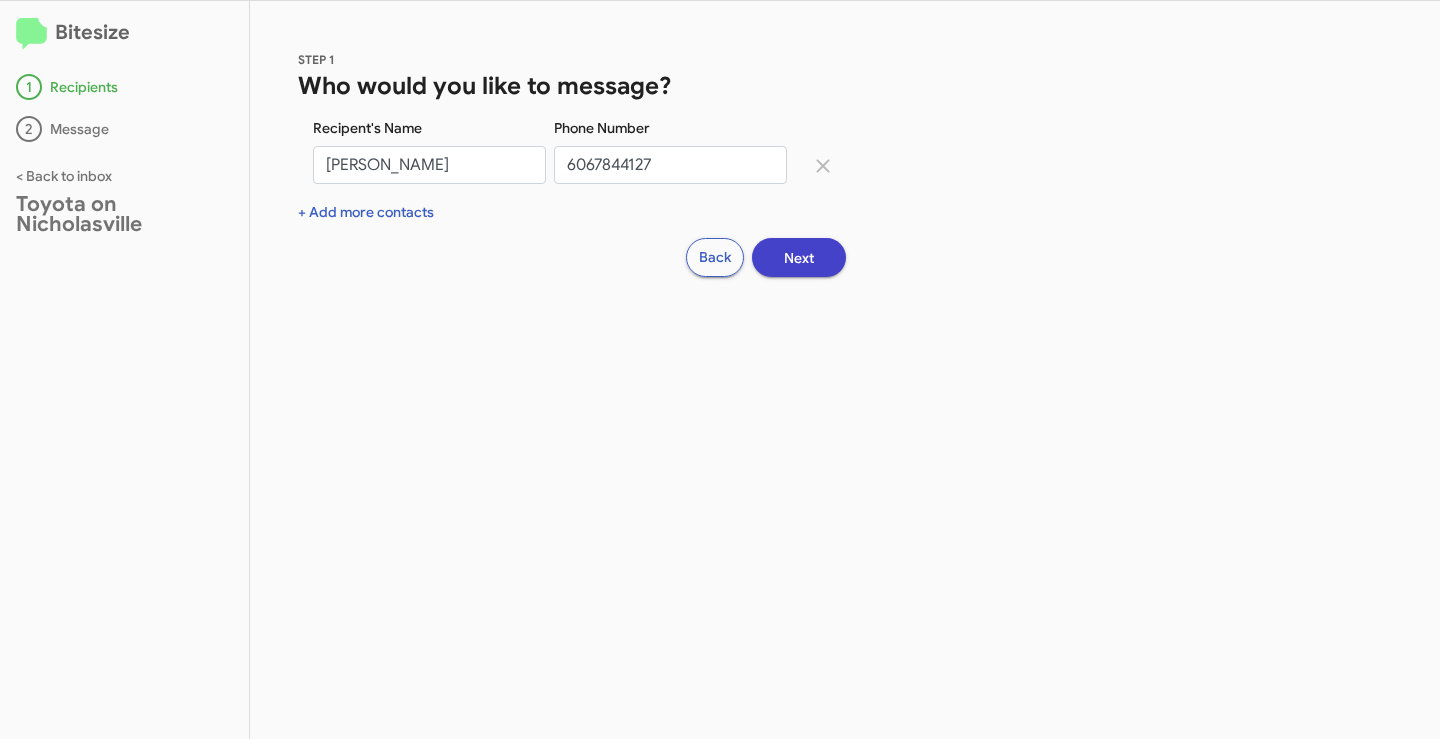 click on "Next" 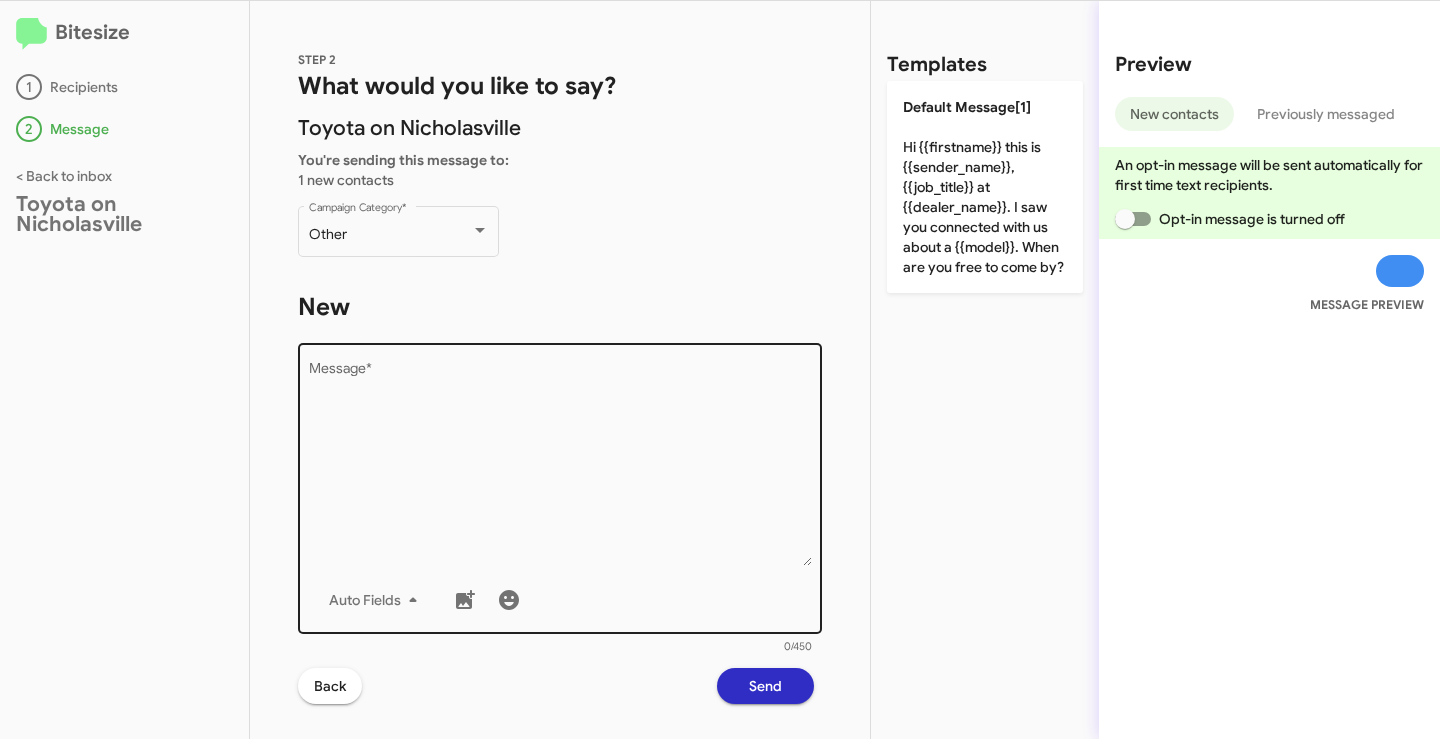 click on "Message  *" at bounding box center (560, 464) 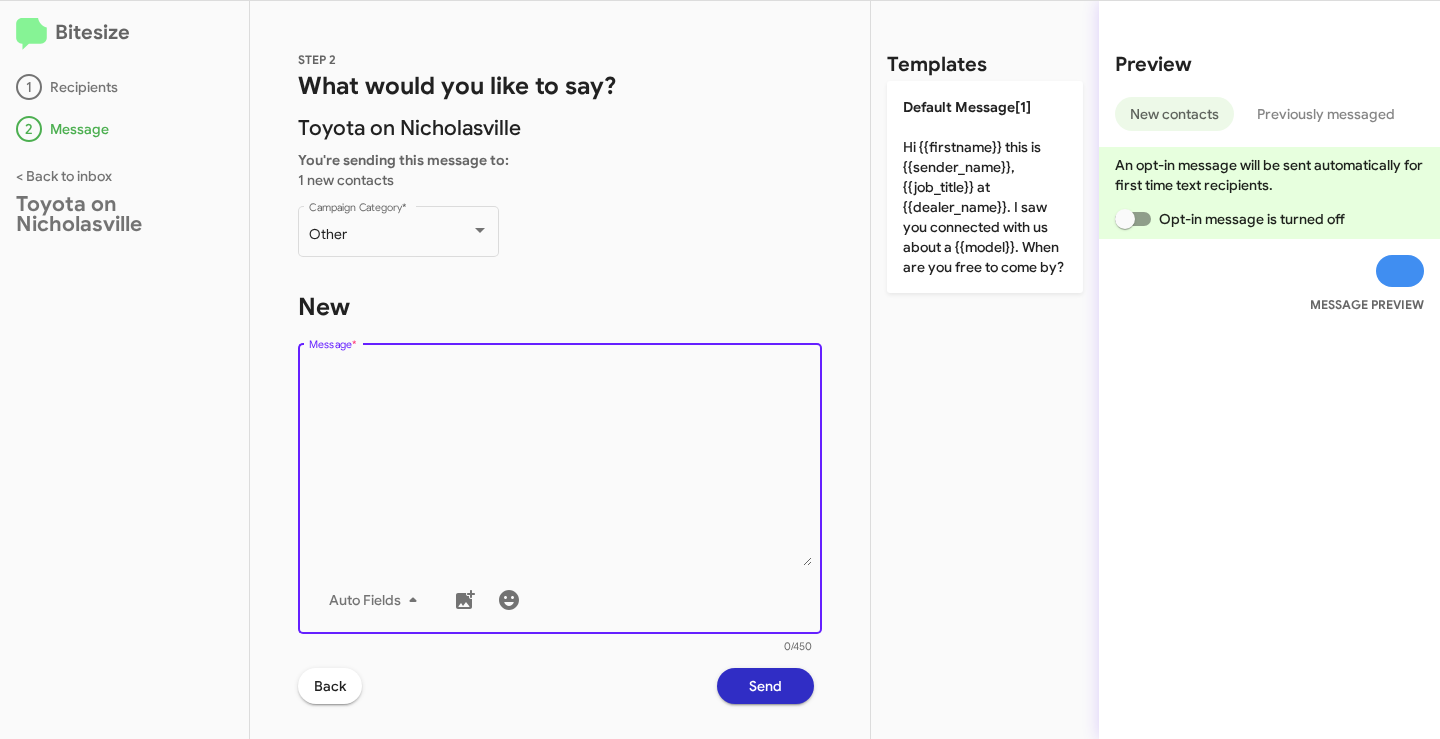 paste on "Hello {{firstname}}, this is Faith with Toyota on Nicholasville. Looks like you are due for your next complimentary maintenance on your {{make}} {{model}}. Let me know when you would like to get that scheduled and I will be happy to get you on the books. Thanks and have a great day!" 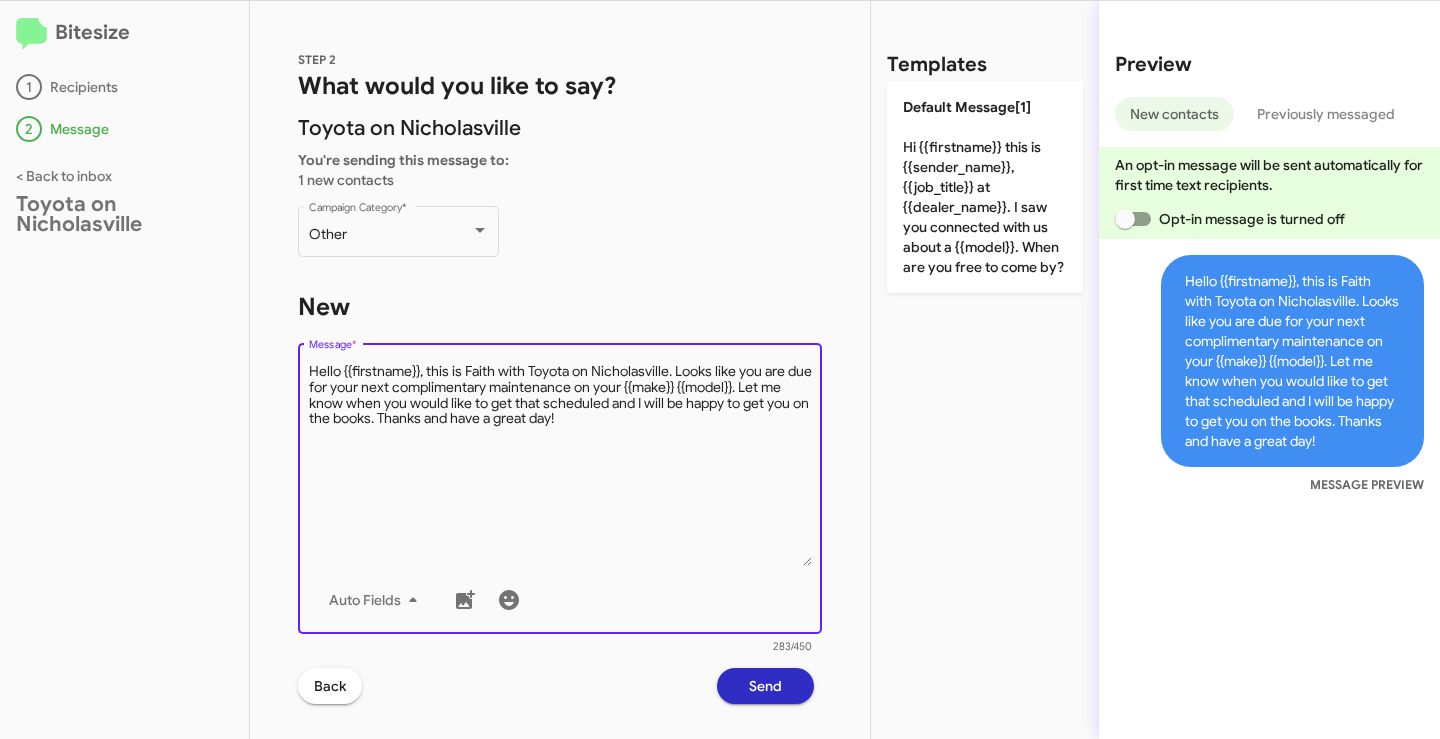 drag, startPoint x: 763, startPoint y: 389, endPoint x: 653, endPoint y: 389, distance: 110 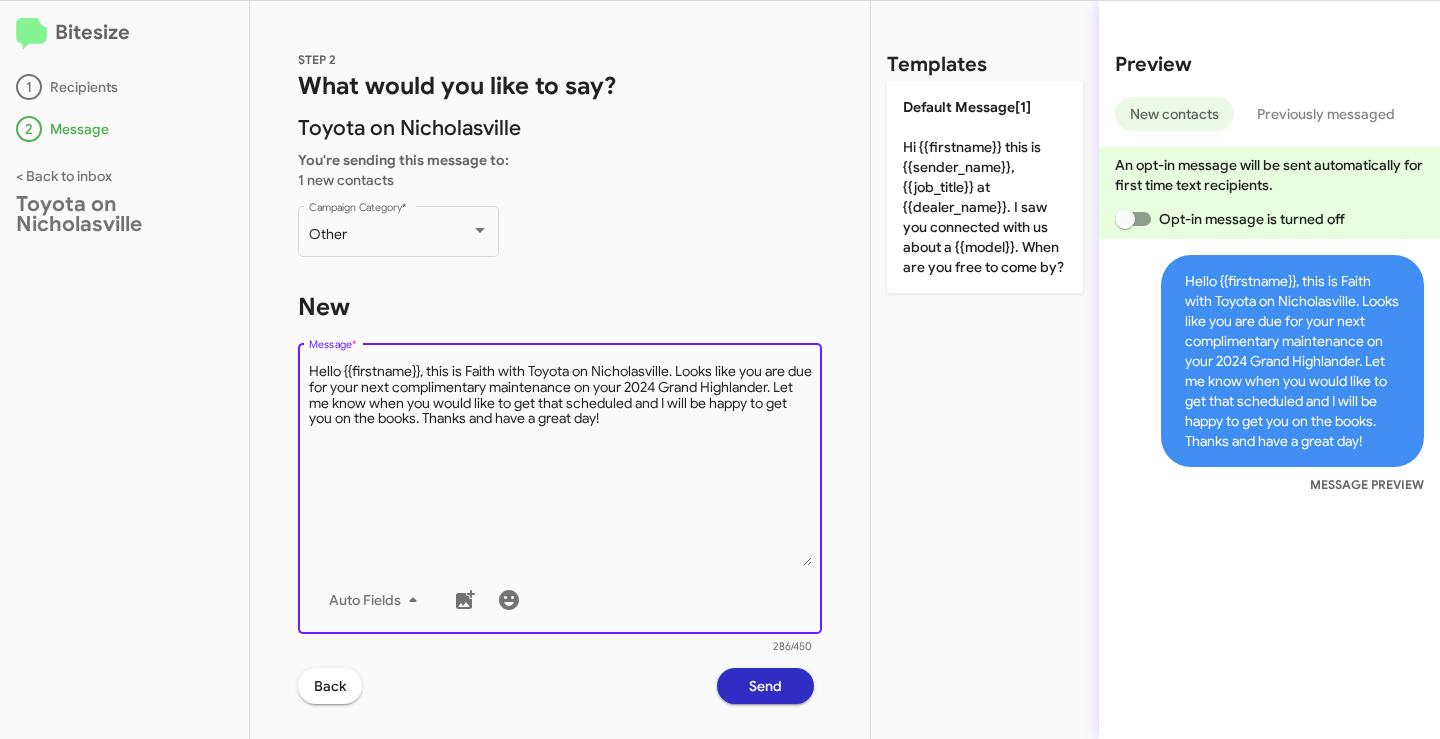 type on "Hello {{firstname}}, this is Faith with Toyota on Nicholasville. Looks like you are due for your next complimentary maintenance on your 2024 Grand Highlander. Let me know when you would like to get that scheduled and I will be happy to get you on the books. Thanks and have a great day!" 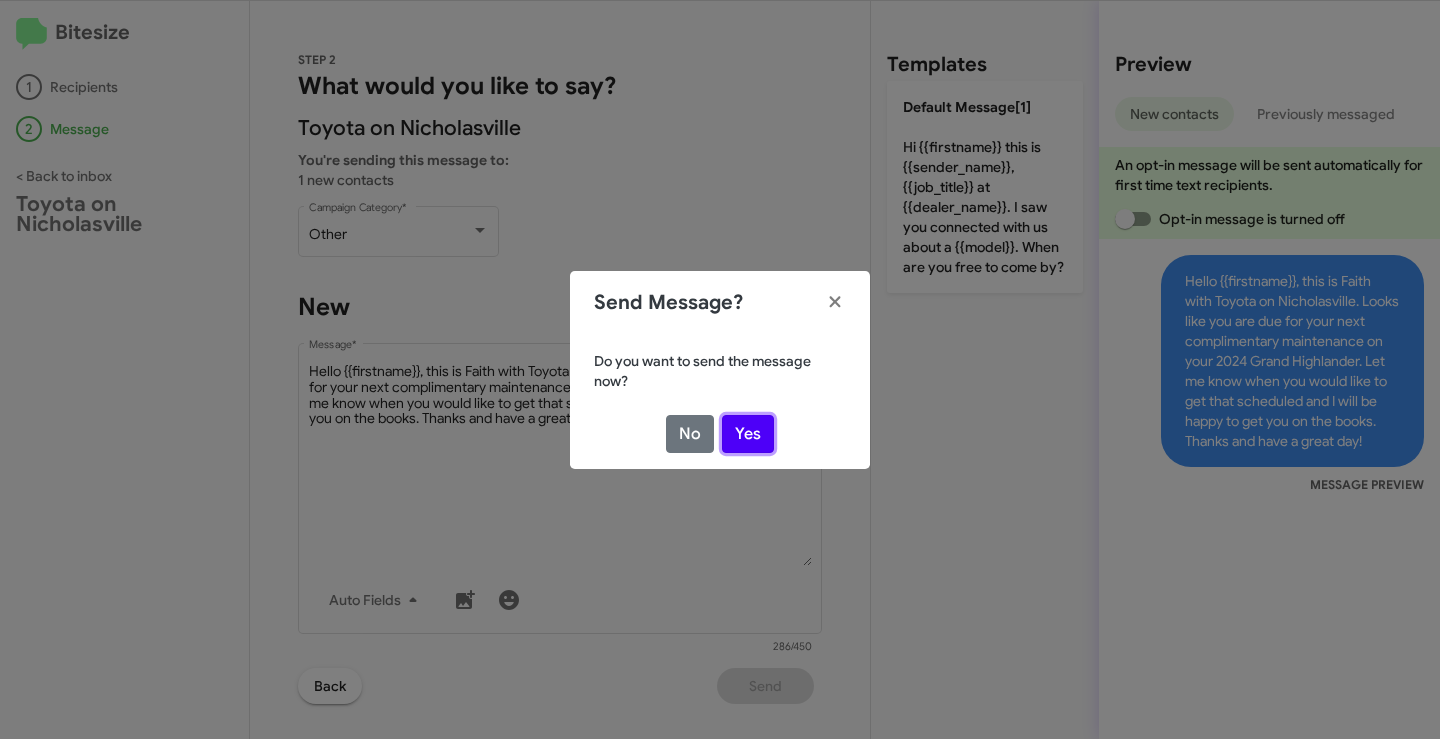 click on "Yes" 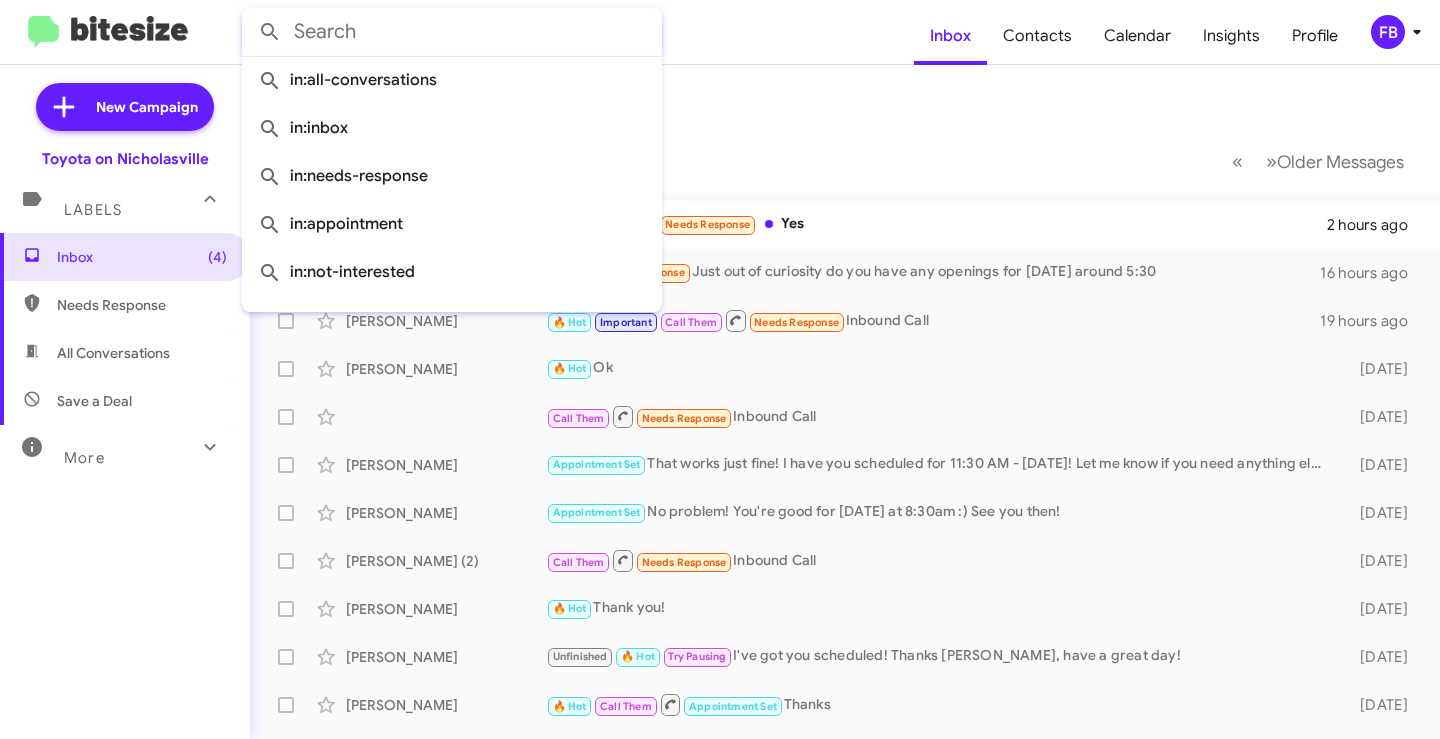 click 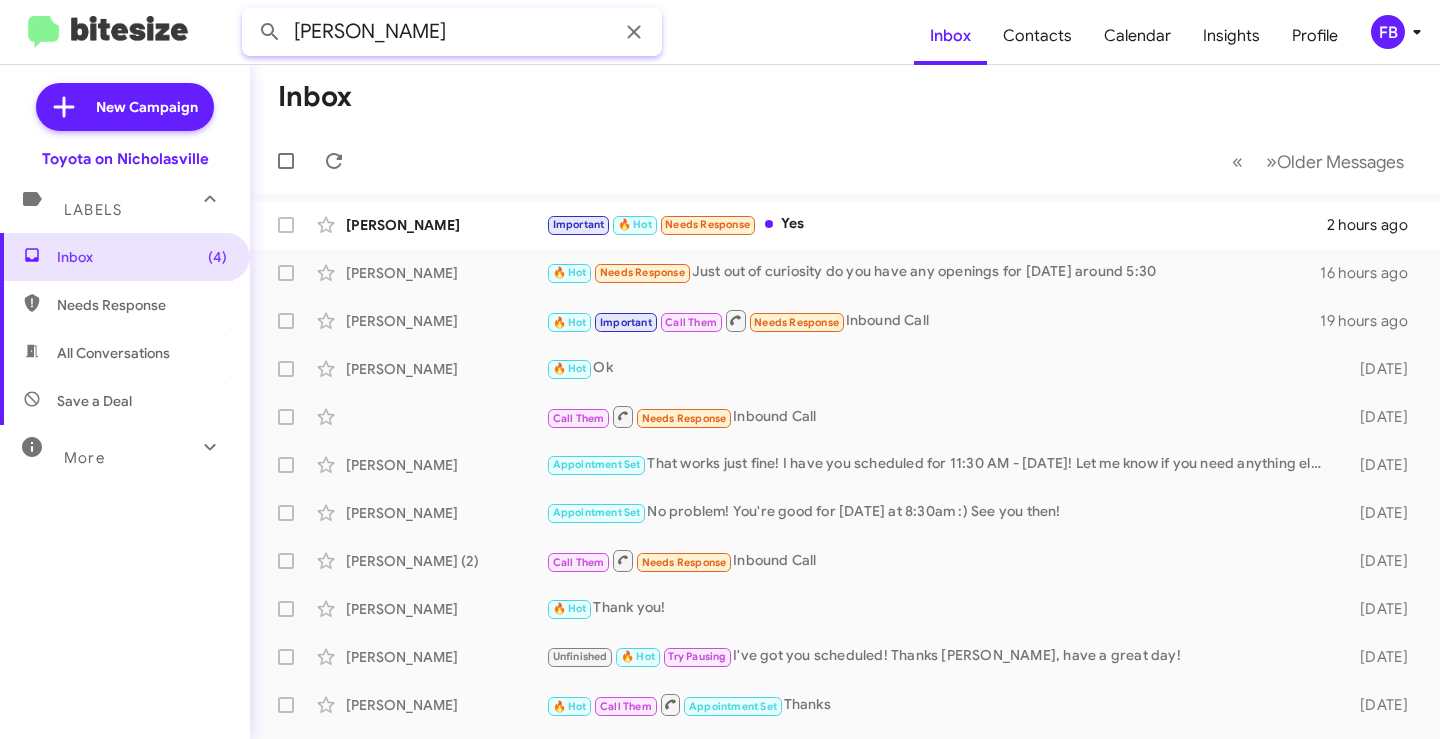 type on "[PERSON_NAME]" 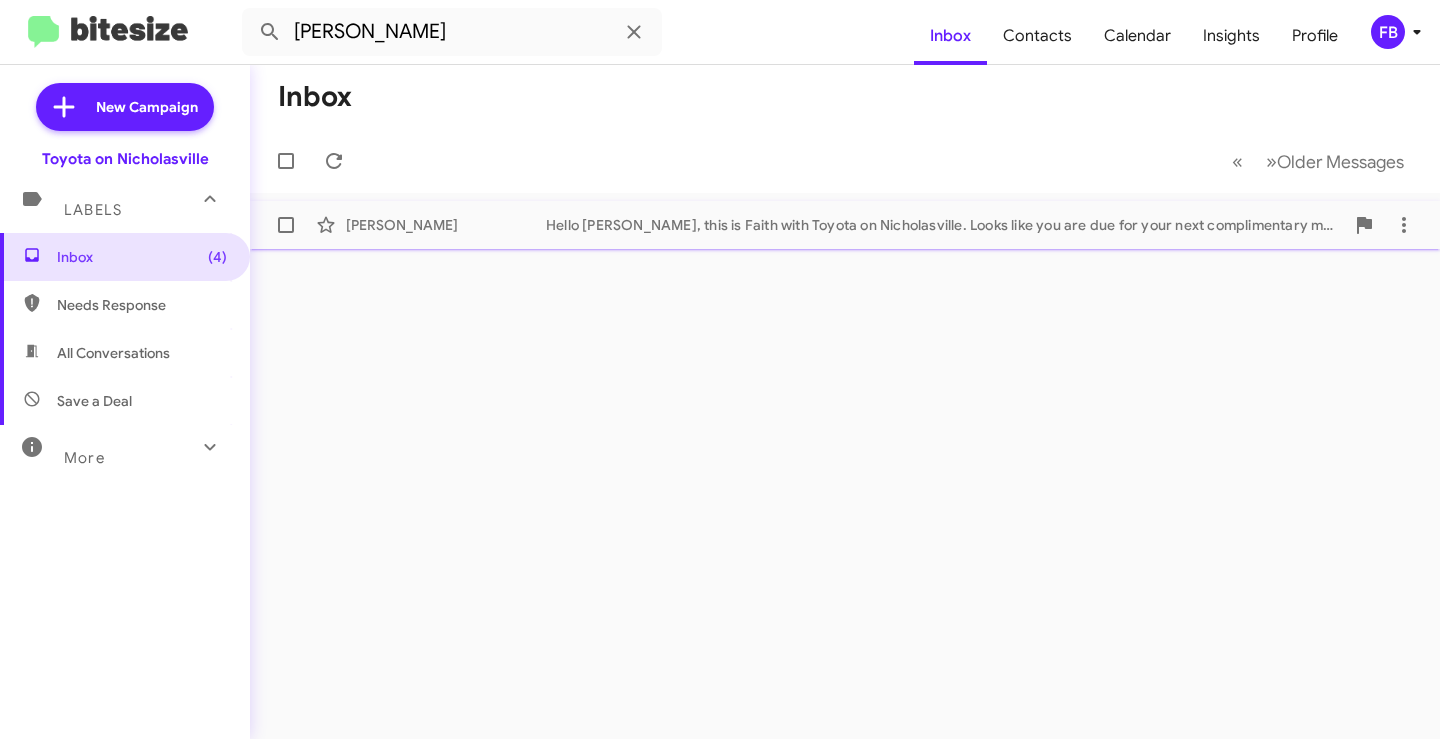 click on "[PERSON_NAME]  Hello [PERSON_NAME], this is Faith with Toyota on Nicholasville. Looks like you are due for your next complimentary maintenance on your 2024 4Runner. Let me know when you would like to get that scheduled and I will be happy to get you on the books. Thanks and have a great day!   [DATE]" 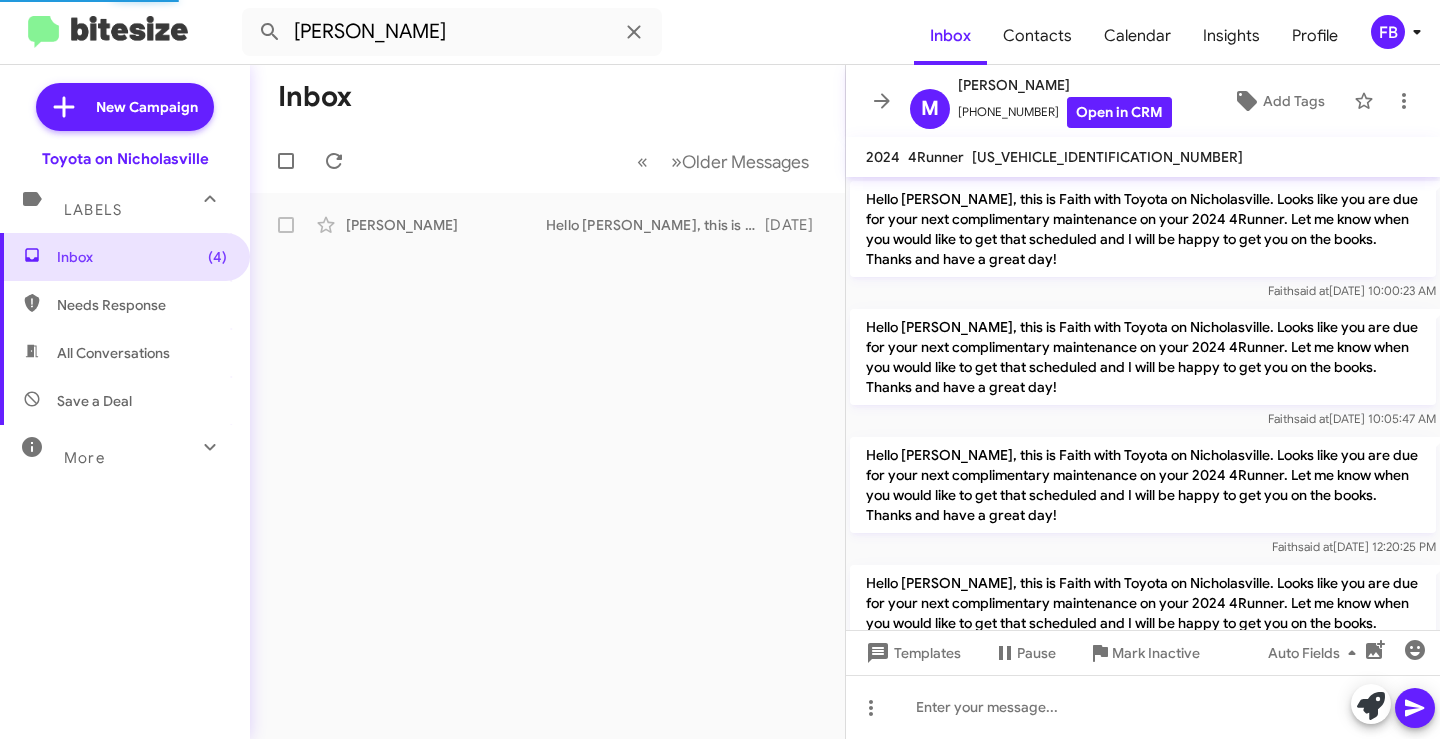scroll, scrollTop: 2207, scrollLeft: 0, axis: vertical 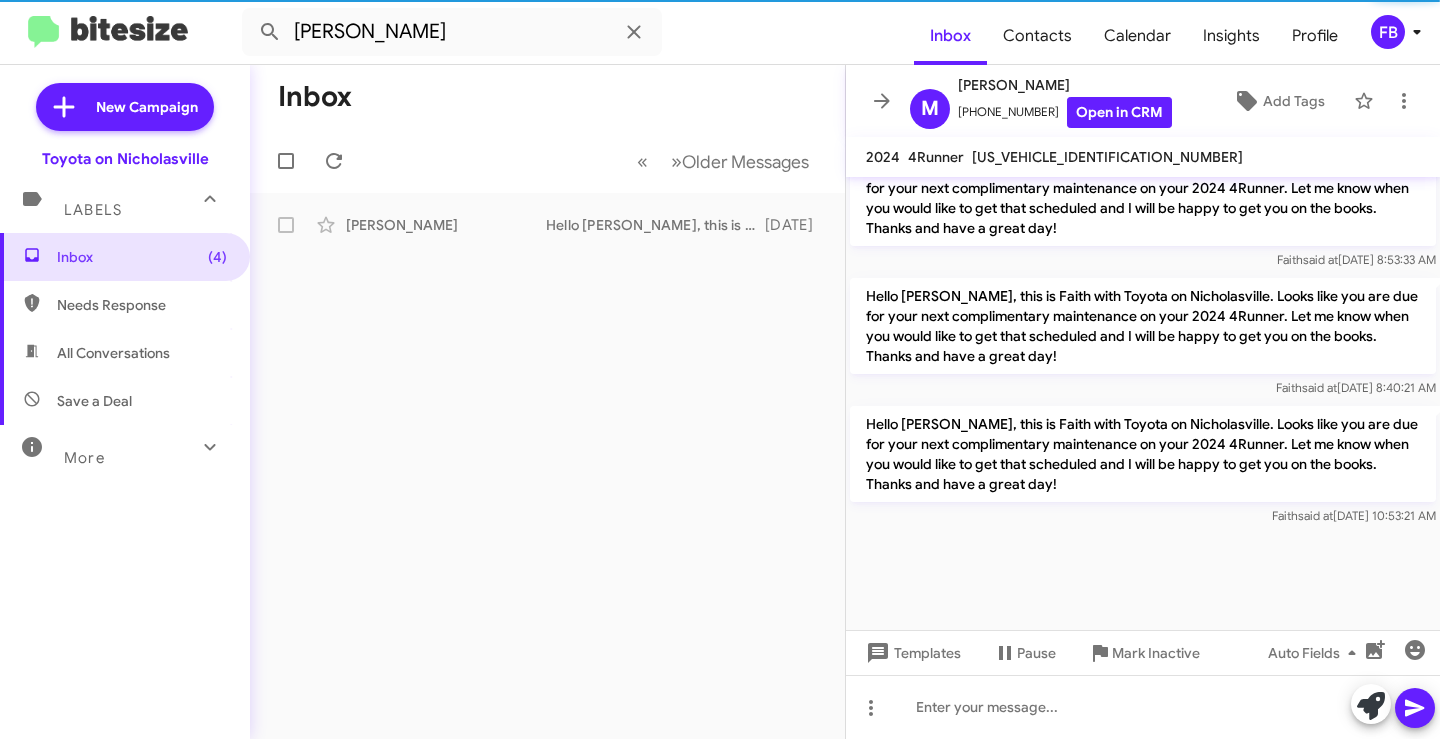 click on "Hello [PERSON_NAME], this is Faith with Toyota on Nicholasville. Looks like you are due for your next complimentary maintenance on your 2024 4Runner. Let me know when you would like to get that scheduled and I will be happy to get you on the books. Thanks and have a great day!" 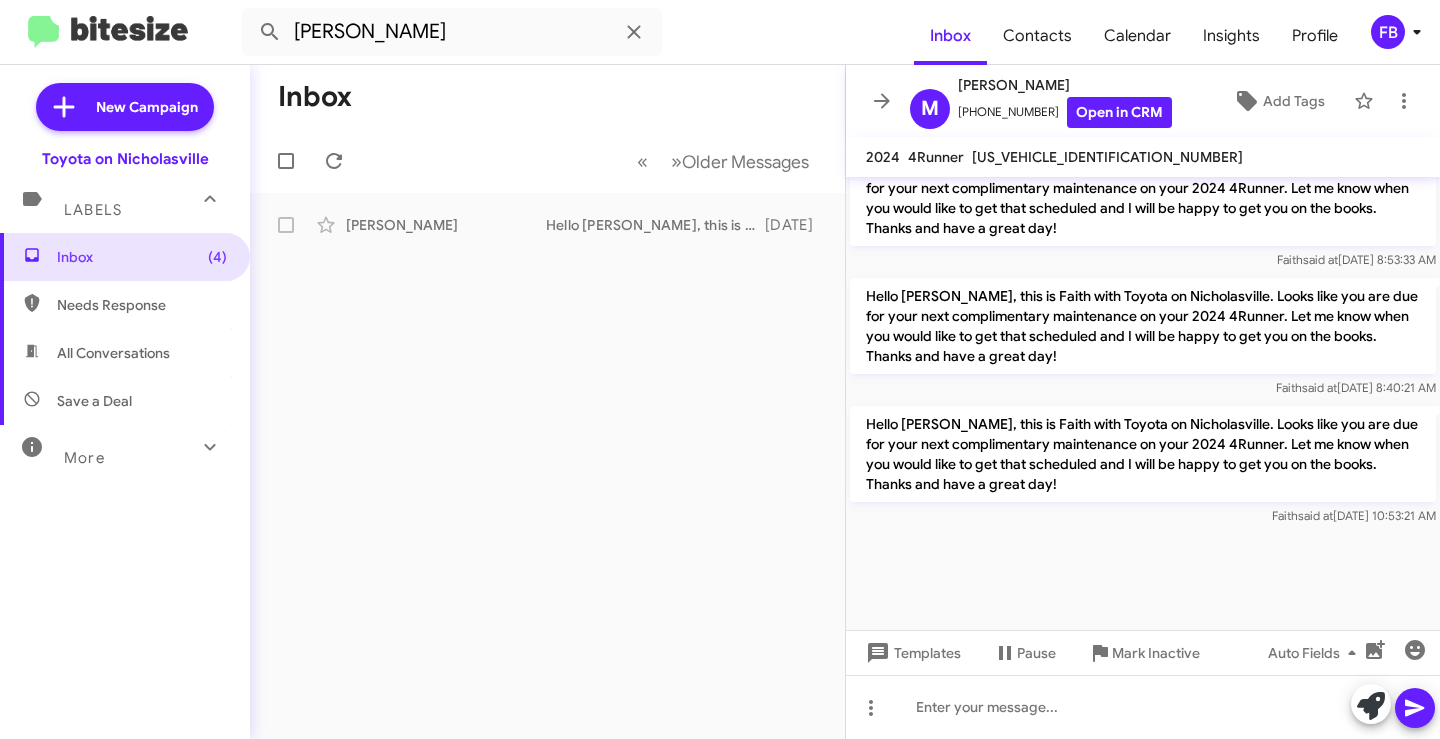 click on "Hello [PERSON_NAME], this is Faith with Toyota on Nicholasville. Looks like you are due for your next complimentary maintenance on your 2024 4Runner. Let me know when you would like to get that scheduled and I will be happy to get you on the books. Thanks and have a great day!" 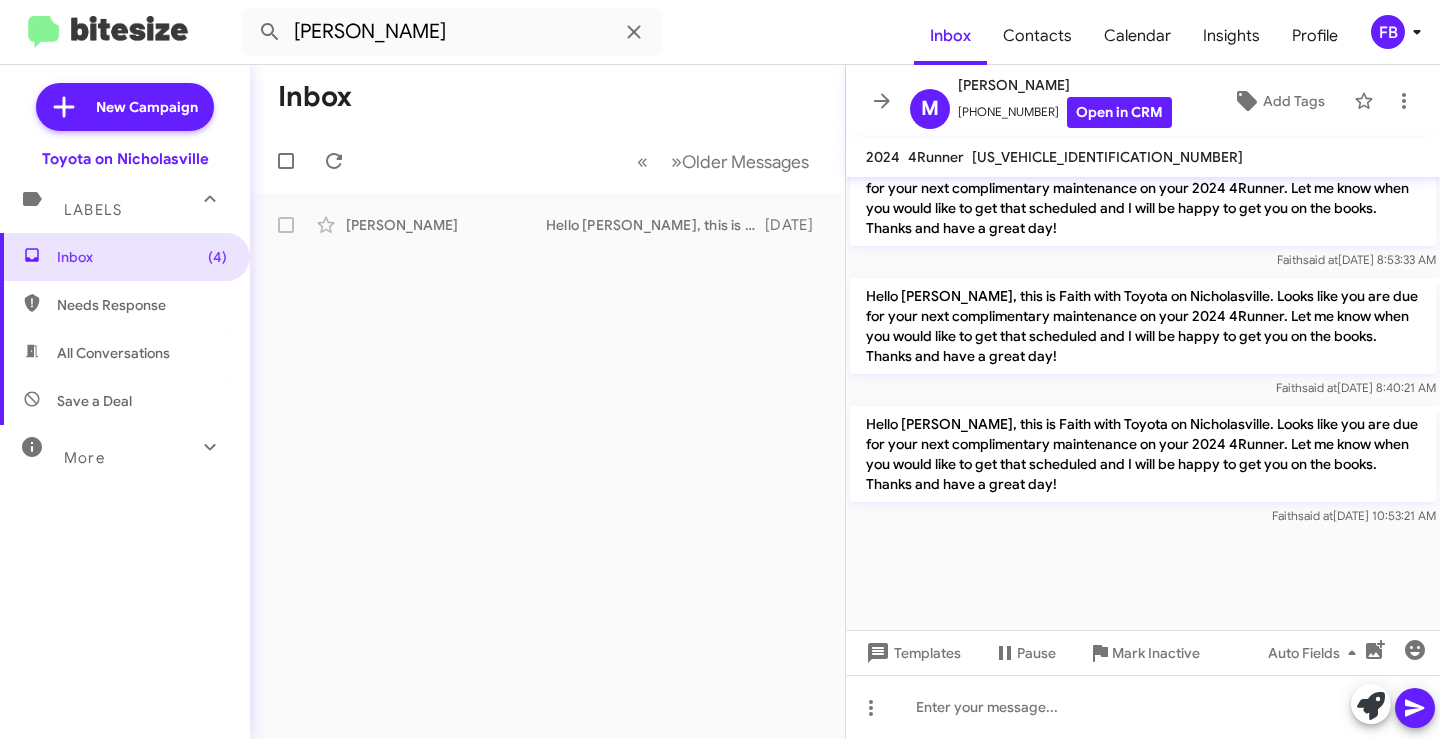 copy on "Hello [PERSON_NAME], this is Faith with Toyota on Nicholasville. Looks like you are due for your next complimentary maintenance on your 2024 4Runner. Let me know when you would like to get that scheduled and I will be happy to get you on the books. Thanks and have a great day!" 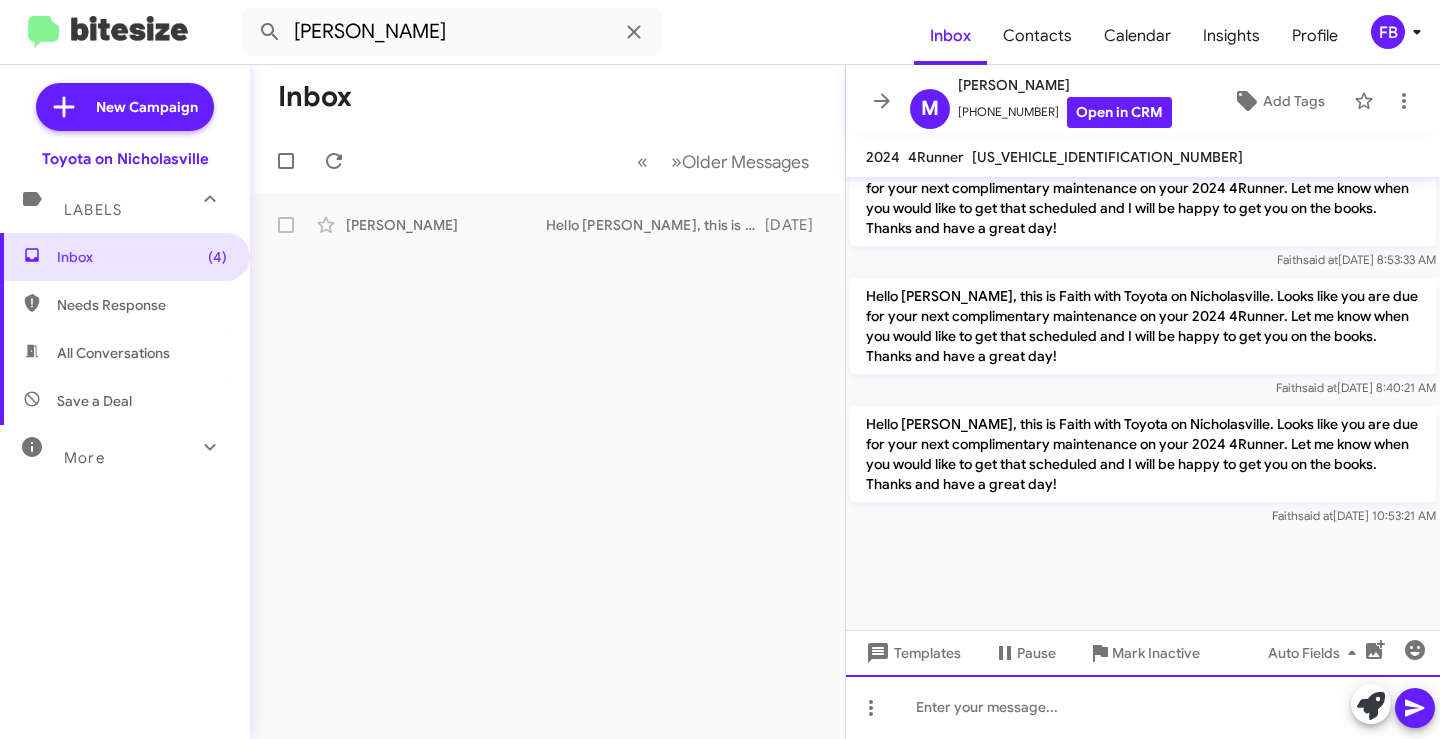 click 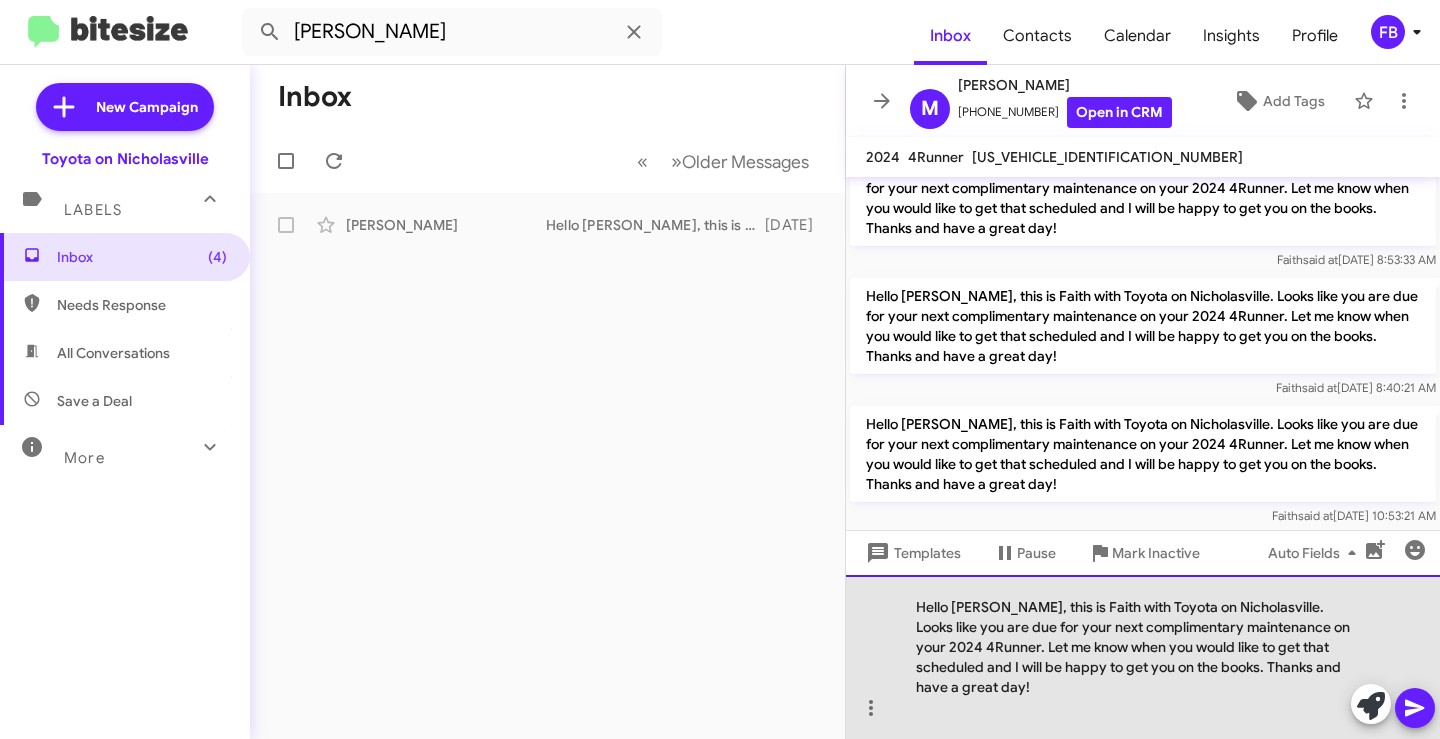 drag, startPoint x: 1012, startPoint y: 650, endPoint x: 1256, endPoint y: 699, distance: 248.87146 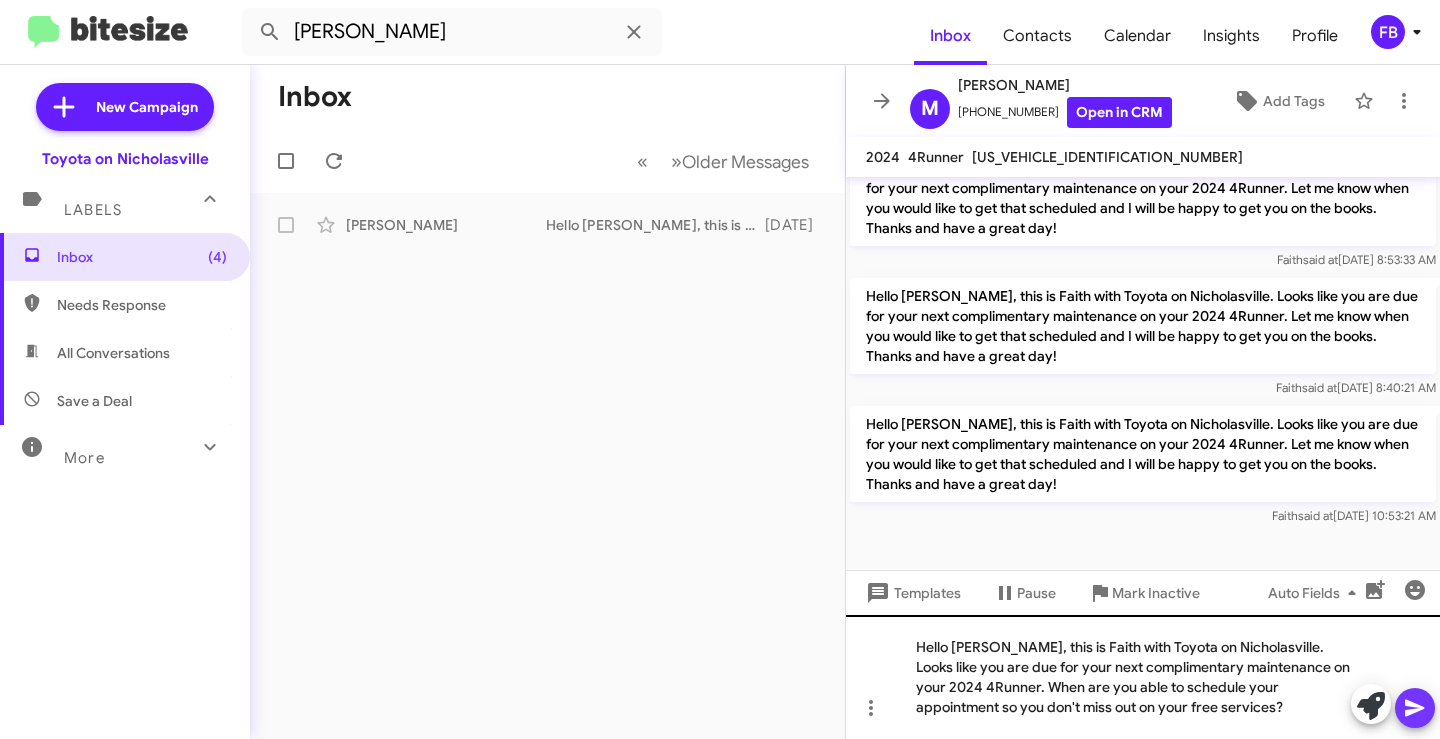 click 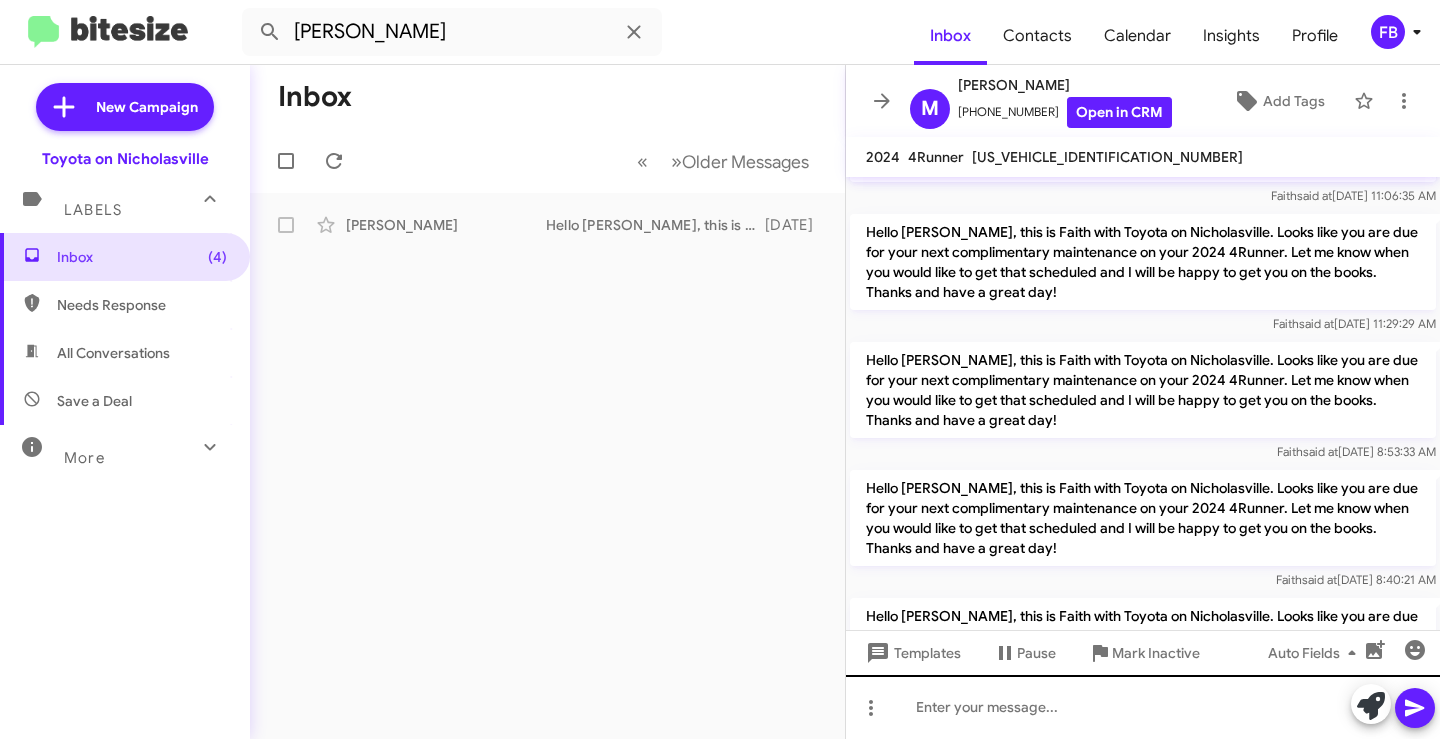 scroll, scrollTop: 4662, scrollLeft: 0, axis: vertical 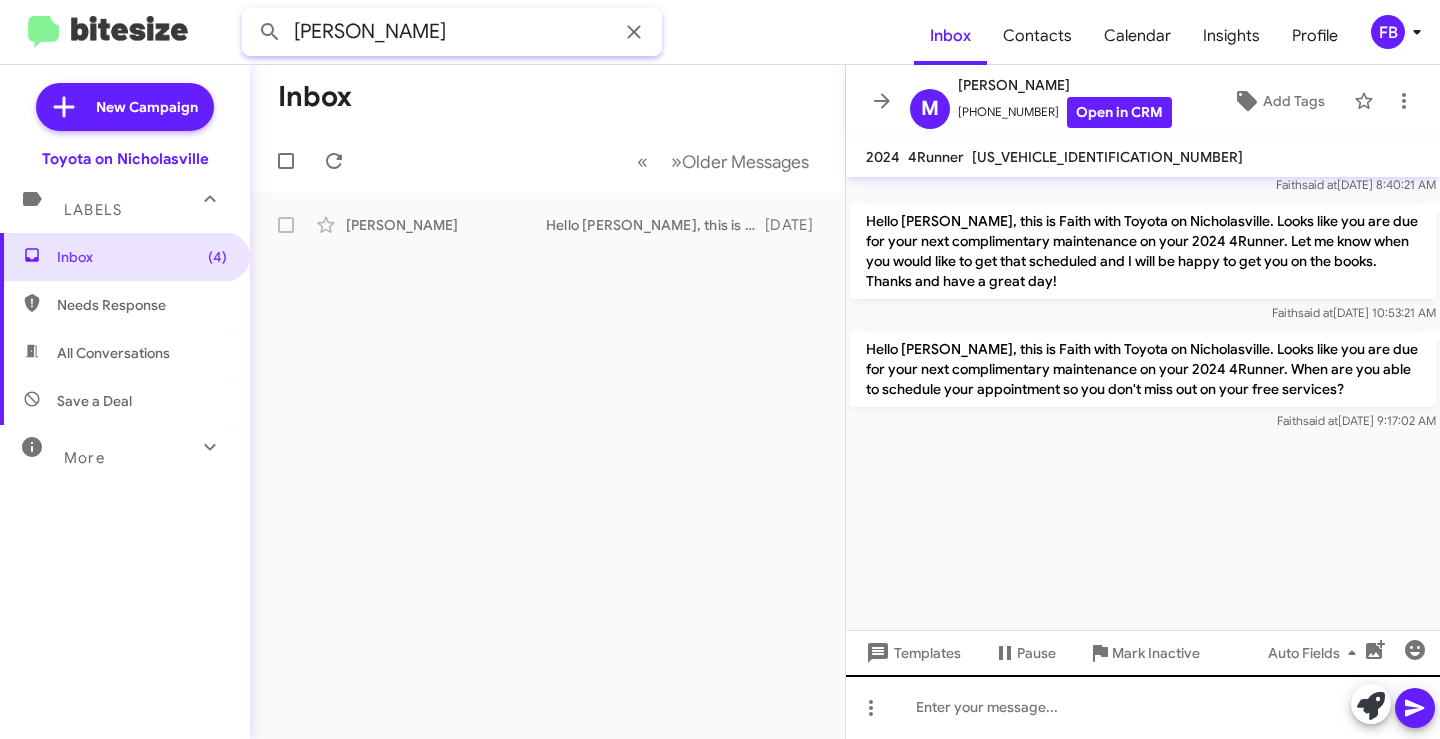 drag, startPoint x: 435, startPoint y: 23, endPoint x: 62, endPoint y: 6, distance: 373.3872 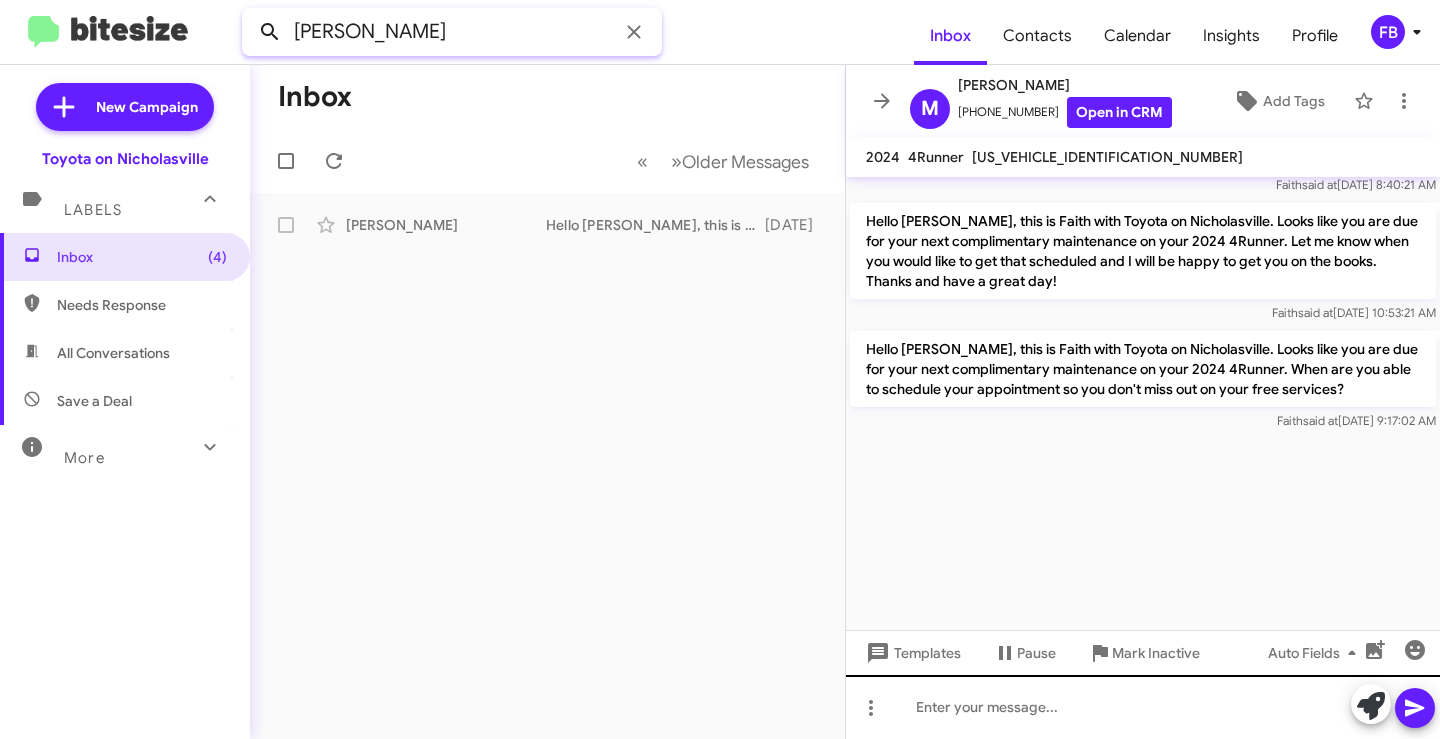 paste on "[PERSON_NAME]" 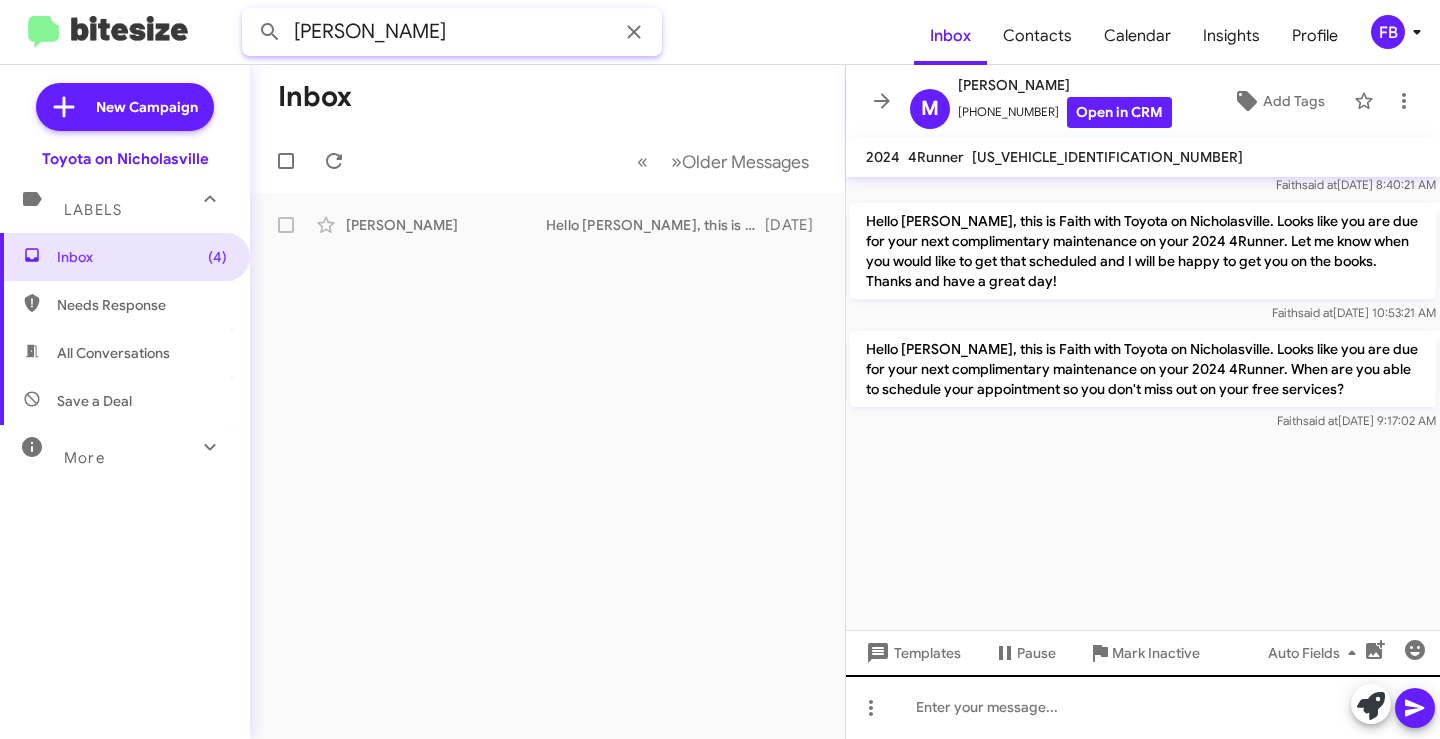 type on "[PERSON_NAME]" 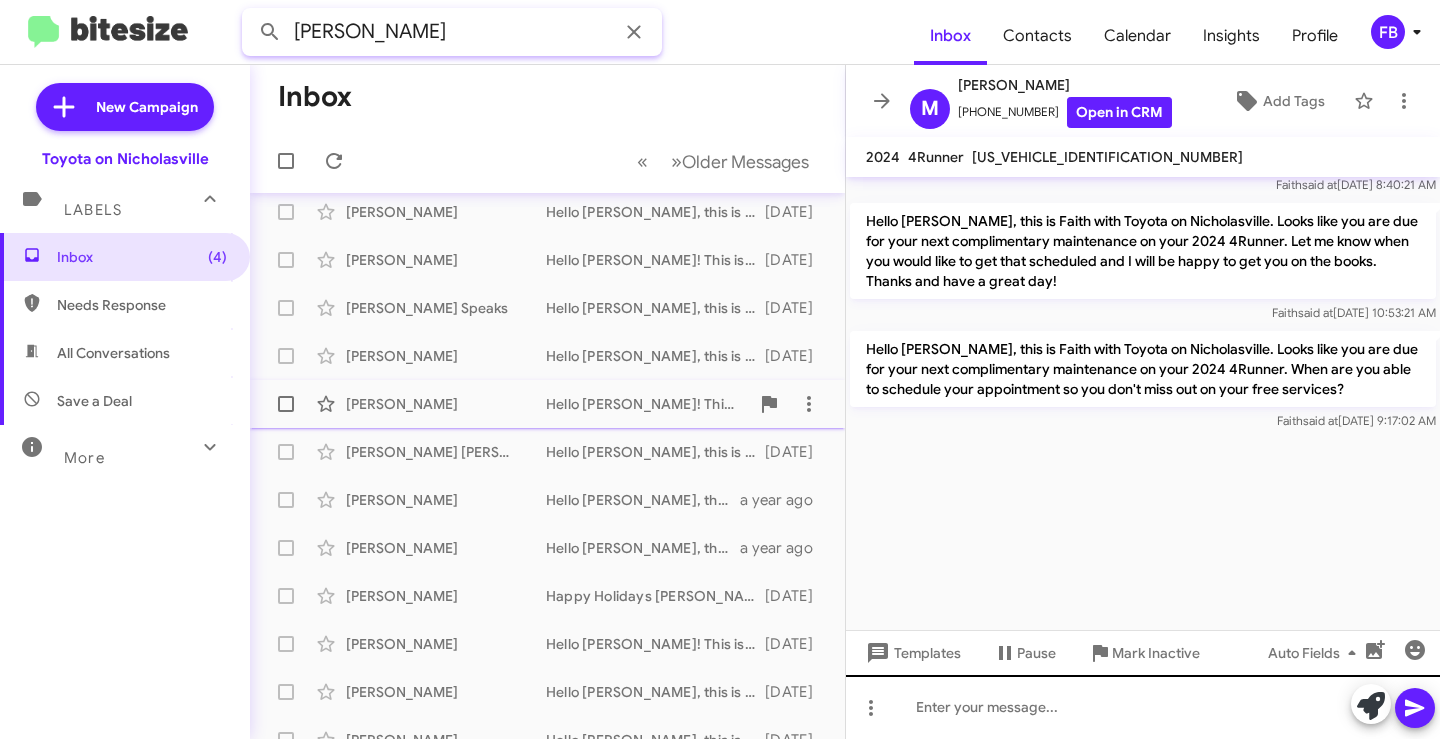 scroll, scrollTop: 0, scrollLeft: 0, axis: both 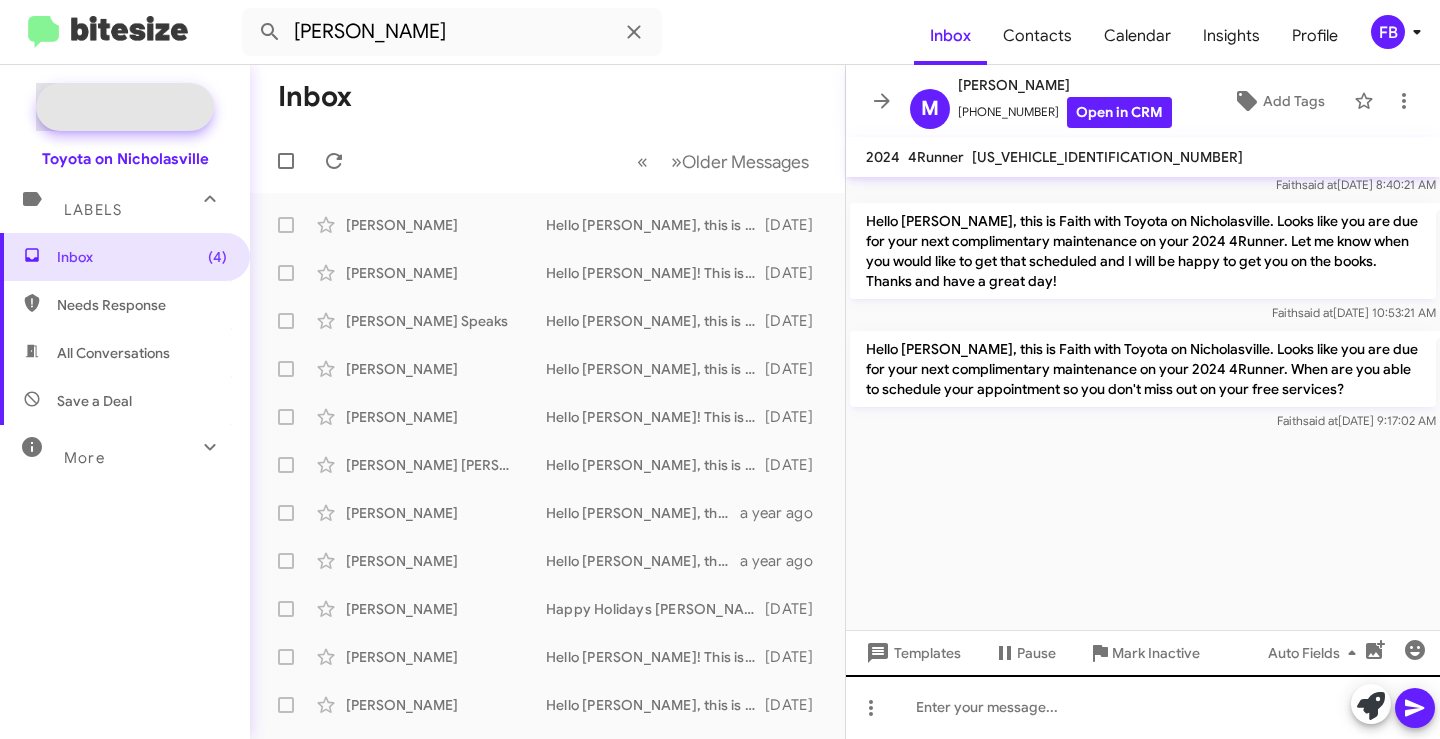 click on "New Campaign" 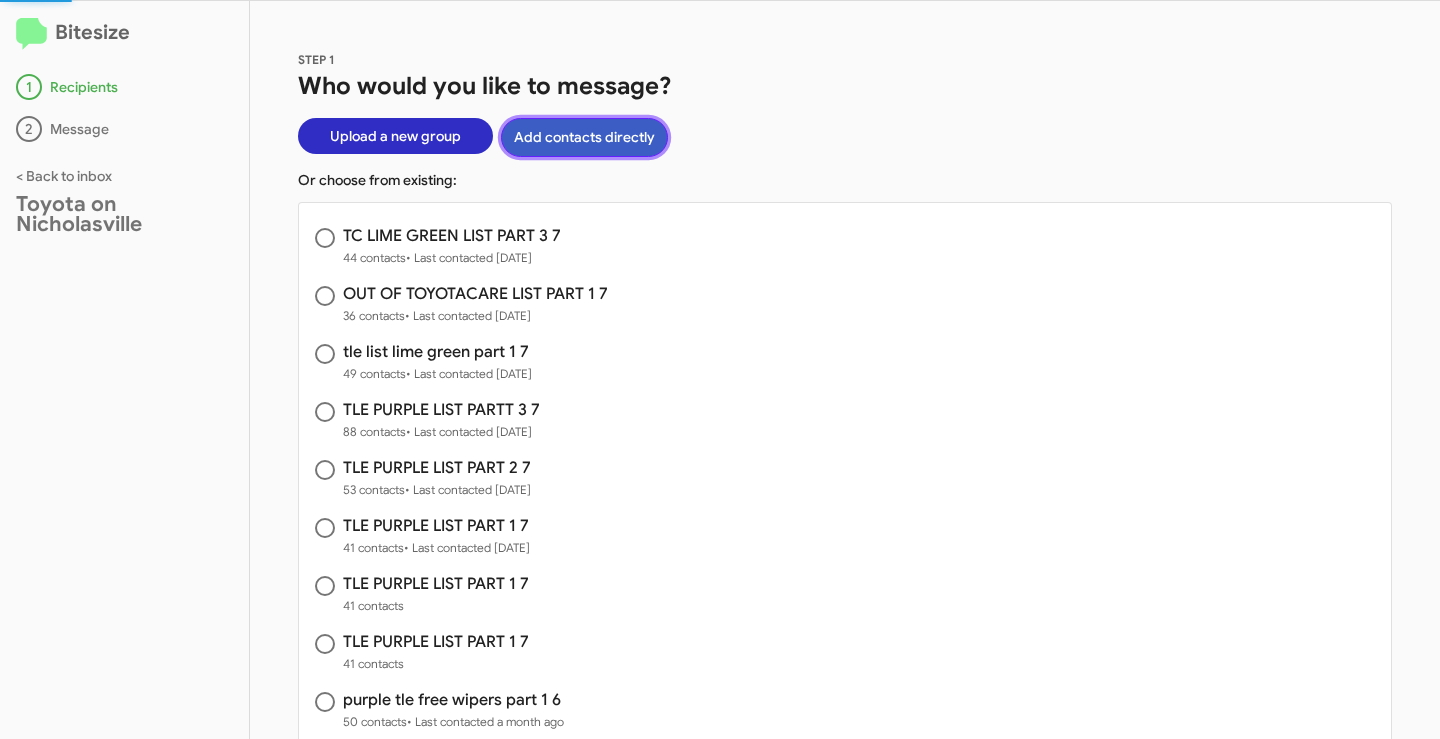 click on "Add contacts directly" 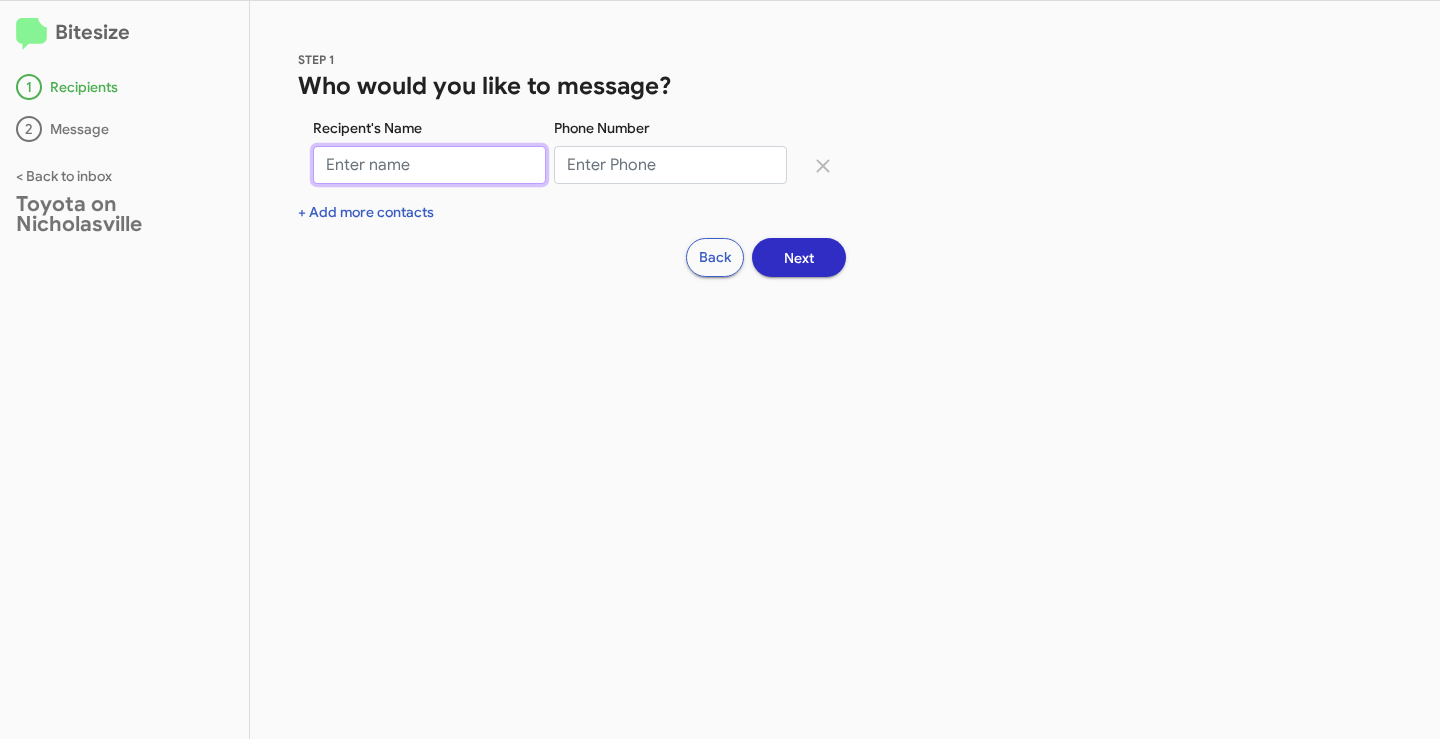click on "Recipent's Name" at bounding box center [429, 165] 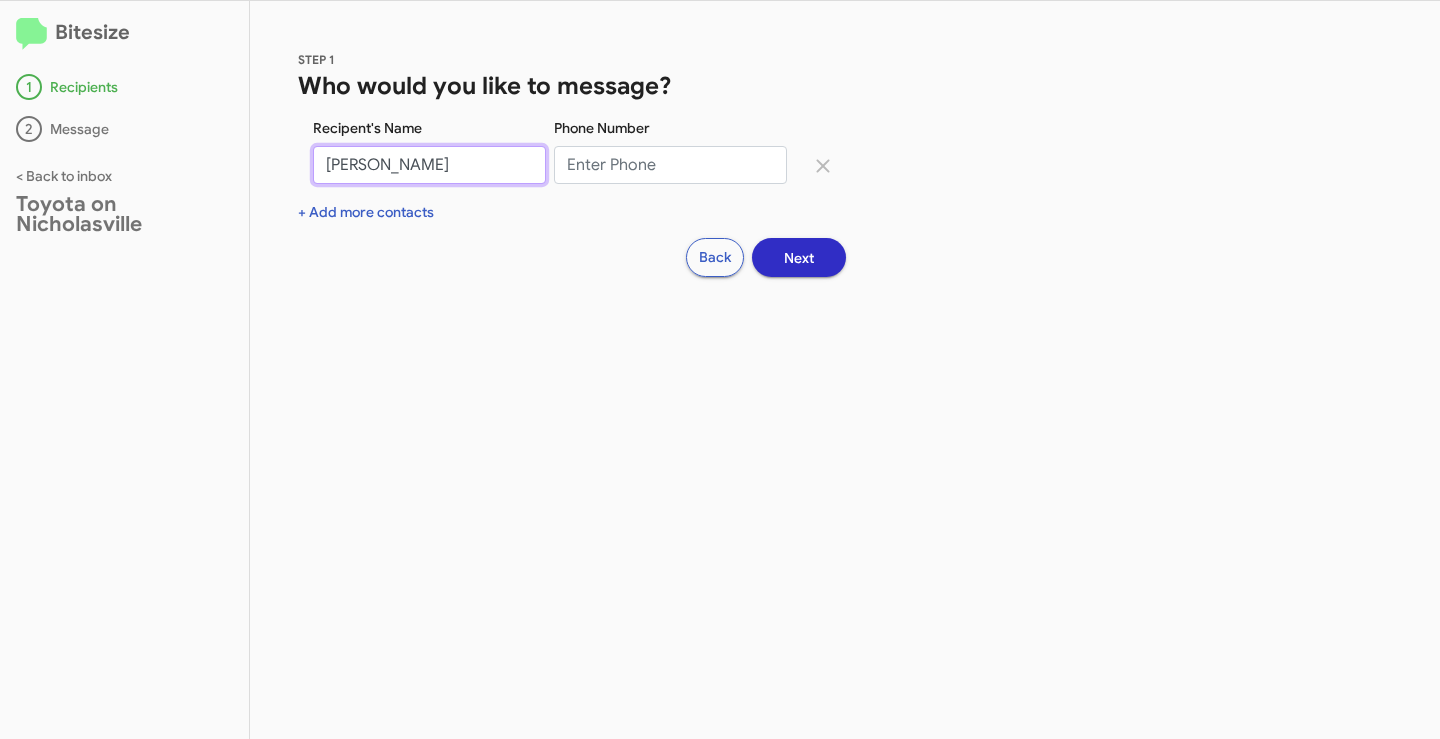 type on "[PERSON_NAME]" 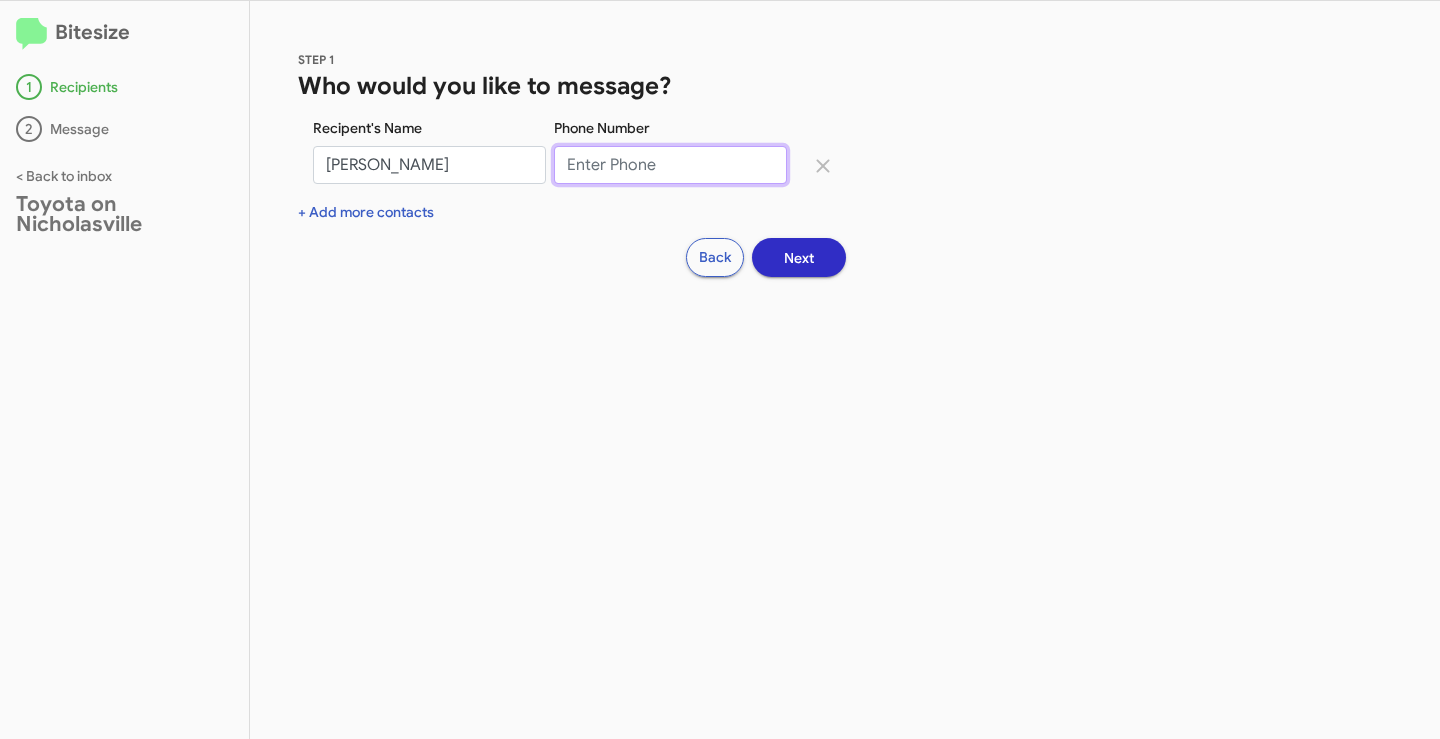 click on "Phone Number" at bounding box center [670, 165] 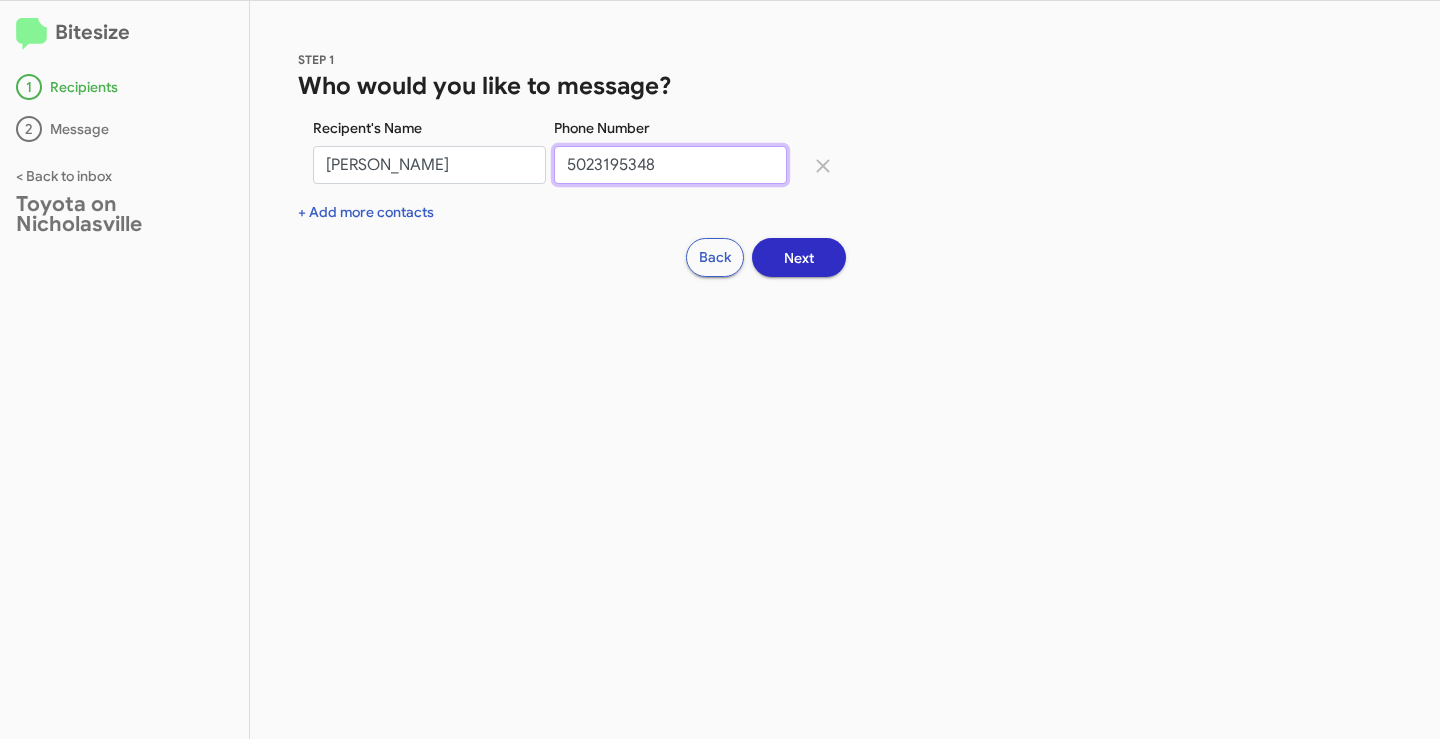 type on "5023195348" 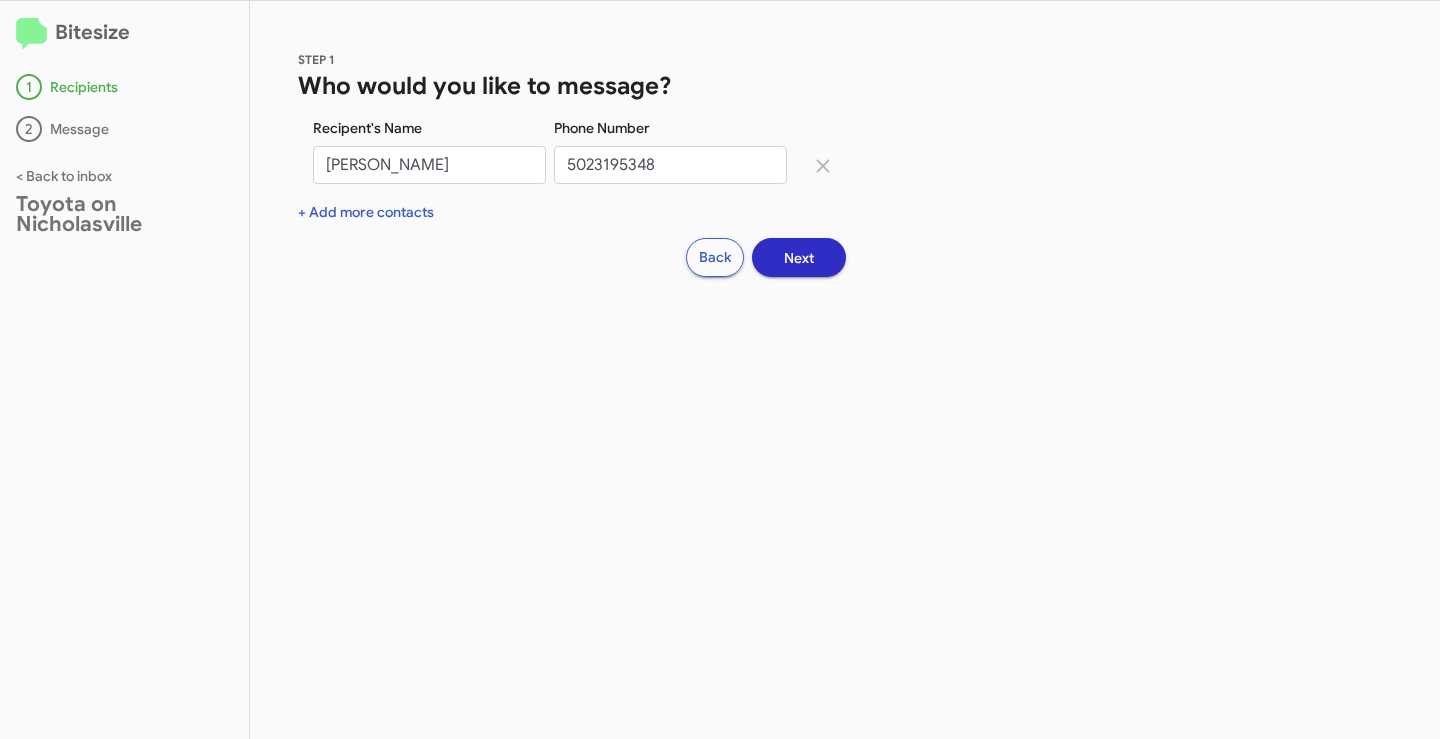 click on "Next" 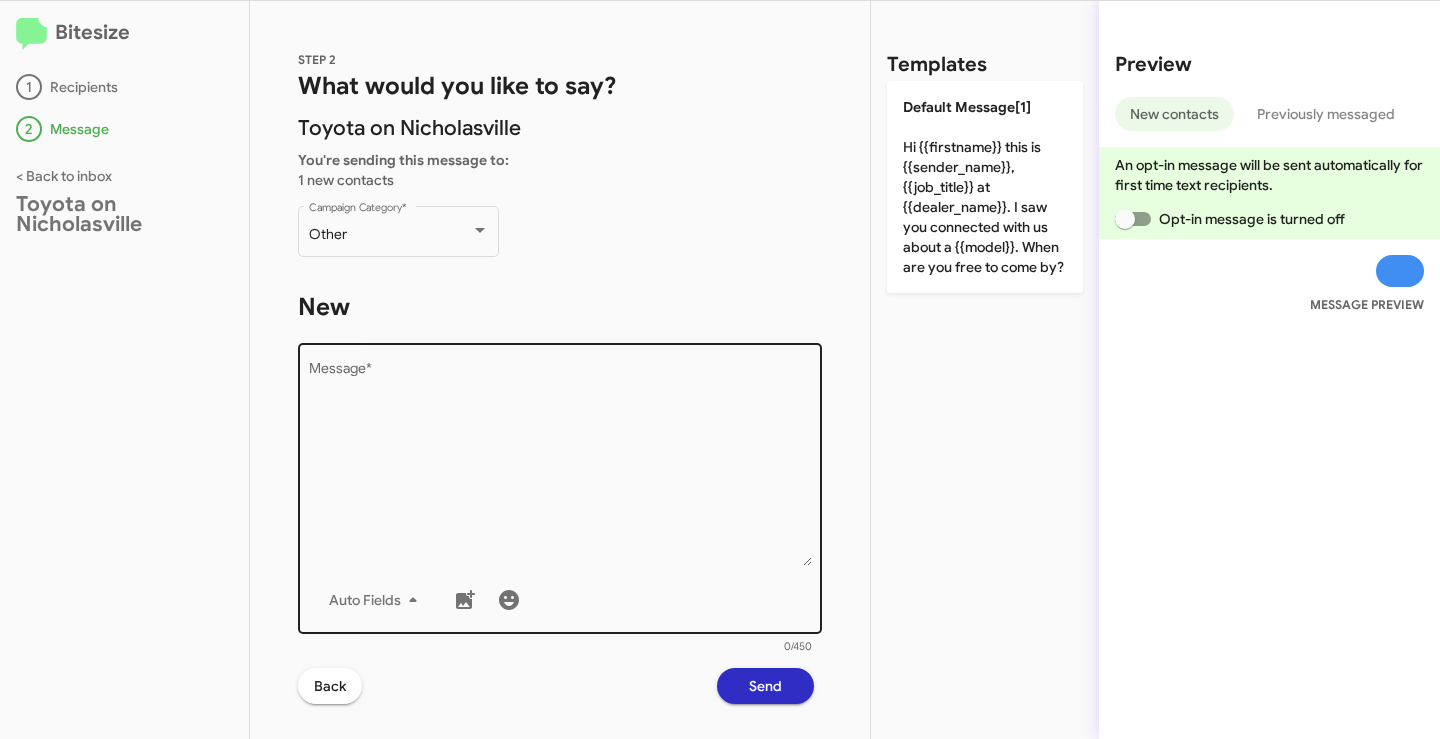 click on "Message  *" at bounding box center (560, 464) 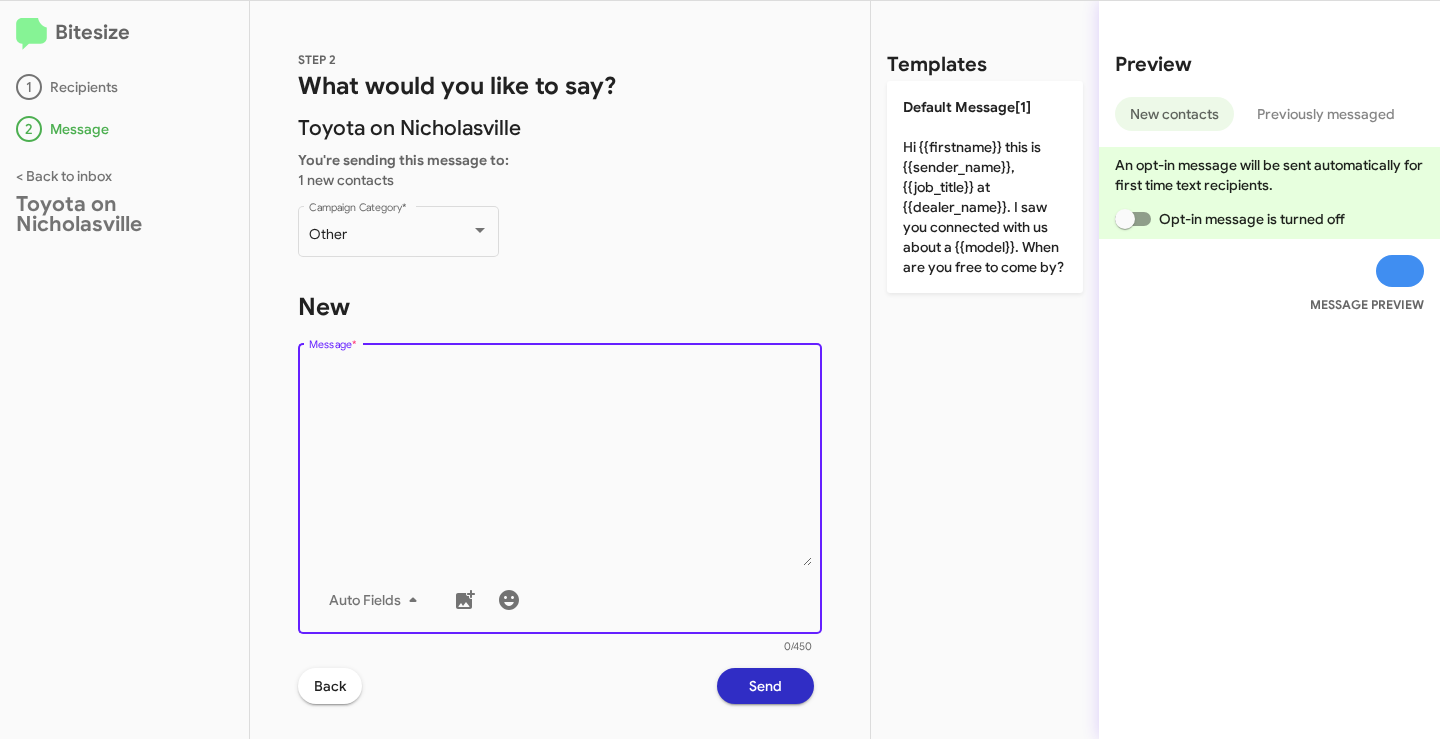 paste on "Hello {{firstname}}, this is Faith with Toyota on Nicholasville. Looks like you are due for your next complimentary maintenance on your {{make}} {{model}}. Let me know when you would like to get that scheduled and I will be happy to get you on the books. Thanks and have a great day!" 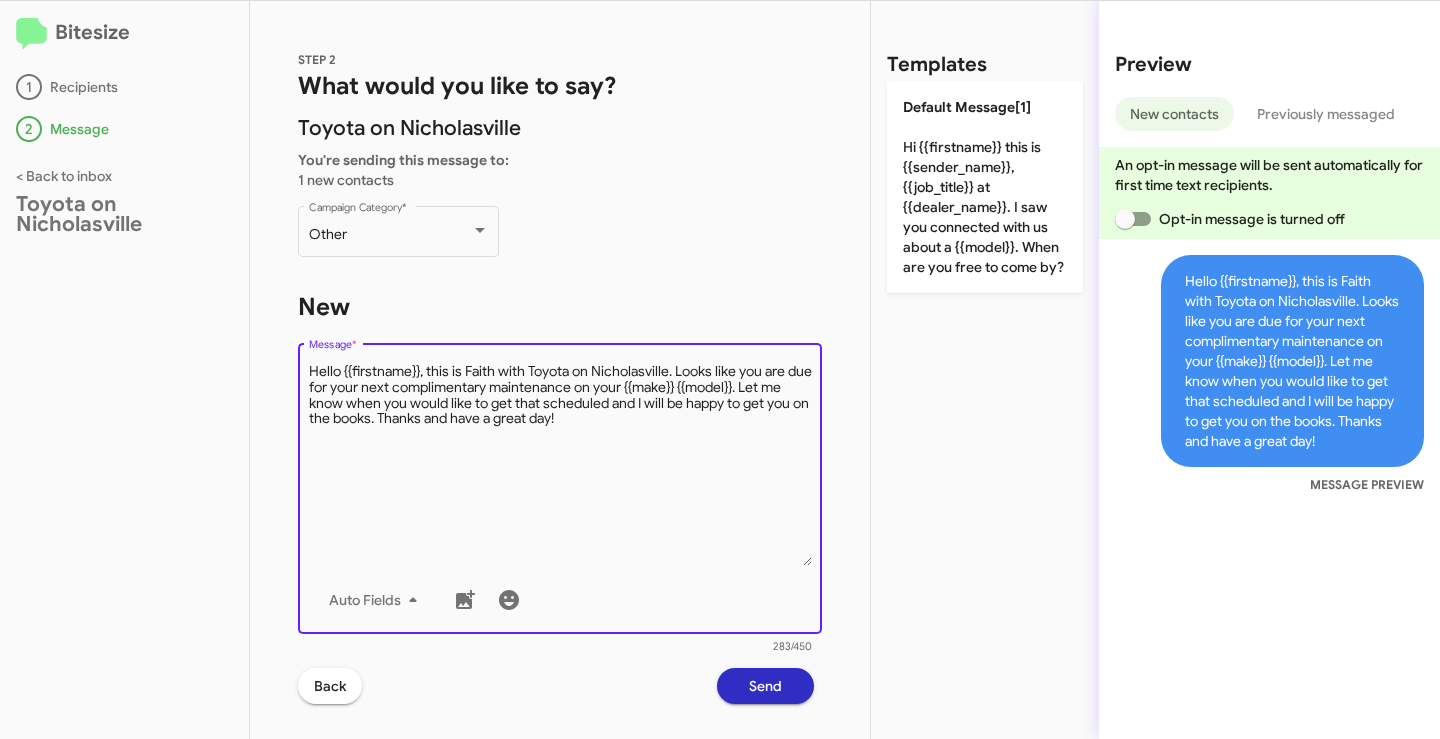 drag, startPoint x: 420, startPoint y: 367, endPoint x: 340, endPoint y: 376, distance: 80.50466 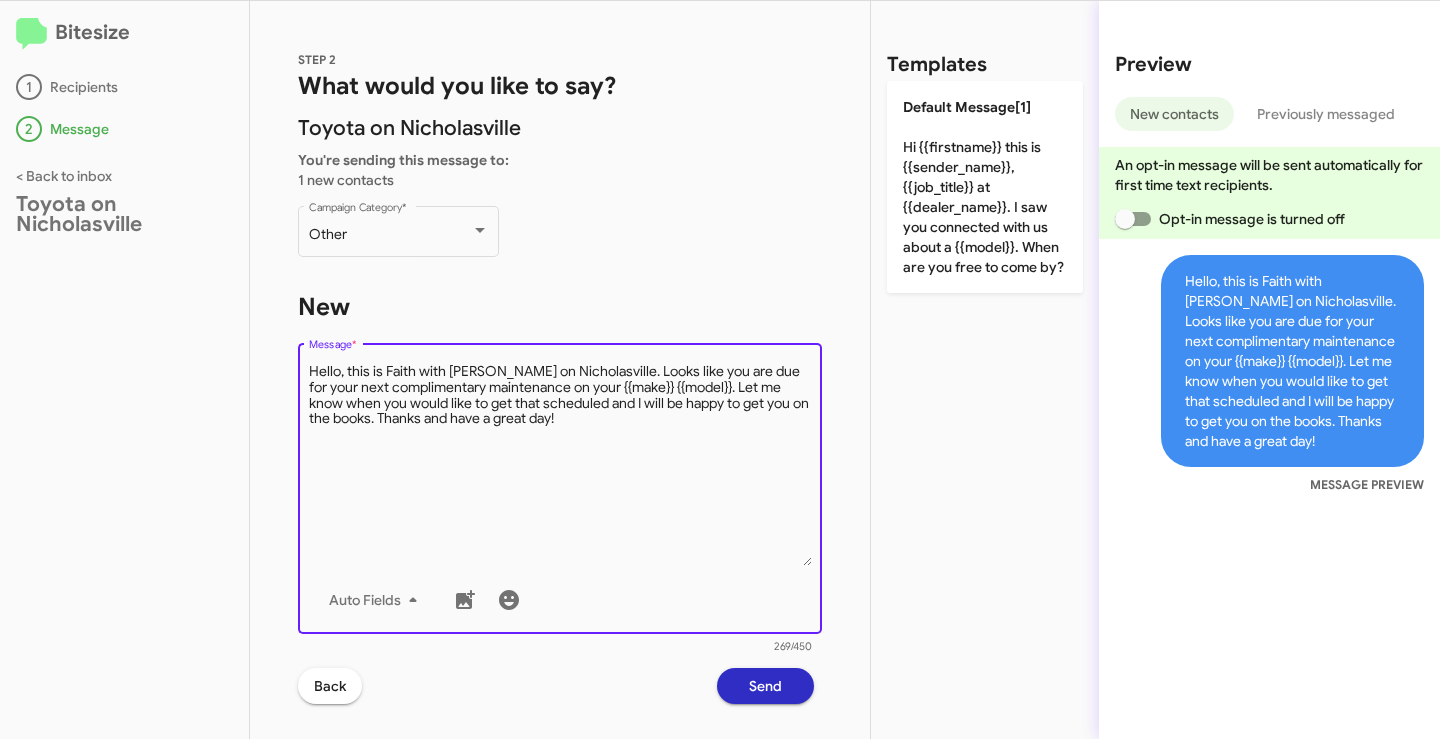drag, startPoint x: 684, startPoint y: 390, endPoint x: 573, endPoint y: 388, distance: 111.01801 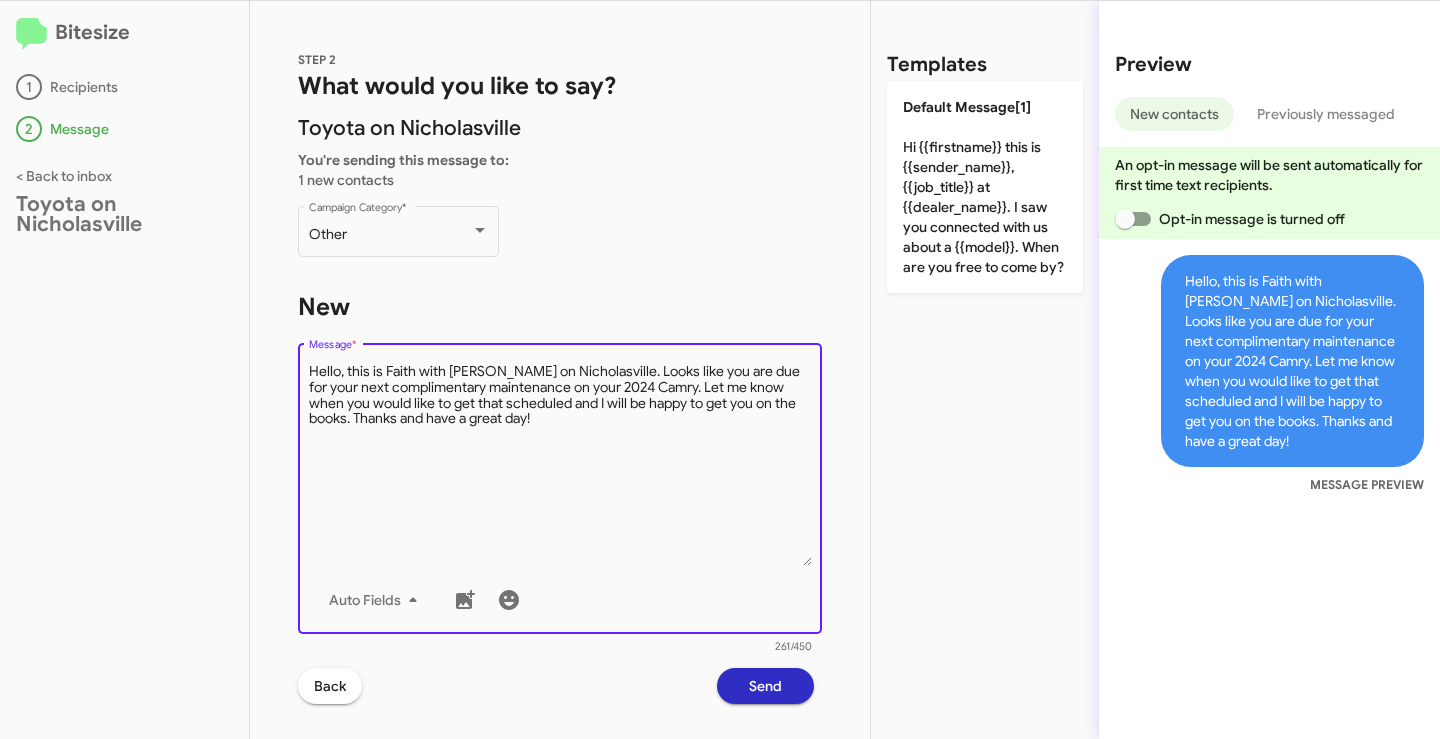 type on "Hello, this is Faith with [PERSON_NAME] on Nicholasville. Looks like you are due for your next complimentary maintenance on your 2024 Camry. Let me know when you would like to get that scheduled and I will be happy to get you on the books. Thanks and have a great day!" 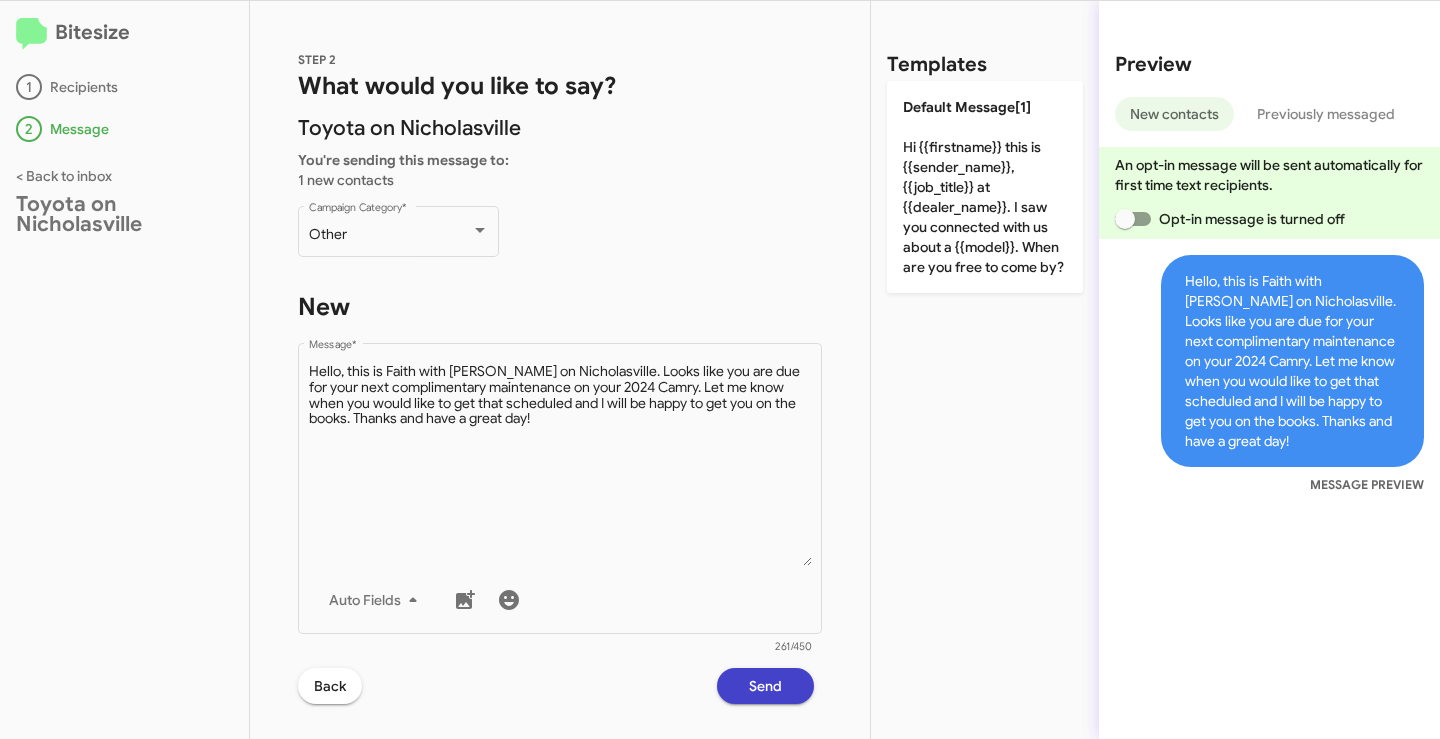 click on "Send" 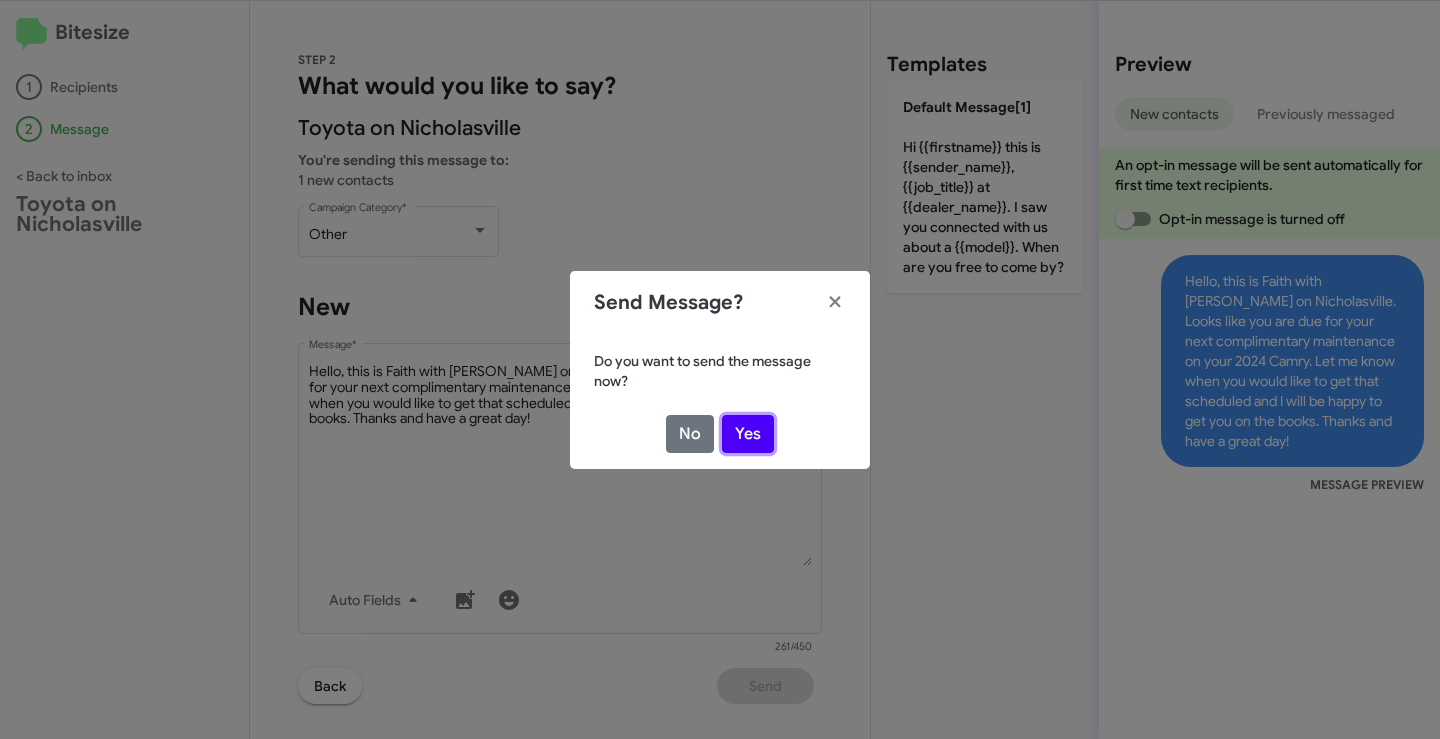 click on "Yes" 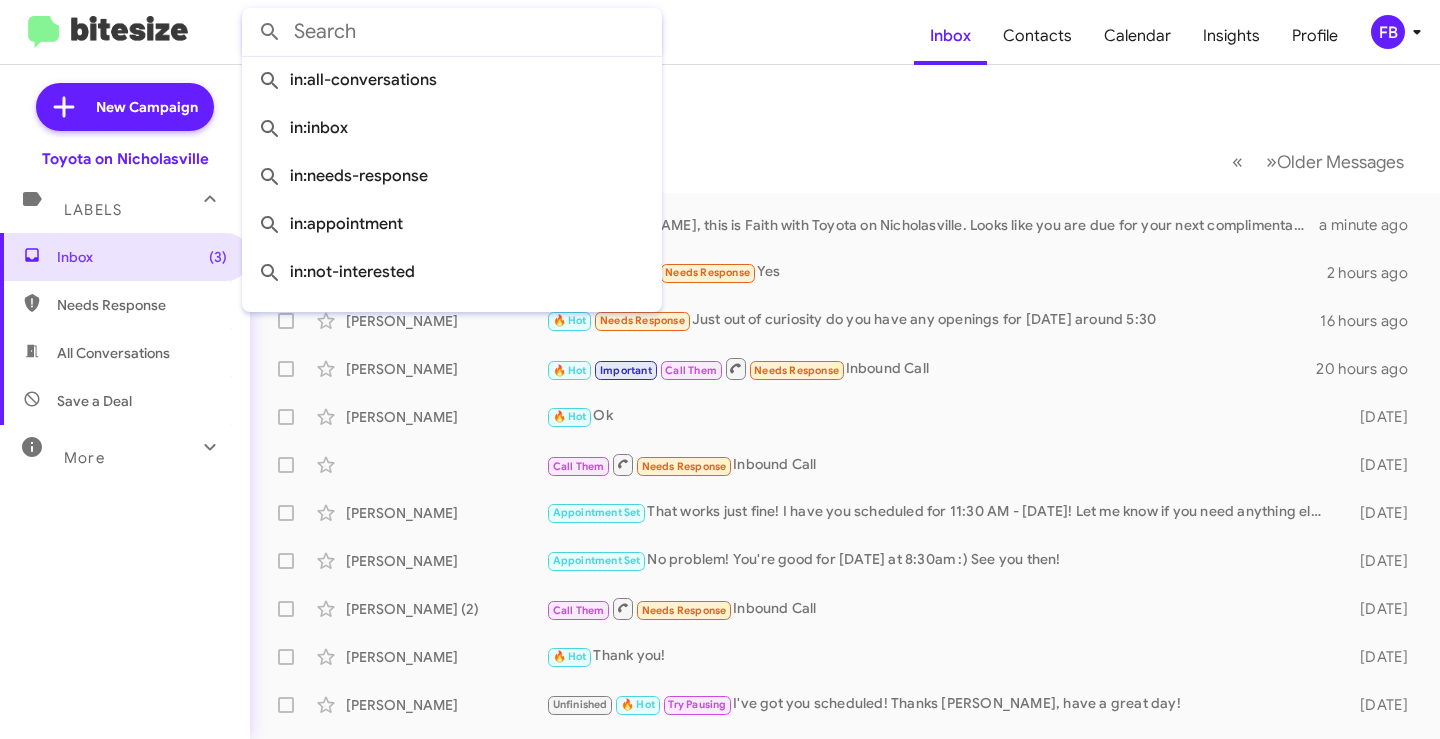 click 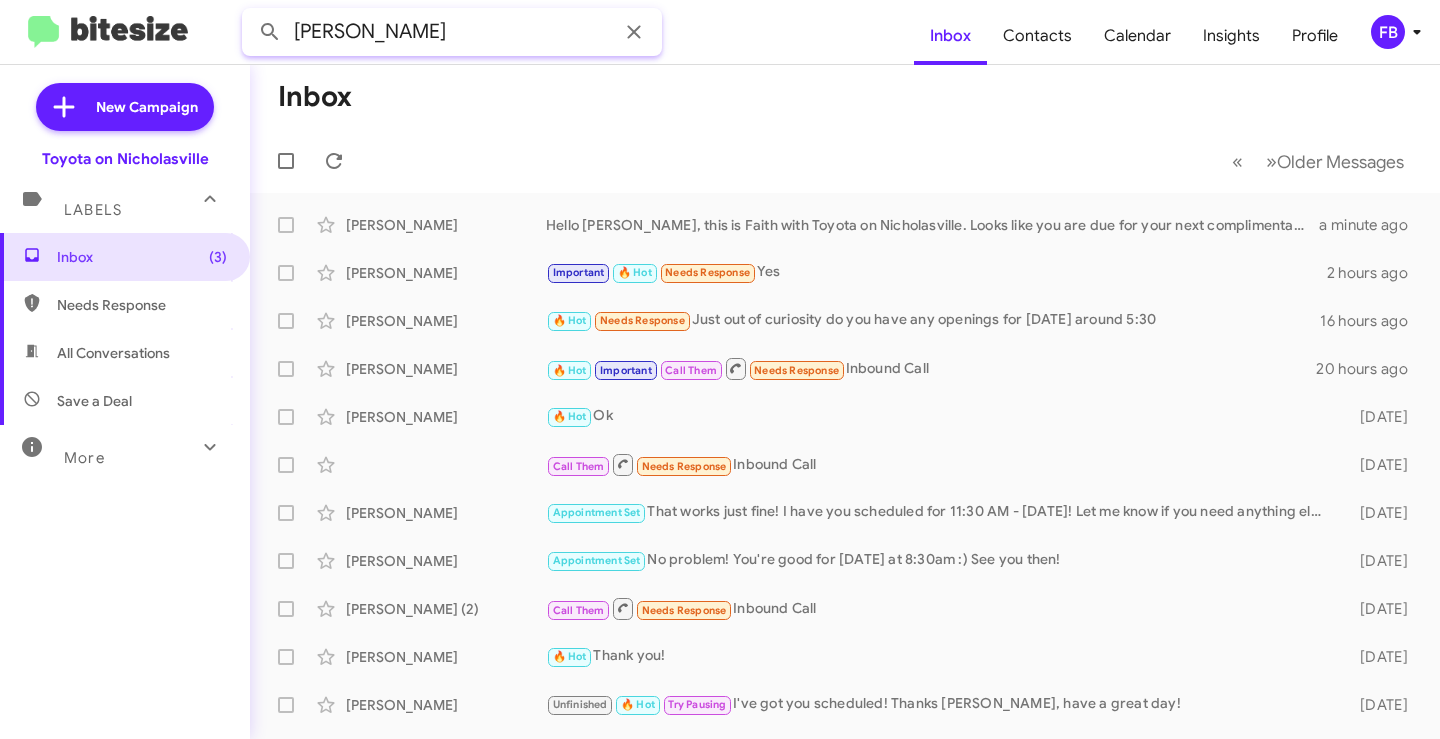 type on "[PERSON_NAME]" 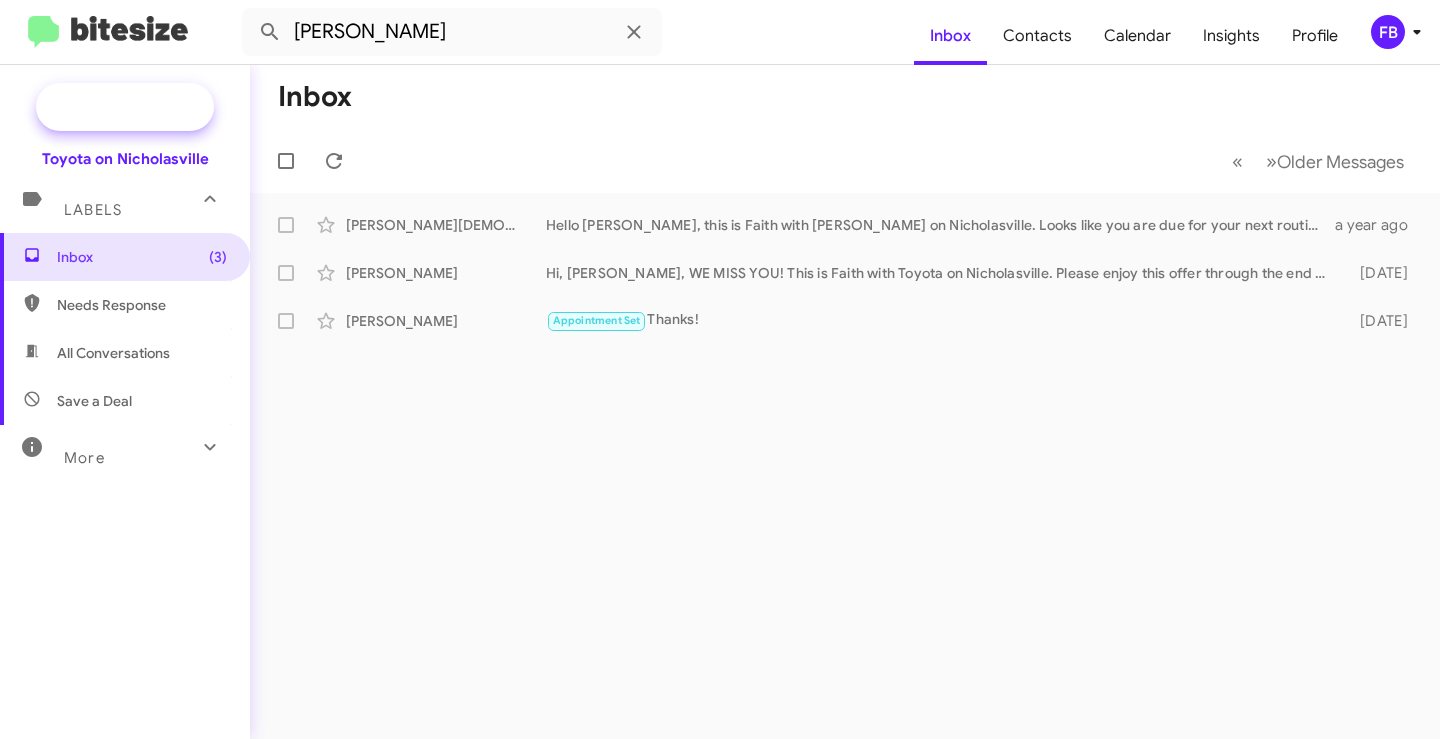 click on "New Campaign" 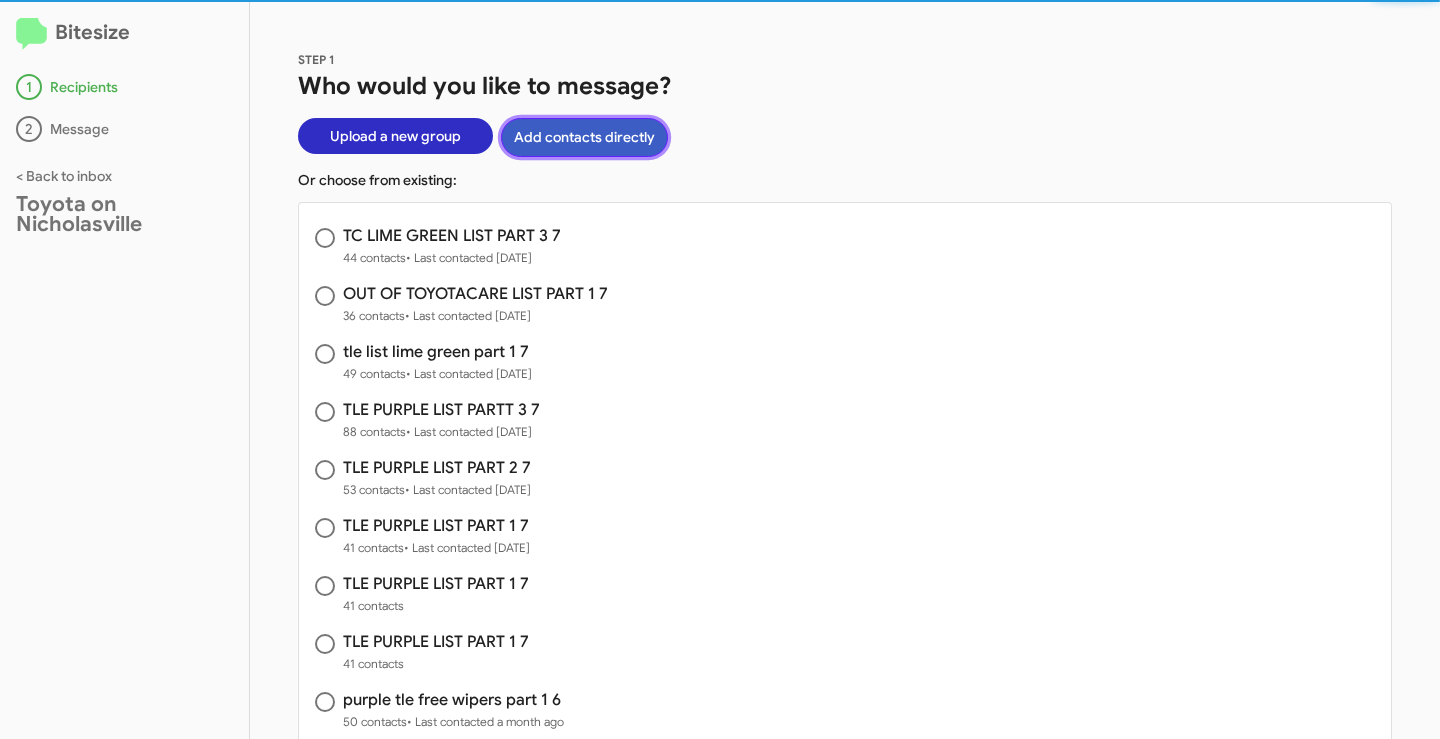 click on "Add contacts directly" 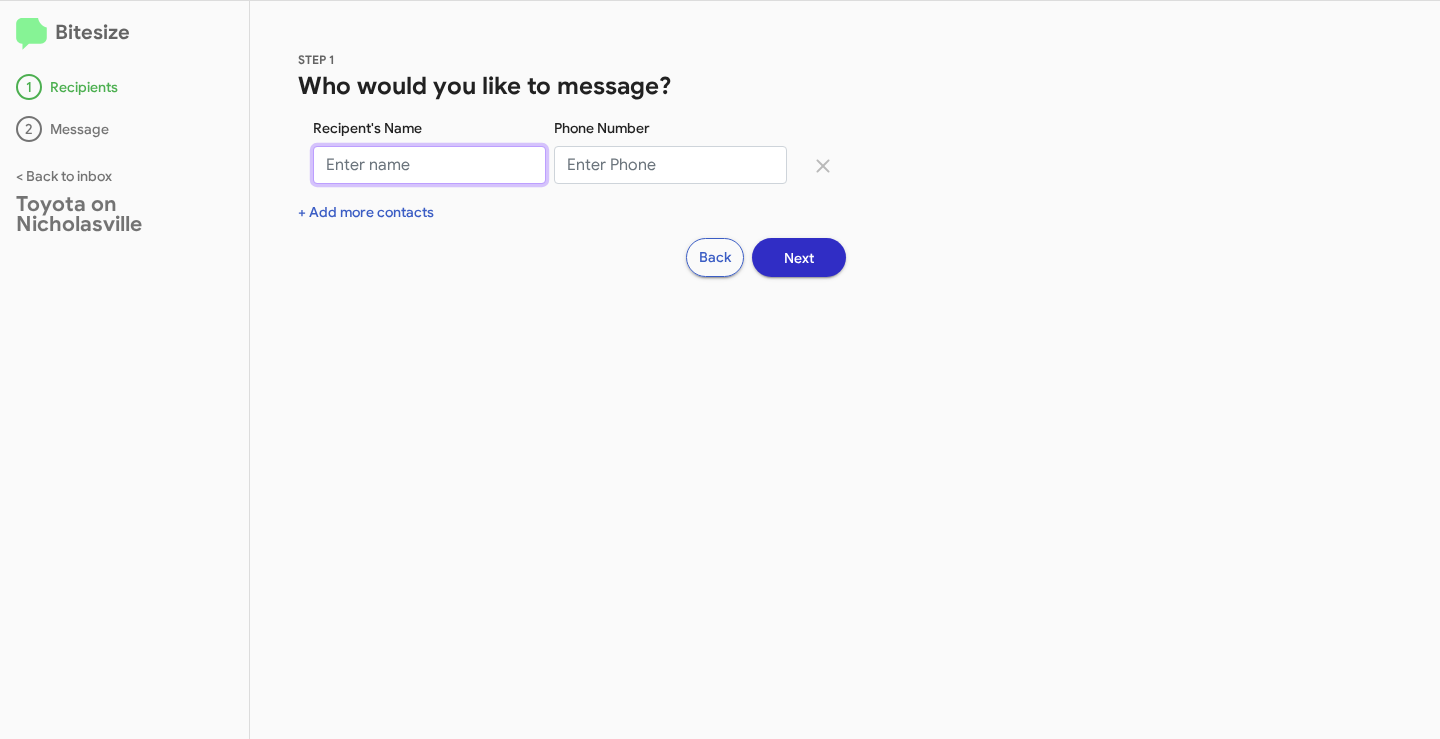 click on "Recipent's Name" at bounding box center [429, 165] 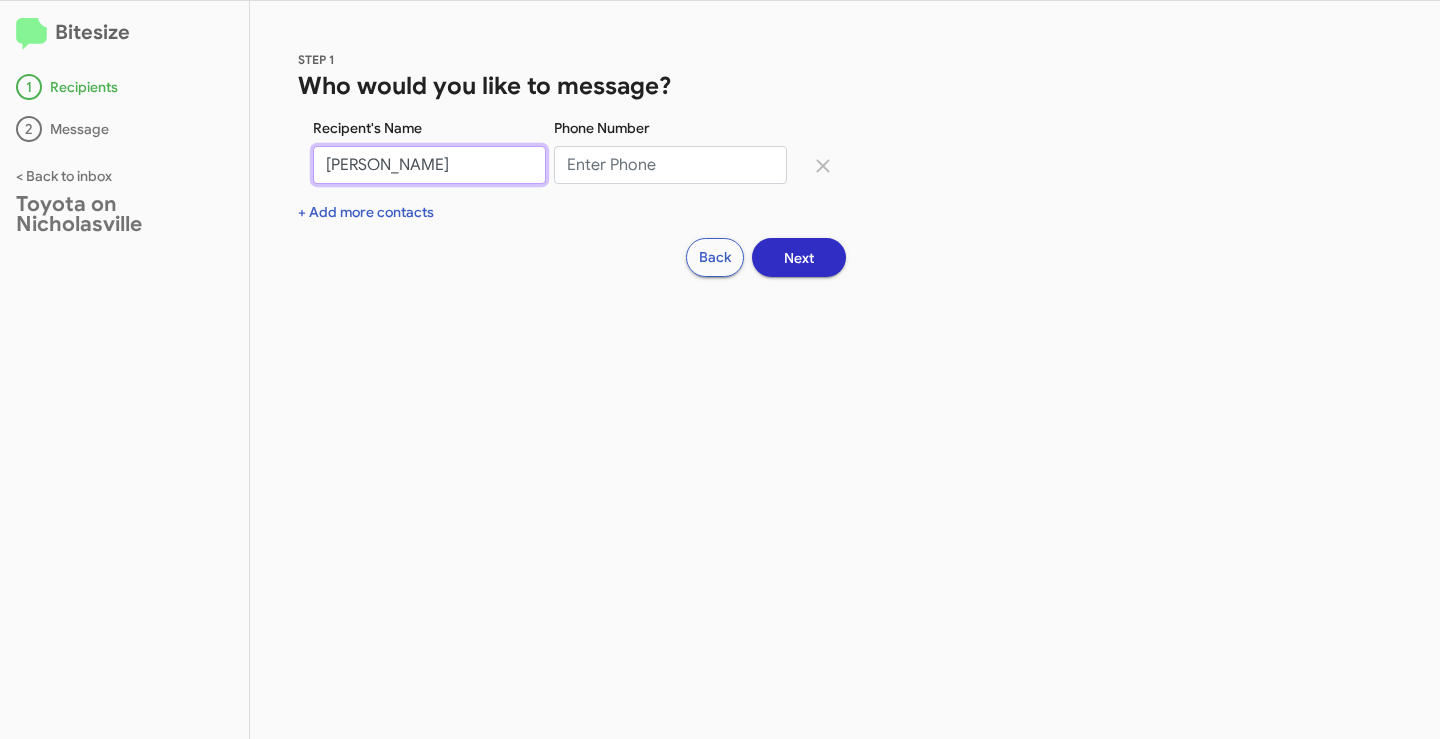 type on "[PERSON_NAME]" 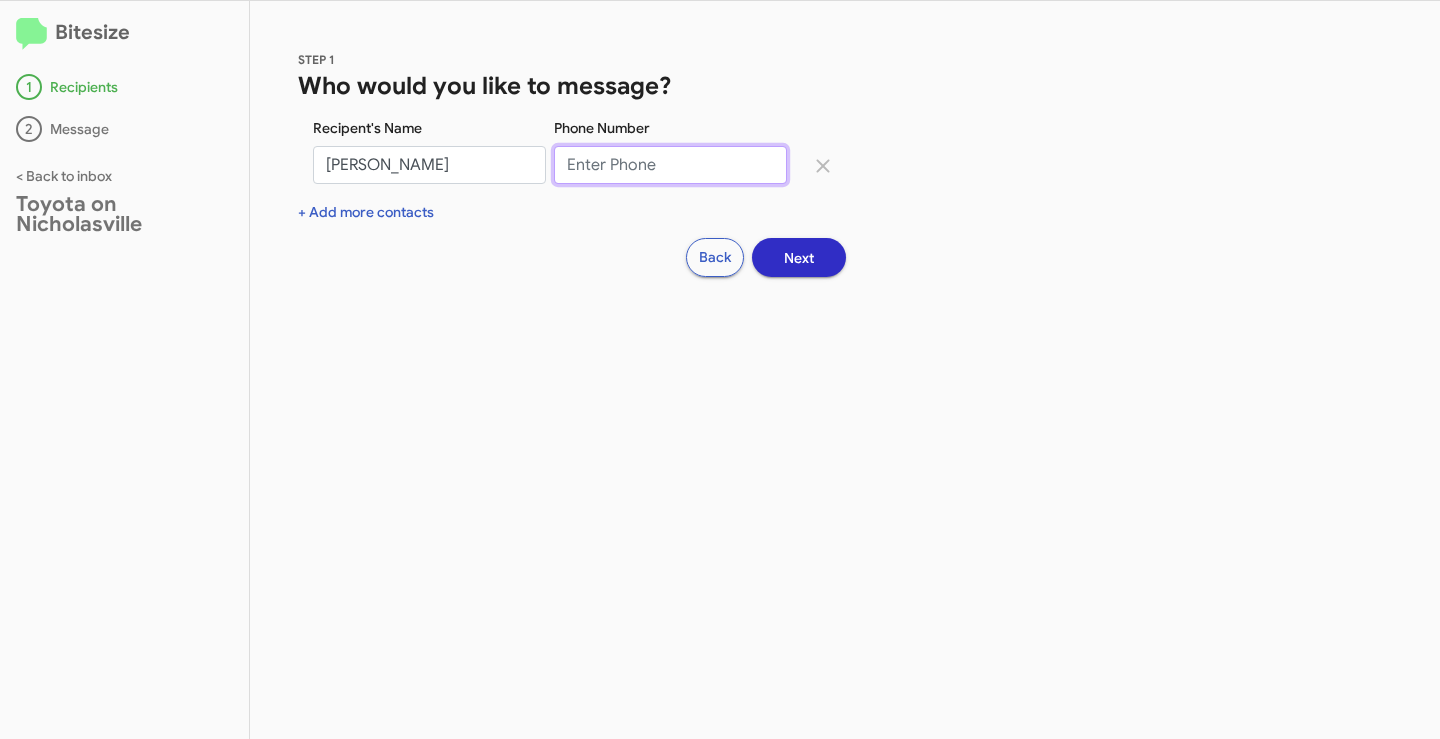 click on "Phone Number" at bounding box center [670, 165] 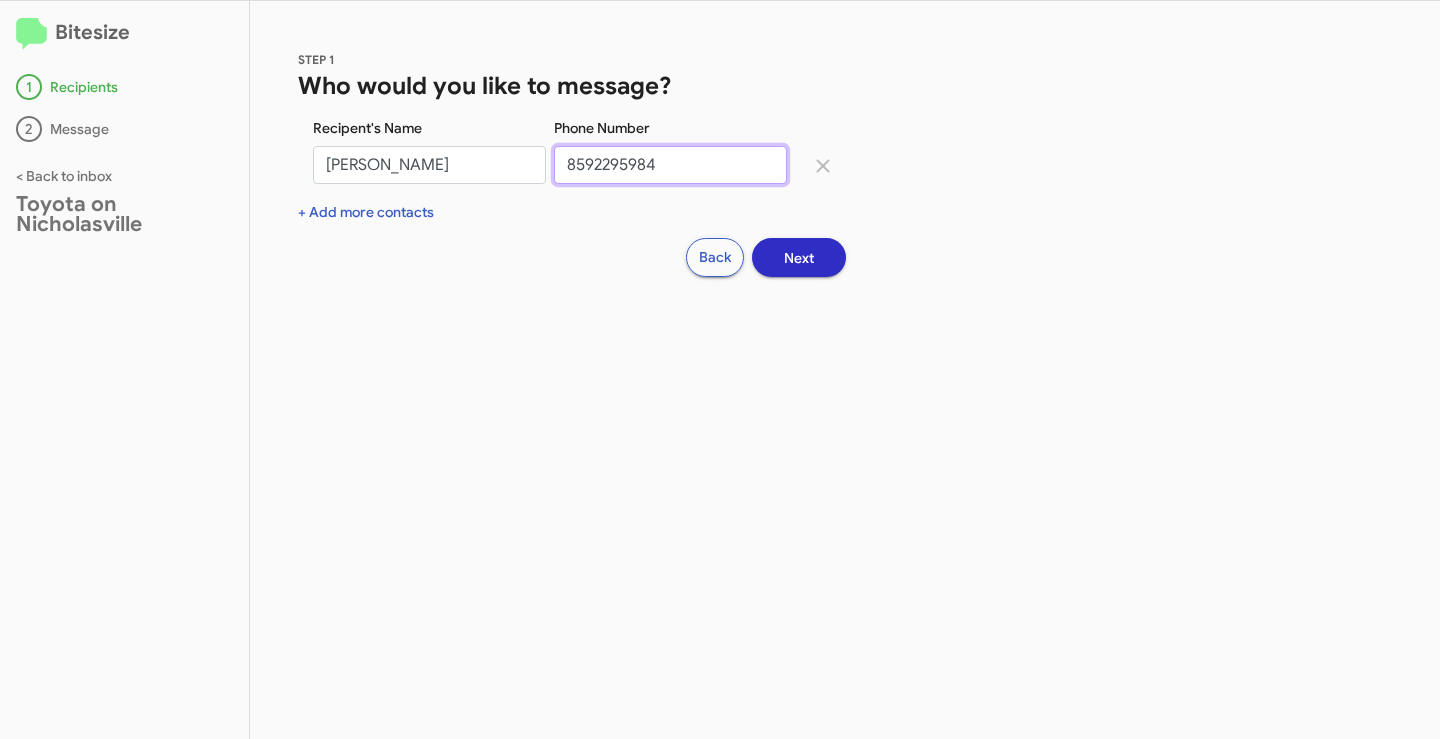 type on "8592295984" 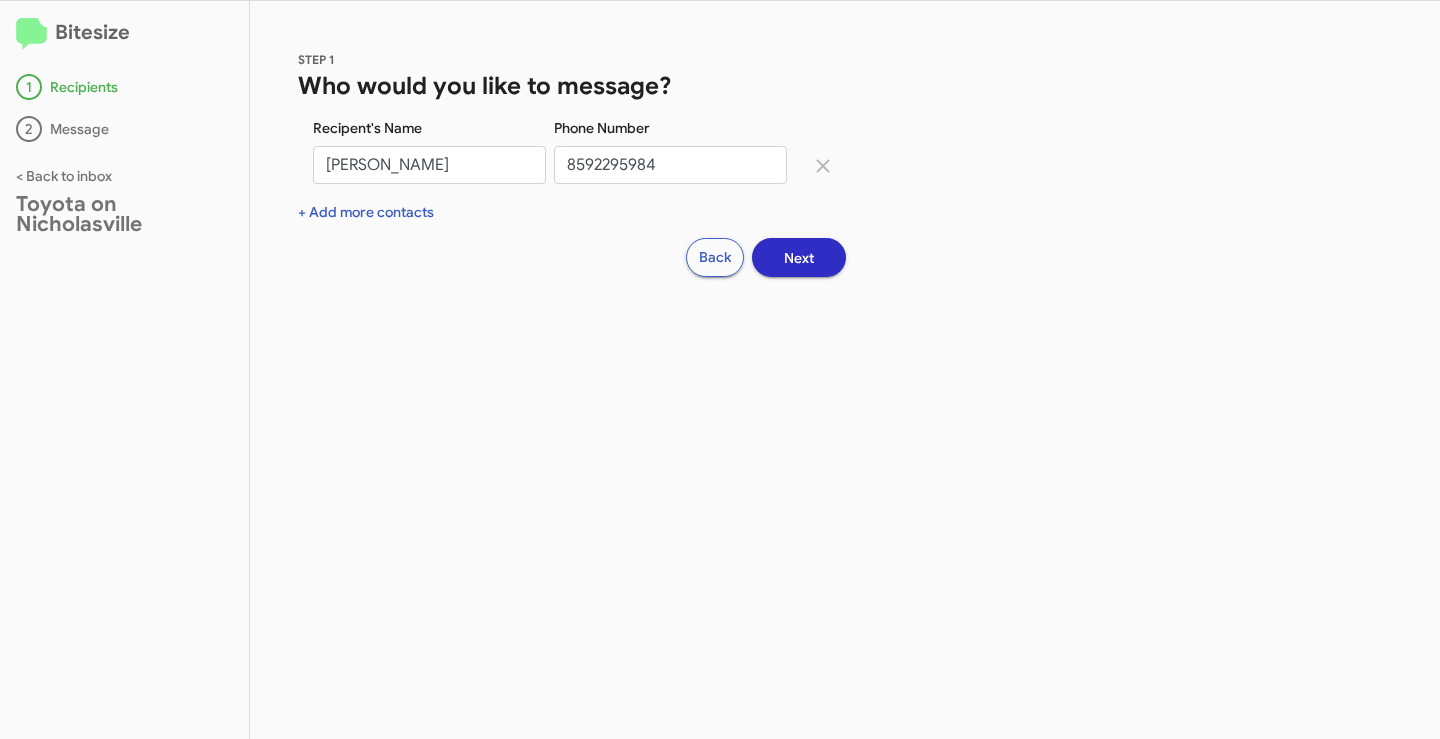 click on "Next" 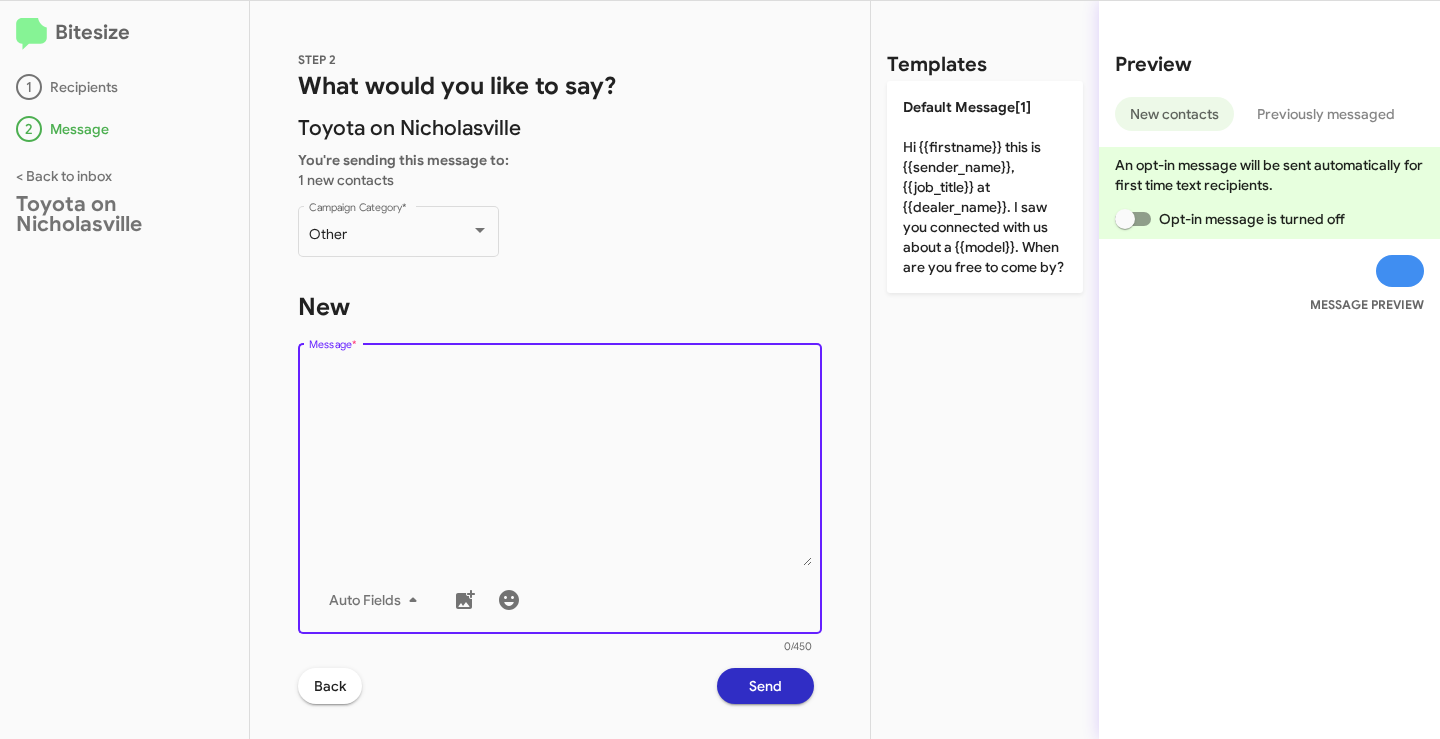 click on "Message  *" at bounding box center (560, 464) 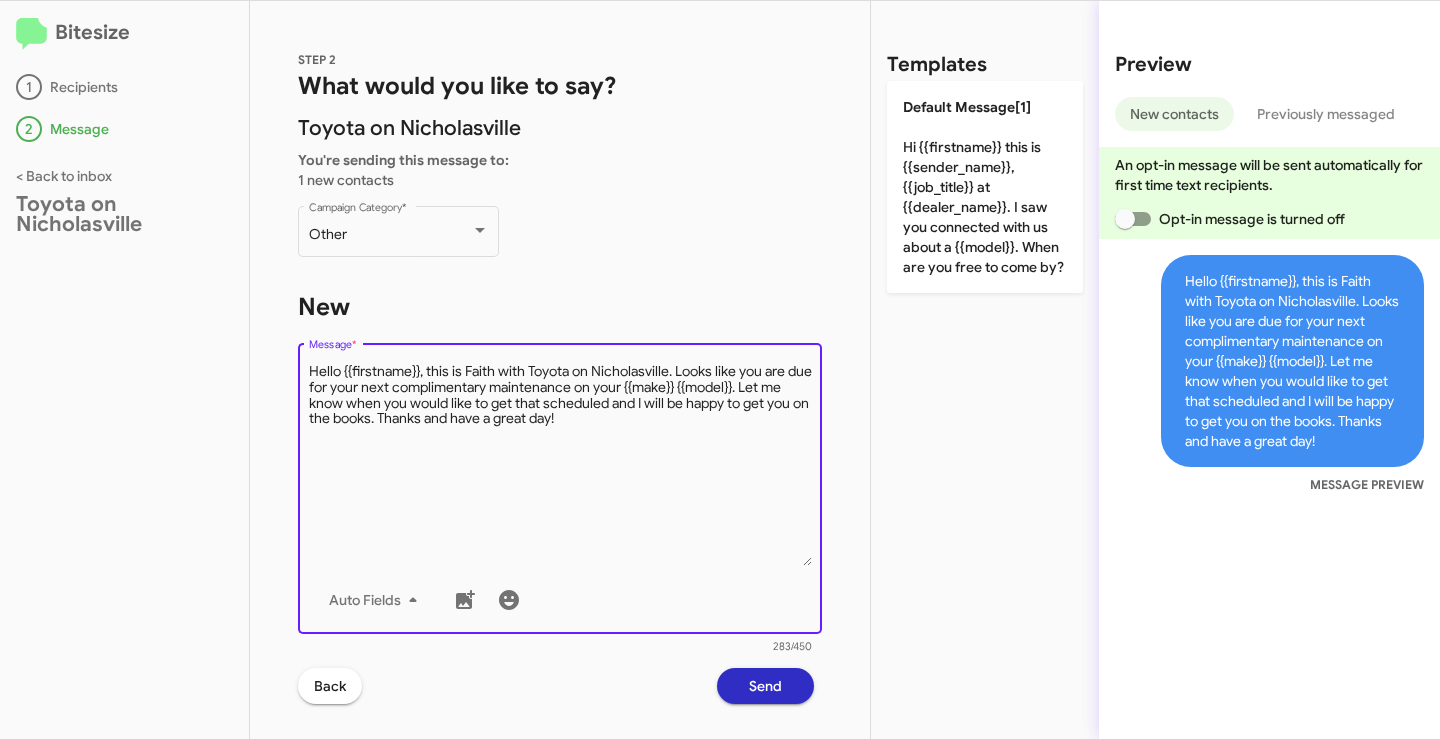 drag, startPoint x: 422, startPoint y: 373, endPoint x: 339, endPoint y: 373, distance: 83 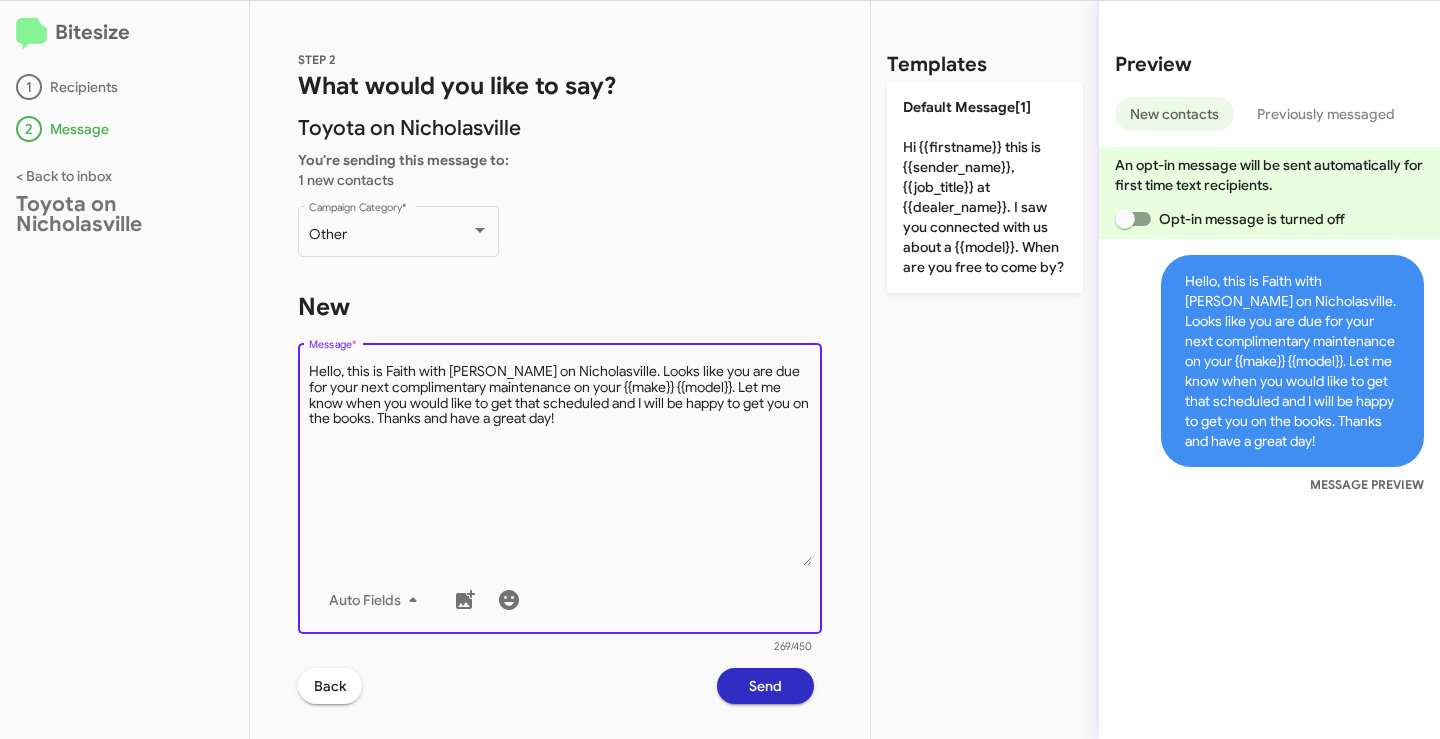 drag, startPoint x: 684, startPoint y: 389, endPoint x: 573, endPoint y: 383, distance: 111.16204 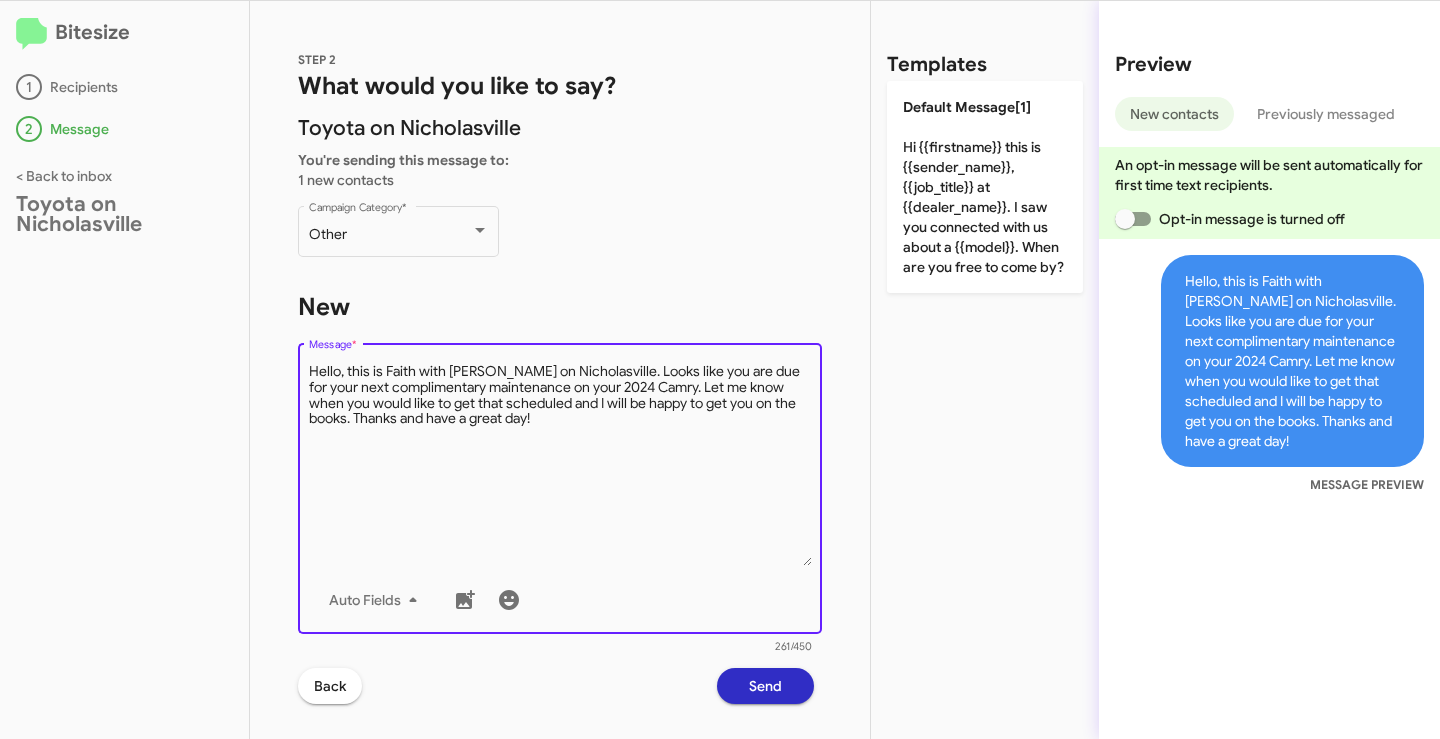 drag, startPoint x: 657, startPoint y: 393, endPoint x: 731, endPoint y: 433, distance: 84.118965 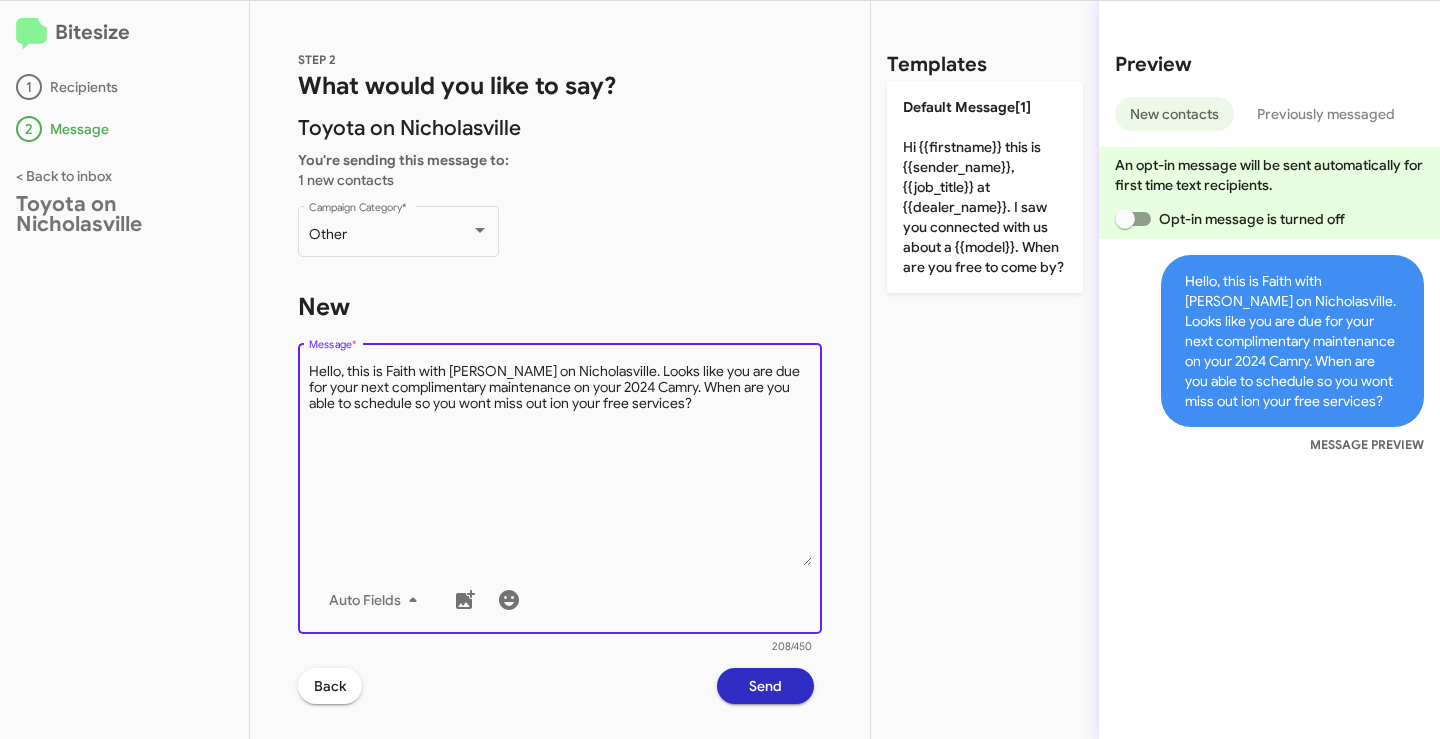 drag, startPoint x: 506, startPoint y: 403, endPoint x: 540, endPoint y: 414, distance: 35.735138 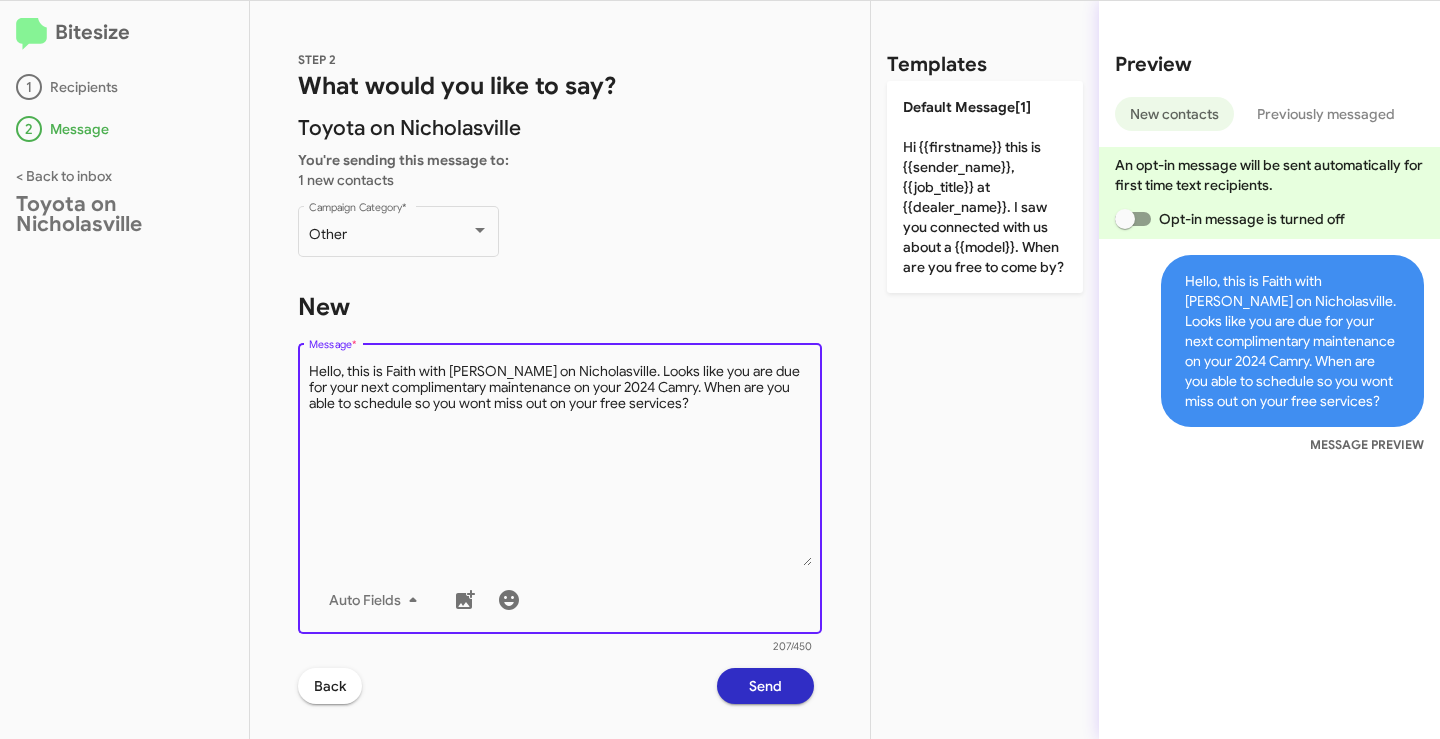type on "Hello, this is Faith with [PERSON_NAME] on Nicholasville. Looks like you are due for your next complimentary maintenance on your 2024 Camry. When are you able to schedule so you wont miss out on your free services?" 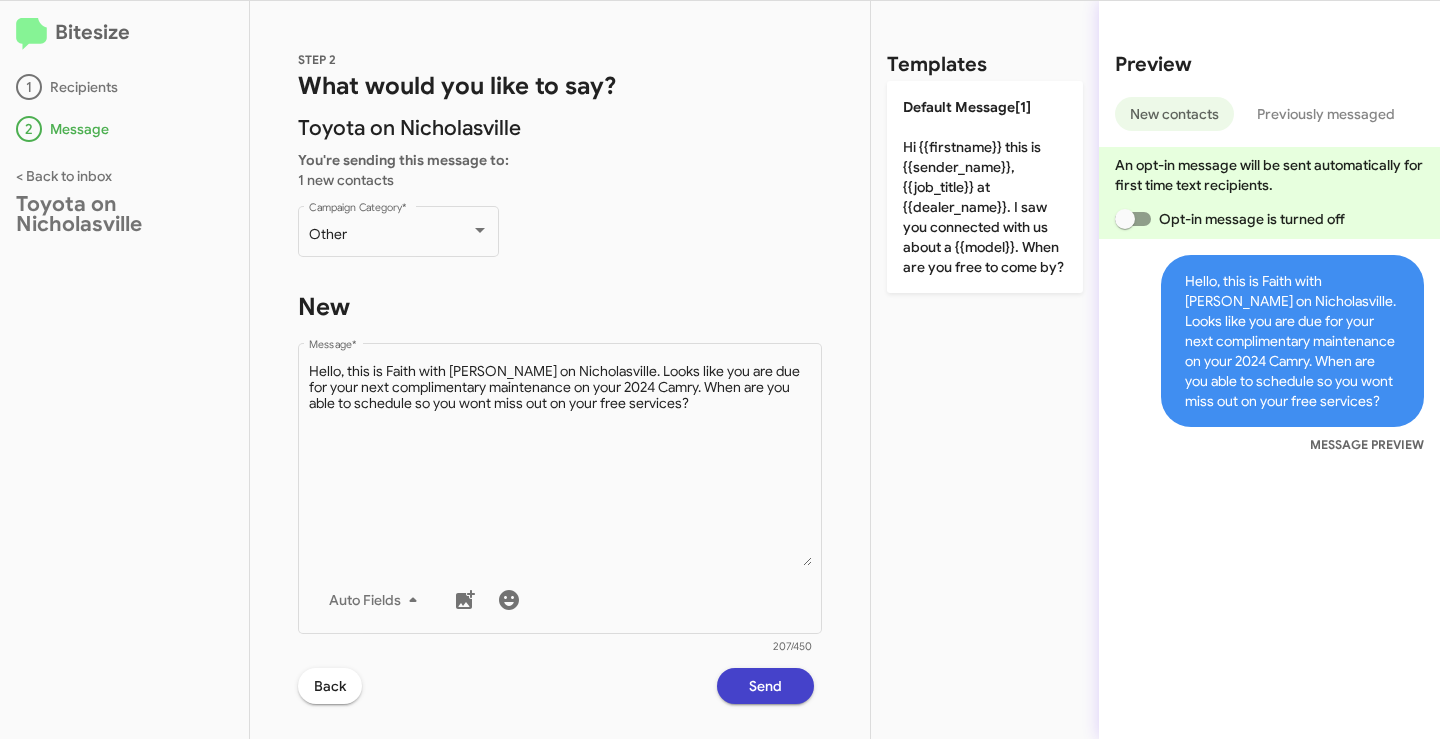 click on "Send" 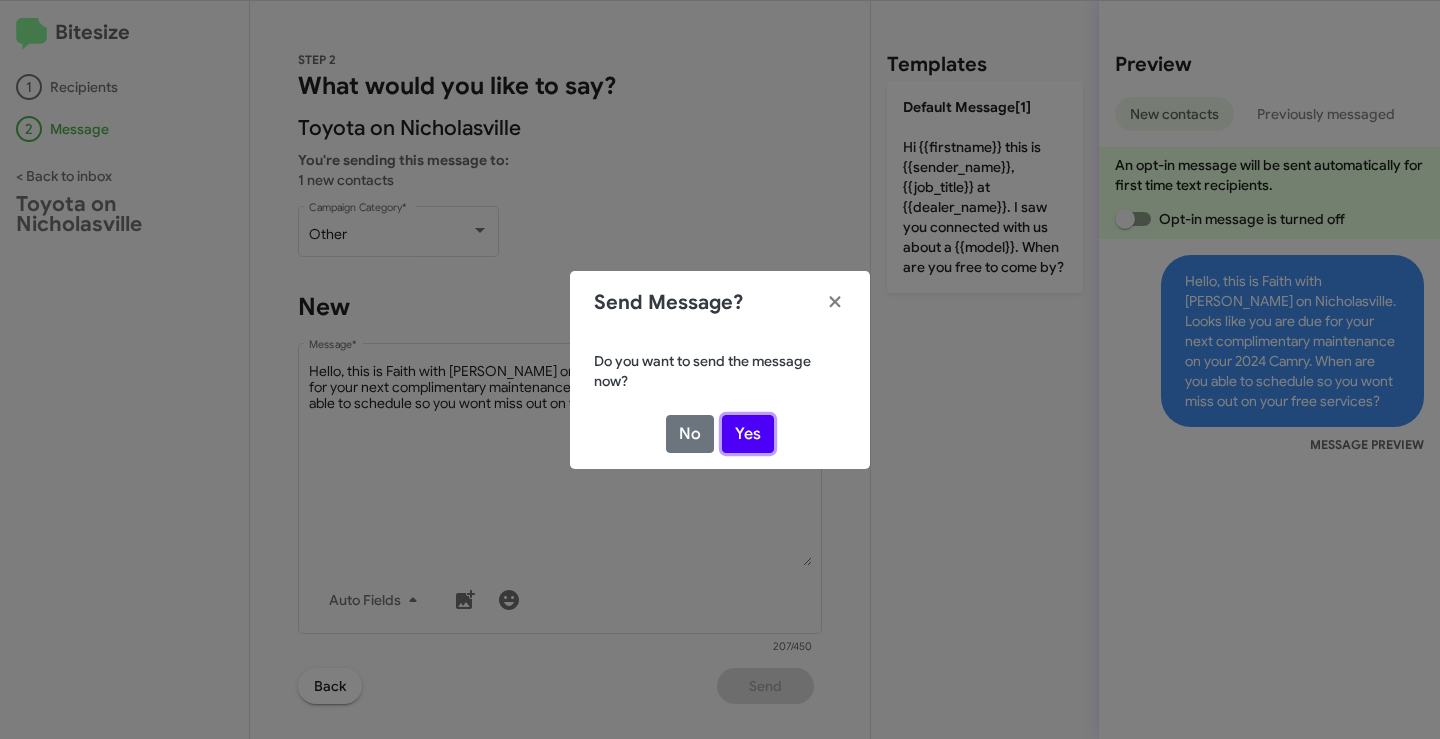 click on "Yes" 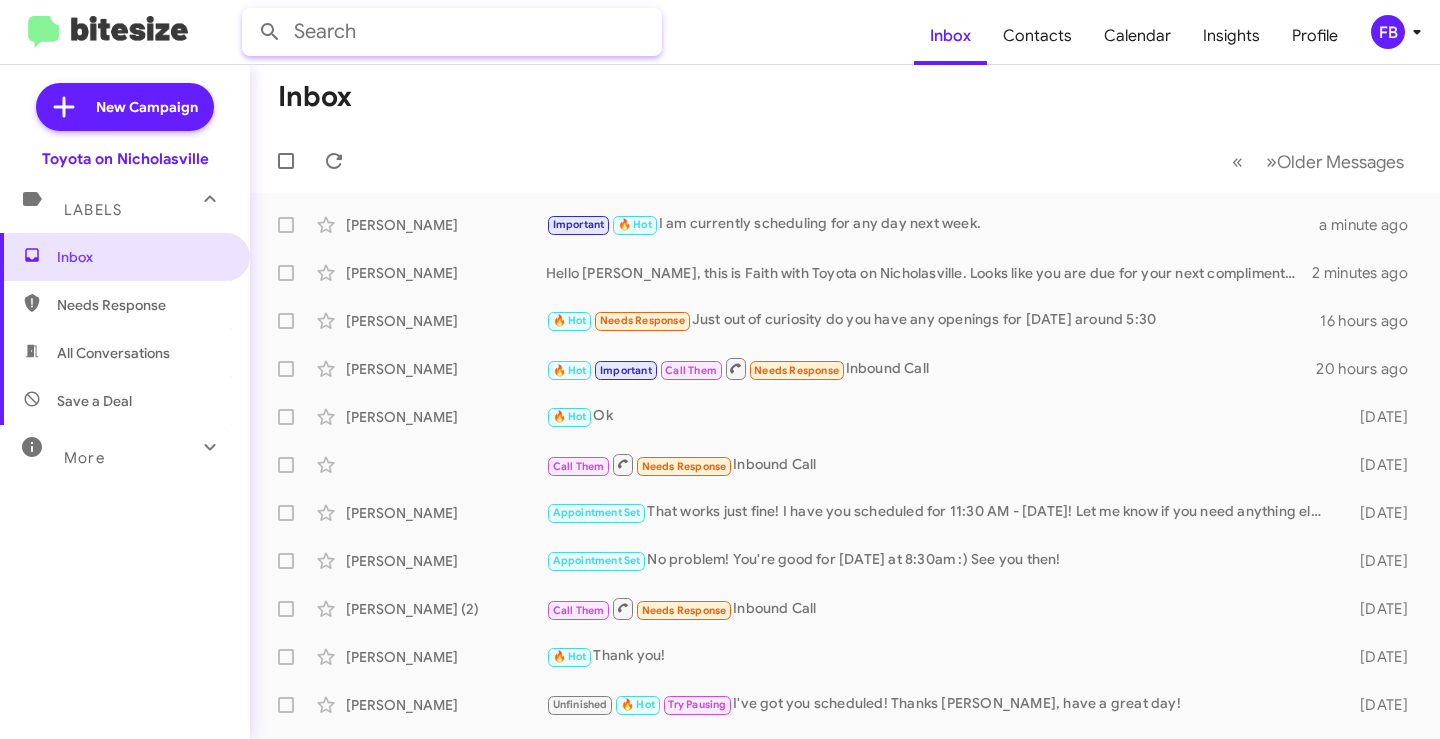 click 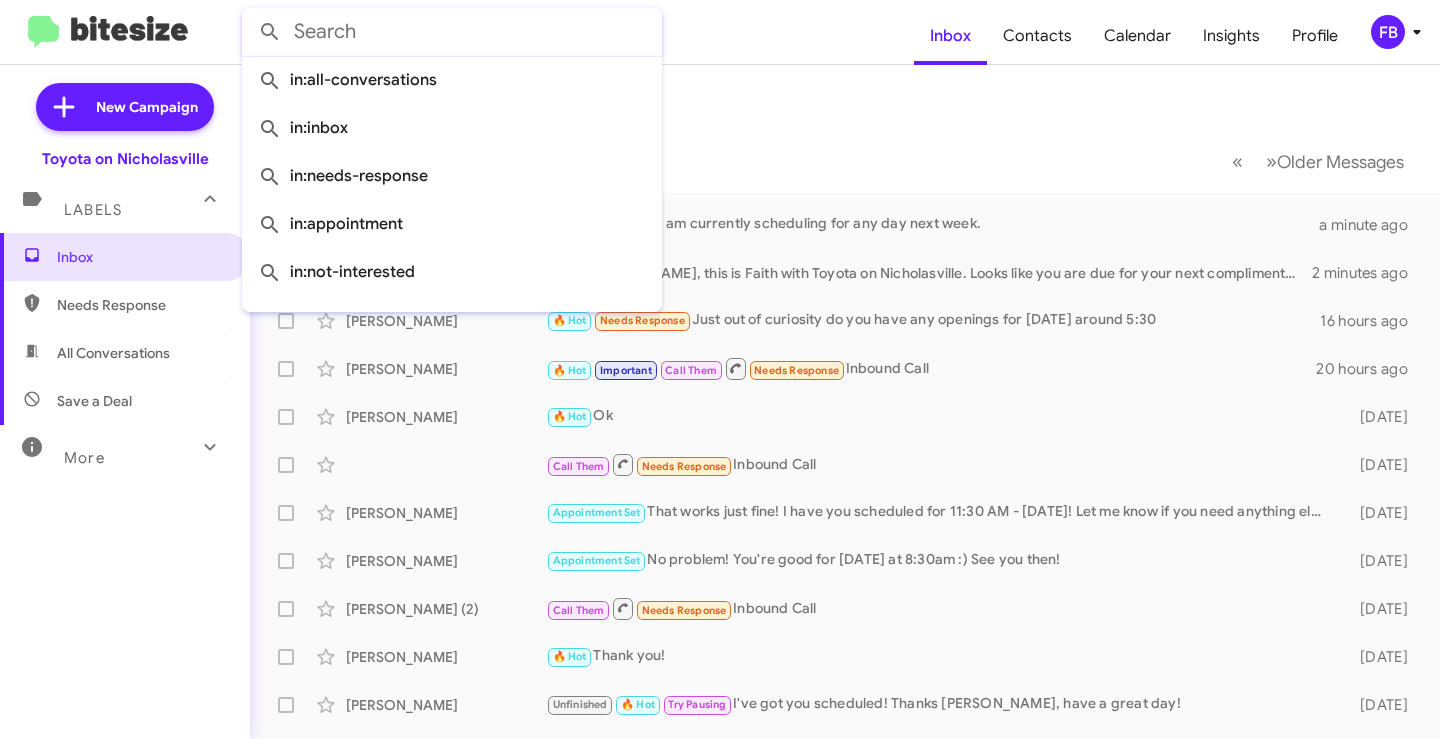 paste on "[PERSON_NAME]" 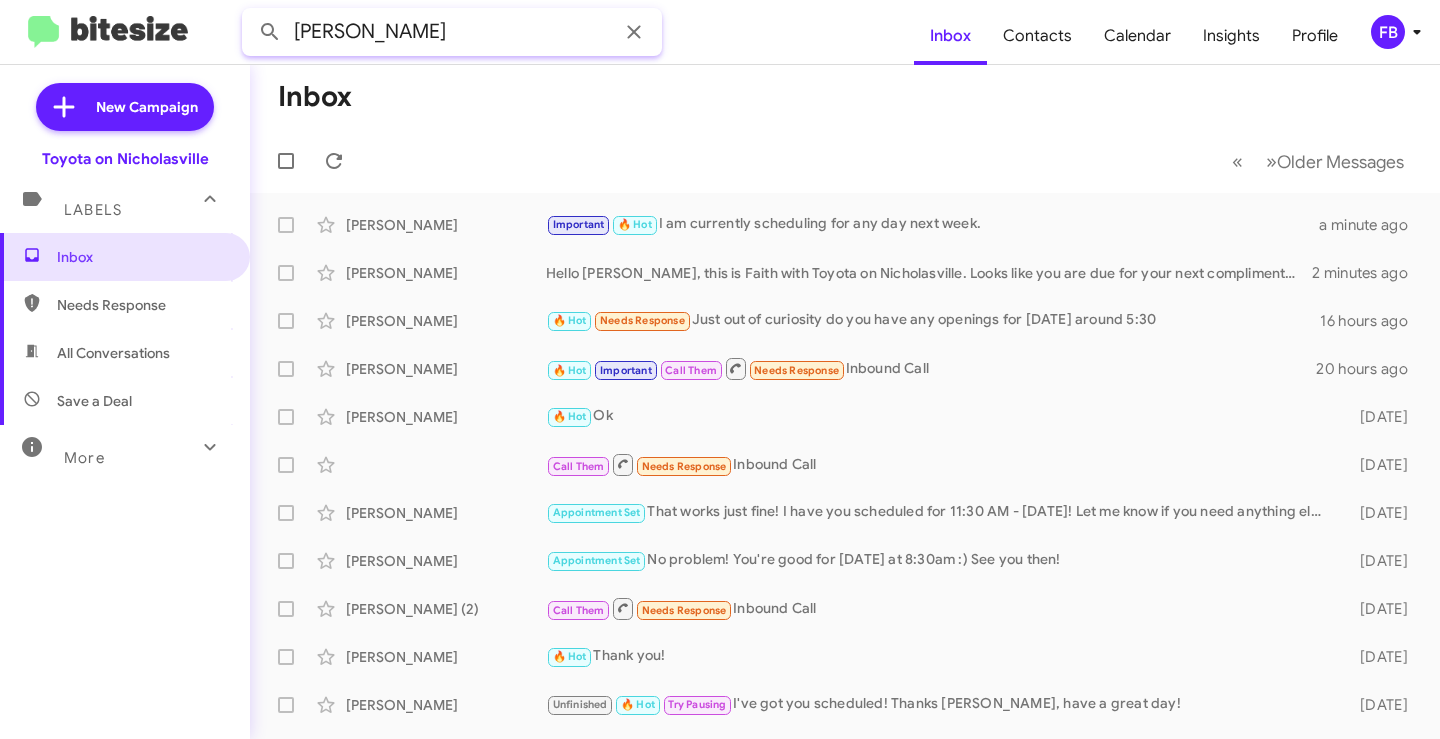 type on "[PERSON_NAME]" 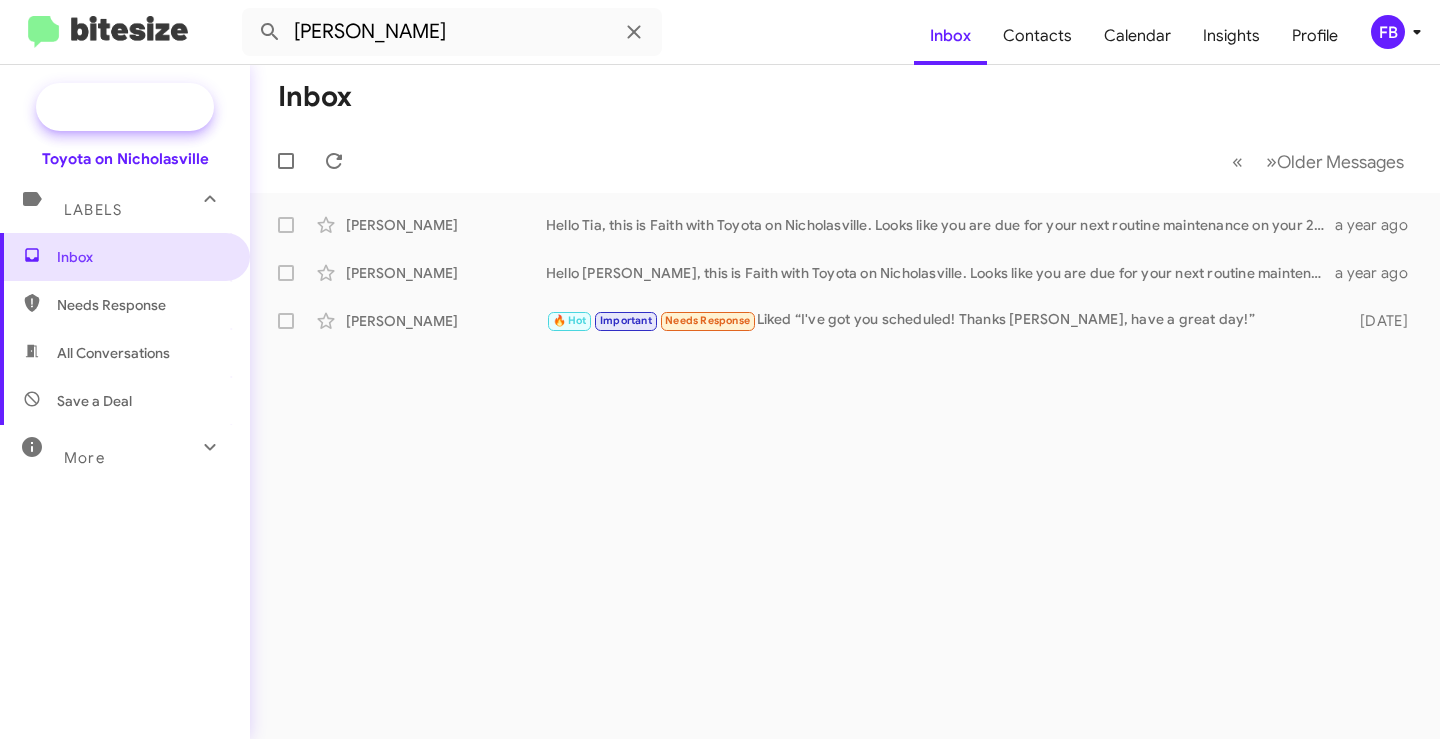 click on "New Campaign" 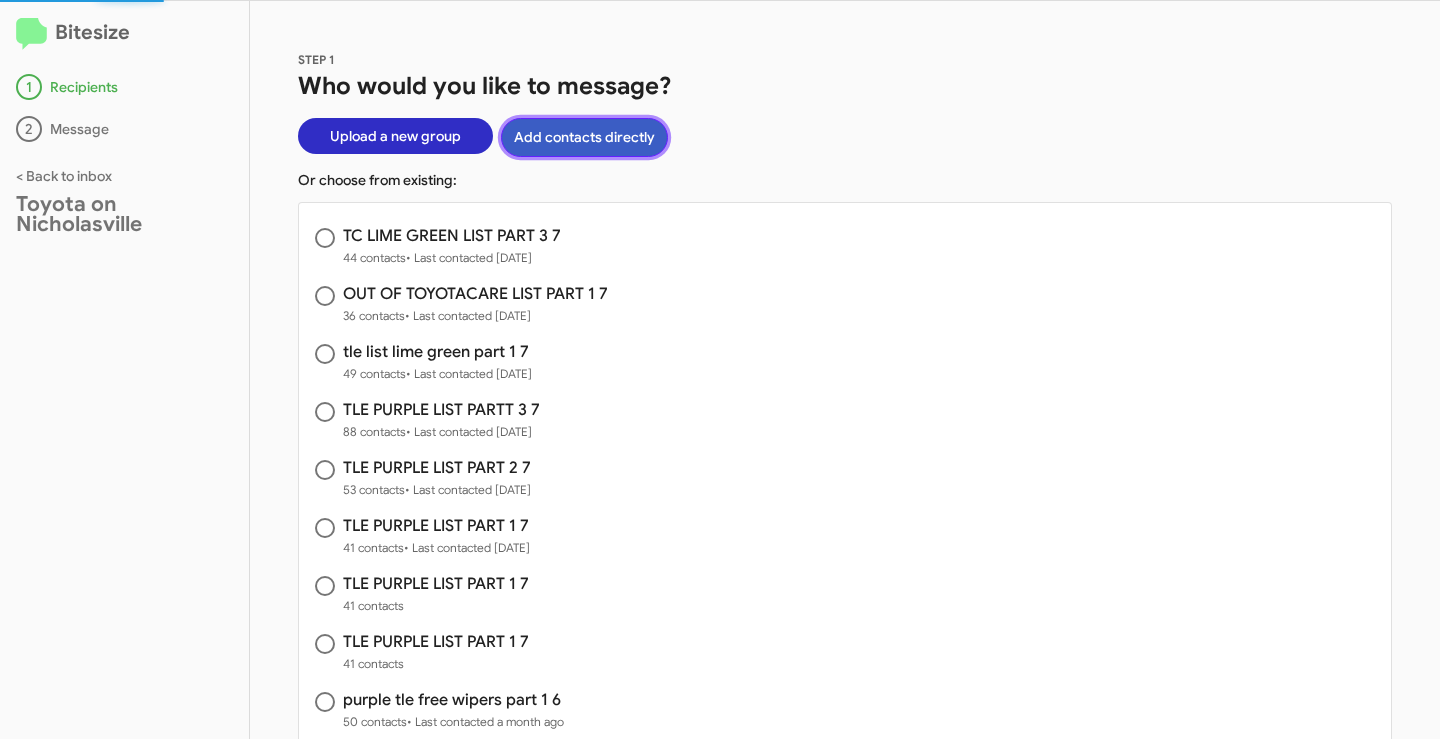 click on "Add contacts directly" 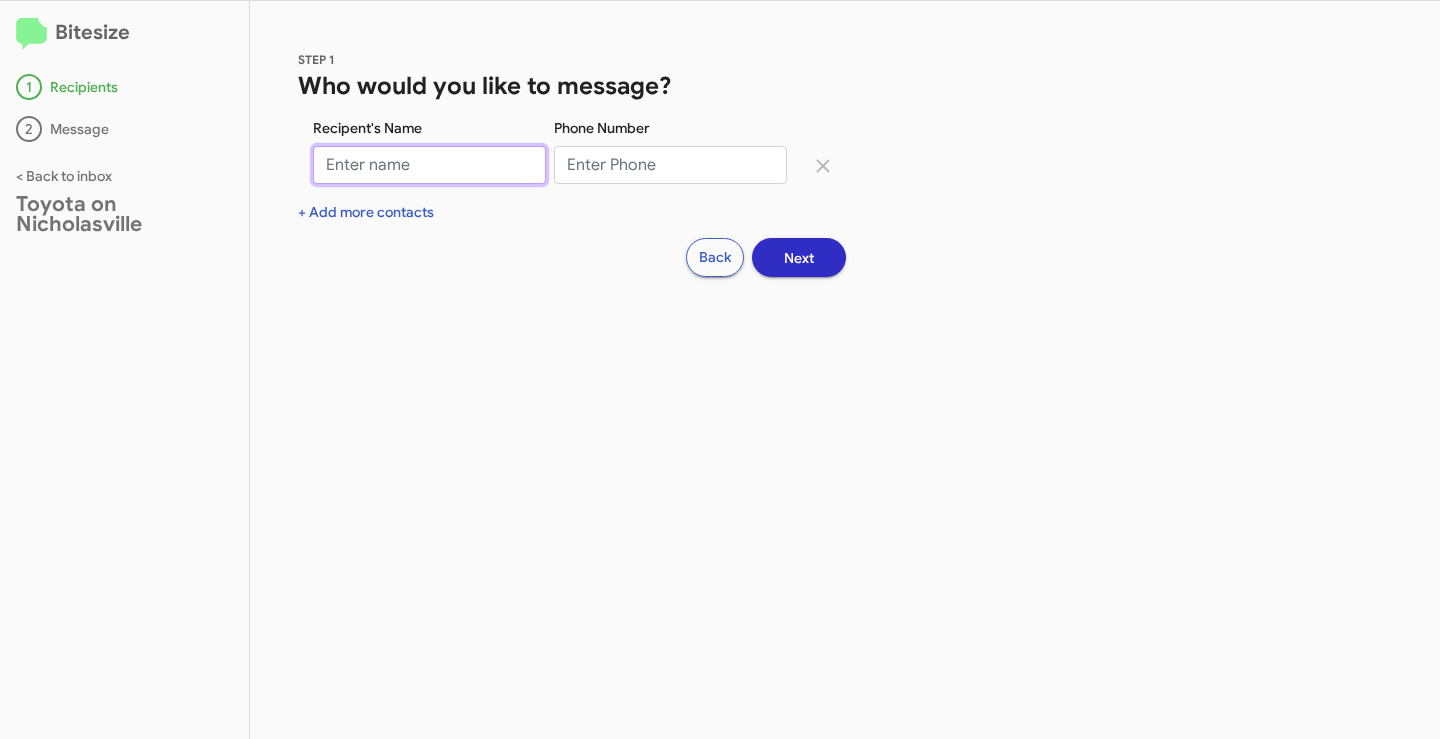 paste on "[PERSON_NAME]" 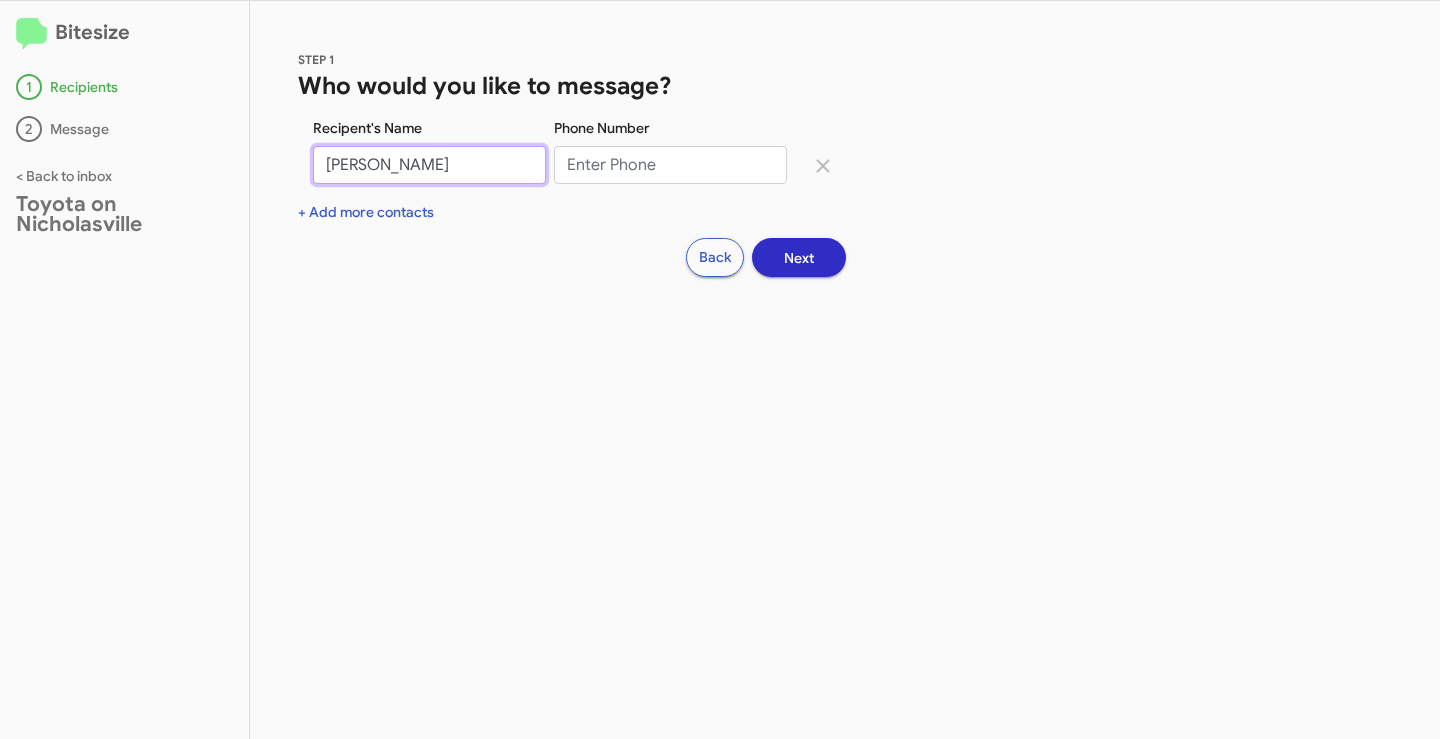 type on "[PERSON_NAME]" 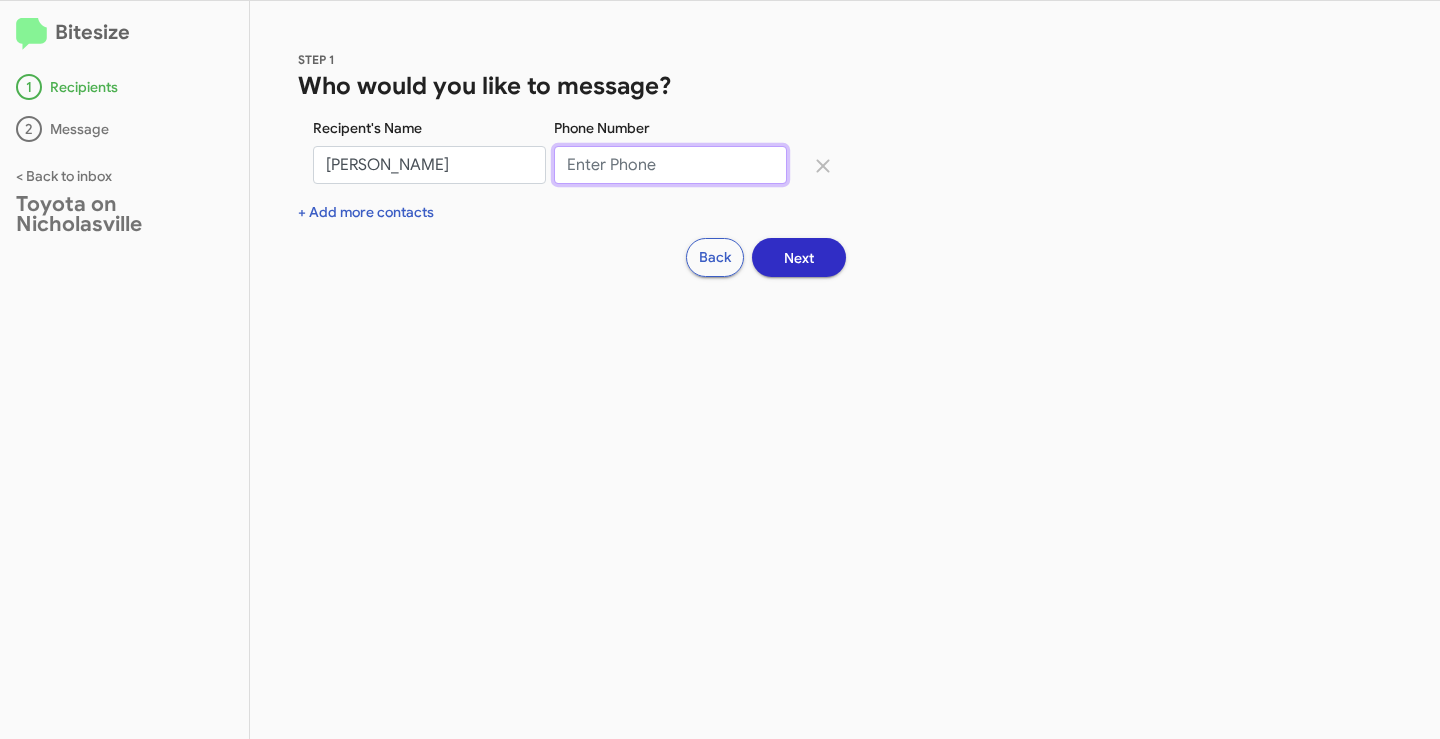 drag, startPoint x: 619, startPoint y: 151, endPoint x: 656, endPoint y: 167, distance: 40.311287 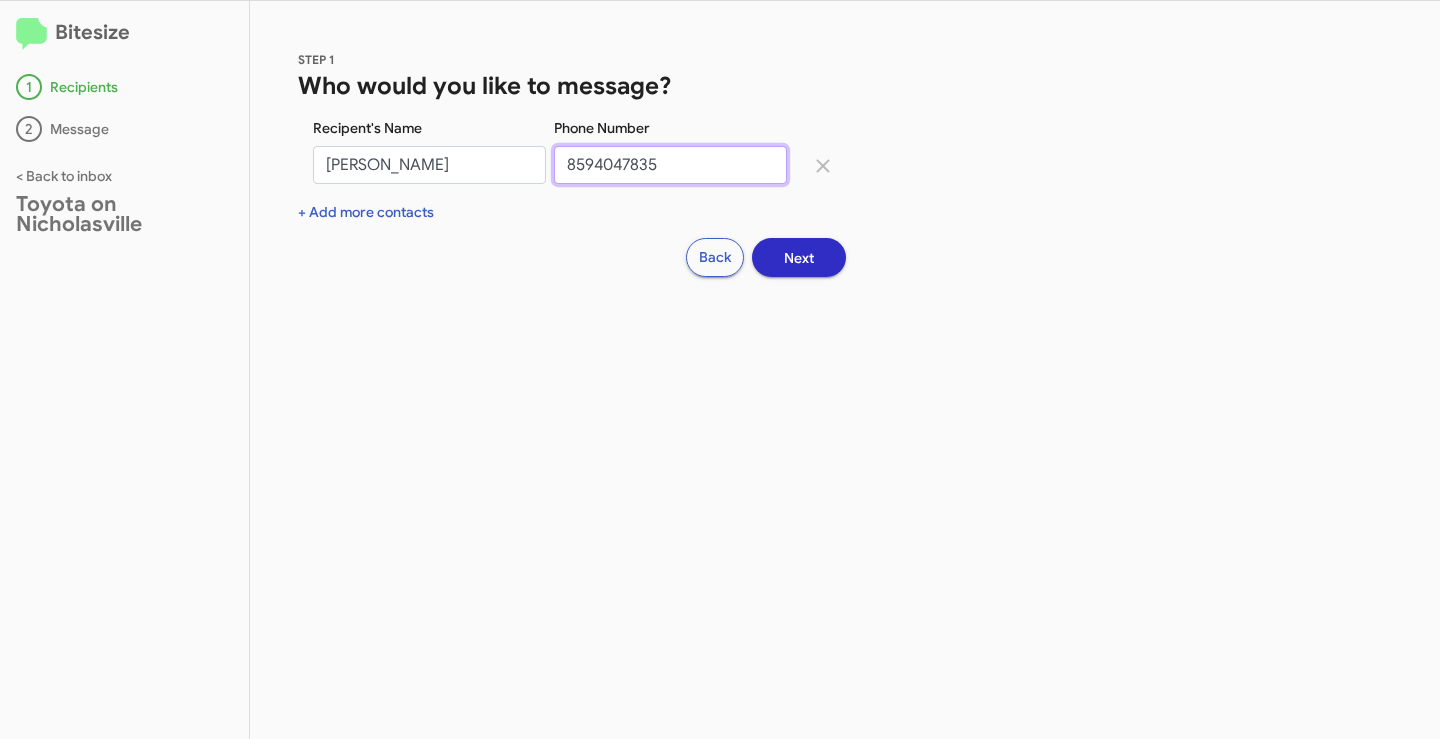 type on "8594047835" 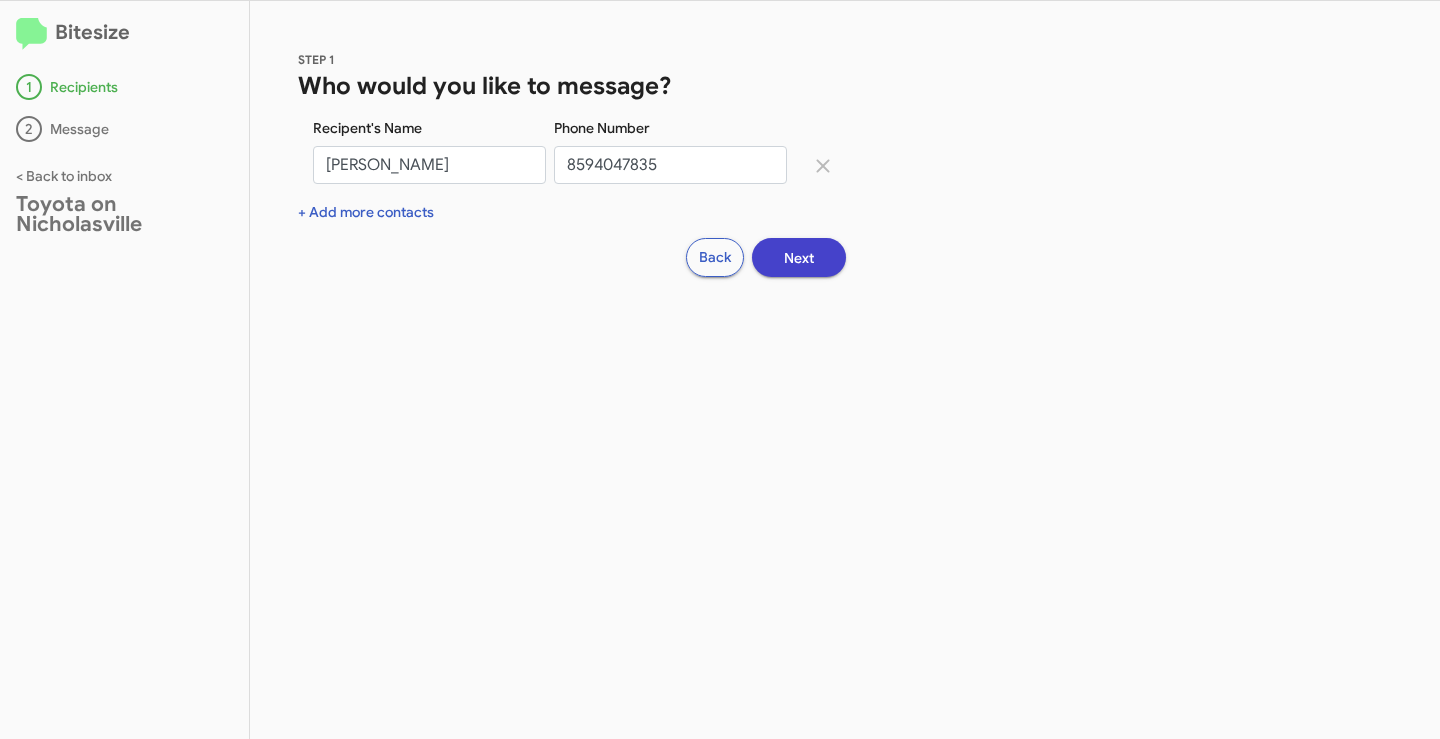 click on "Next" 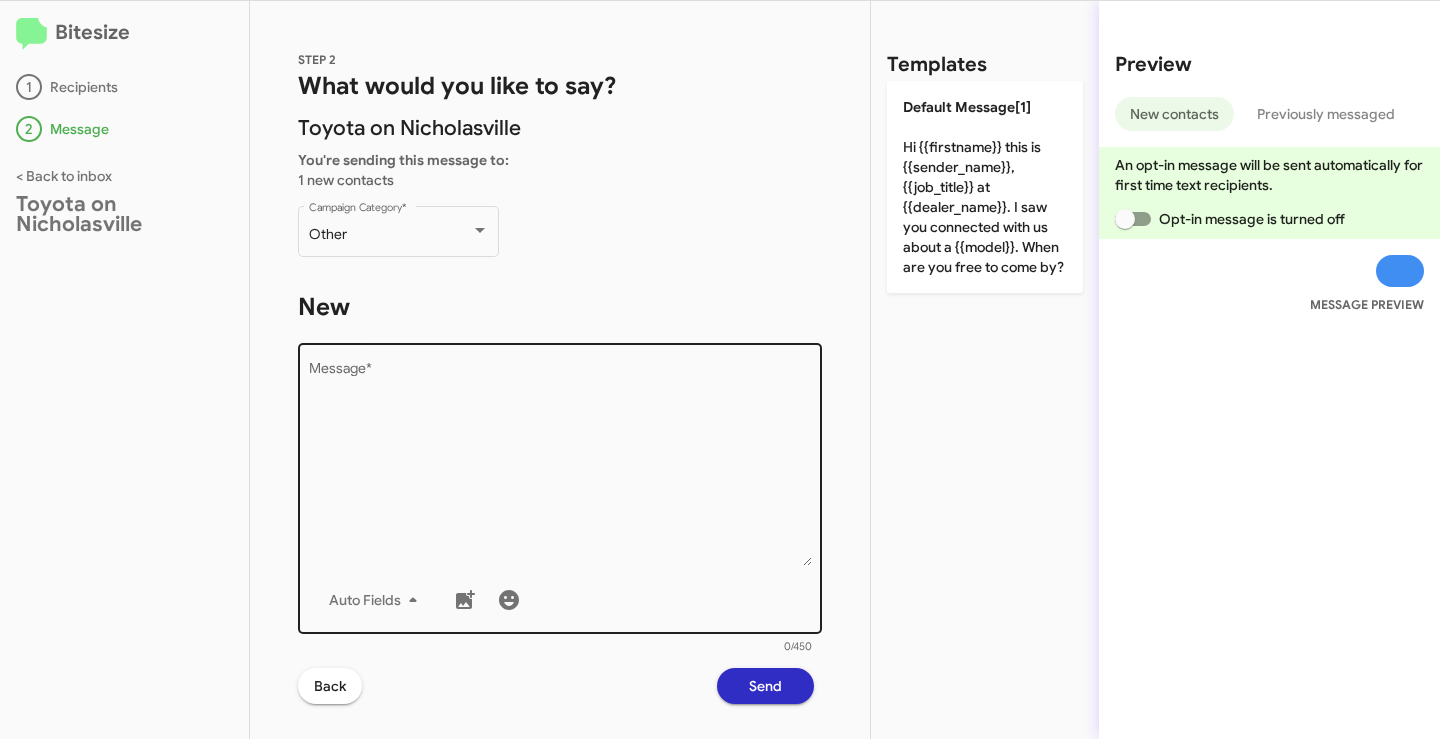drag, startPoint x: 389, startPoint y: 390, endPoint x: 440, endPoint y: 418, distance: 58.18075 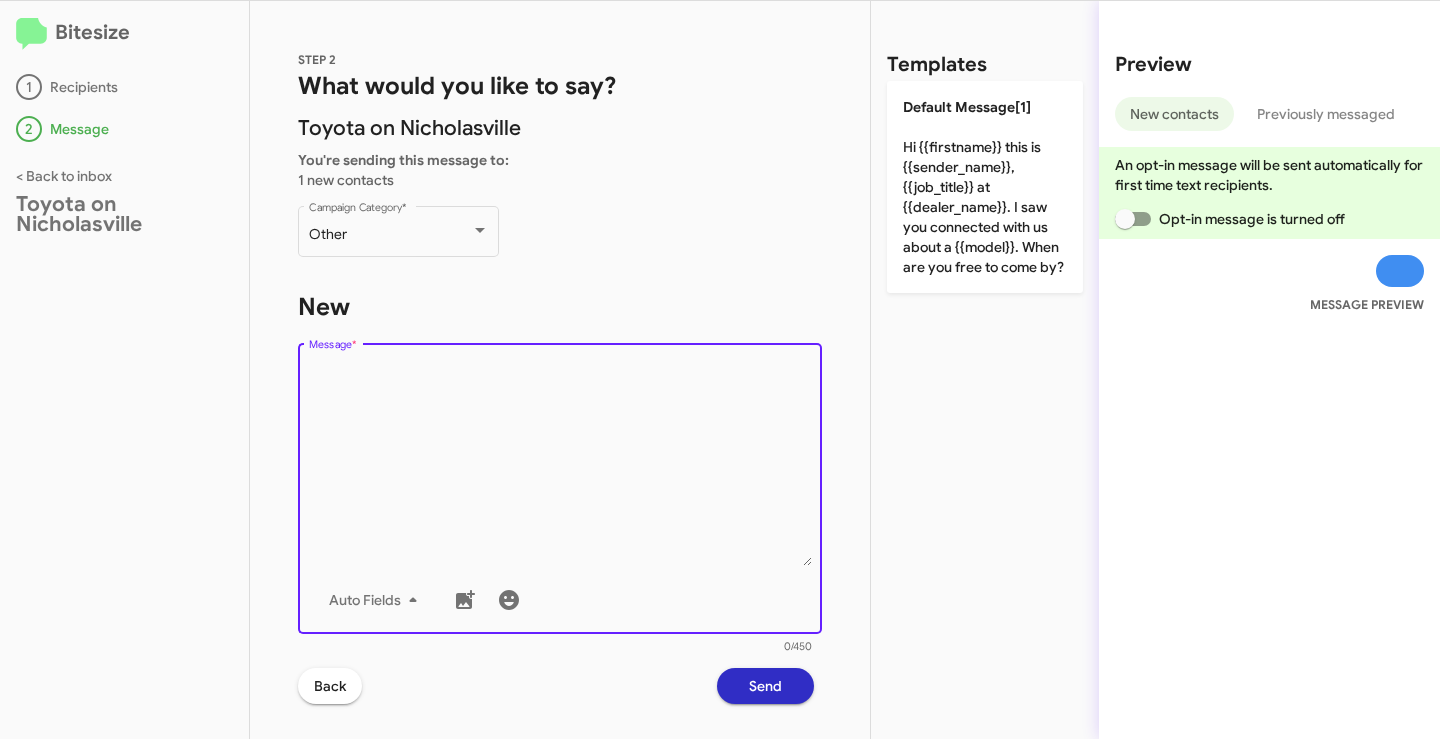 paste on "Hello {{firstname}}, this is Faith with Toyota on Nicholasville. Looks like you are due for your next complimentary maintenance on your {{make}} {{model}}. Let me know when you would like to get that scheduled and I will be happy to get you on the books. Thanks and have a great day!" 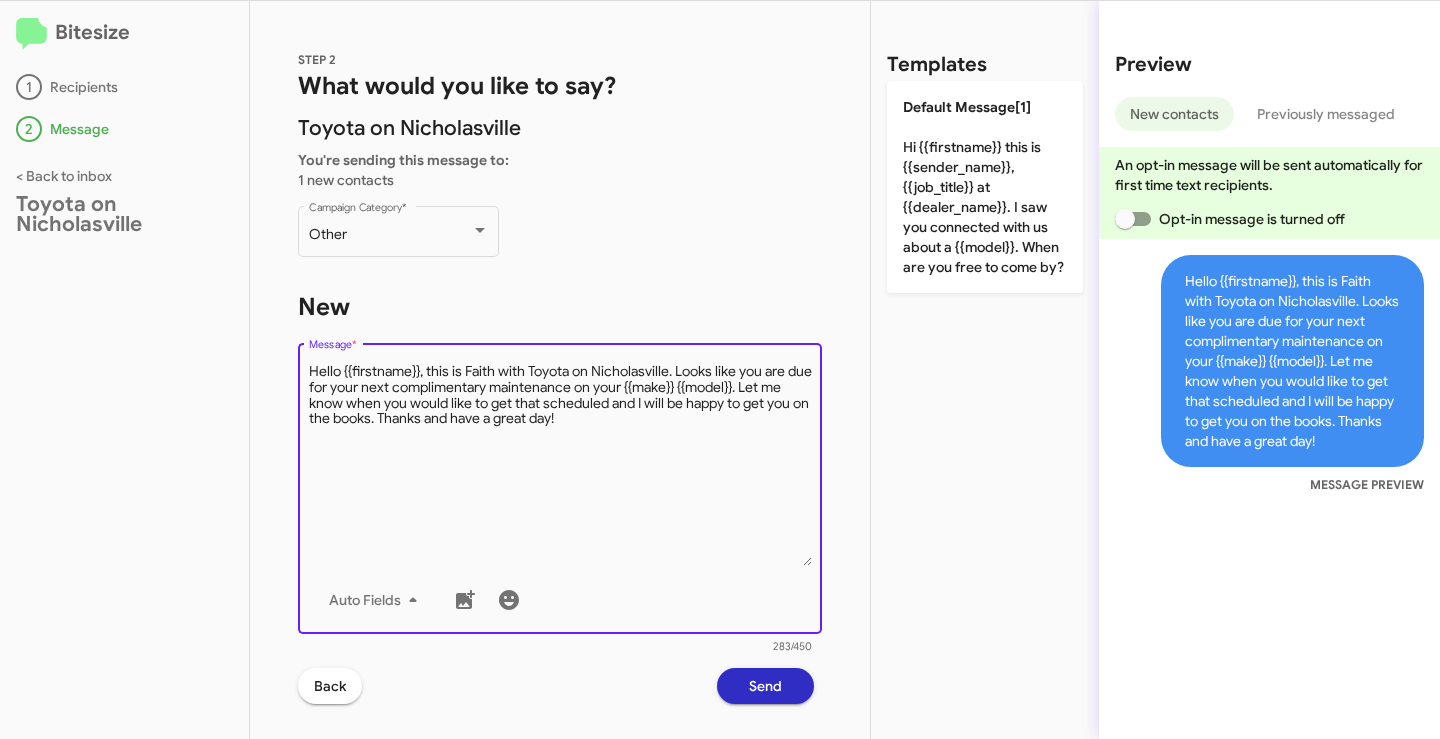 drag, startPoint x: 421, startPoint y: 371, endPoint x: 337, endPoint y: 372, distance: 84.00595 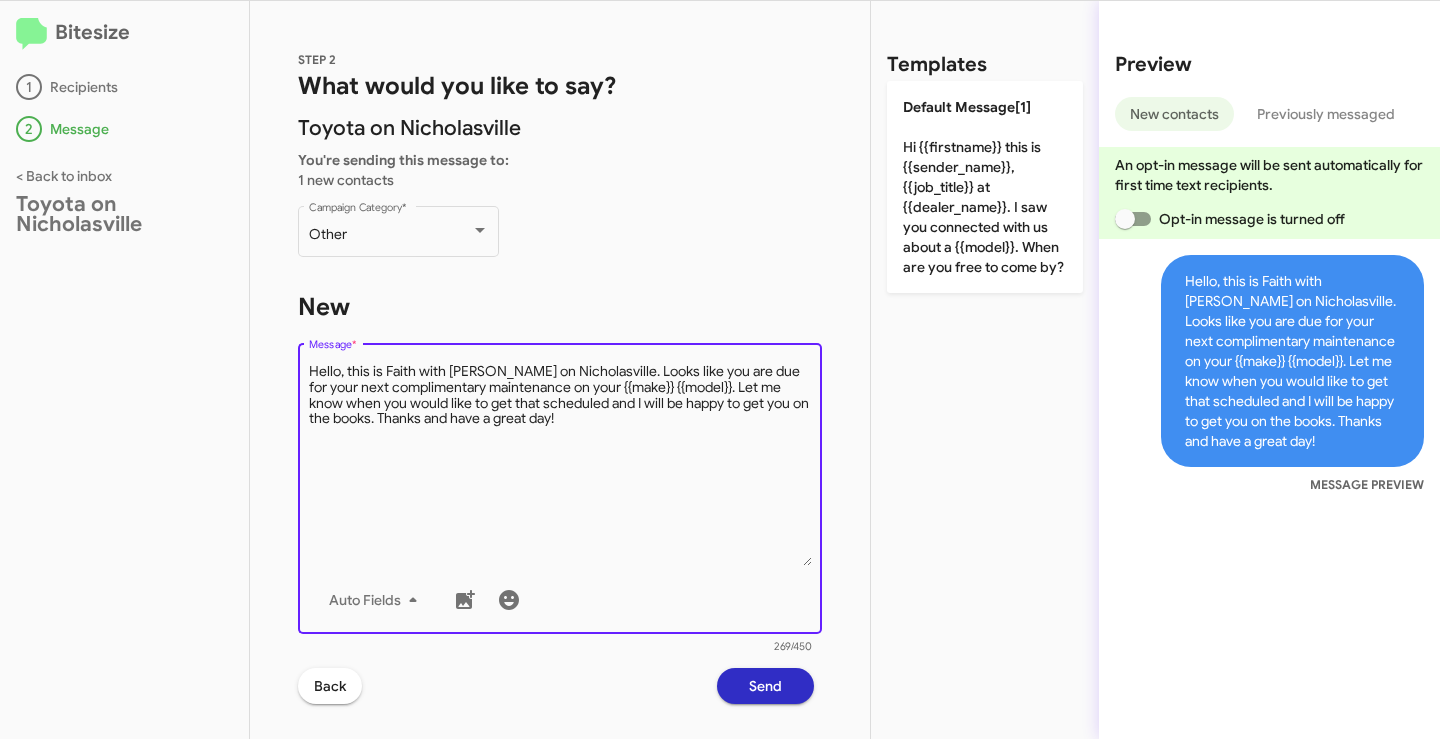 drag, startPoint x: 682, startPoint y: 390, endPoint x: 572, endPoint y: 388, distance: 110.01818 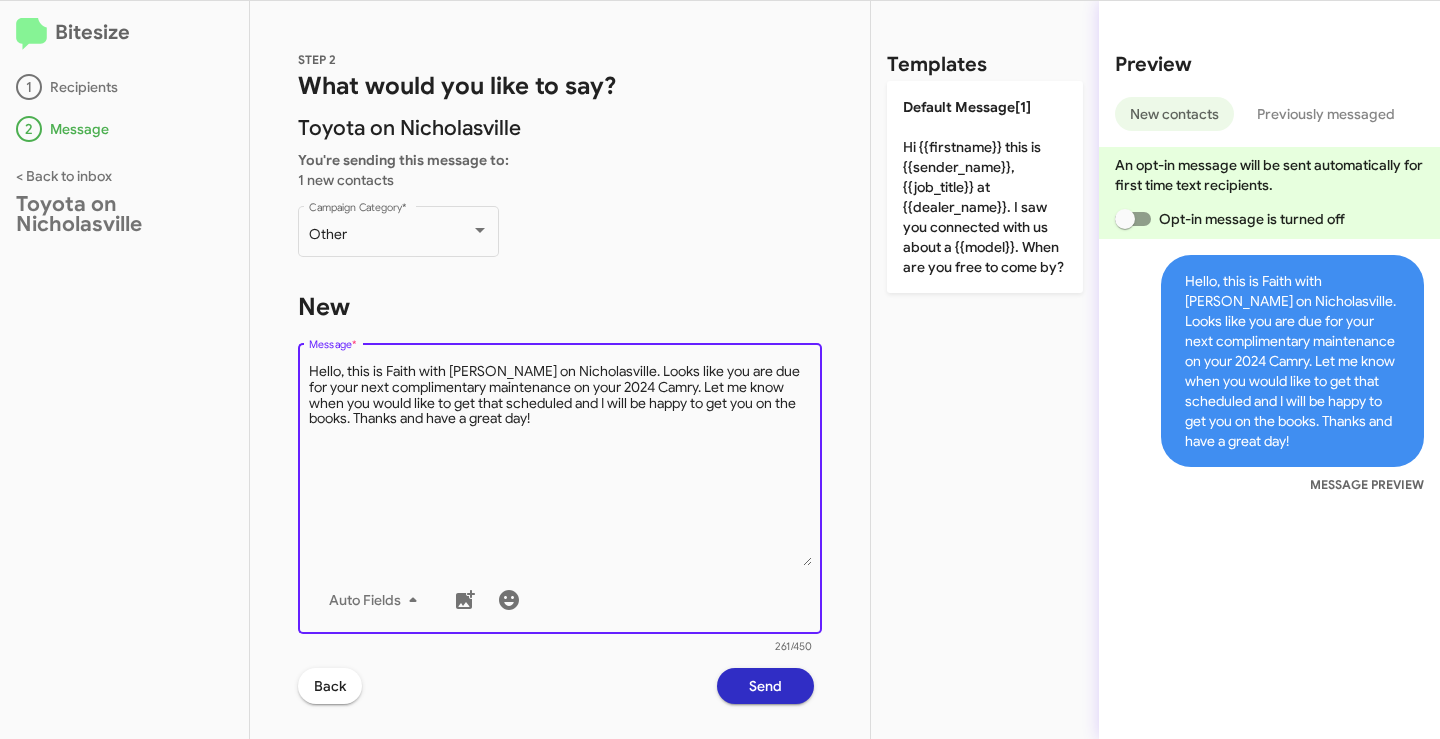 type on "Hello, this is Faith with [PERSON_NAME] on Nicholasville. Looks like you are due for your next complimentary maintenance on your 2024 Camry. Let me know when you would like to get that scheduled and I will be happy to get you on the books. Thanks and have a great day!" 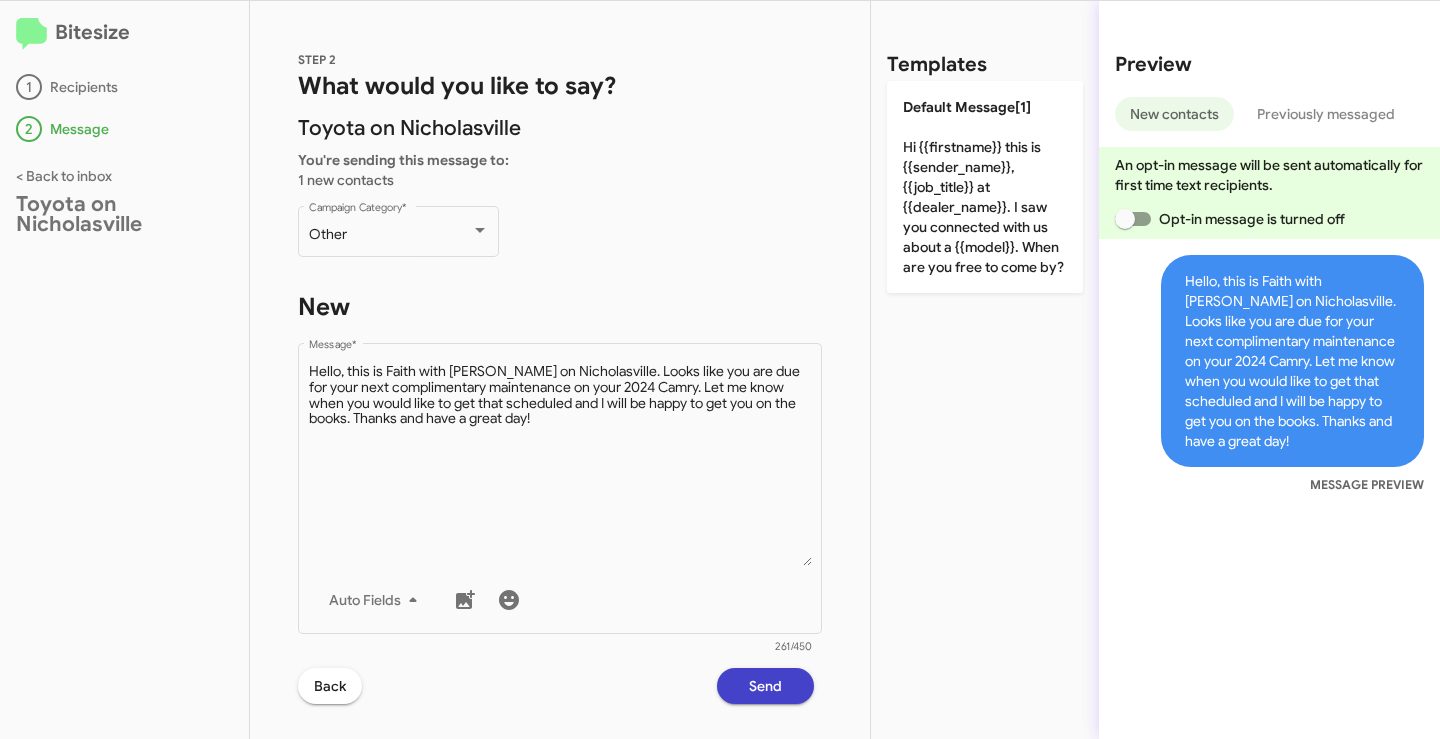 click on "Send" 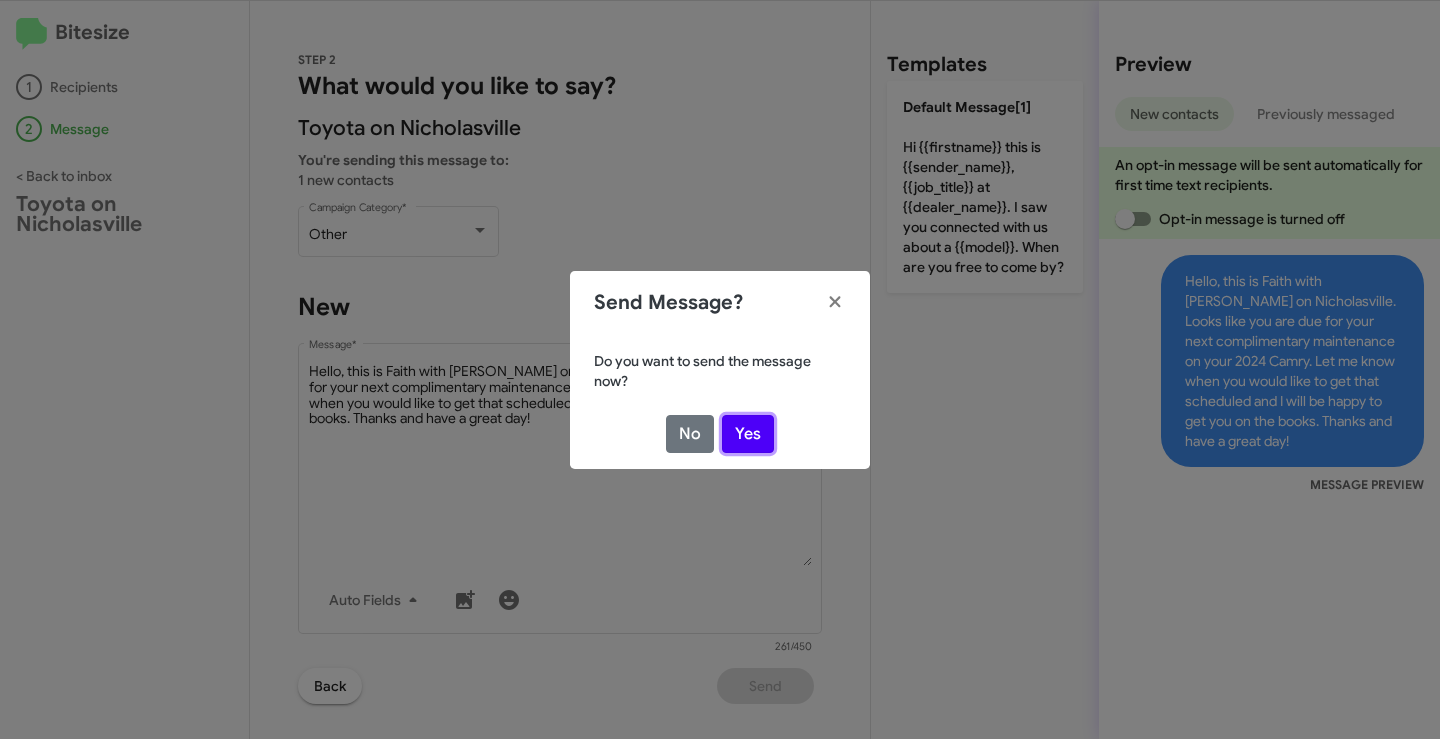 click on "Yes" 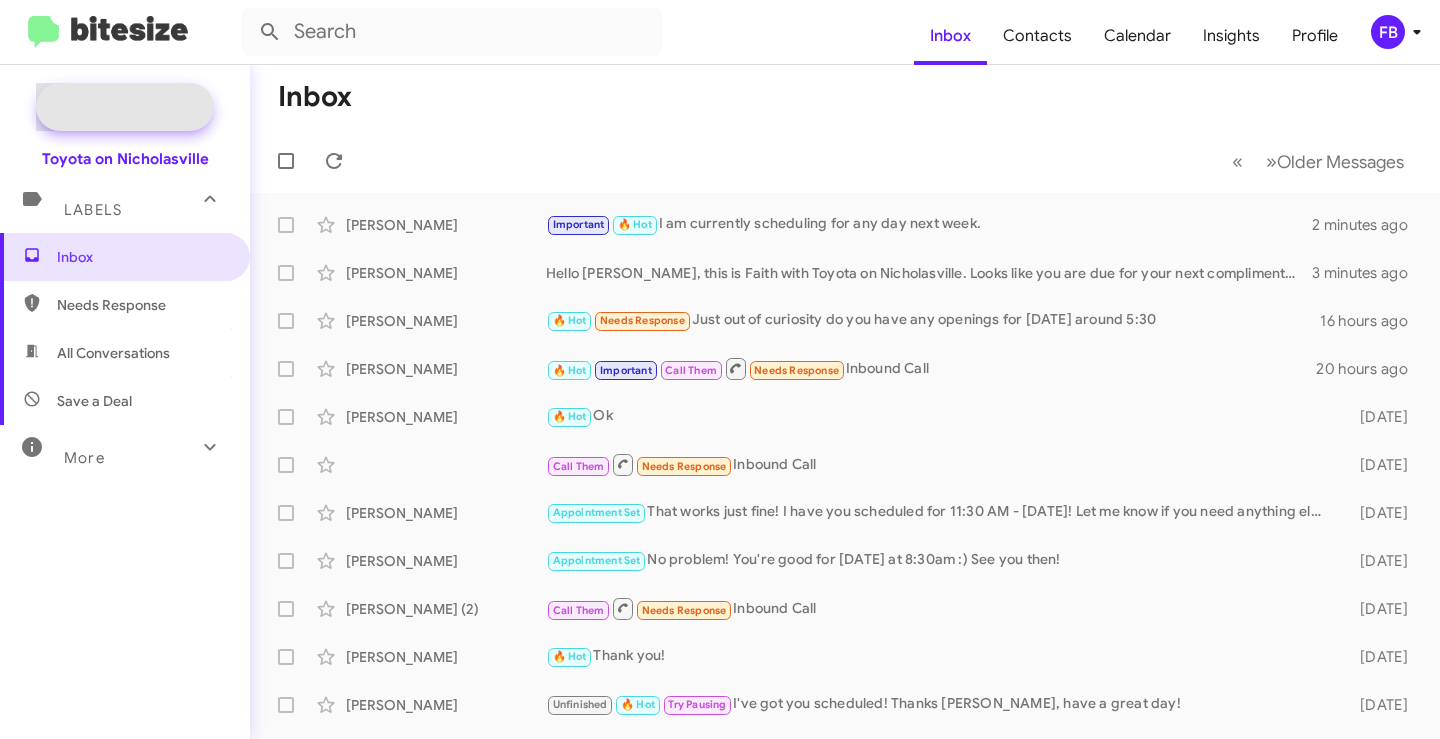 click on "New Campaign" 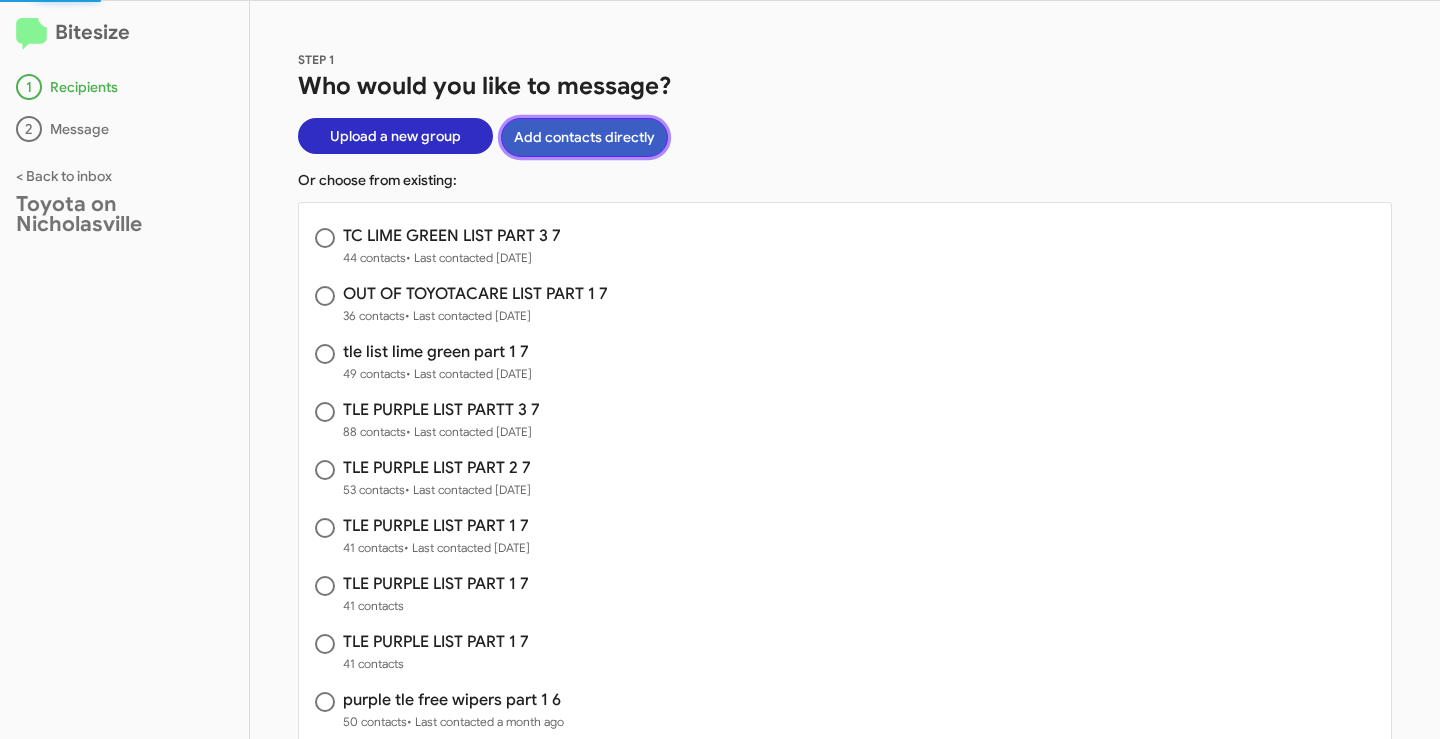 click on "Add contacts directly" 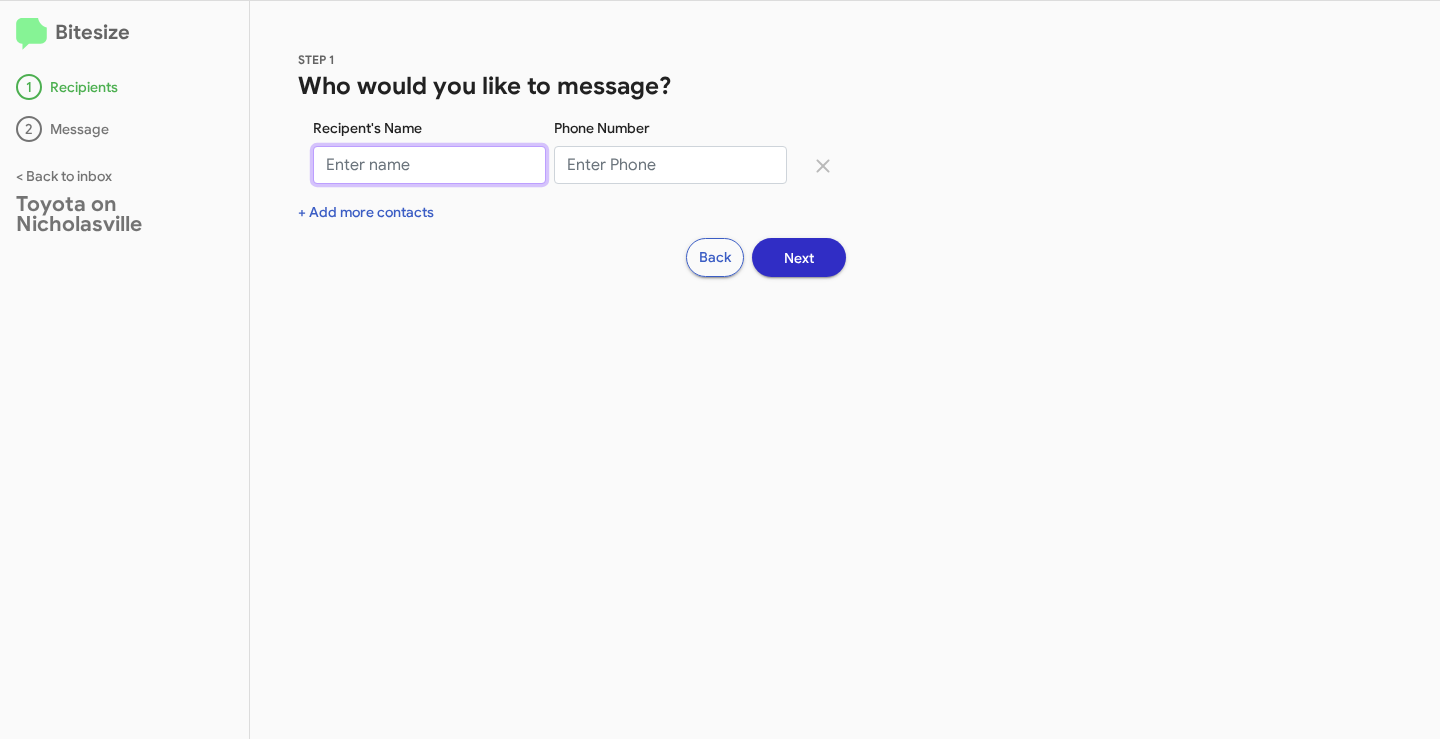 click on "Recipent's Name" at bounding box center [429, 165] 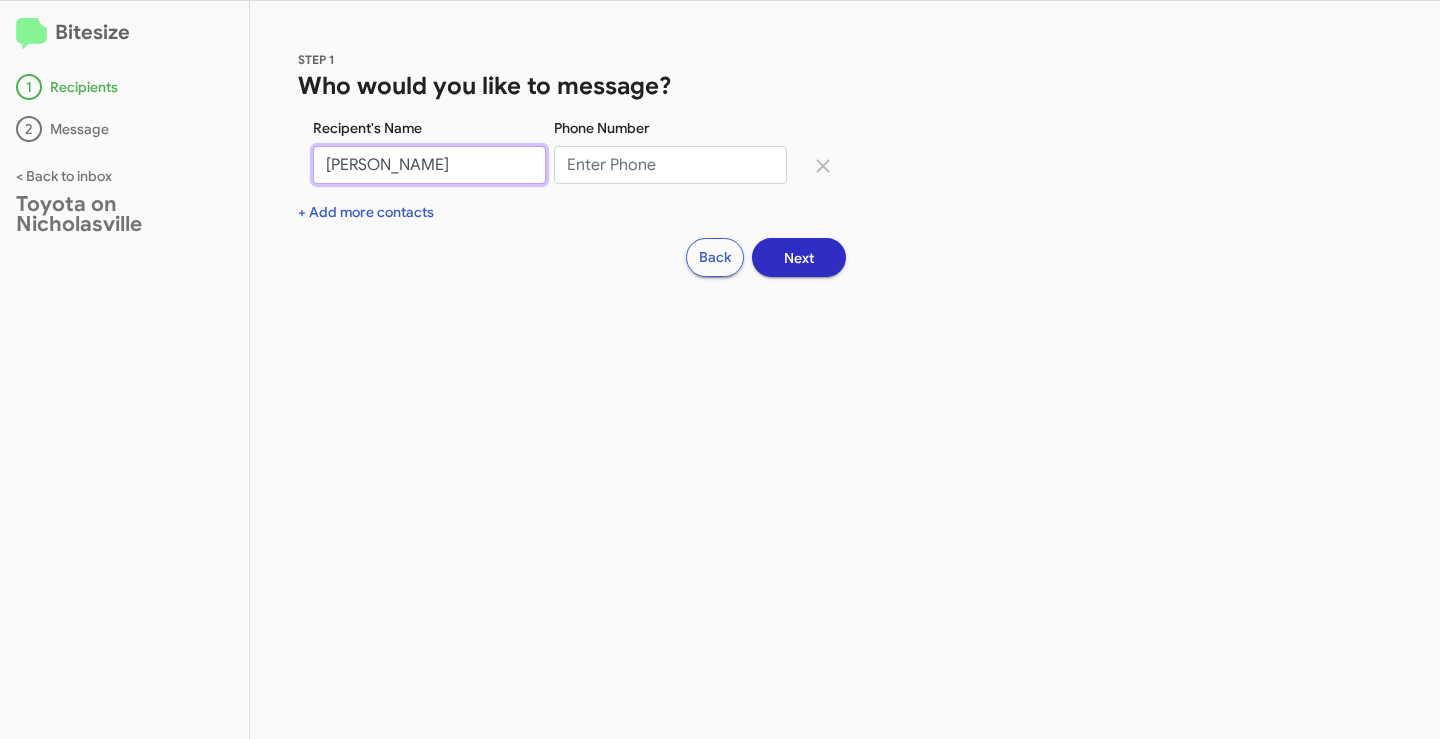 type on "[PERSON_NAME]" 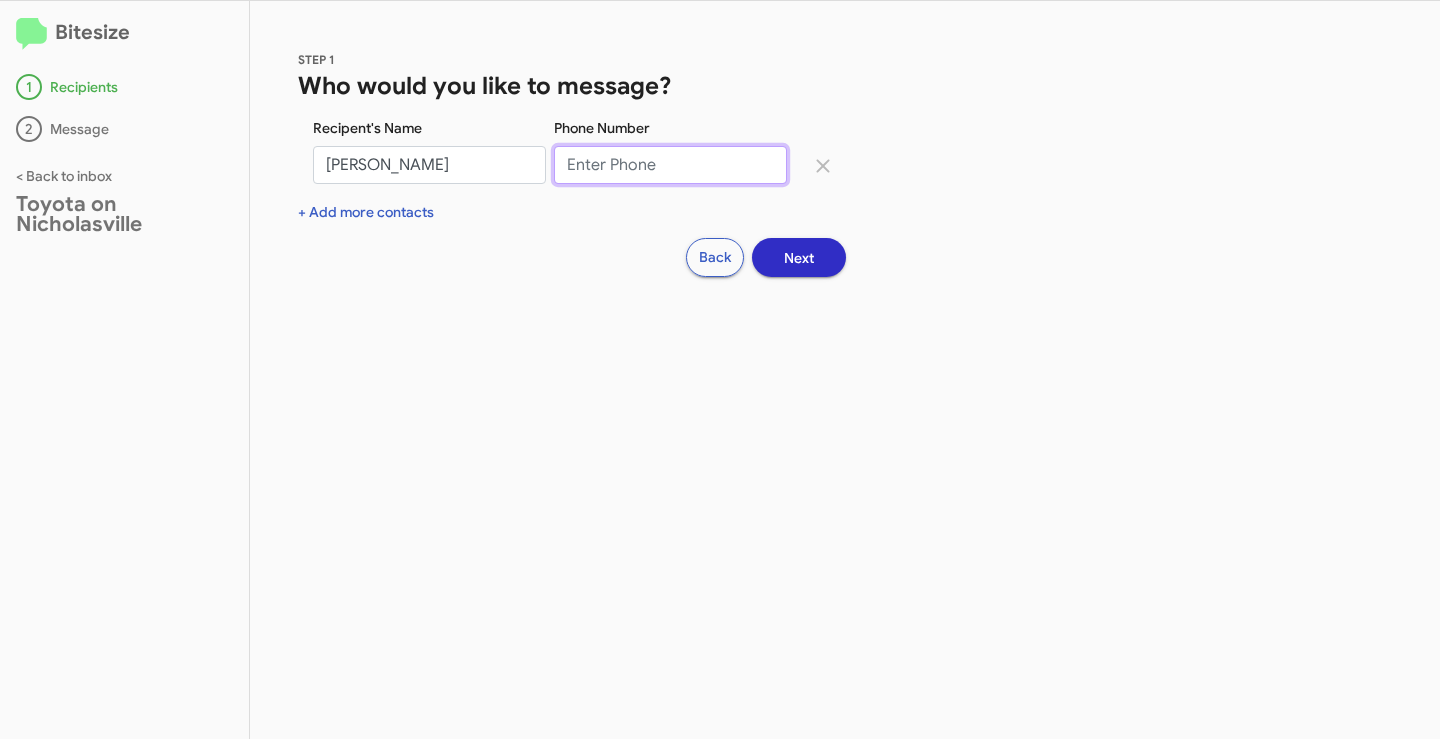click on "Phone Number" at bounding box center (670, 165) 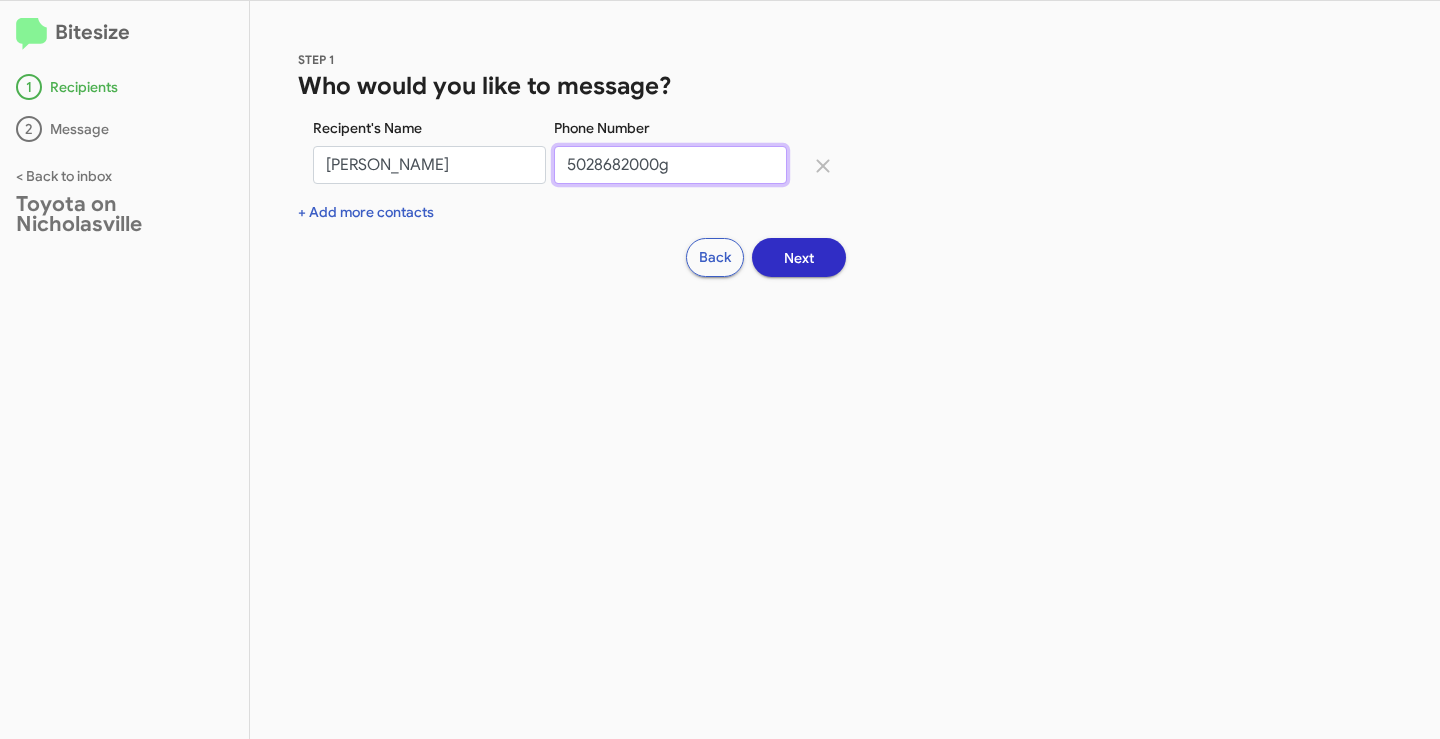 type on "5028682000g" 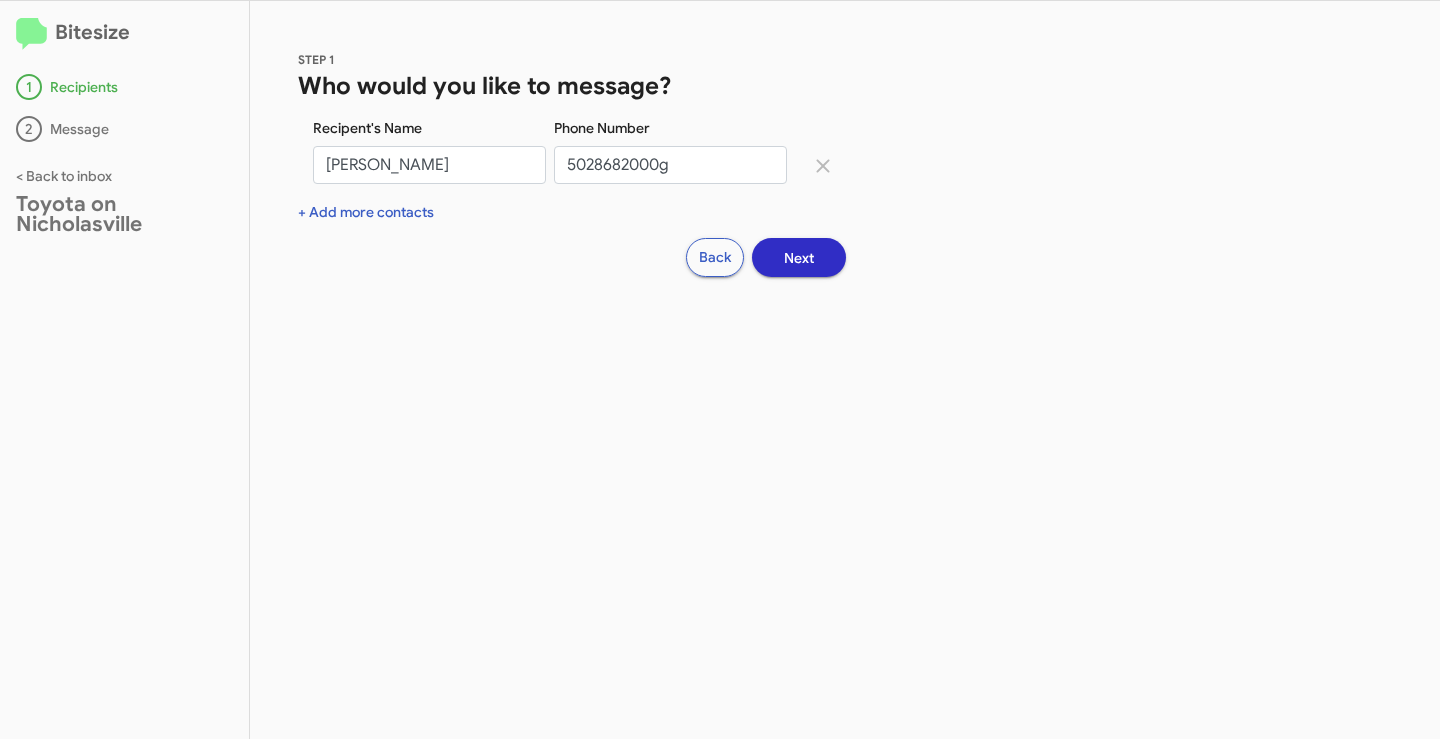 click on "Next" 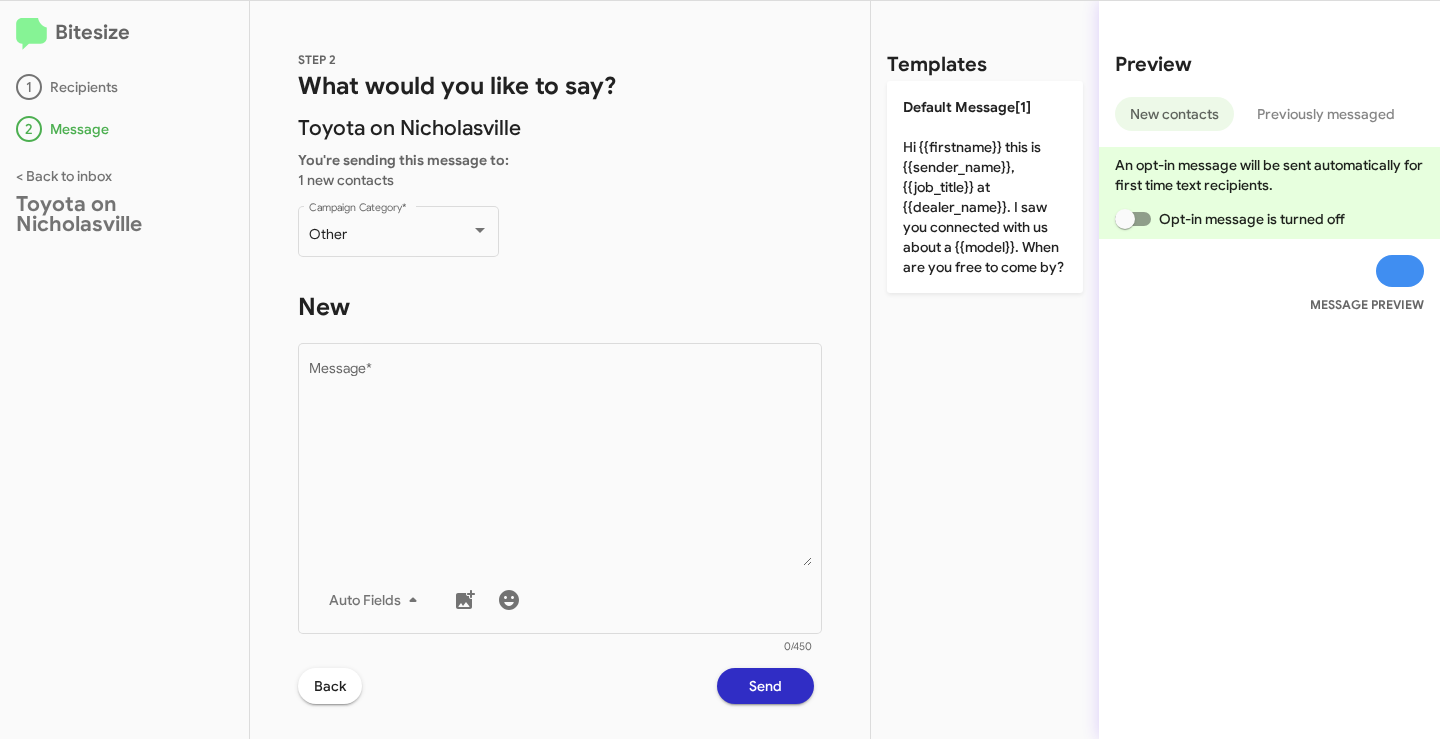 click on "Back" 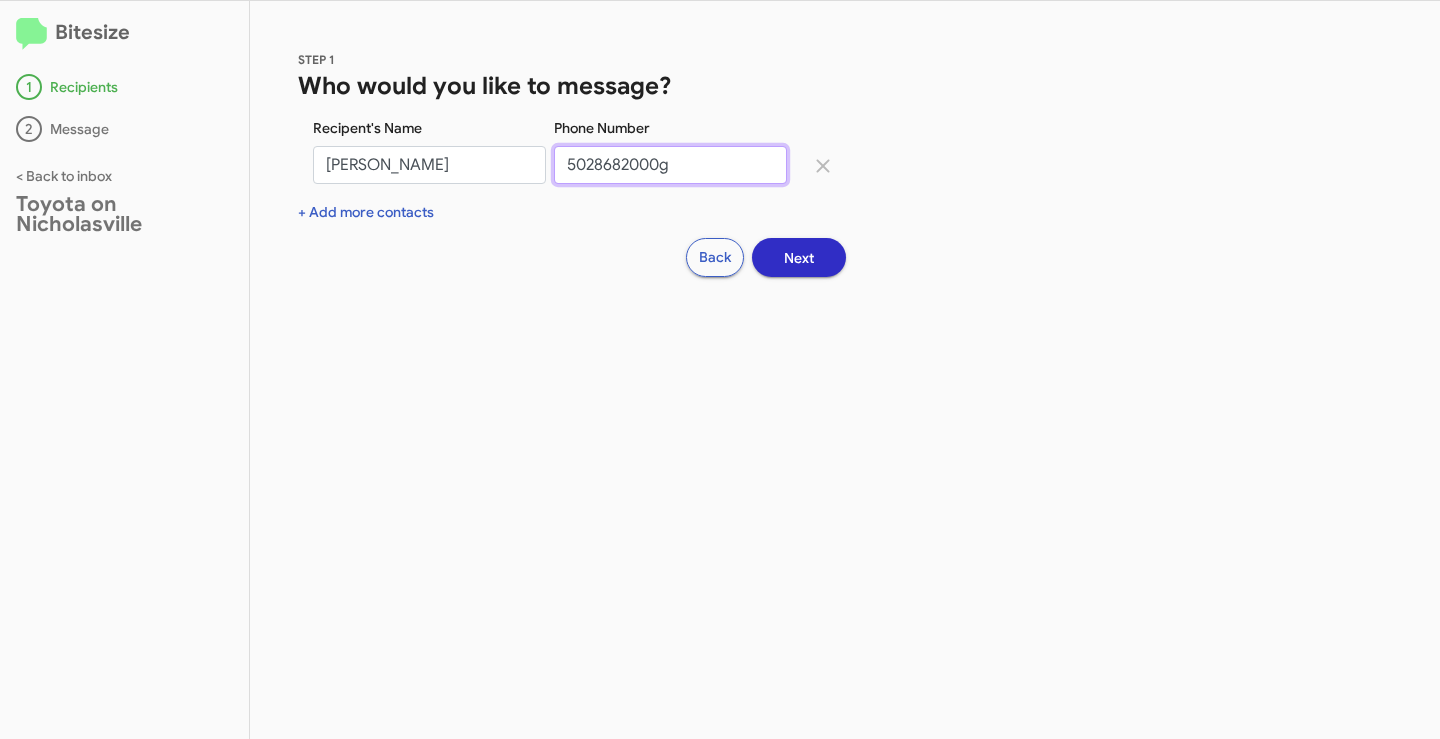 click on "5028682000g" at bounding box center [670, 165] 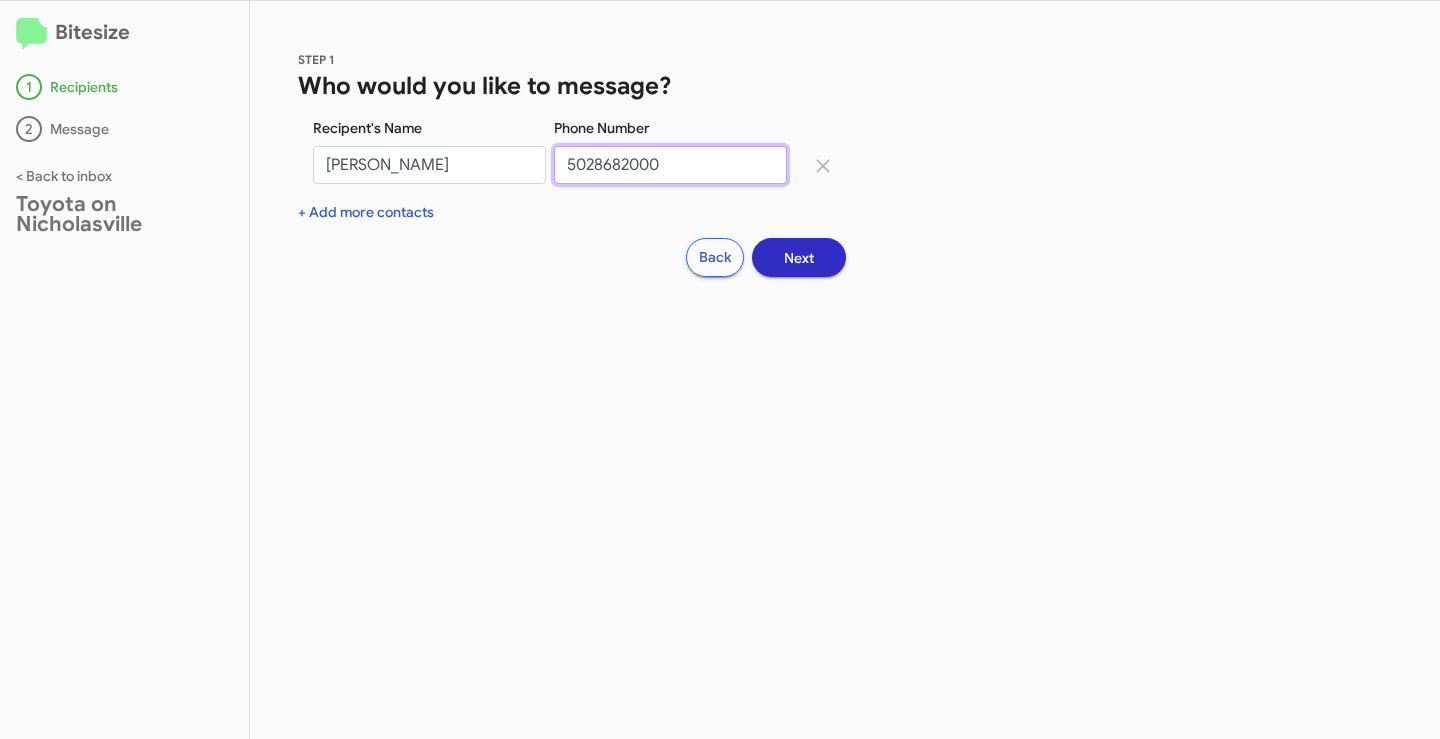 type on "5028682000" 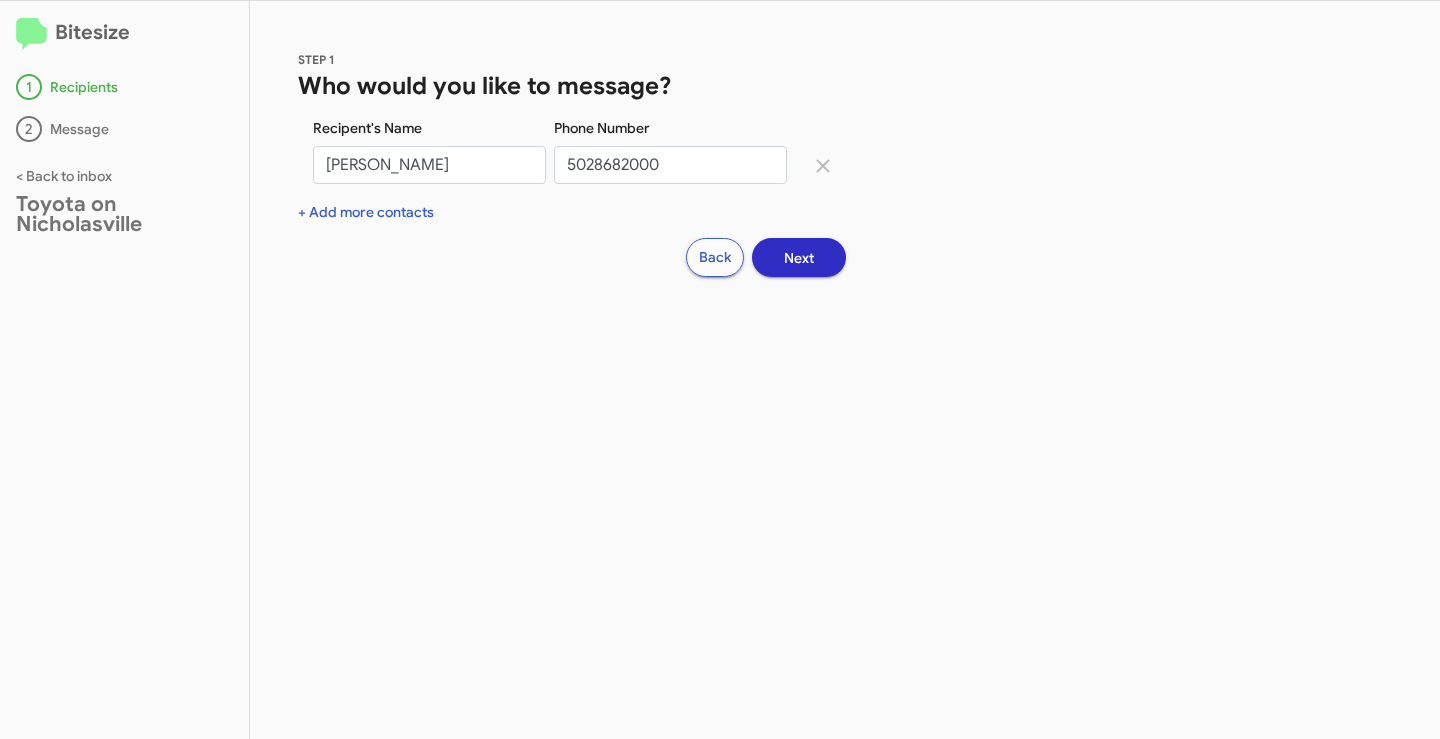 click on "Next" 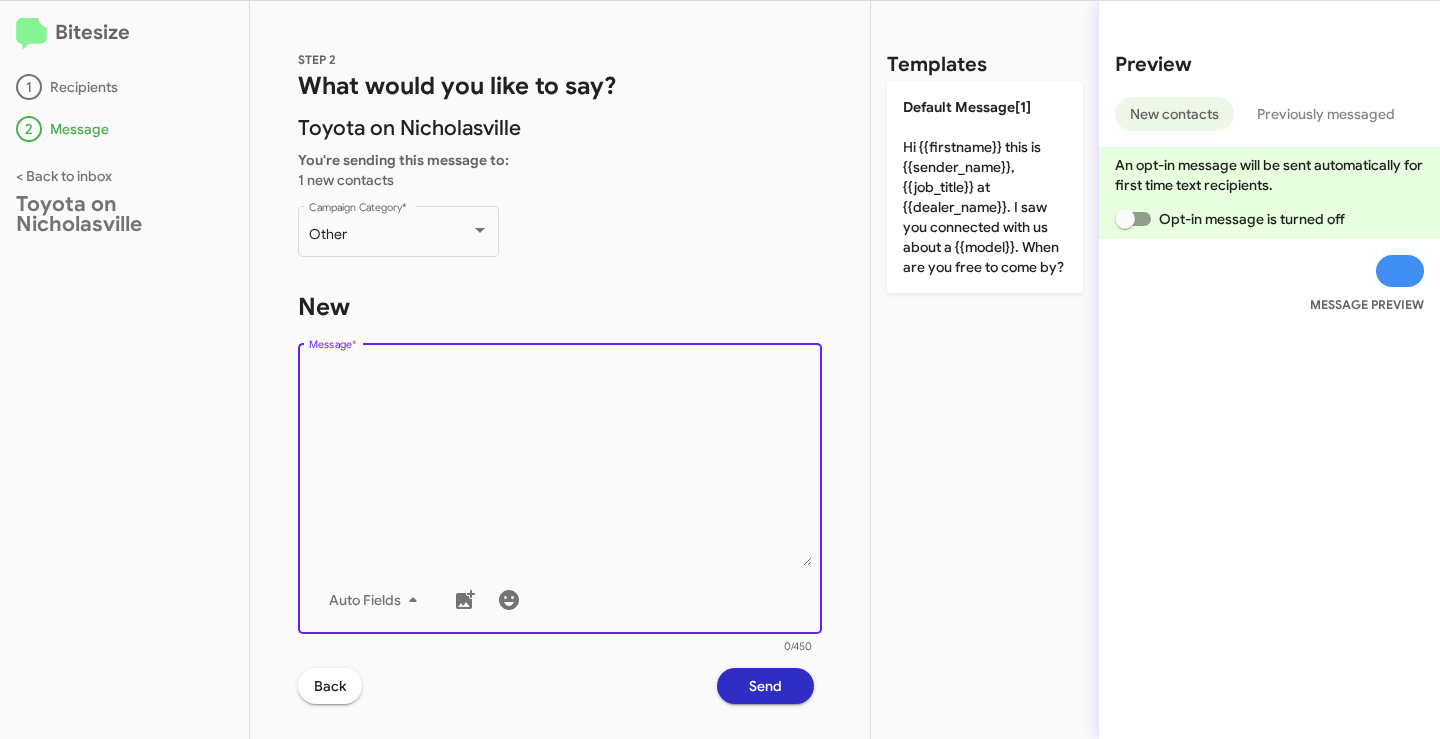 click on "Message  *" at bounding box center (560, 464) 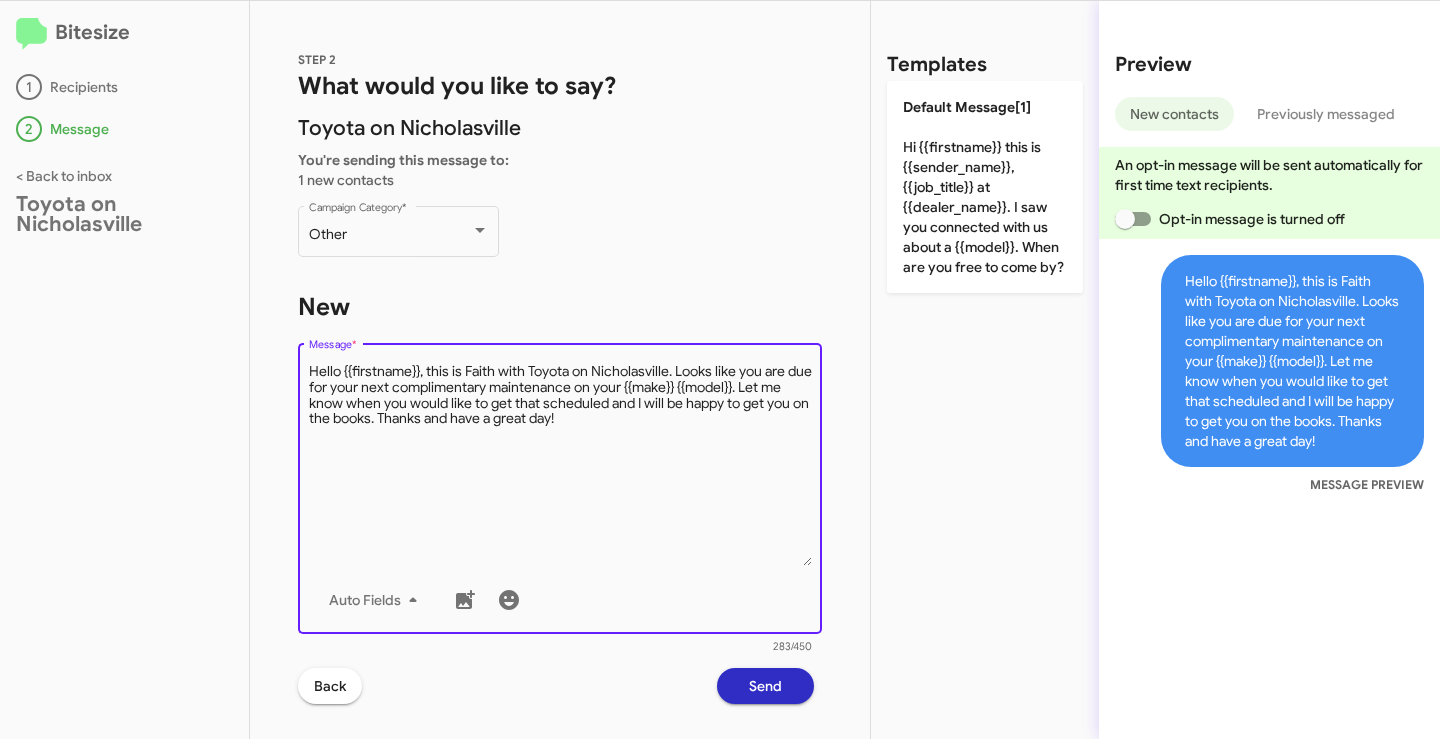 drag, startPoint x: 421, startPoint y: 371, endPoint x: 344, endPoint y: 372, distance: 77.00649 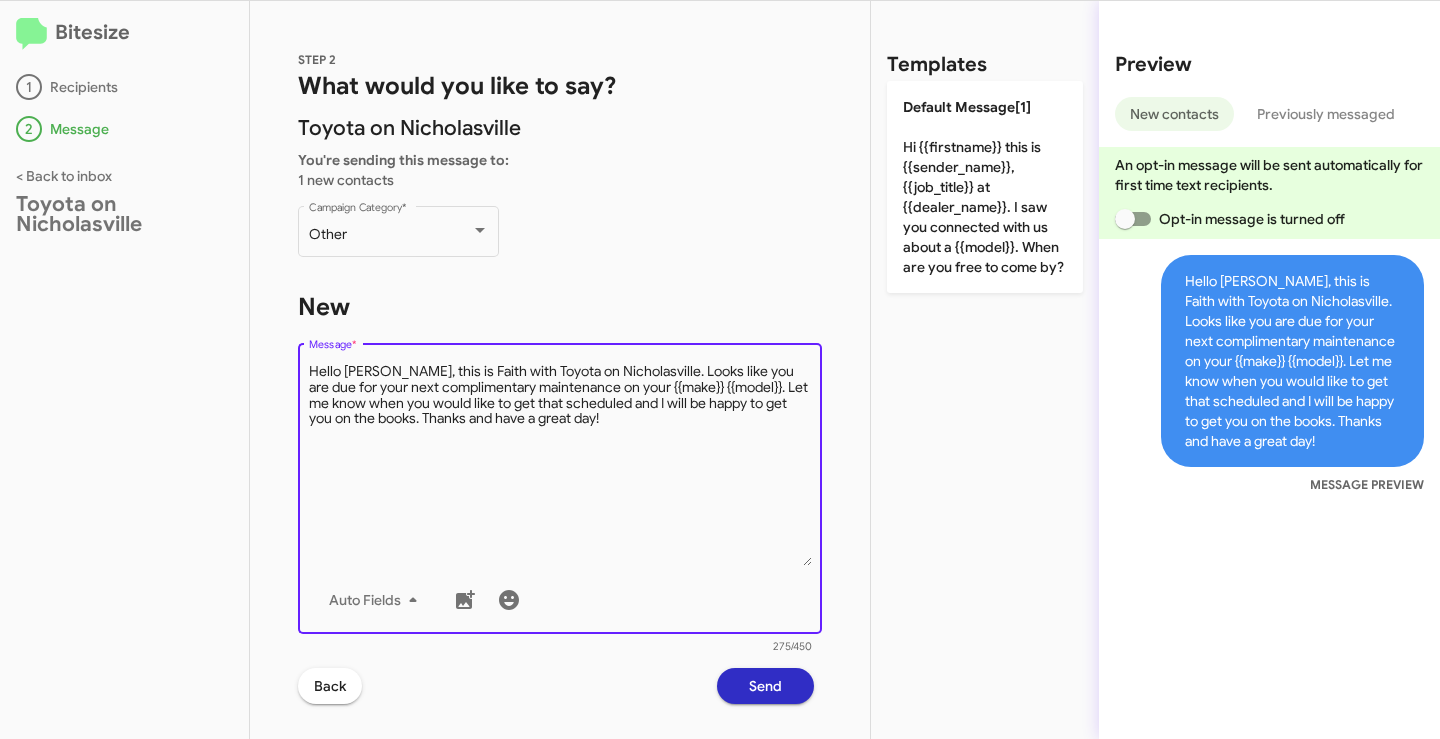 drag, startPoint x: 718, startPoint y: 383, endPoint x: 602, endPoint y: 393, distance: 116.43024 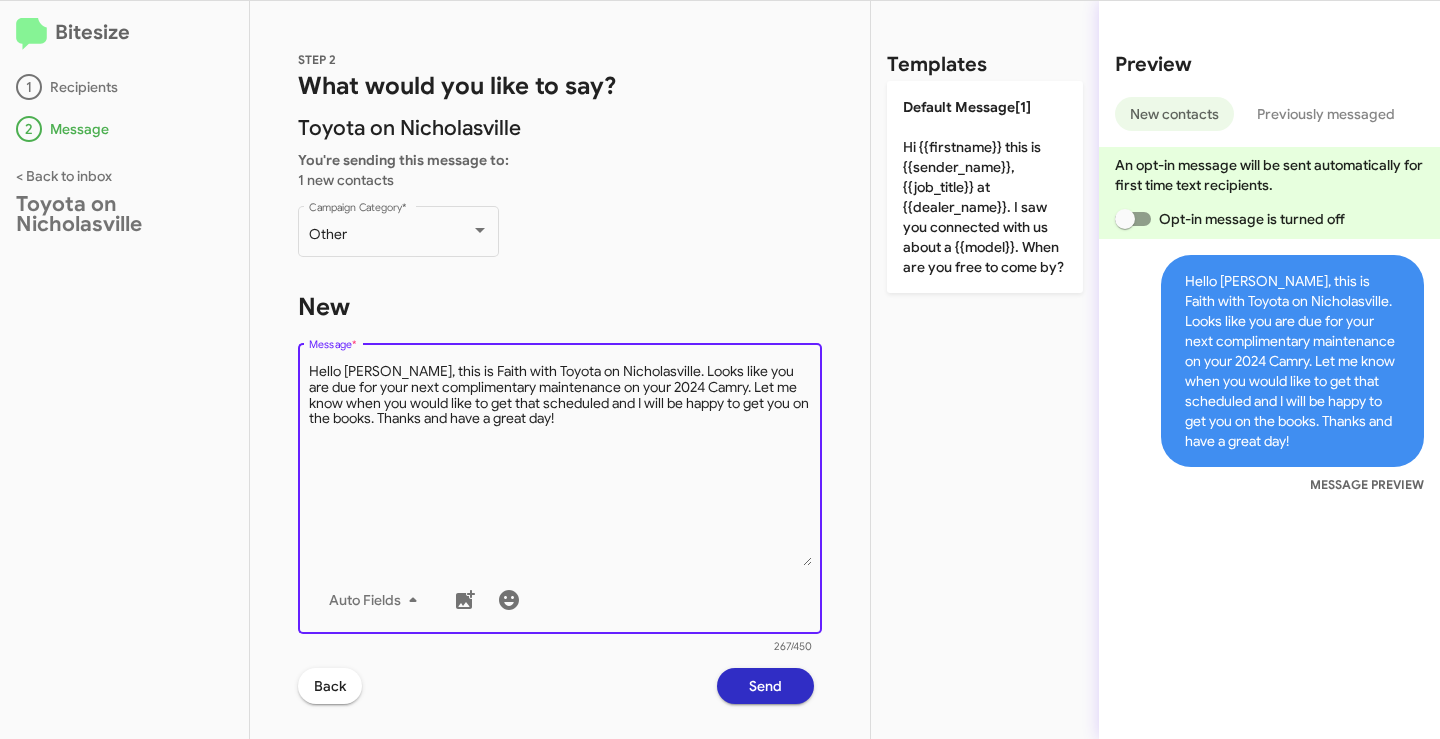 type on "Hello [PERSON_NAME], this is Faith with Toyota on Nicholasville. Looks like you are due for your next complimentary maintenance on your 2024 Camry. Let me know when you would like to get that scheduled and I will be happy to get you on the books. Thanks and have a great day!" 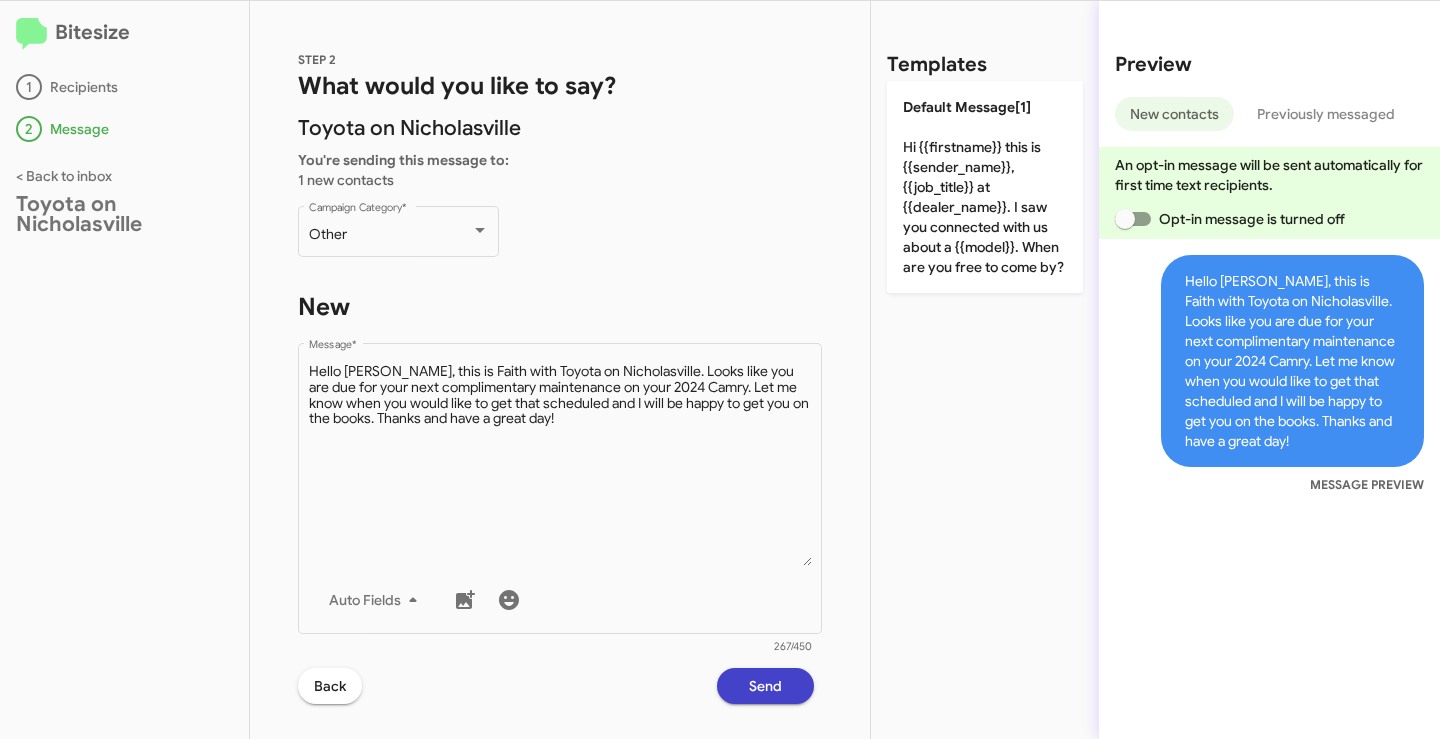 click on "Send" 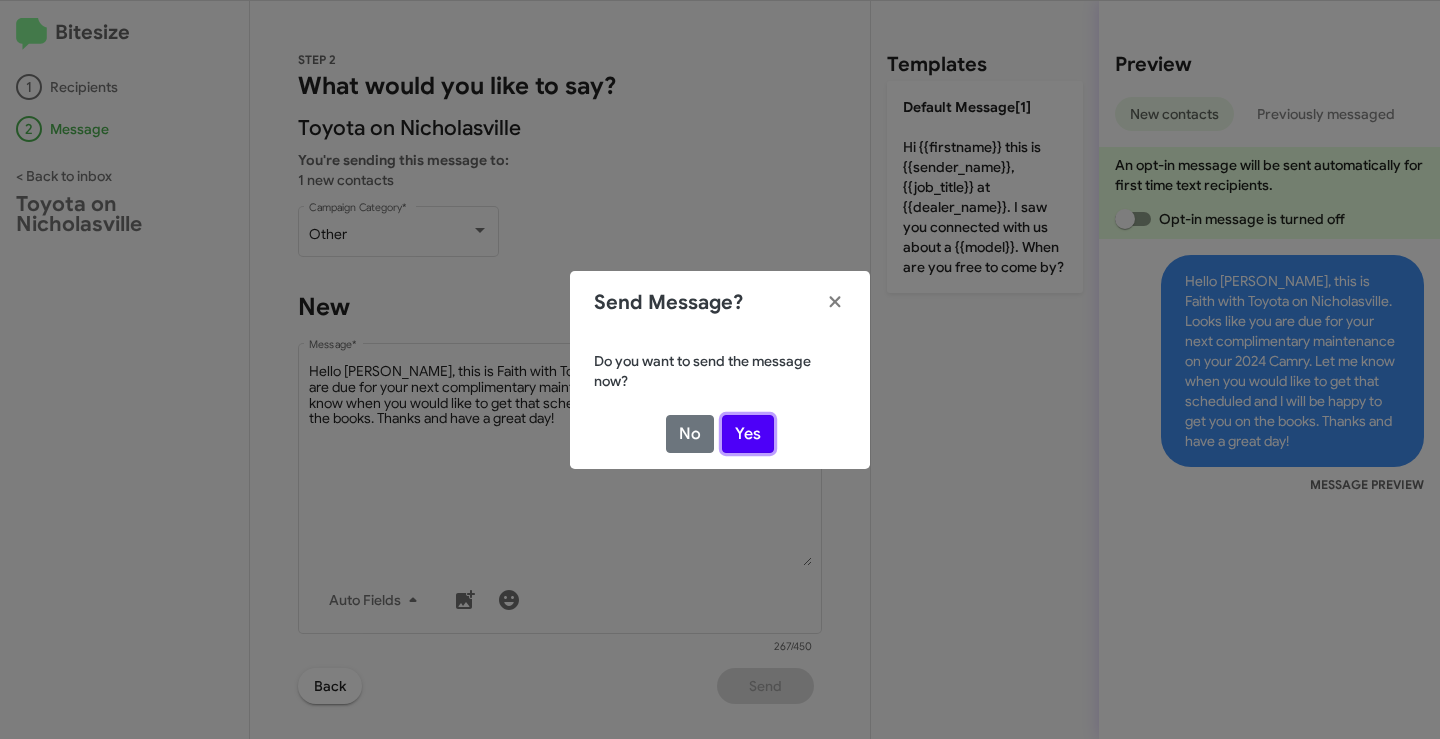 click on "Yes" 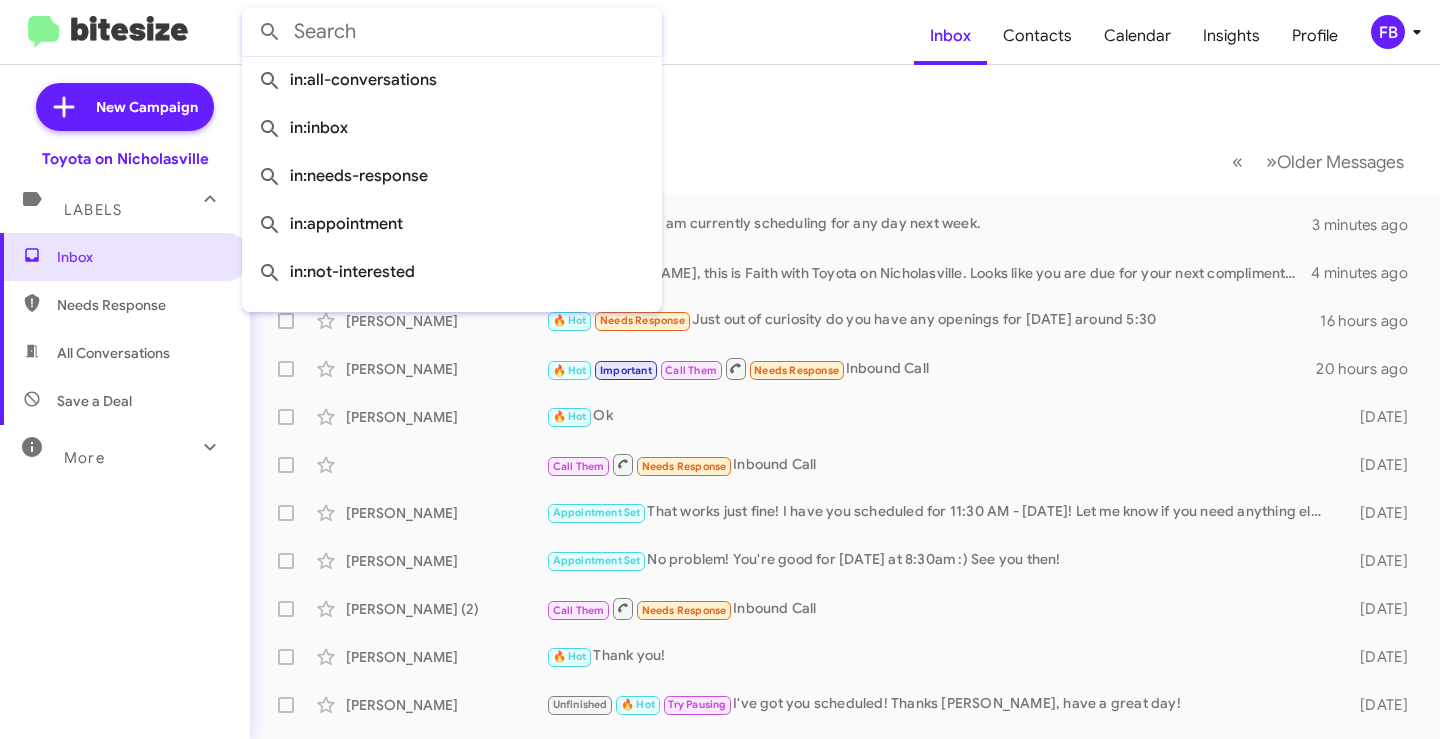 drag, startPoint x: 340, startPoint y: 34, endPoint x: 408, endPoint y: 44, distance: 68.73136 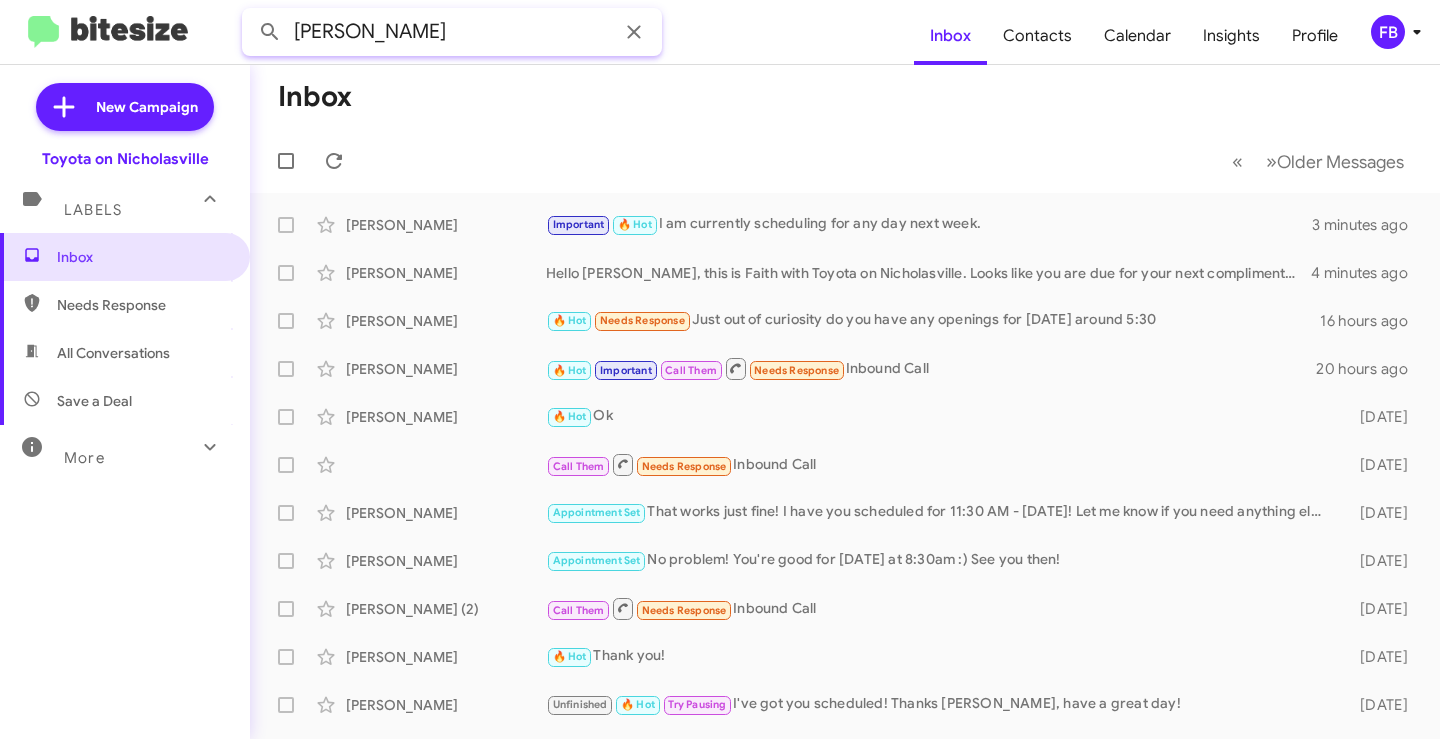 type on "[PERSON_NAME]" 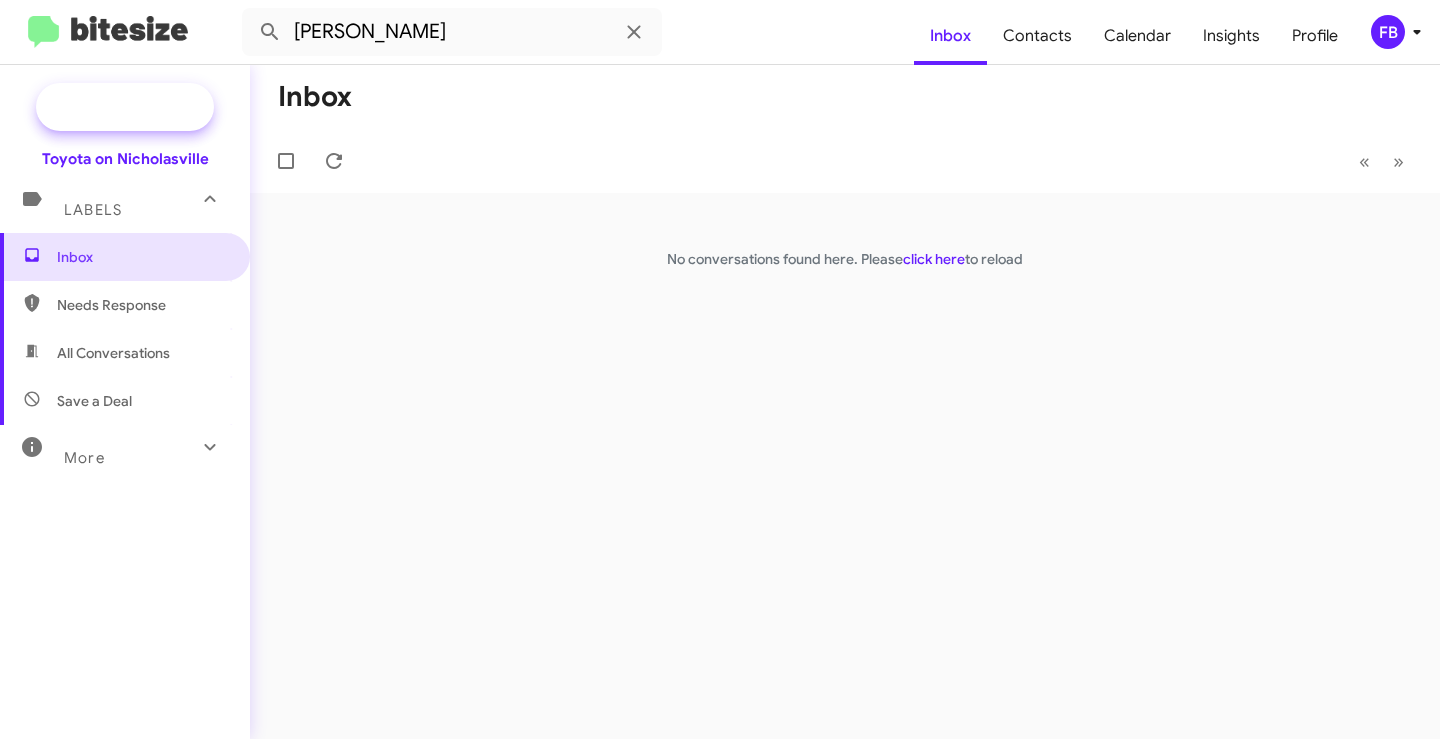 click on "New Campaign" 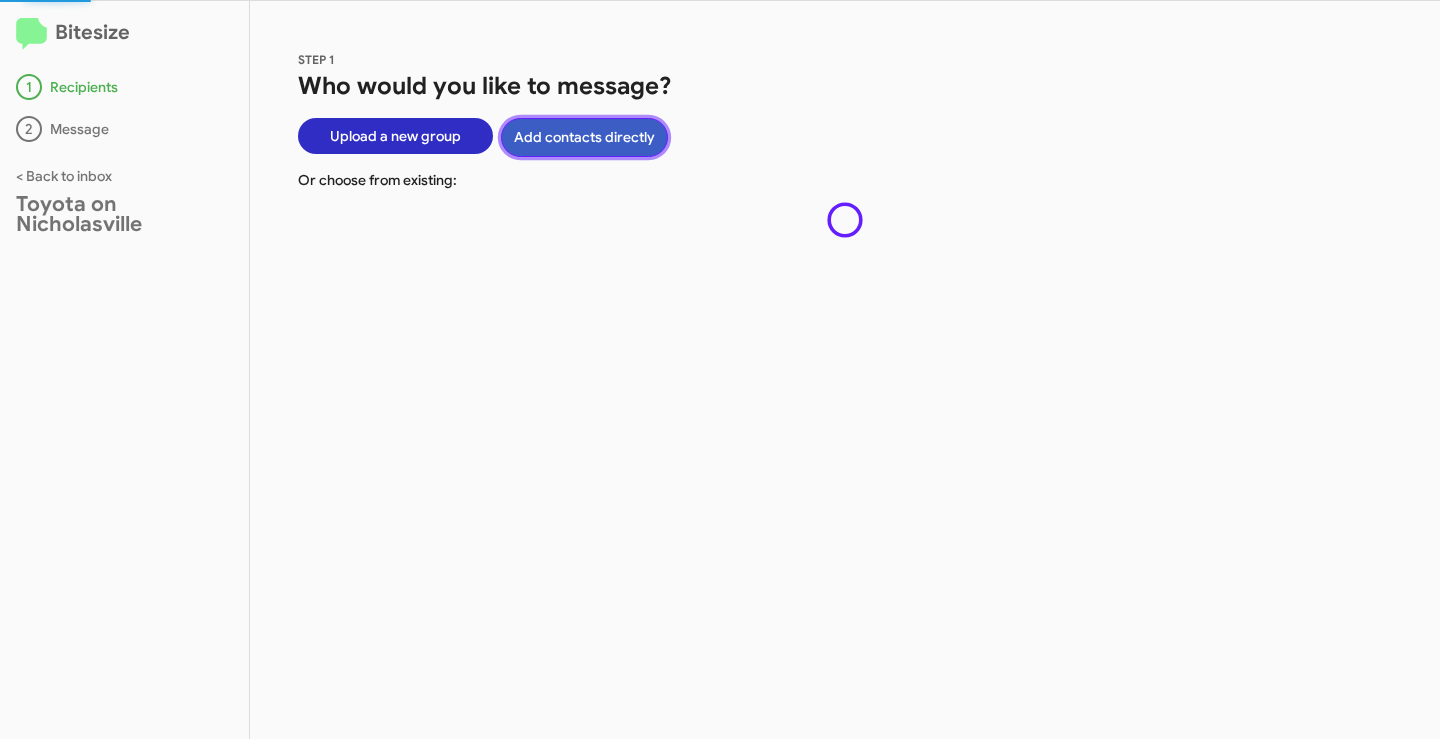 click on "Add contacts directly" 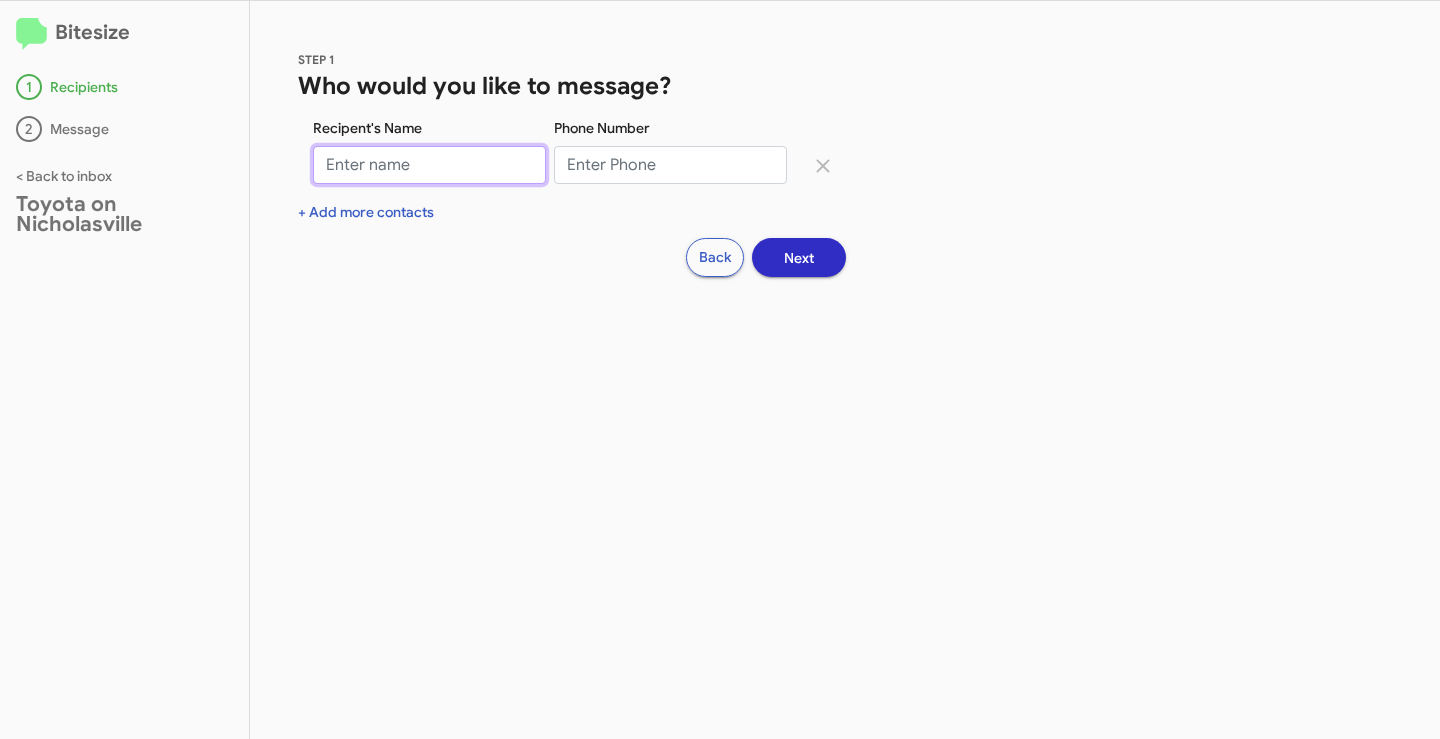 click on "Recipent's Name" at bounding box center (429, 165) 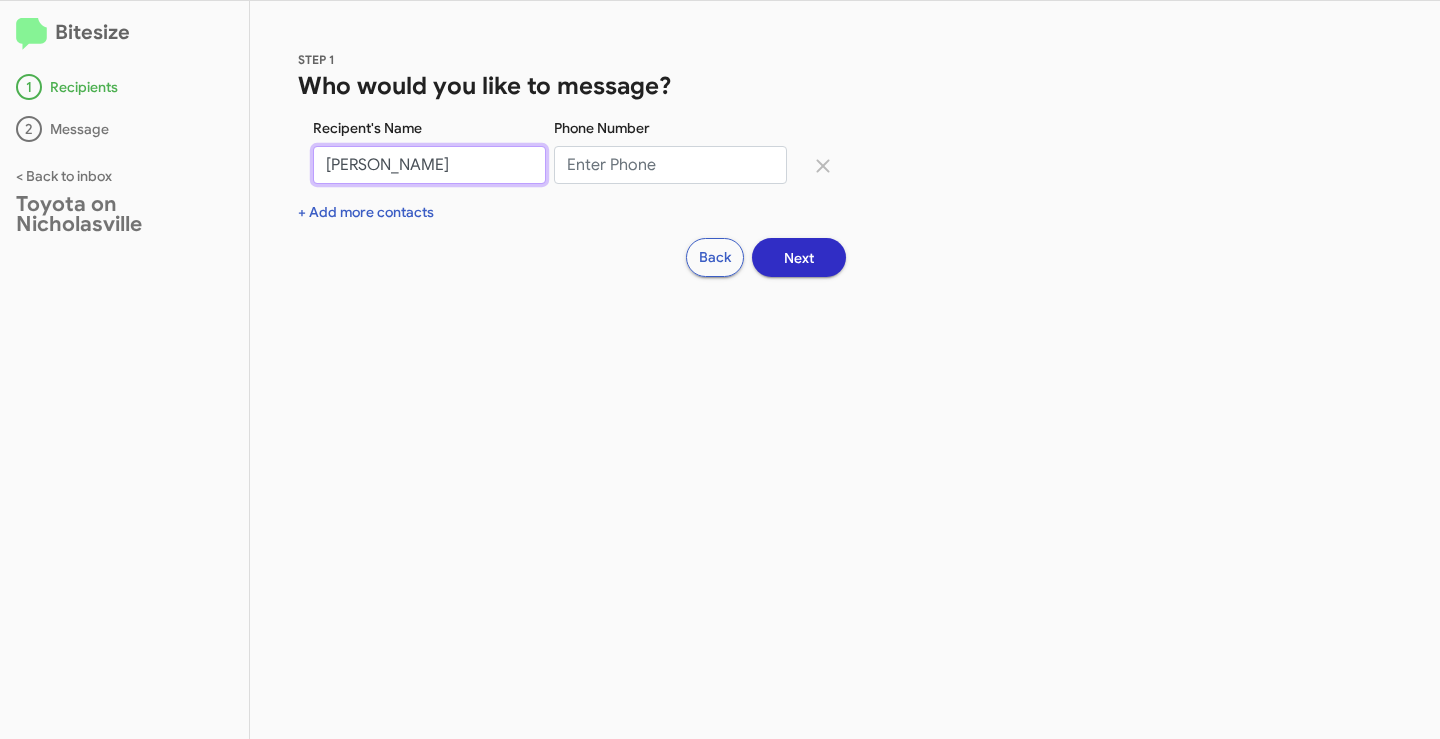 type on "[PERSON_NAME]" 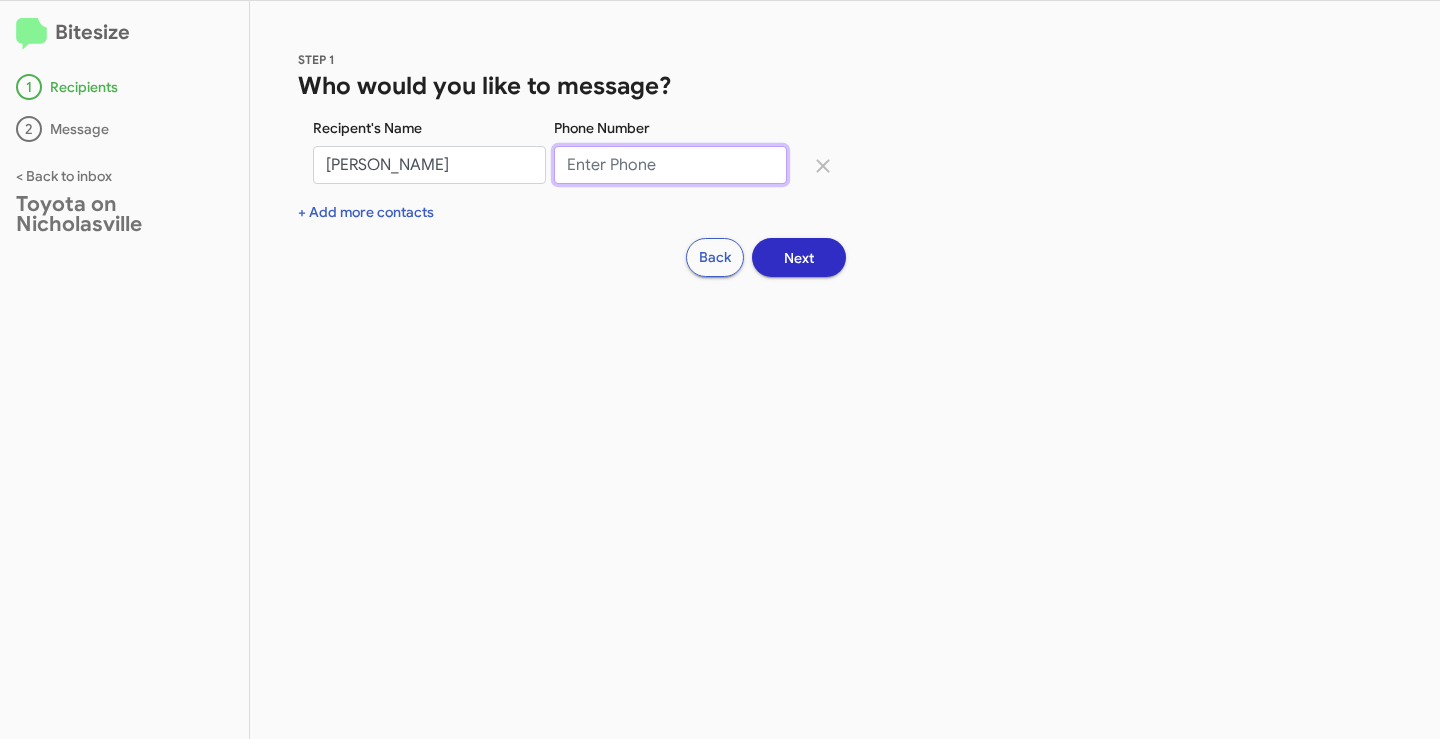 drag, startPoint x: 602, startPoint y: 168, endPoint x: 638, endPoint y: 182, distance: 38.626415 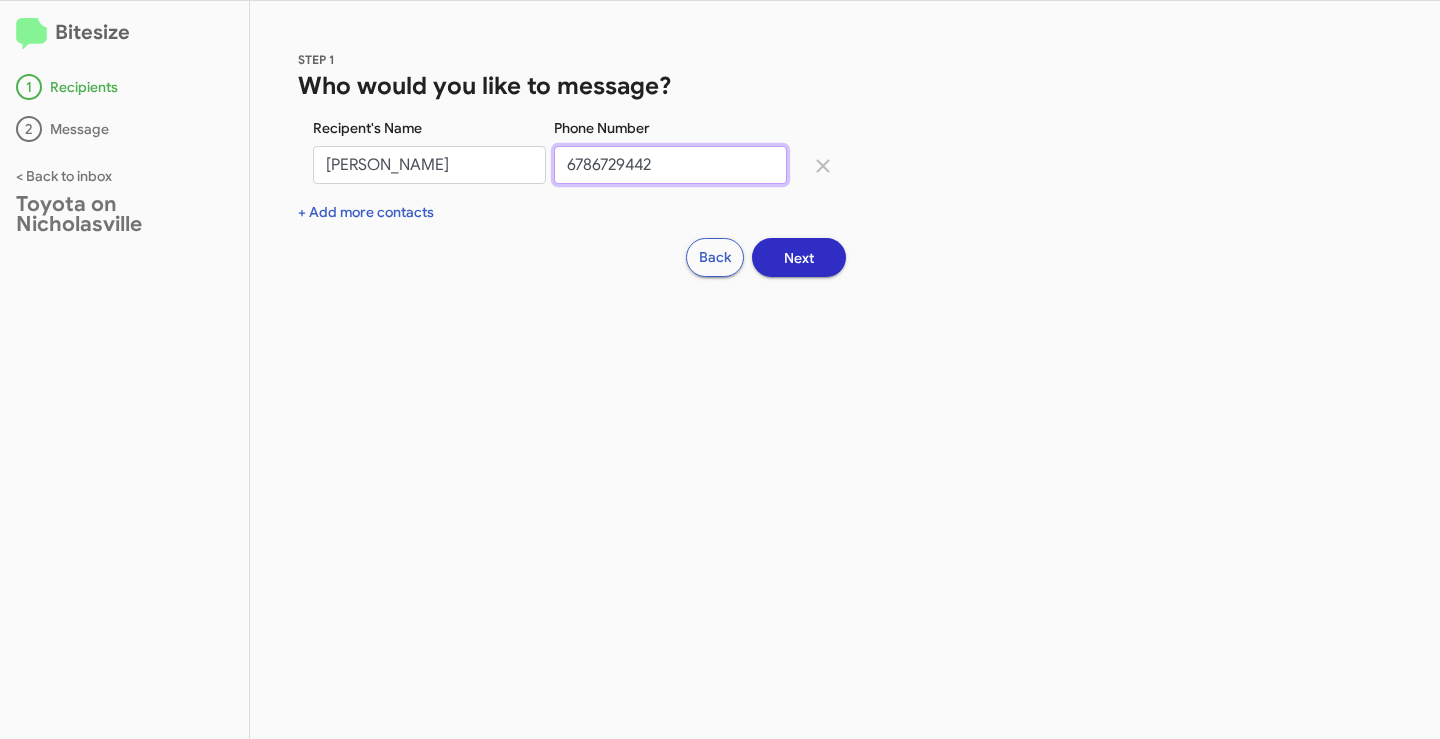 type on "6786729442" 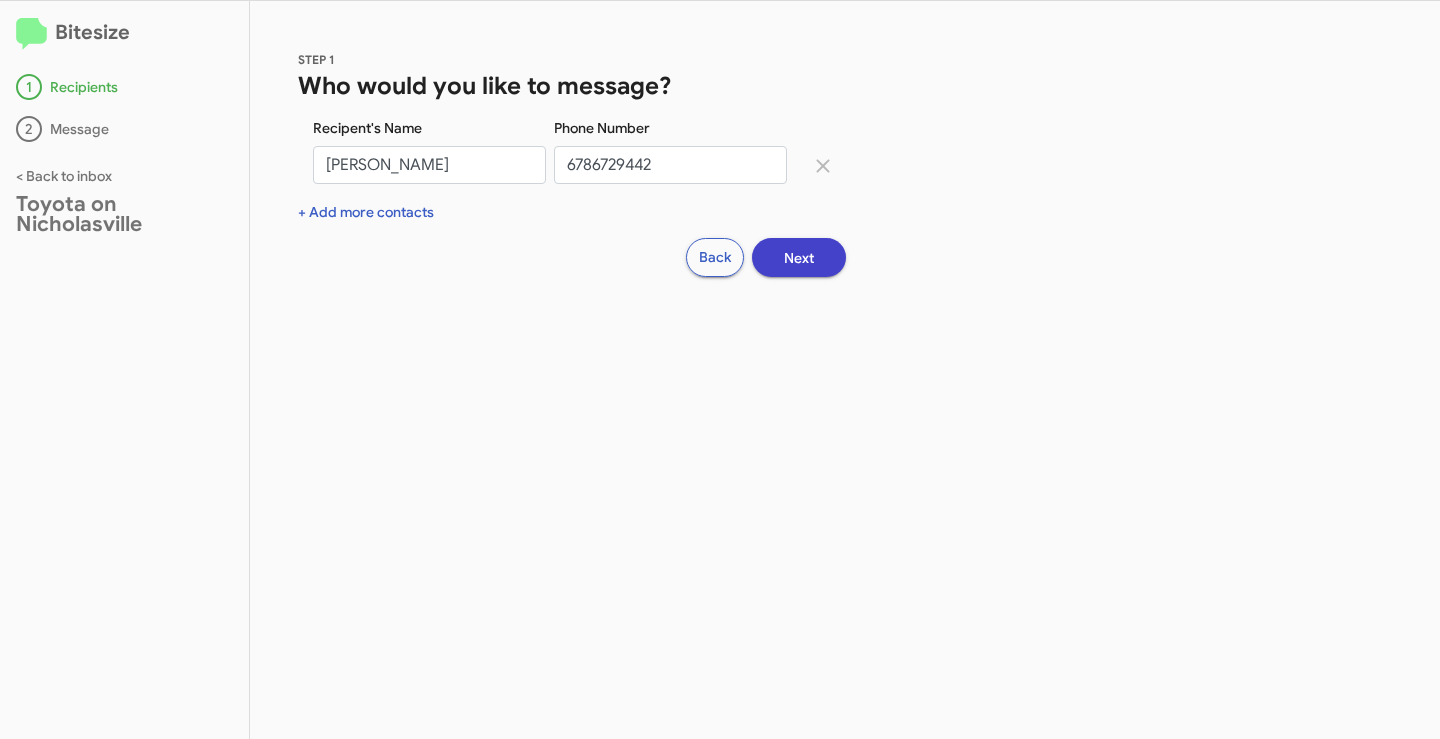 click on "Next" 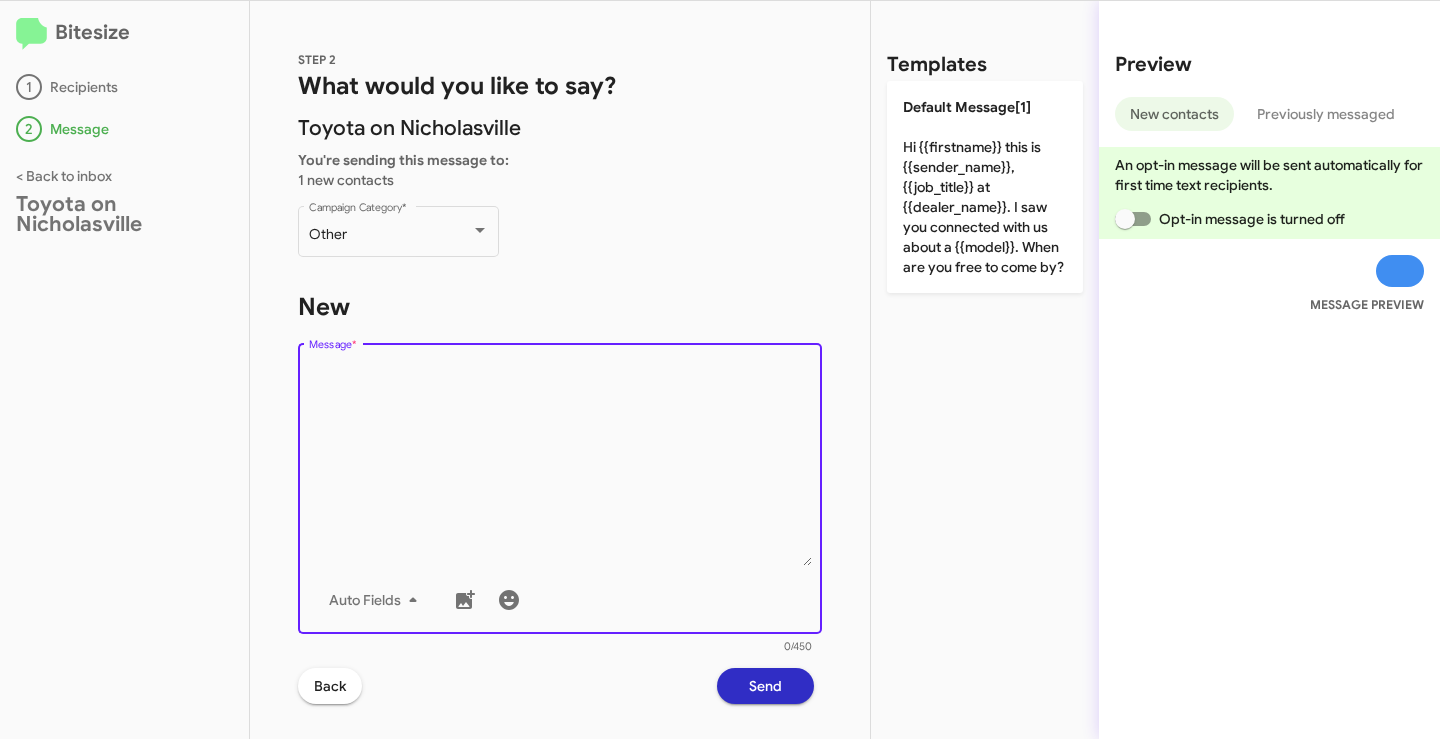 click on "Message  *" at bounding box center [560, 464] 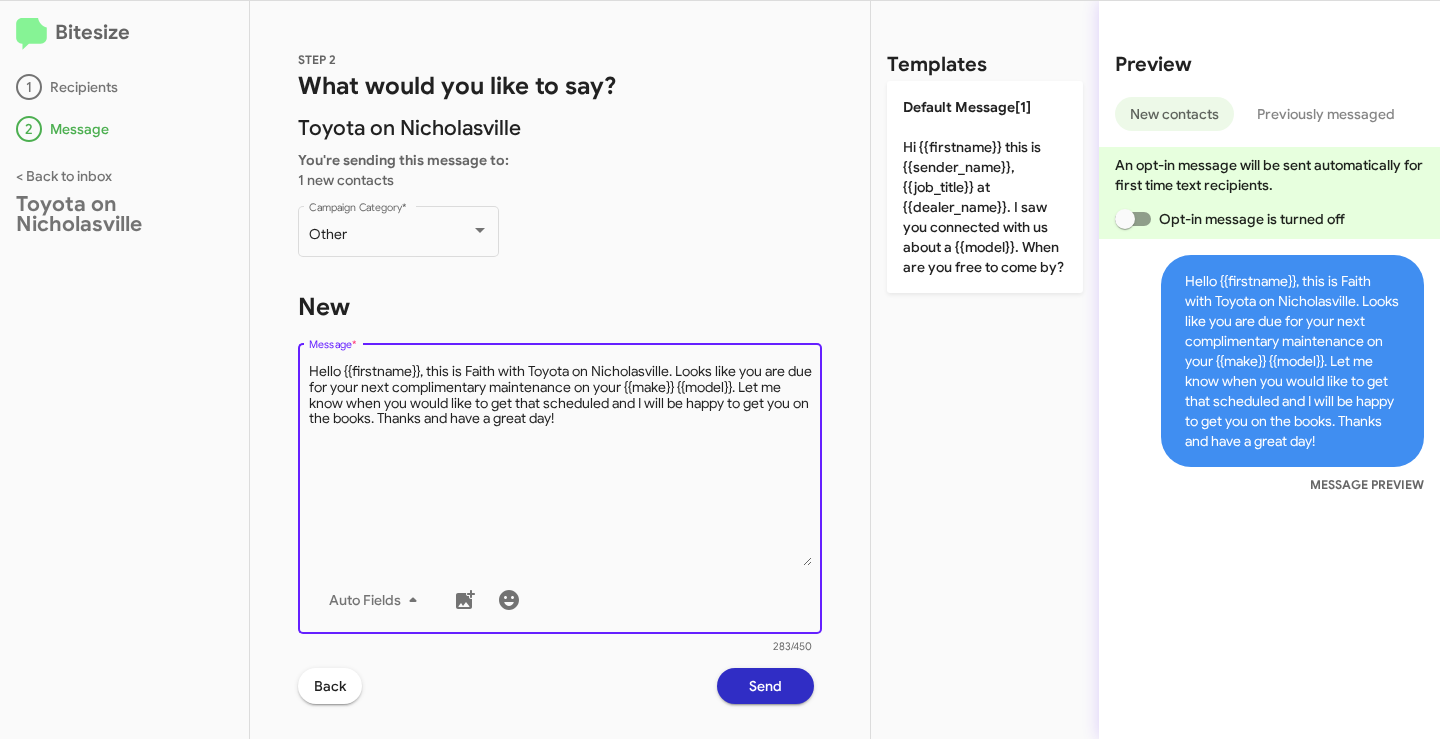 drag, startPoint x: 422, startPoint y: 375, endPoint x: 340, endPoint y: 376, distance: 82.006096 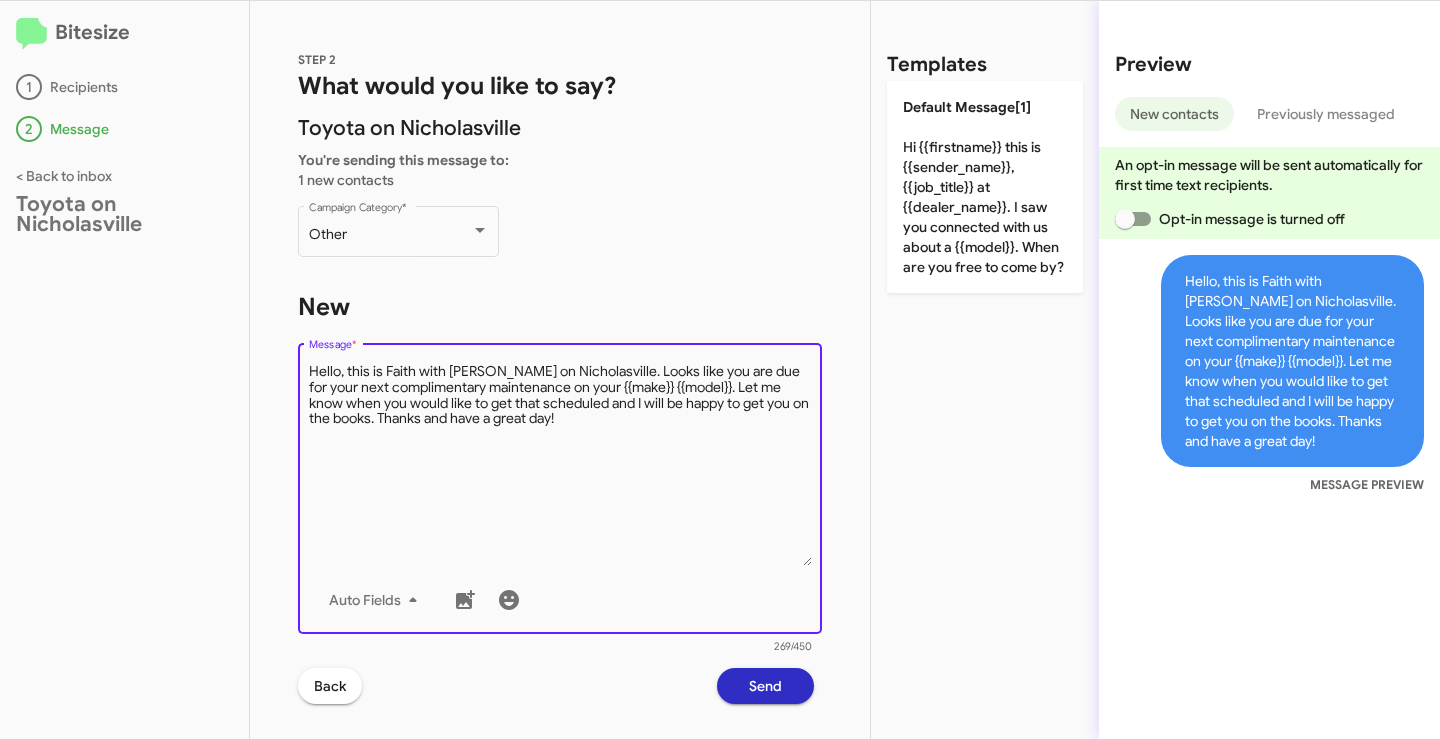 drag, startPoint x: 683, startPoint y: 389, endPoint x: 574, endPoint y: 394, distance: 109.11462 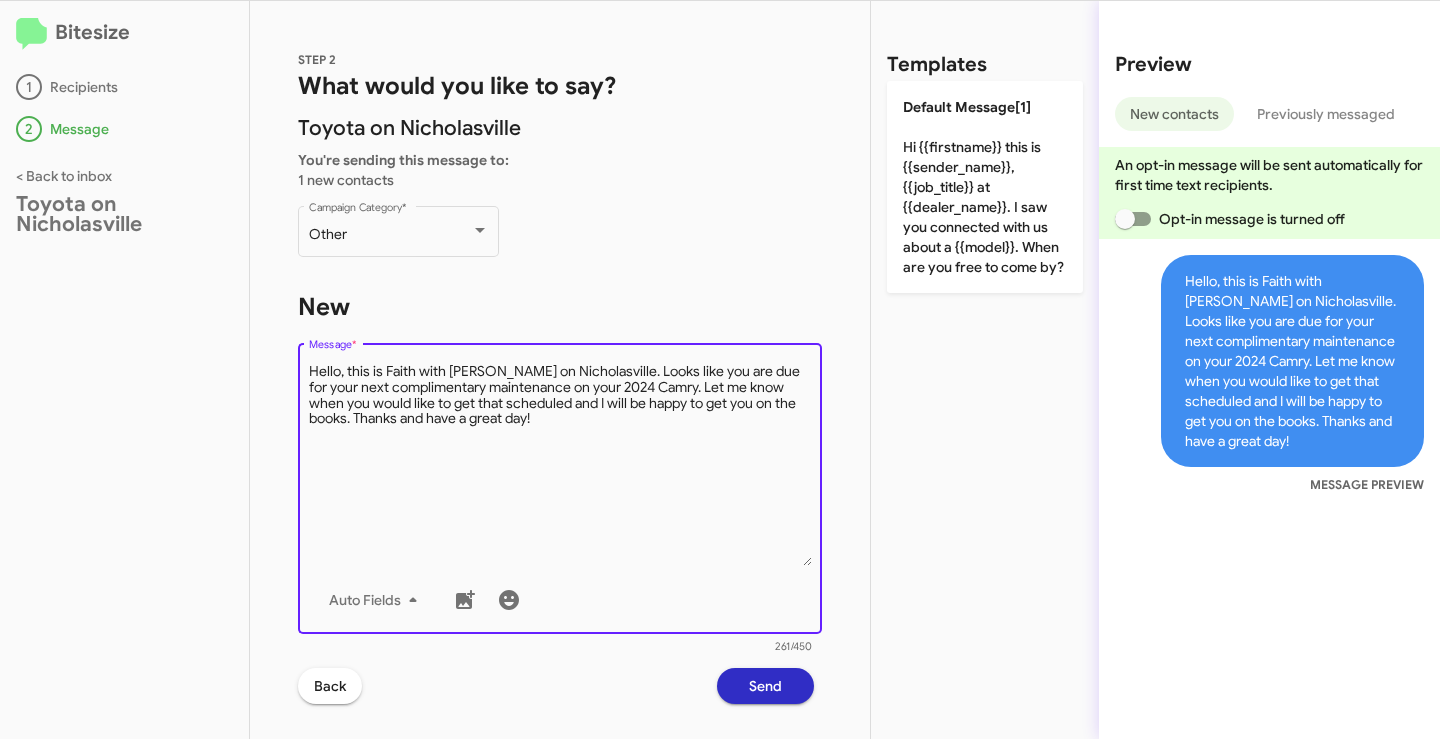 type on "Hello, this is Faith with [PERSON_NAME] on Nicholasville. Looks like you are due for your next complimentary maintenance on your 2024 Camry. Let me know when you would like to get that scheduled and I will be happy to get you on the books. Thanks and have a great day!" 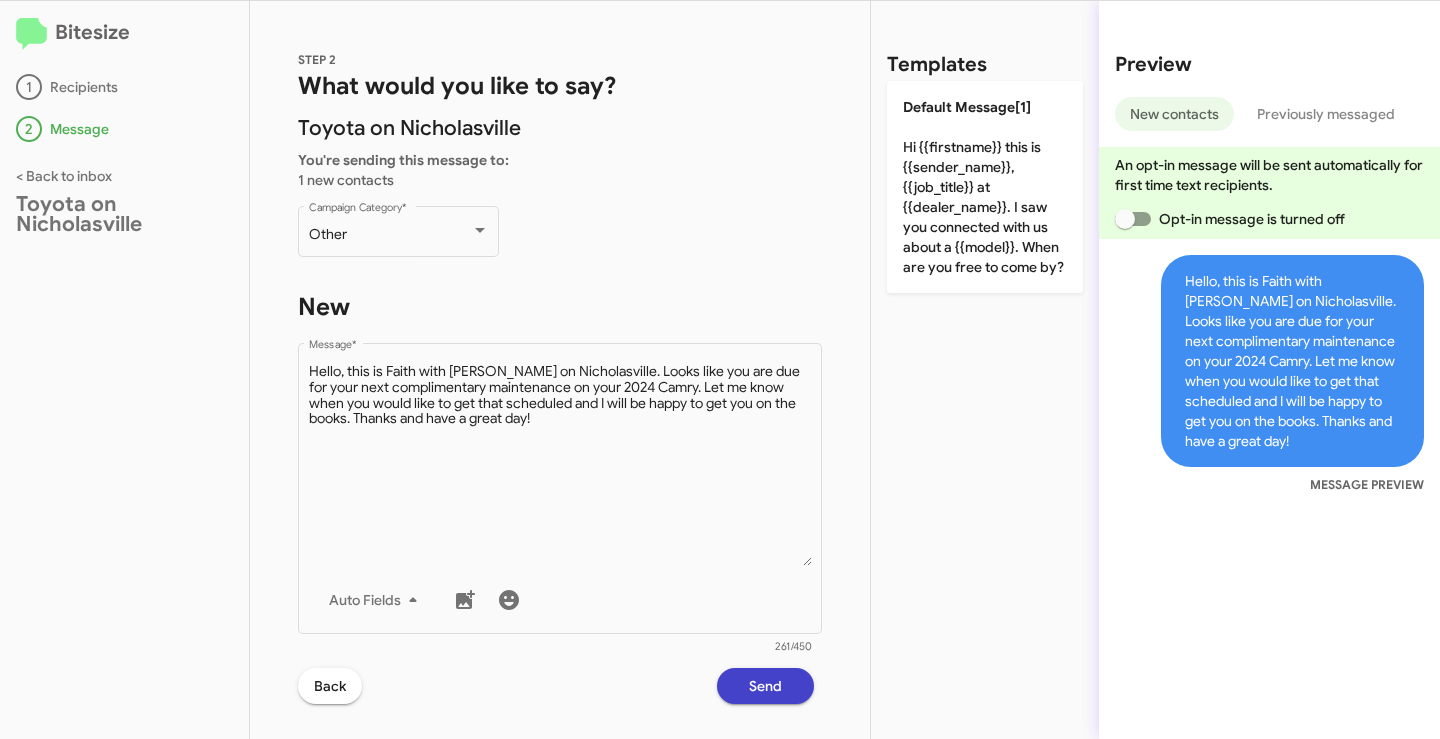 click on "Send" 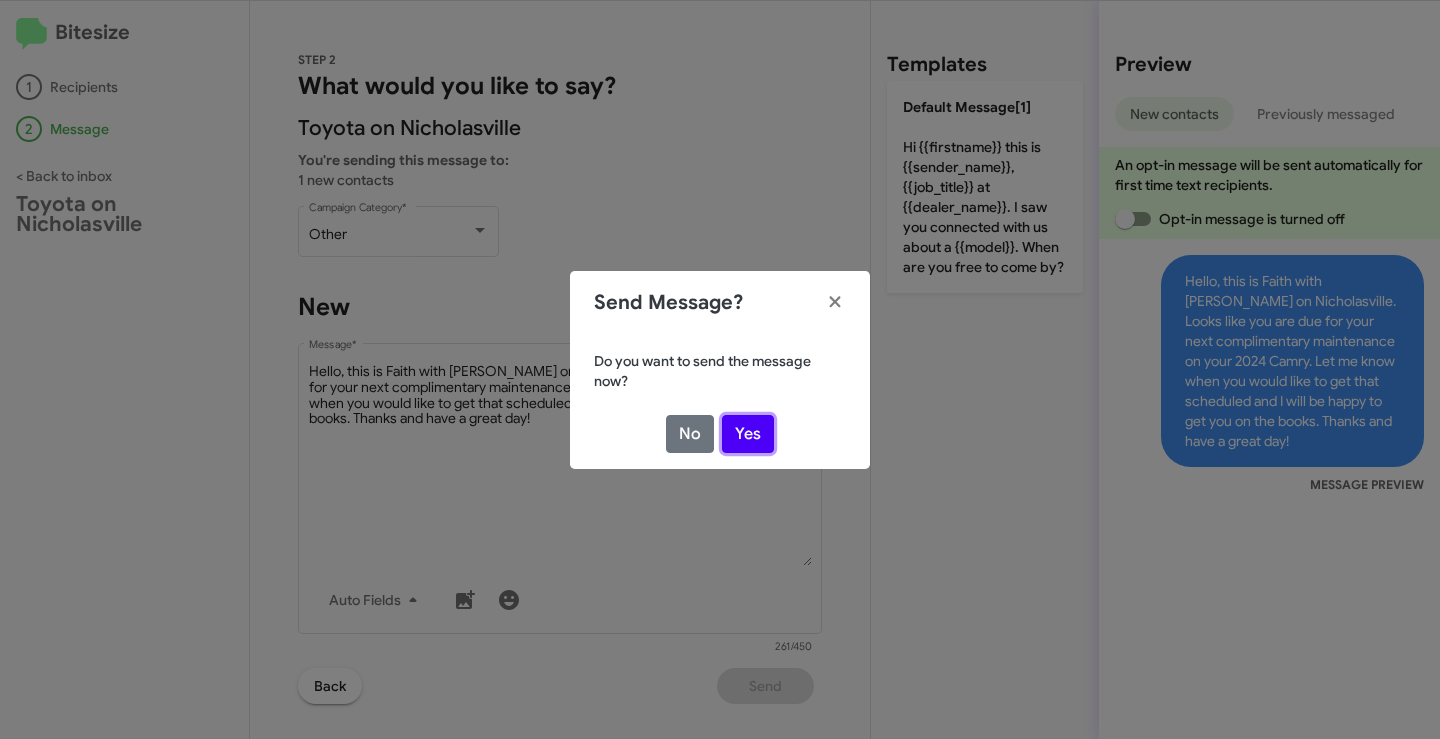 click on "Yes" 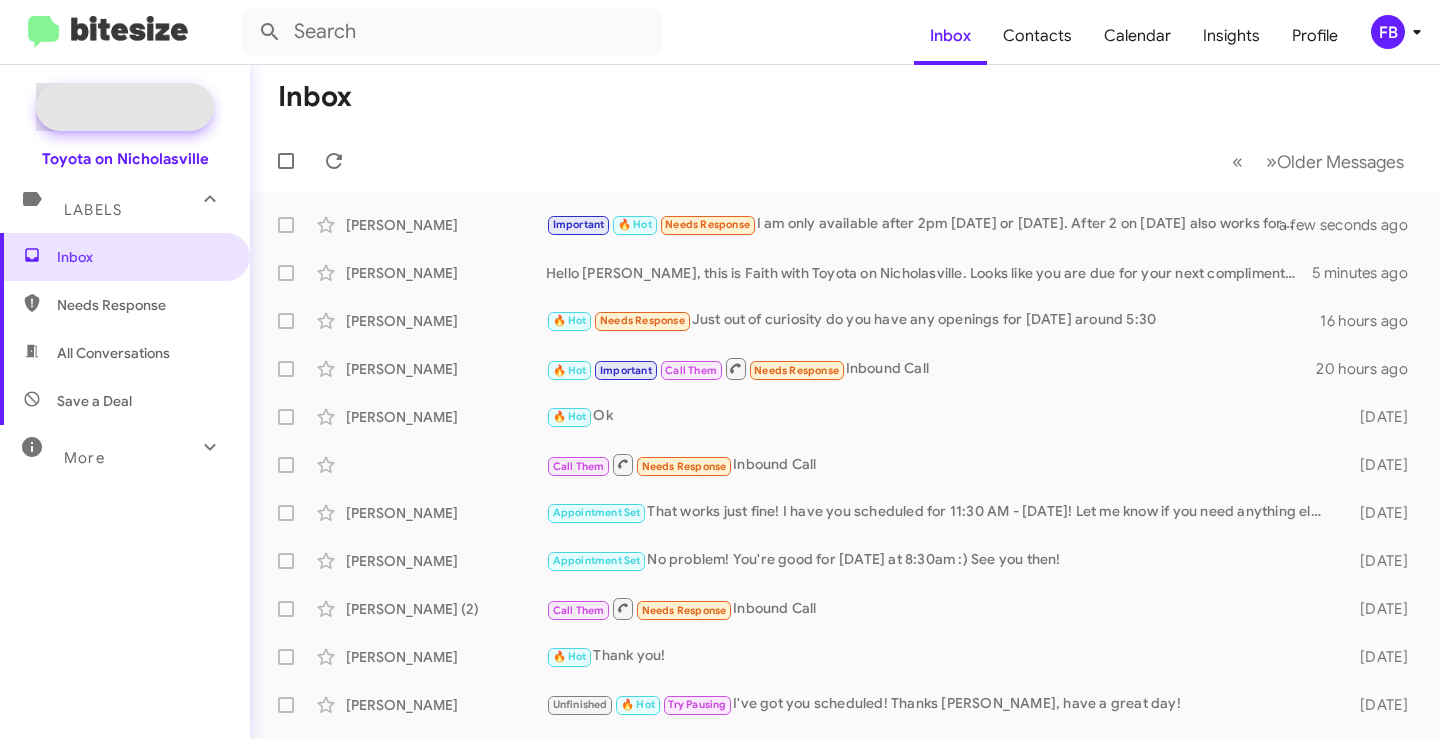 click on "New Campaign" 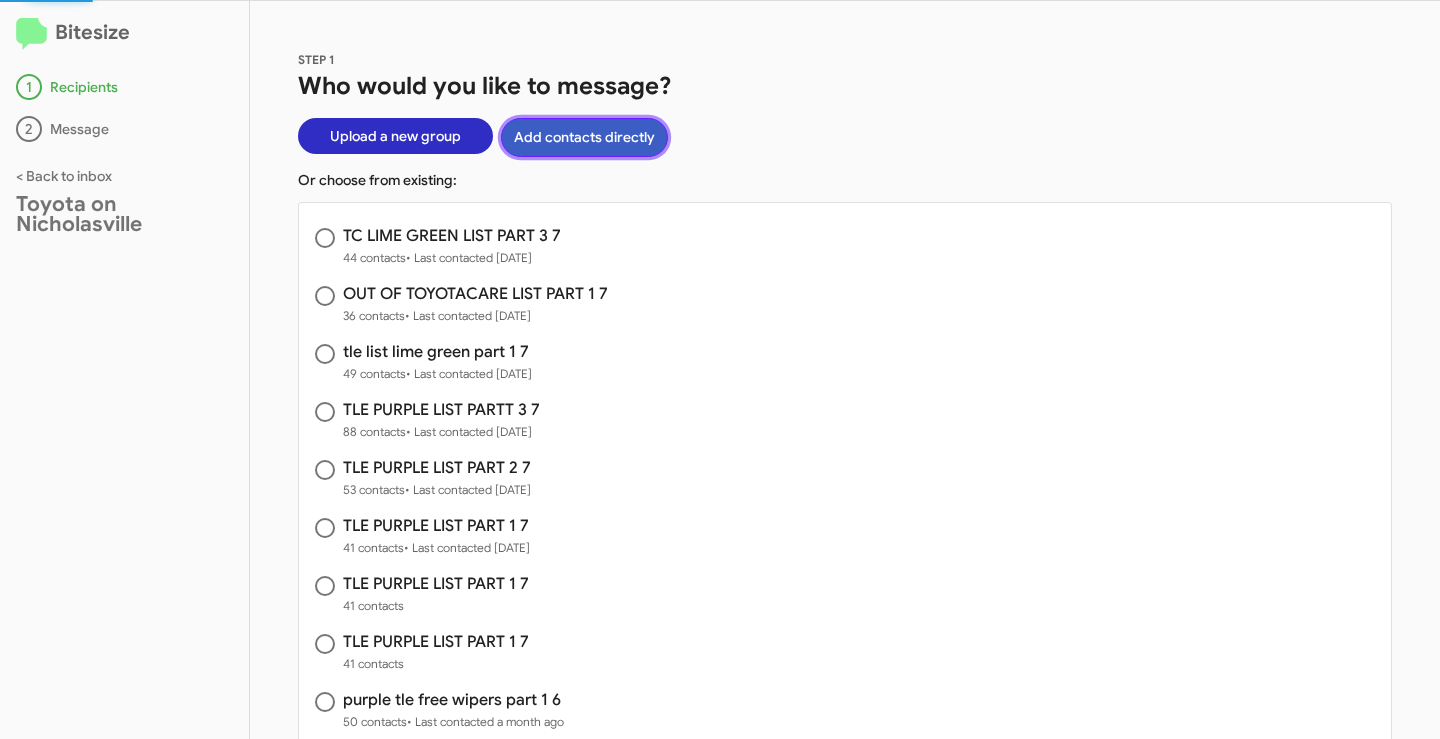 click on "Add contacts directly" 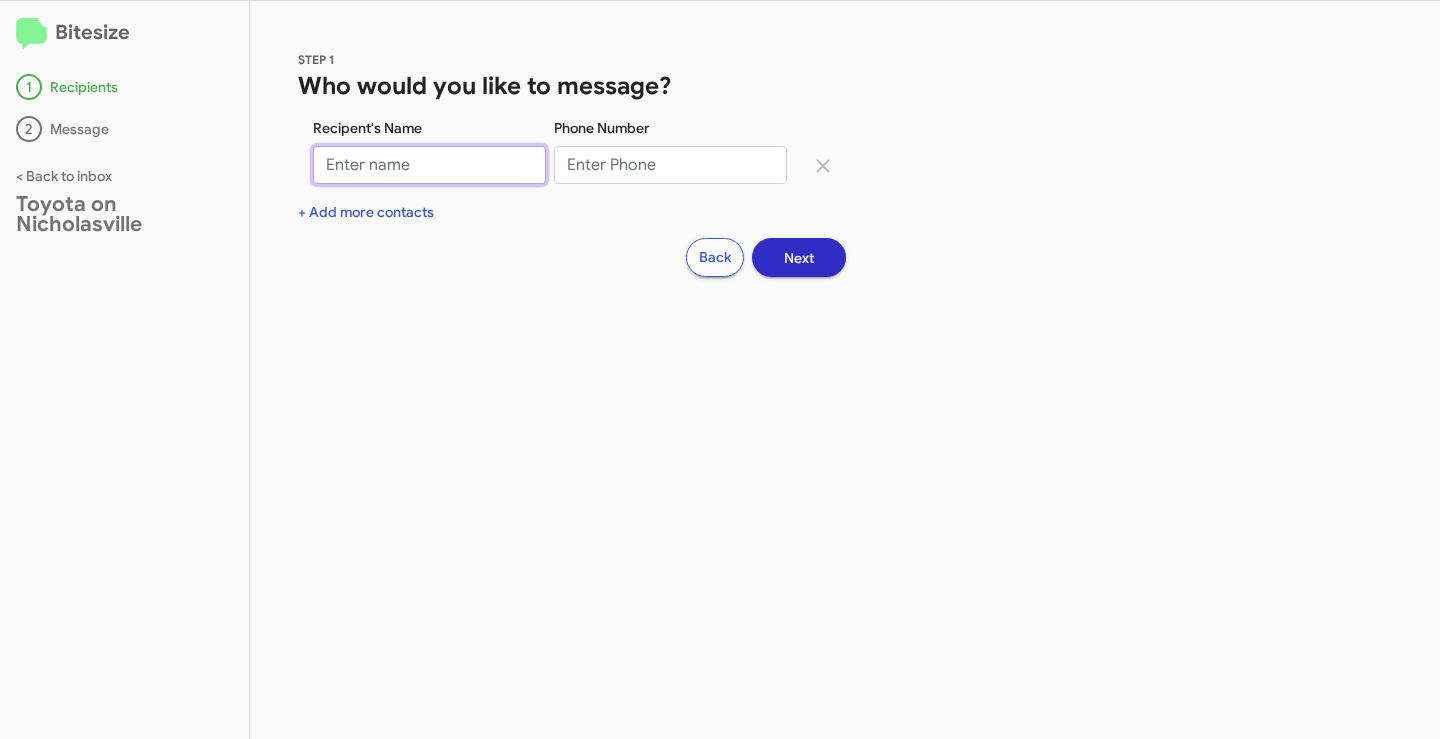 click on "Recipent's Name" at bounding box center (429, 165) 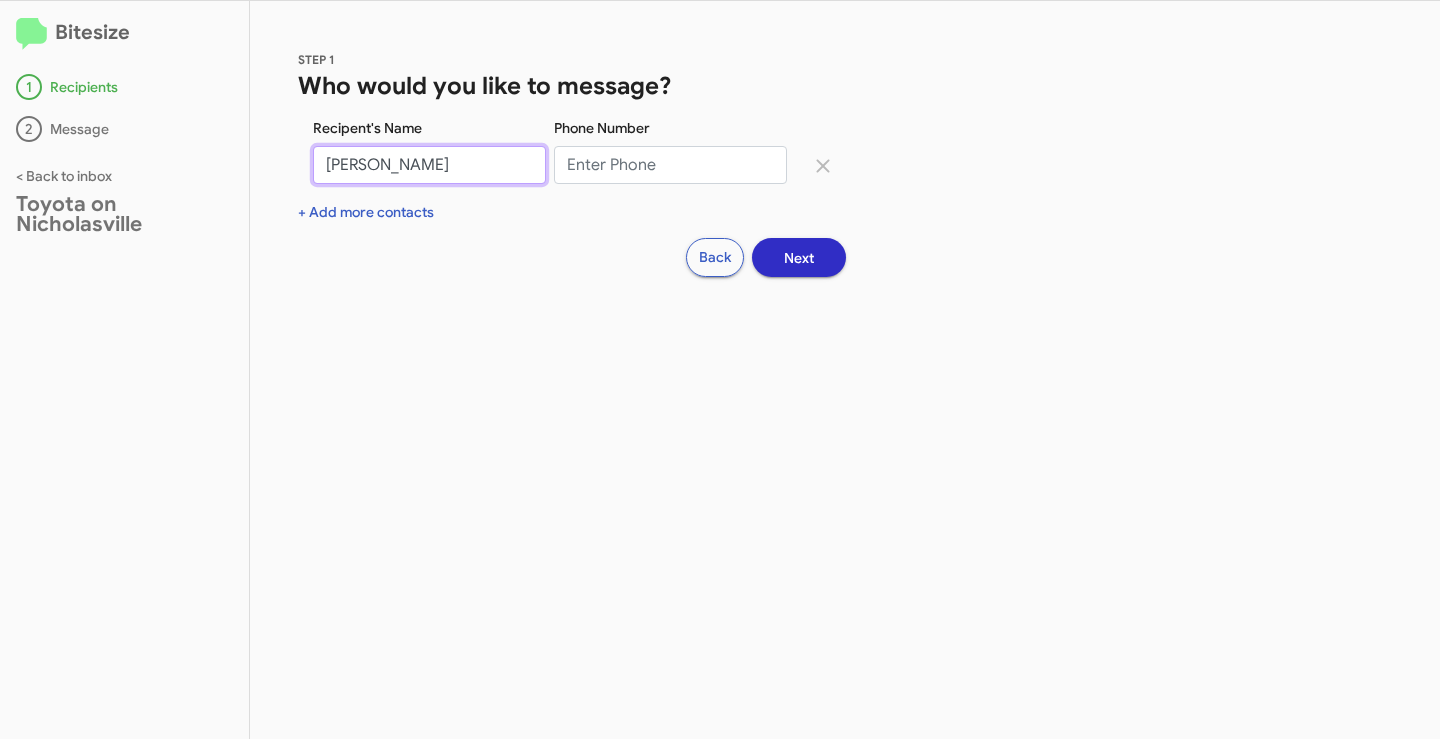 type on "[PERSON_NAME]" 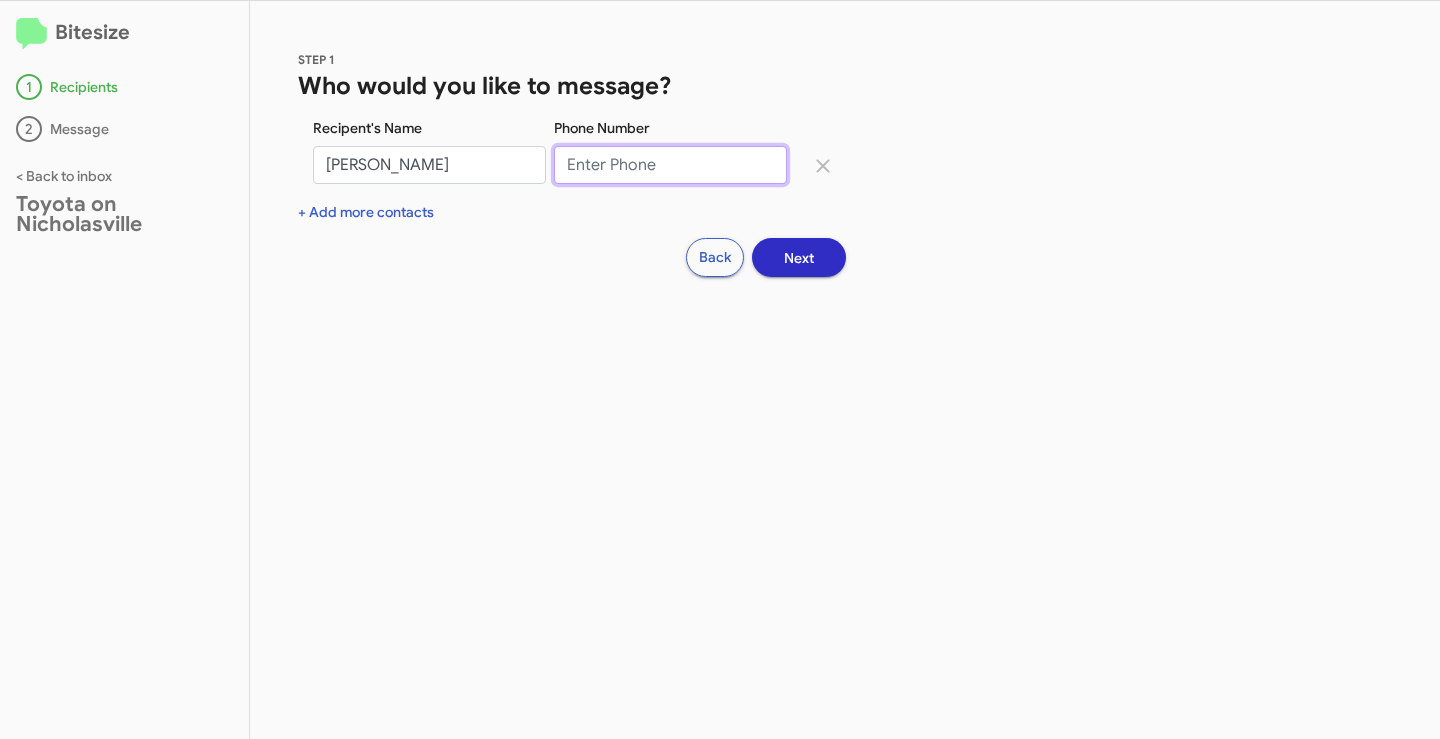 drag, startPoint x: 583, startPoint y: 171, endPoint x: 665, endPoint y: 184, distance: 83.02409 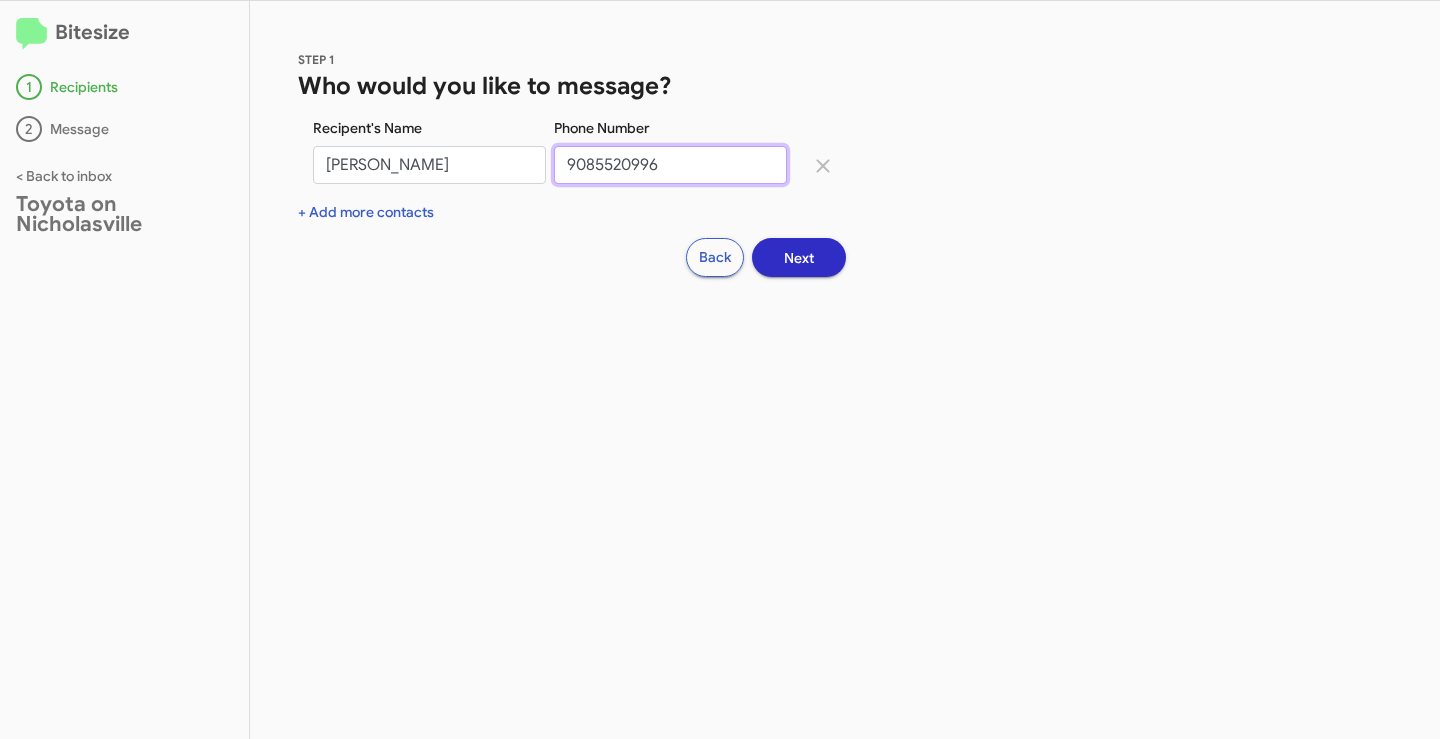 type on "9085520996" 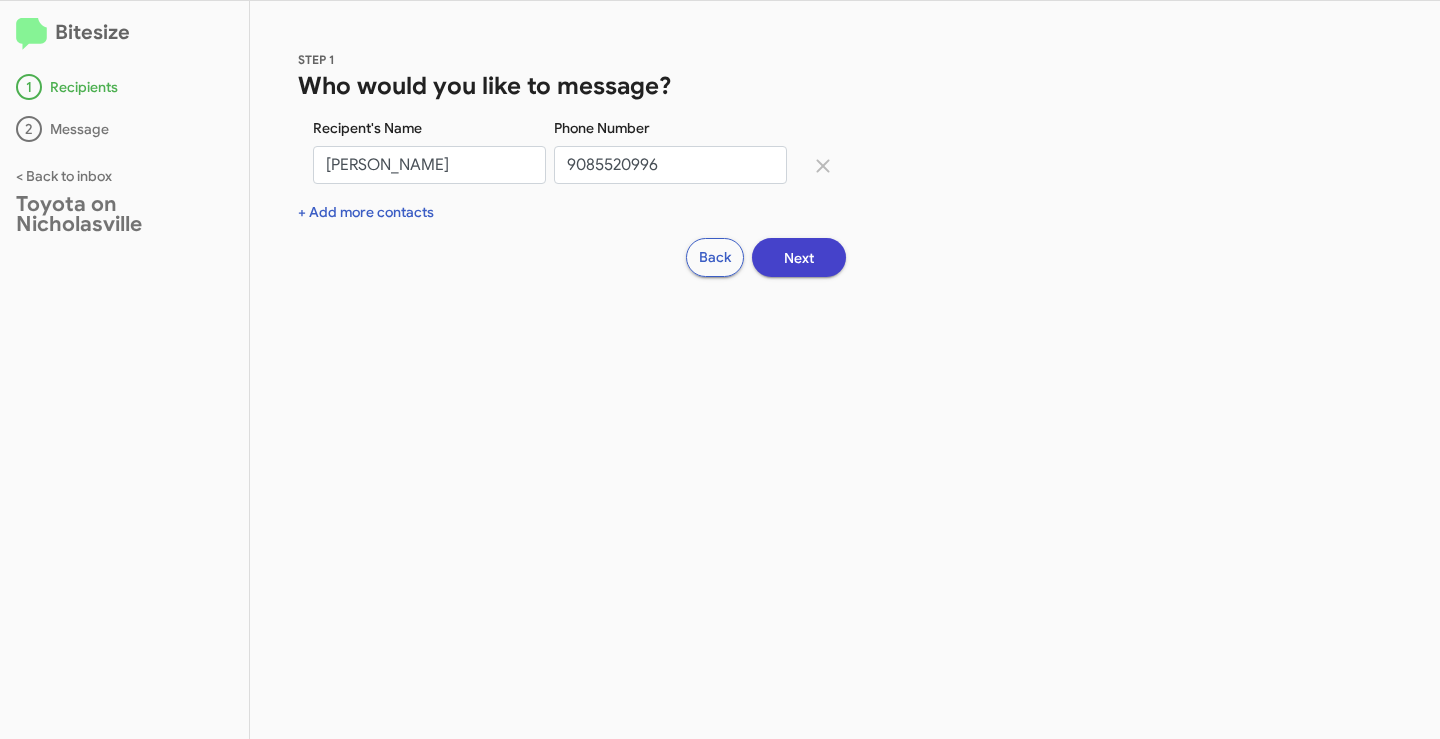 click on "Next" 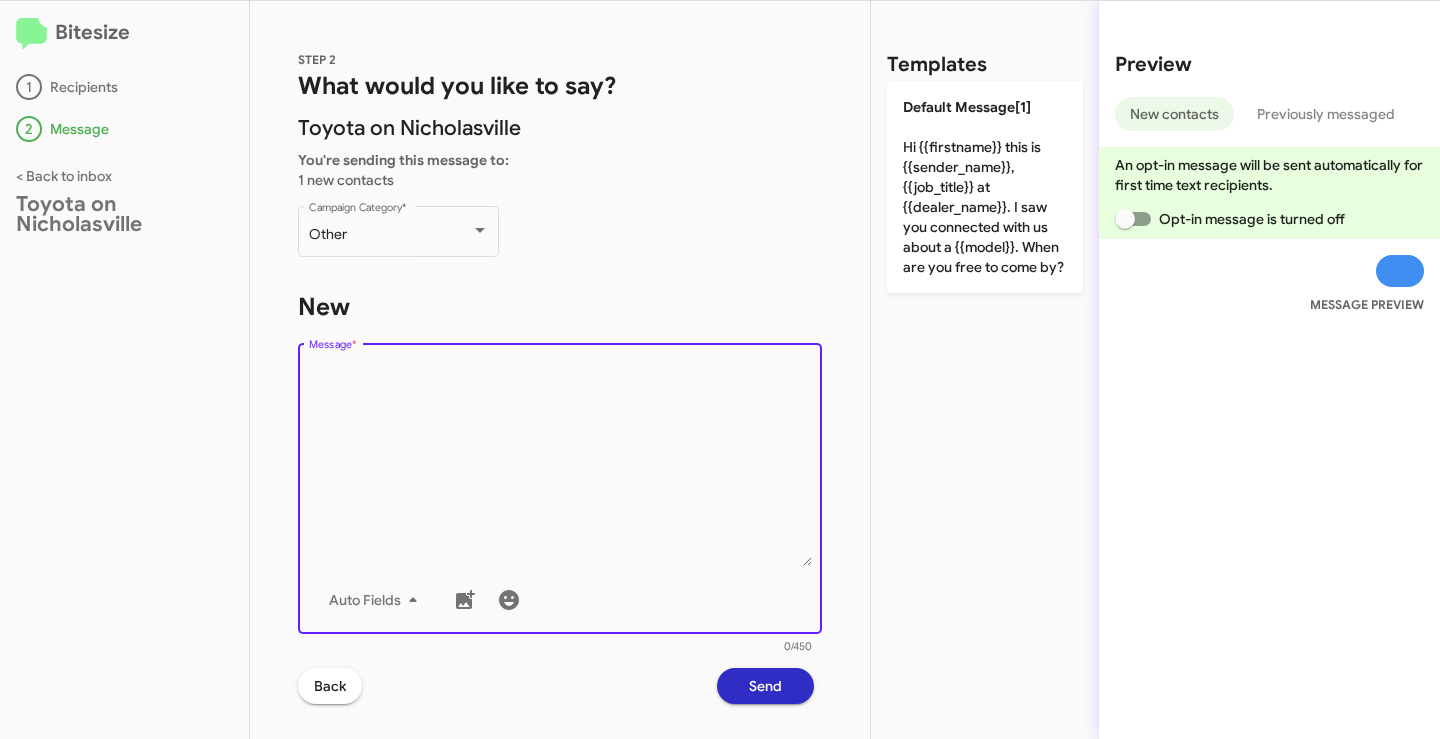 click on "Message  *" at bounding box center [560, 464] 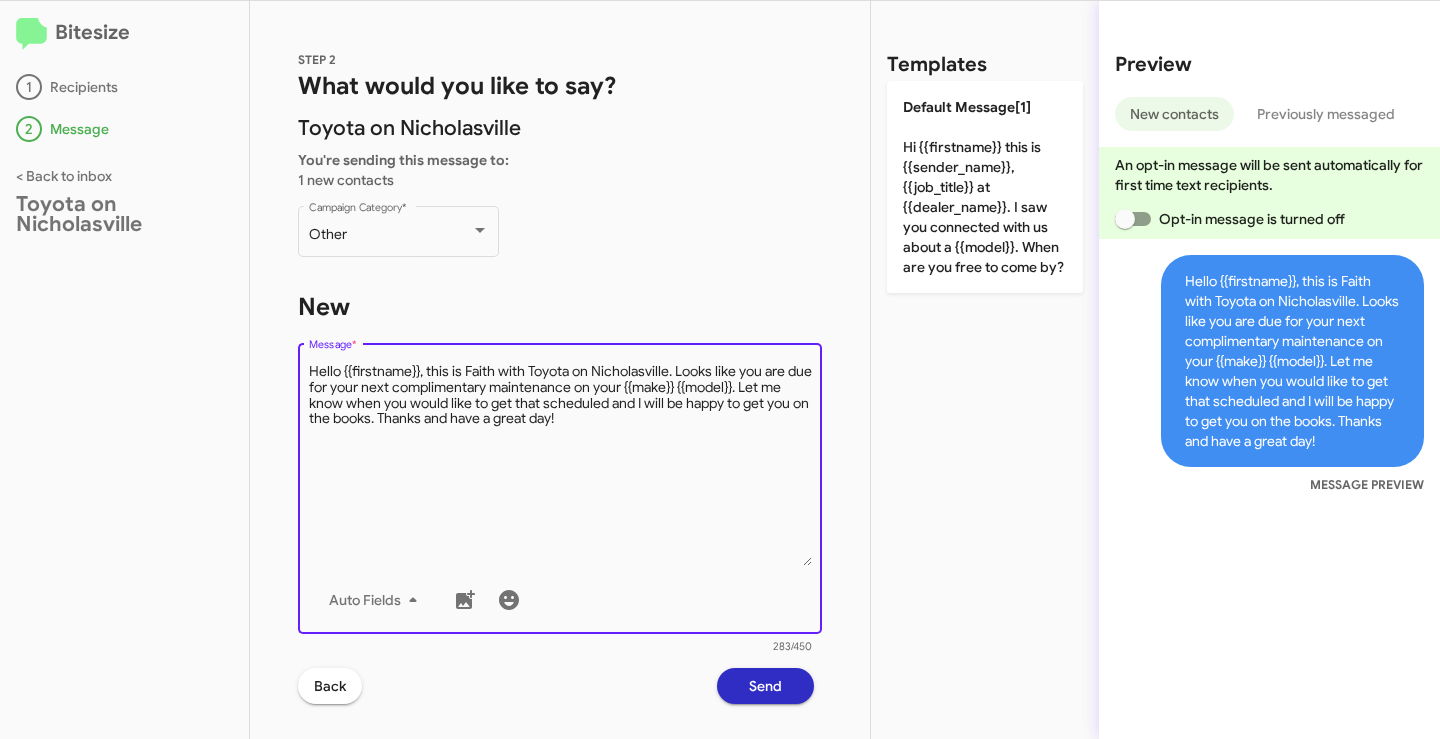 drag, startPoint x: 420, startPoint y: 373, endPoint x: 339, endPoint y: 377, distance: 81.09871 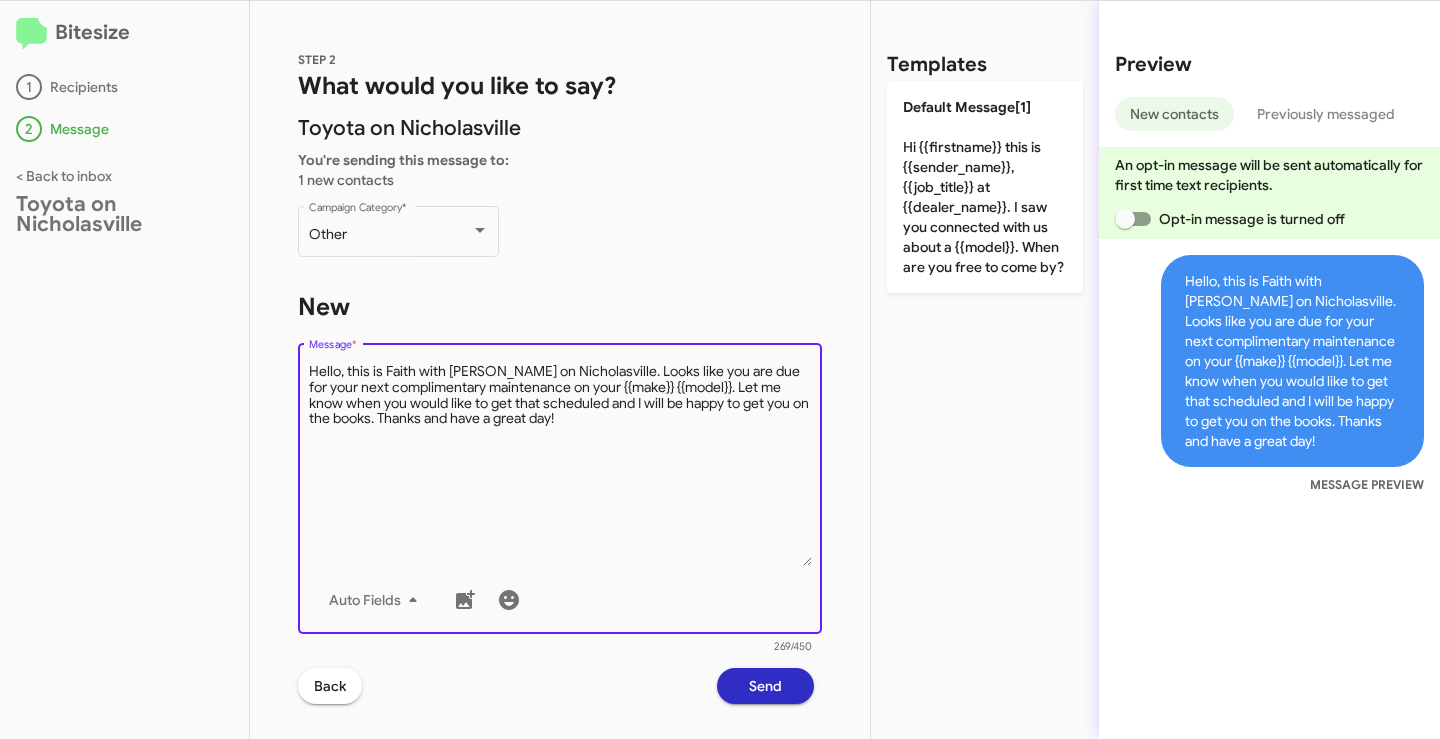 drag, startPoint x: 684, startPoint y: 388, endPoint x: 572, endPoint y: 392, distance: 112.0714 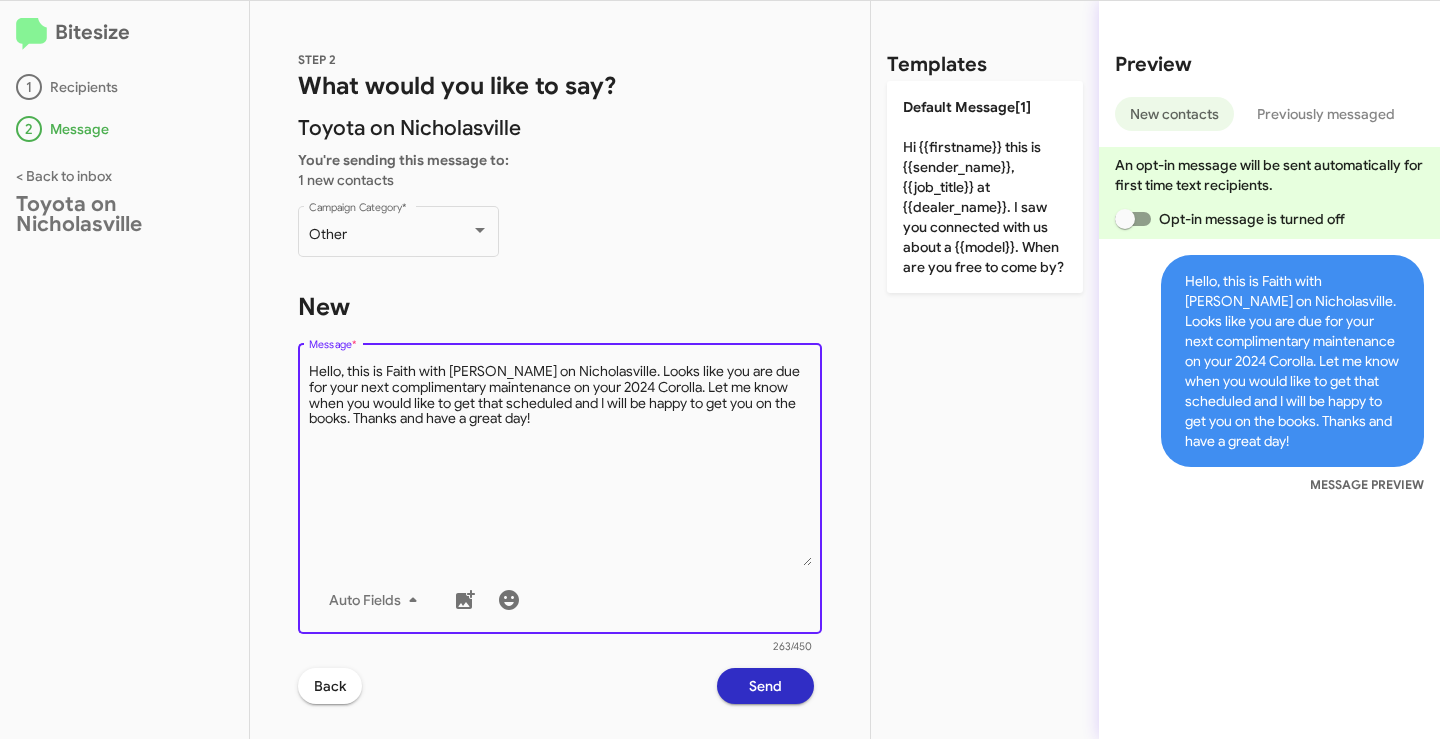 type on "Hello, this is Faith with [PERSON_NAME] on Nicholasville. Looks like you are due for your next complimentary maintenance on your 2024 Corolla. Let me know when you would like to get that scheduled and I will be happy to get you on the books. Thanks and have a great day!" 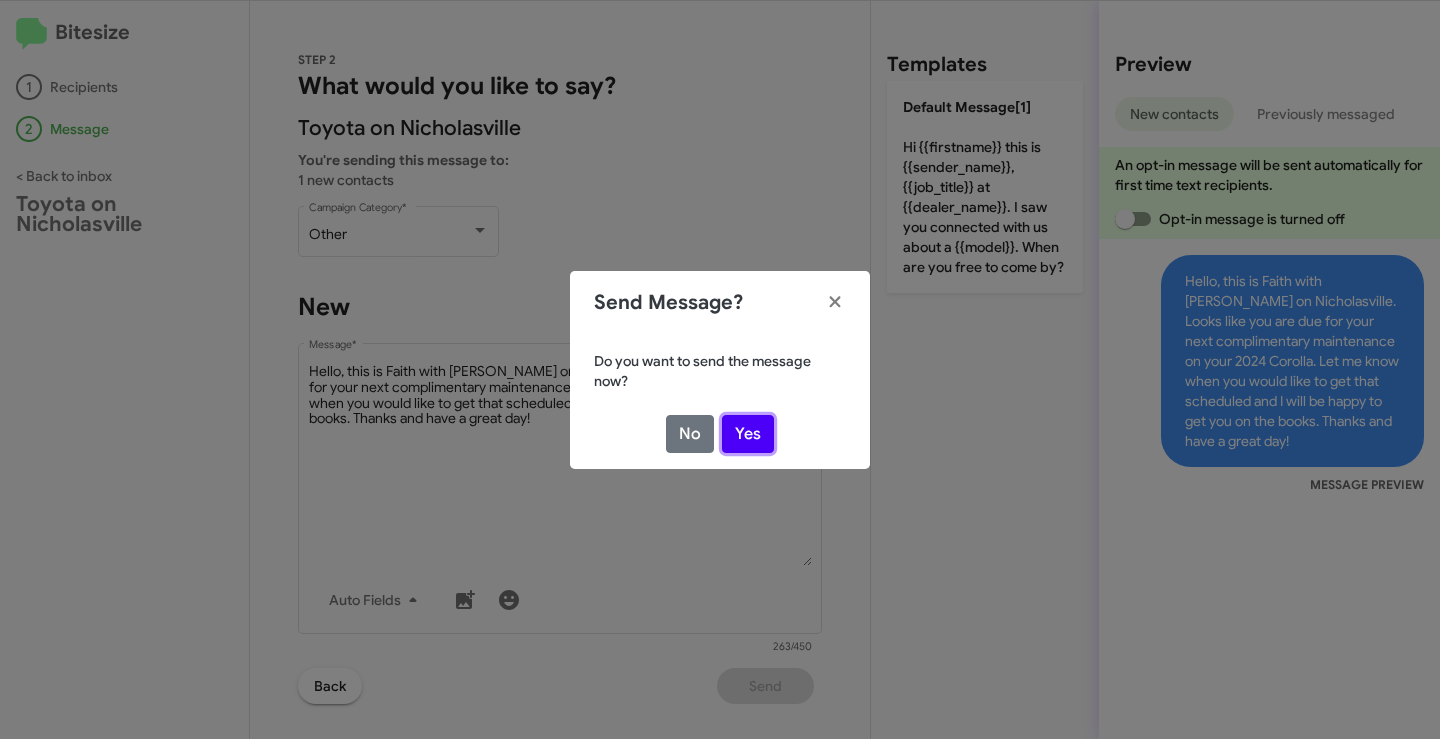 click on "Yes" 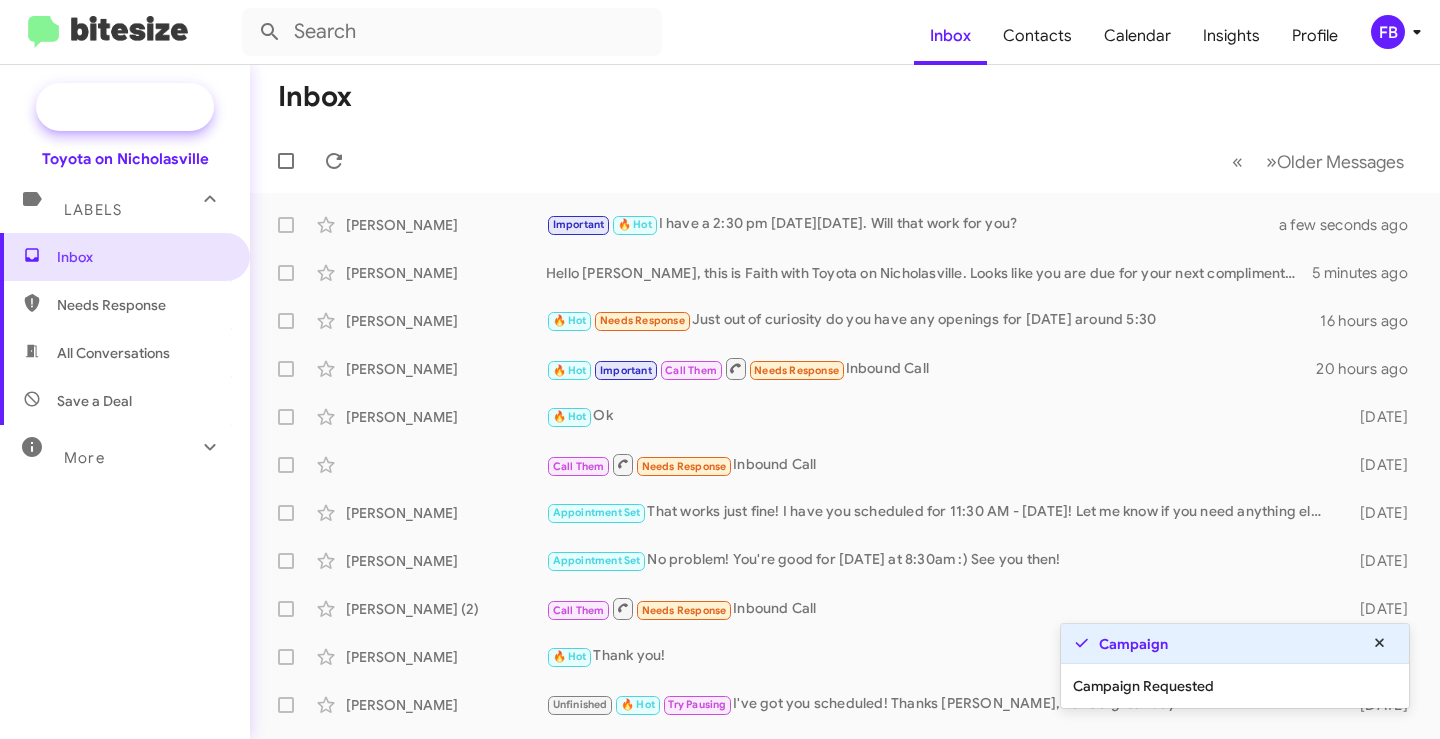 click on "New Campaign" 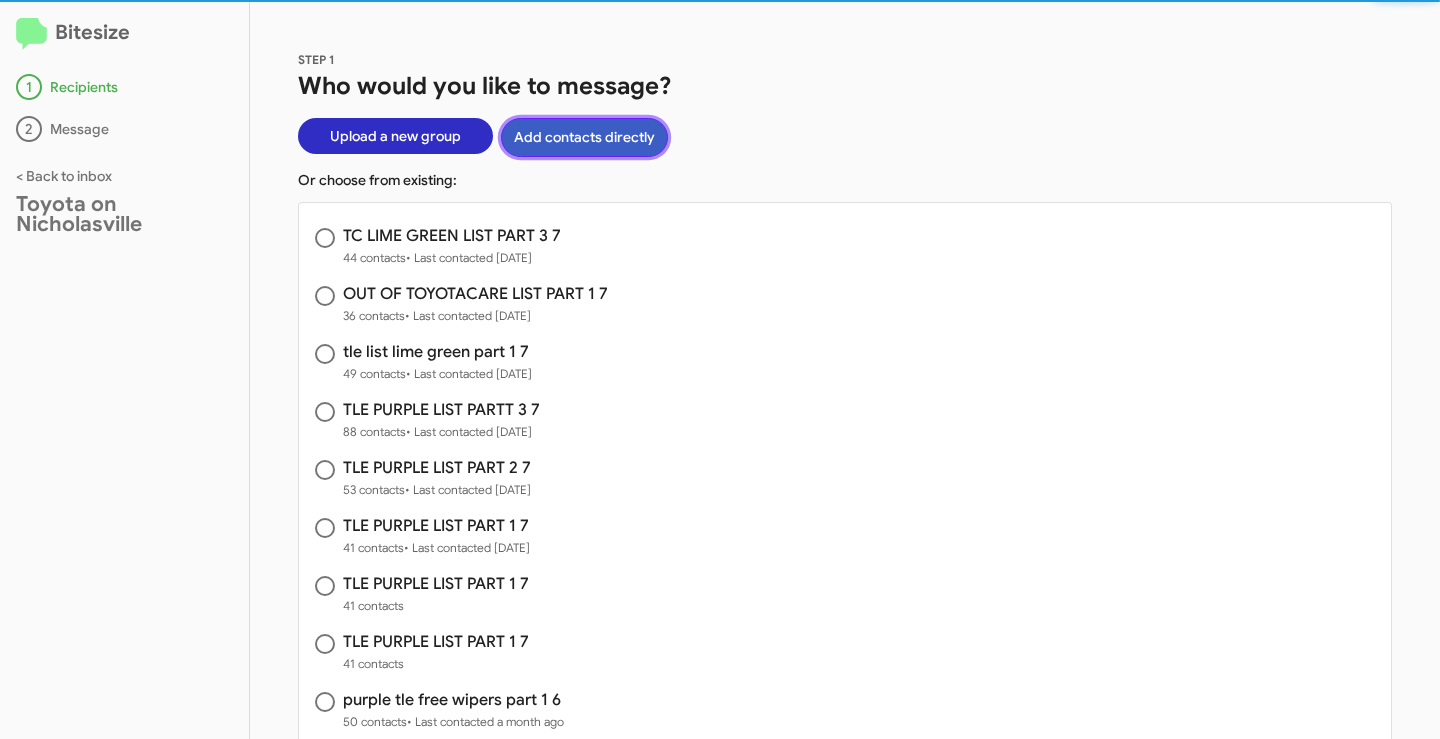 click on "Add contacts directly" 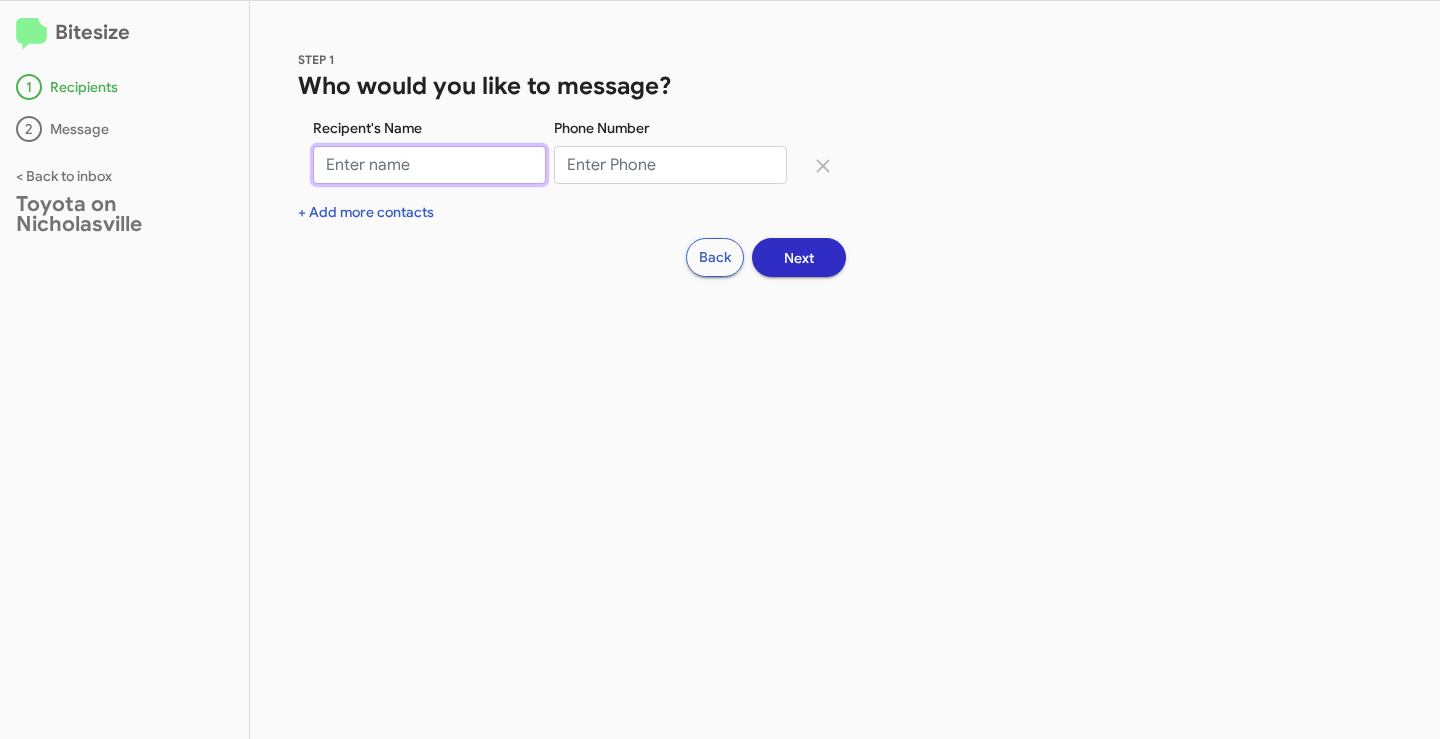 click on "Recipent's Name" at bounding box center [429, 165] 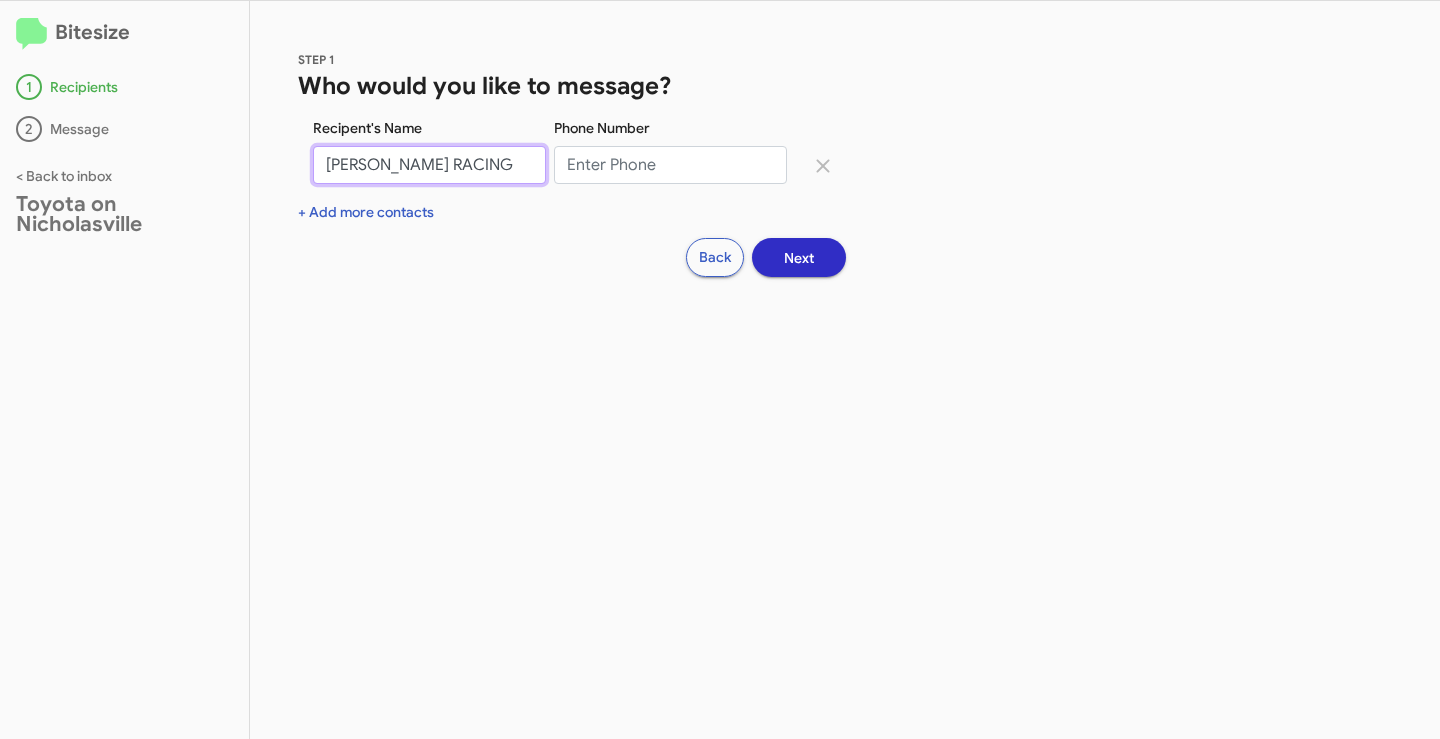 type on "[PERSON_NAME] RACING" 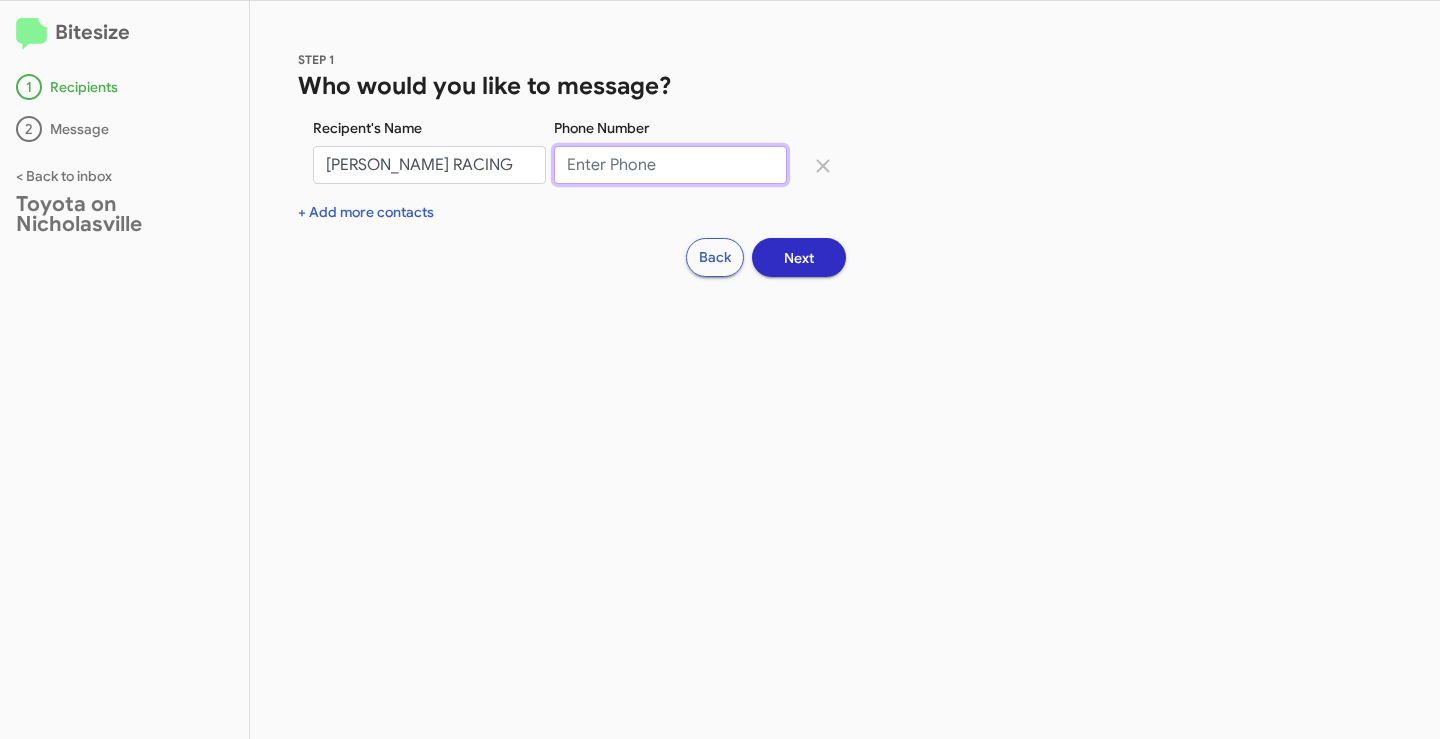 click on "Phone Number" at bounding box center [670, 165] 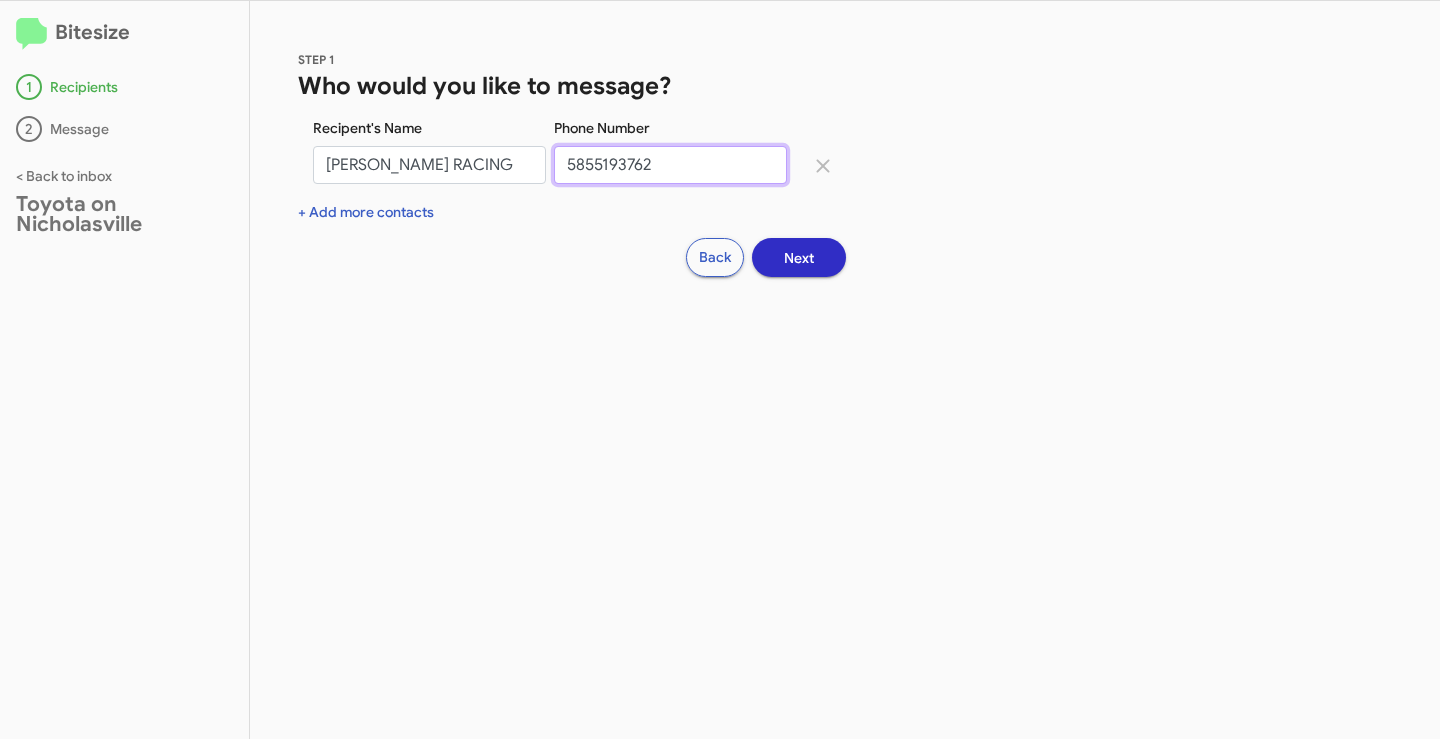 type on "5855193762" 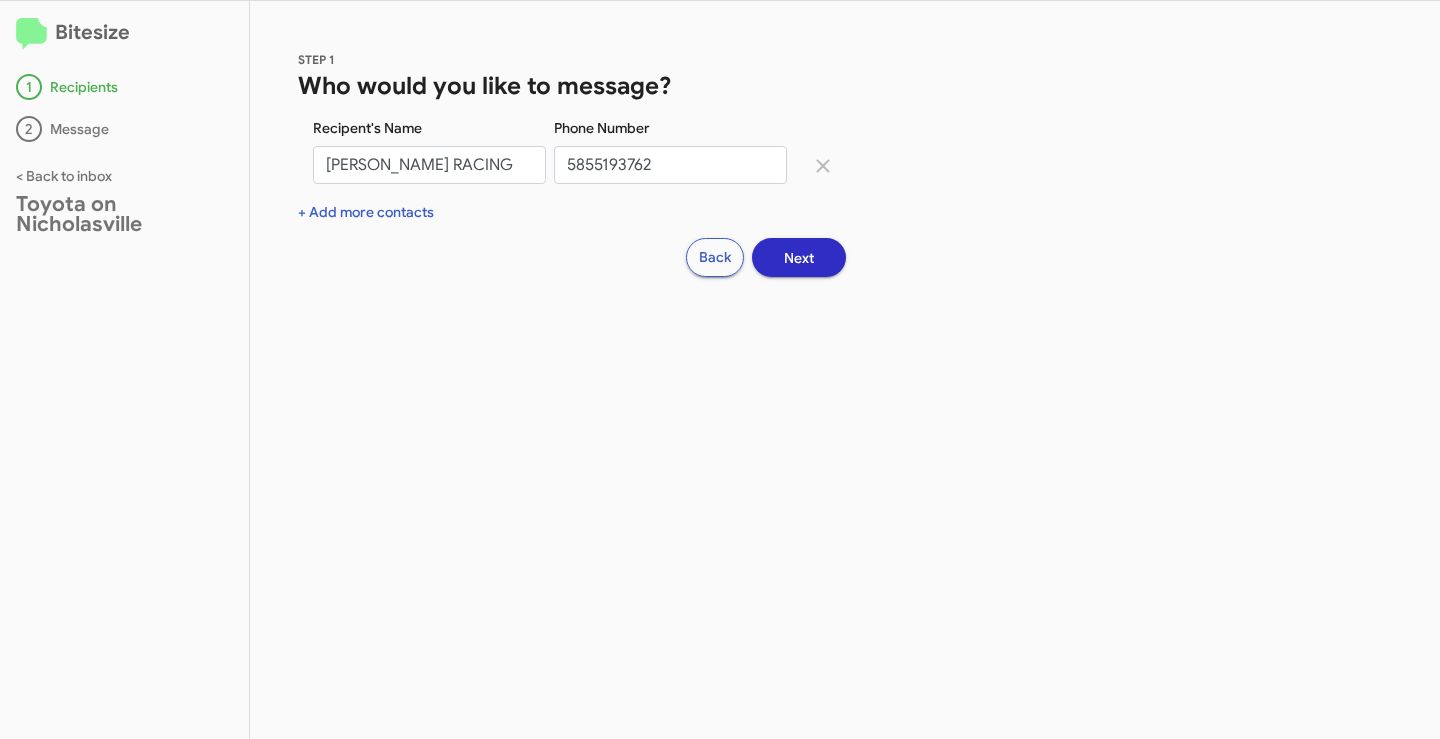 click on "Next" 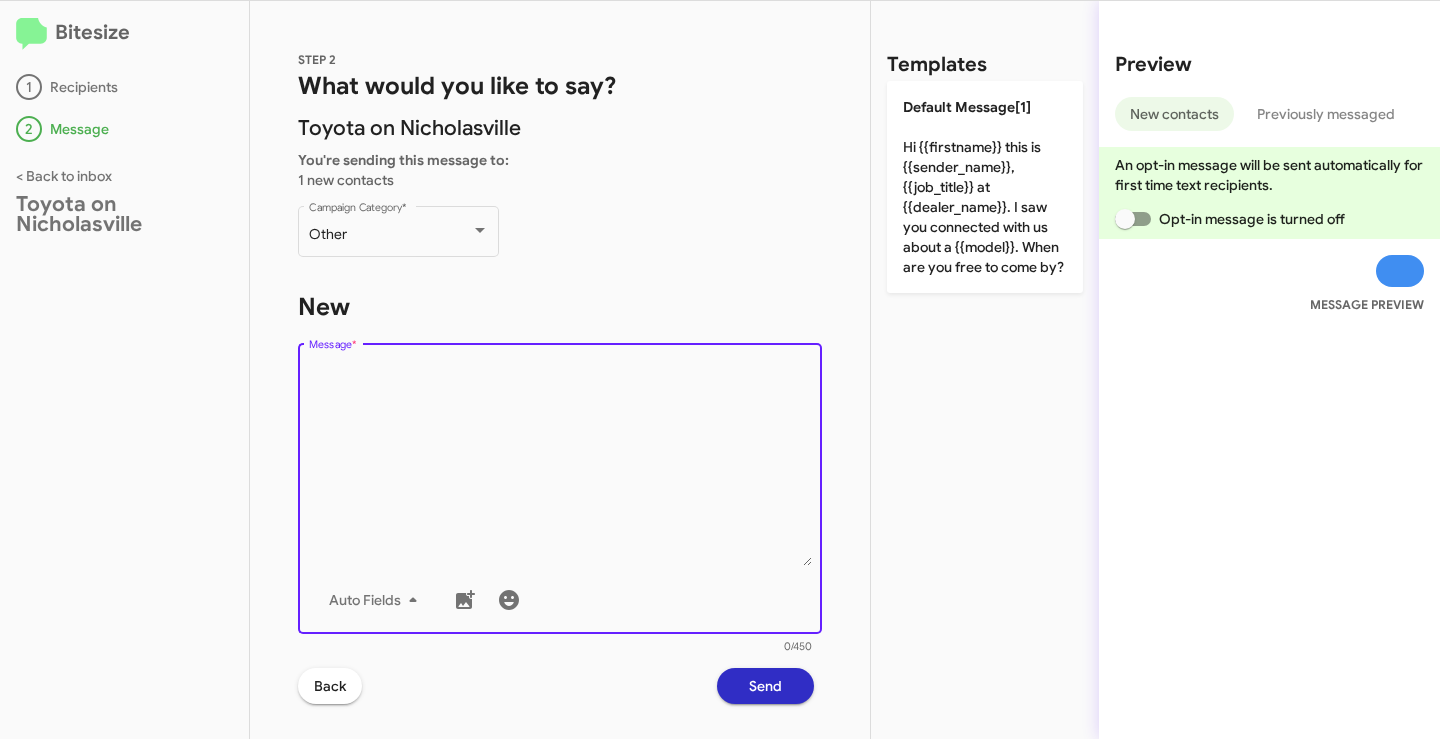click on "Message  *" at bounding box center [560, 464] 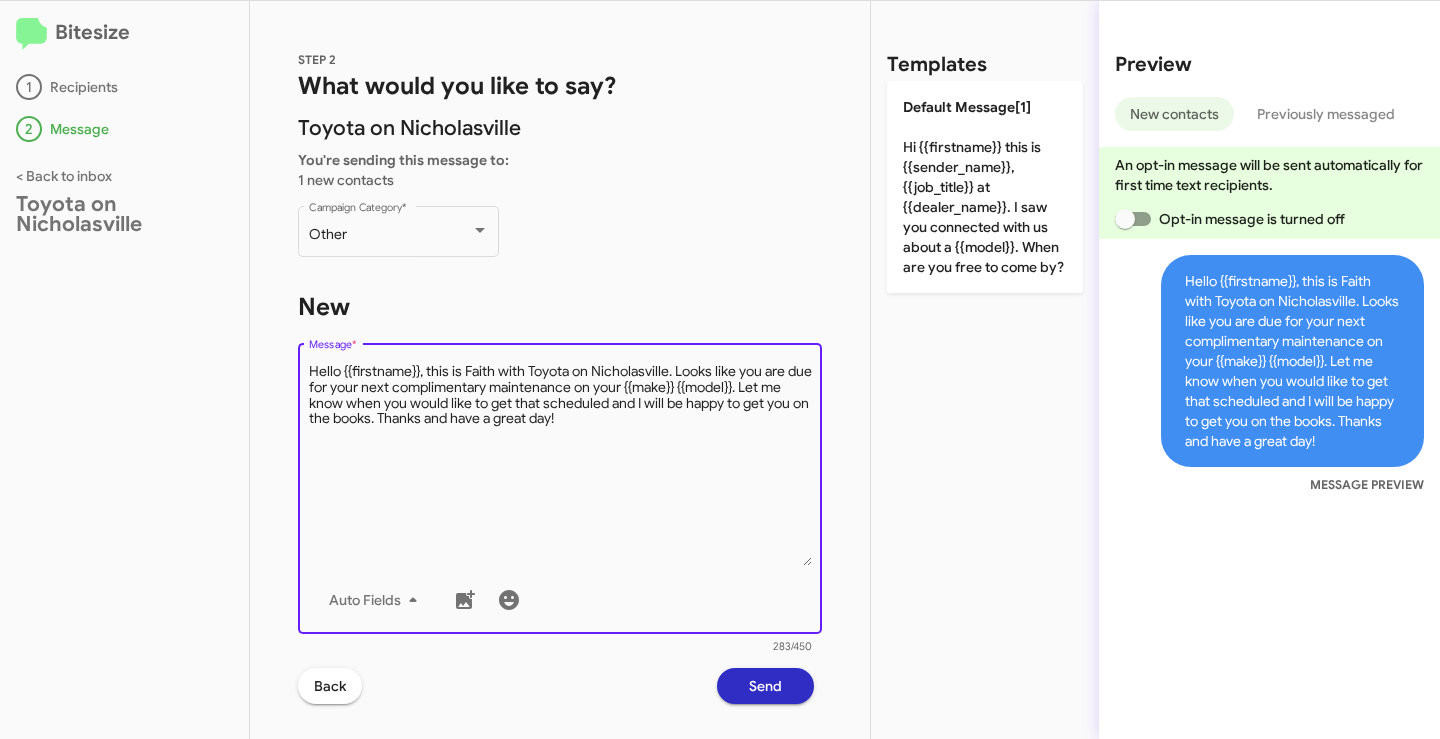 drag, startPoint x: 421, startPoint y: 373, endPoint x: 334, endPoint y: 372, distance: 87.005745 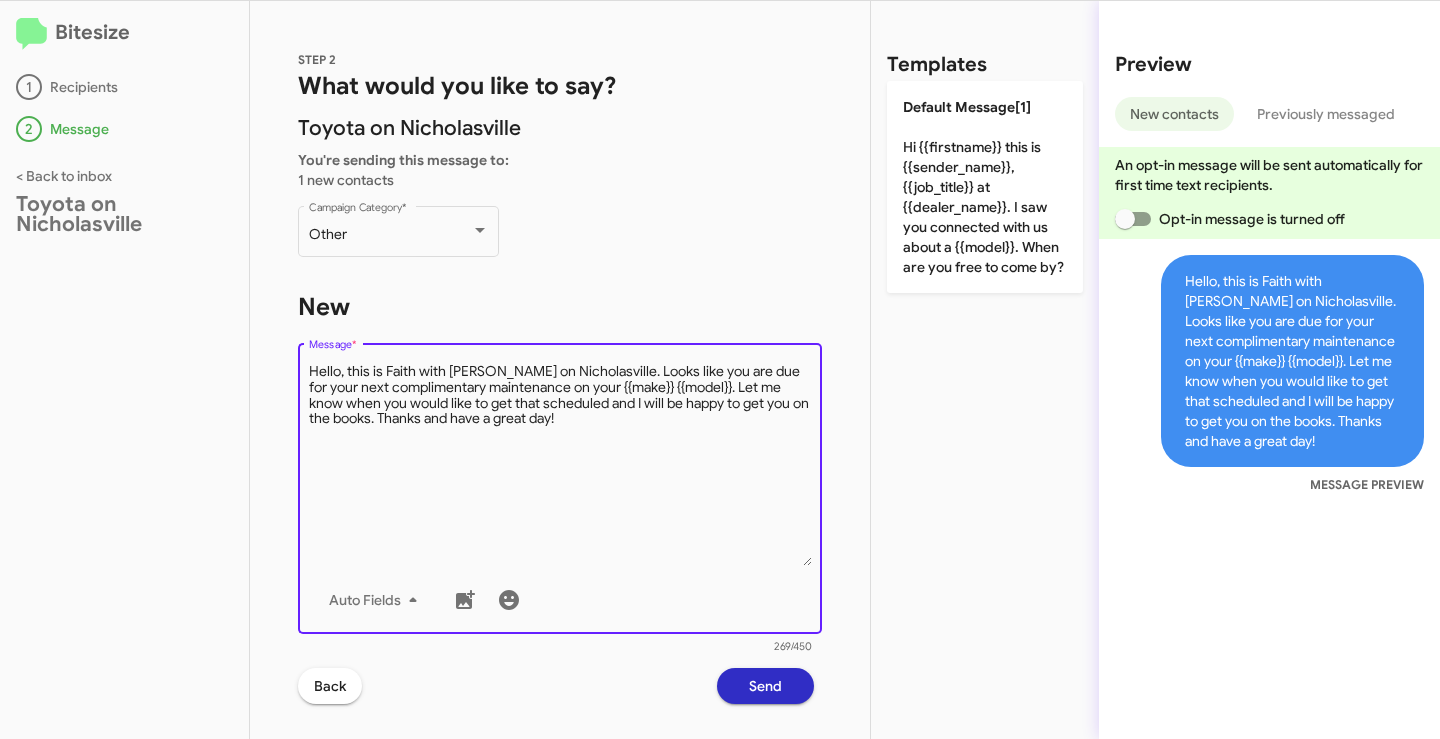 drag, startPoint x: 685, startPoint y: 388, endPoint x: 574, endPoint y: 387, distance: 111.0045 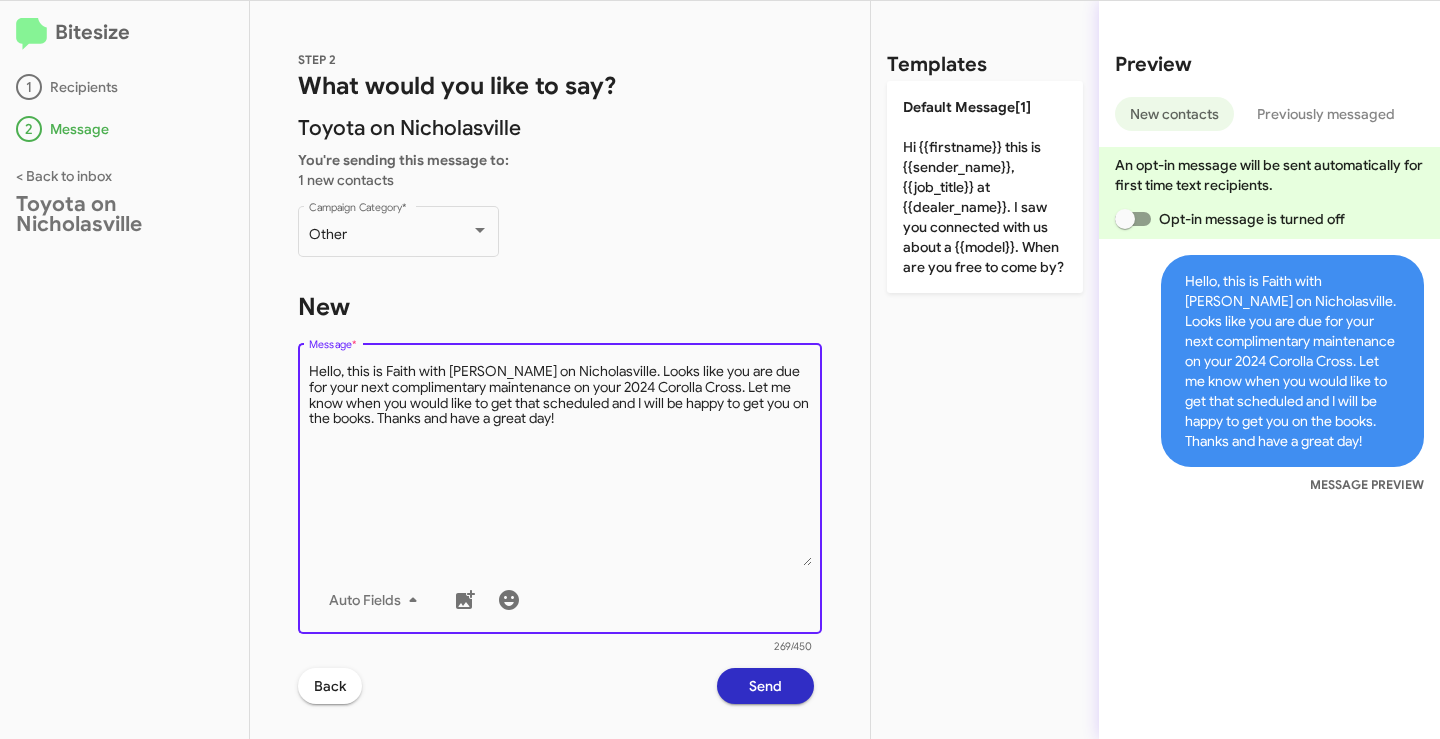 type on "Hello, this is Faith with [PERSON_NAME] on Nicholasville. Looks like you are due for your next complimentary maintenance on your 2024 Corolla Cross. Let me know when you would like to get that scheduled and I will be happy to get you on the books. Thanks and have a great day!" 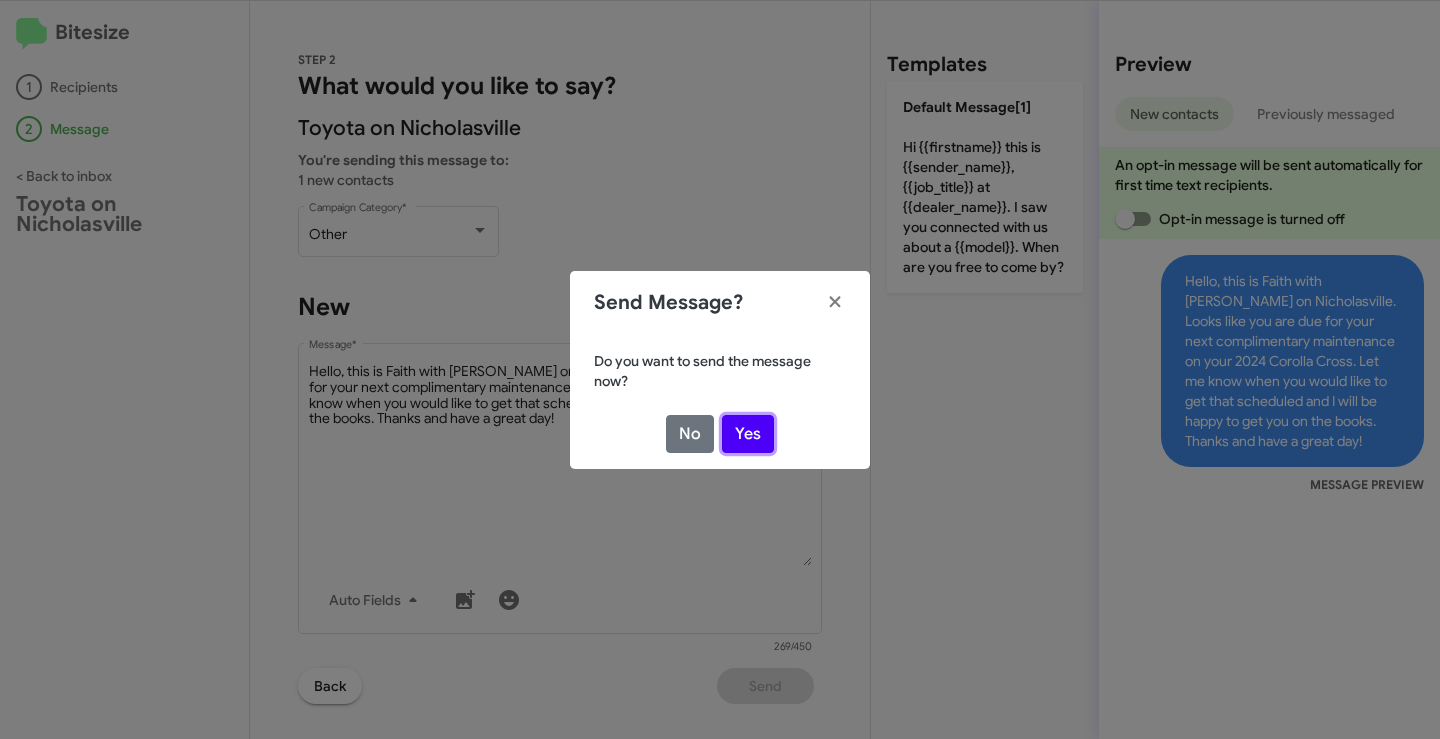 click on "Yes" 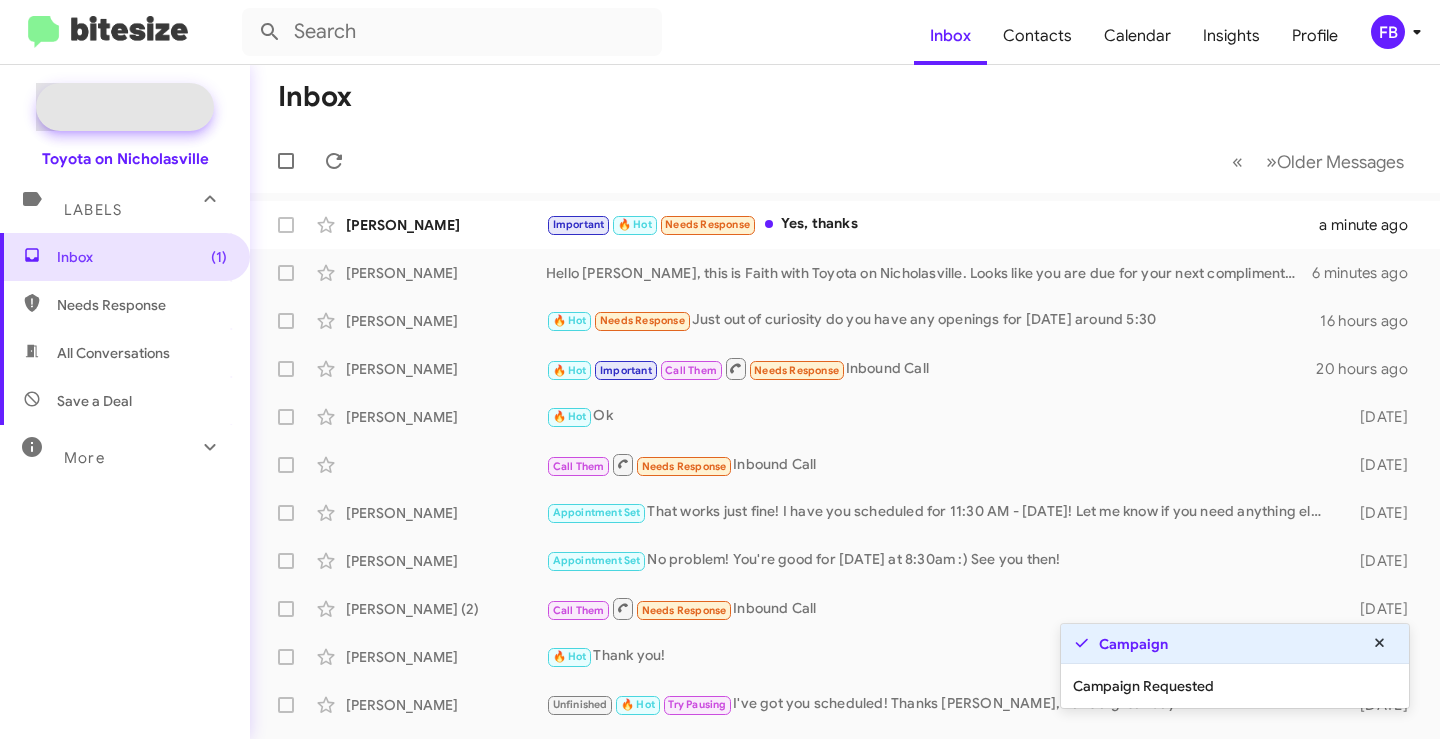 click on "New Campaign" 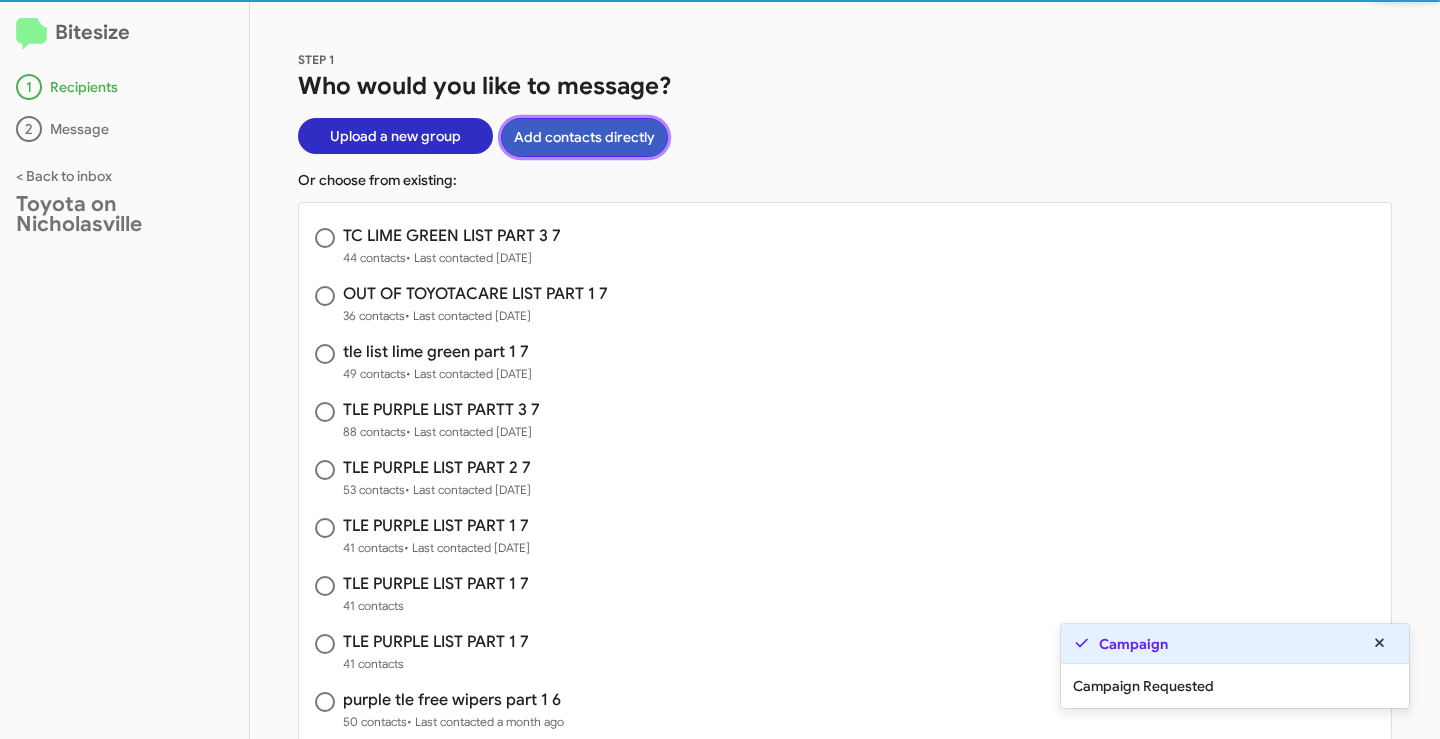 click on "Add contacts directly" 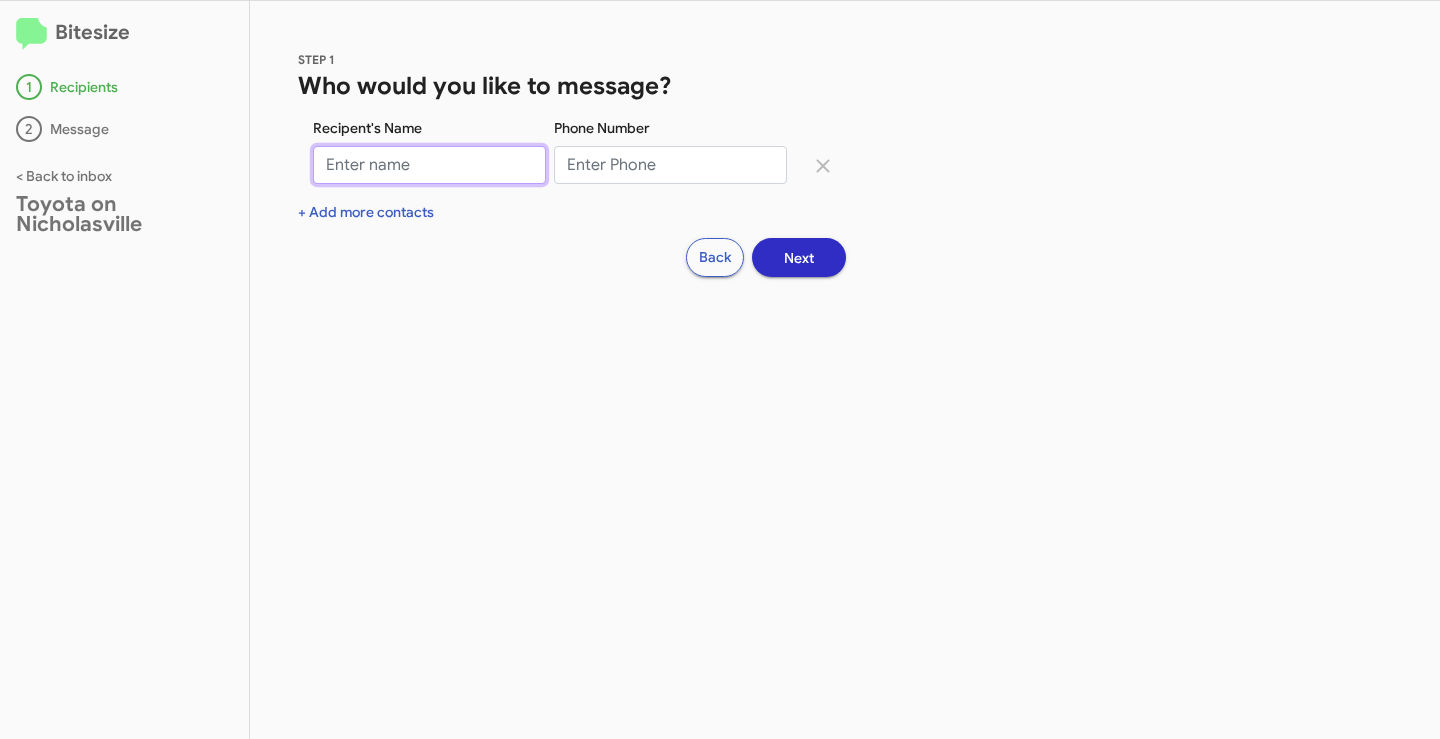 click on "Recipent's Name" at bounding box center [429, 165] 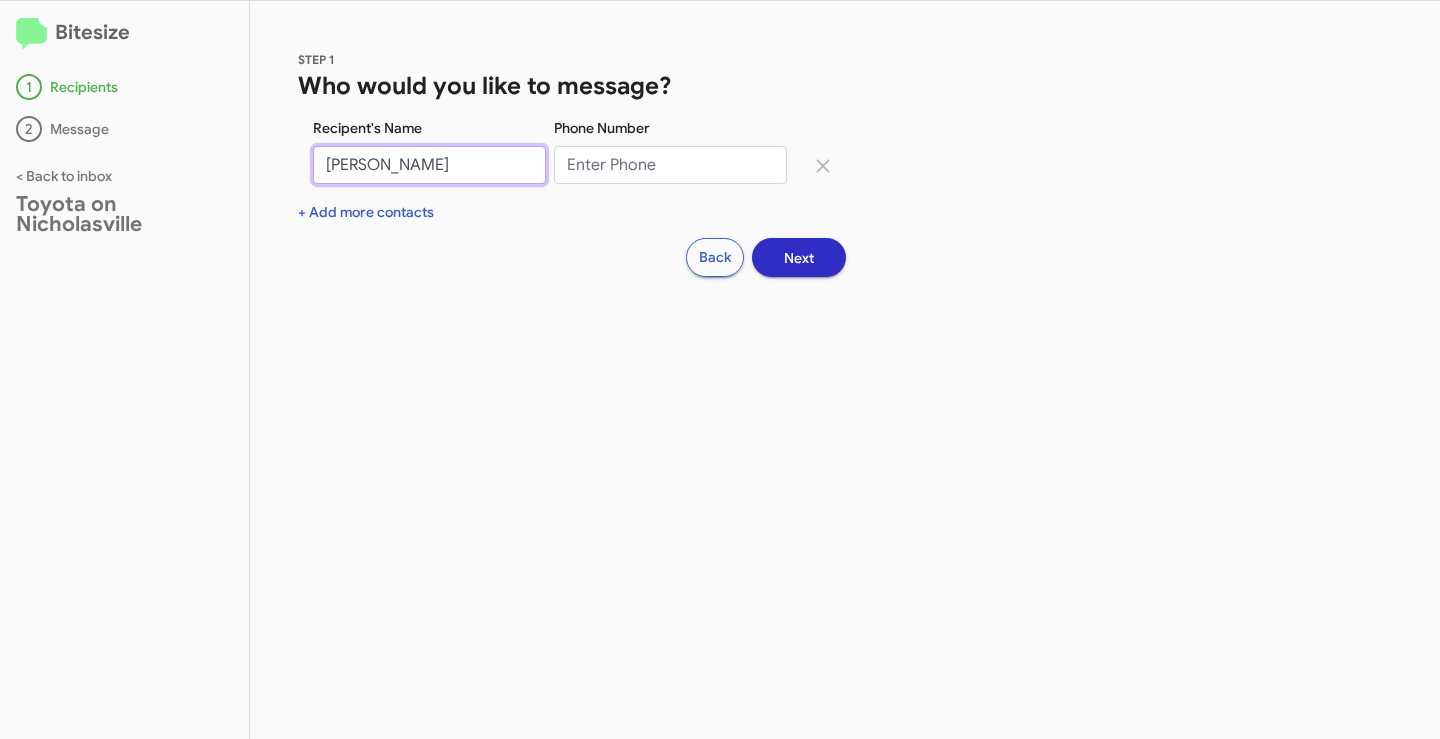 type on "[PERSON_NAME]" 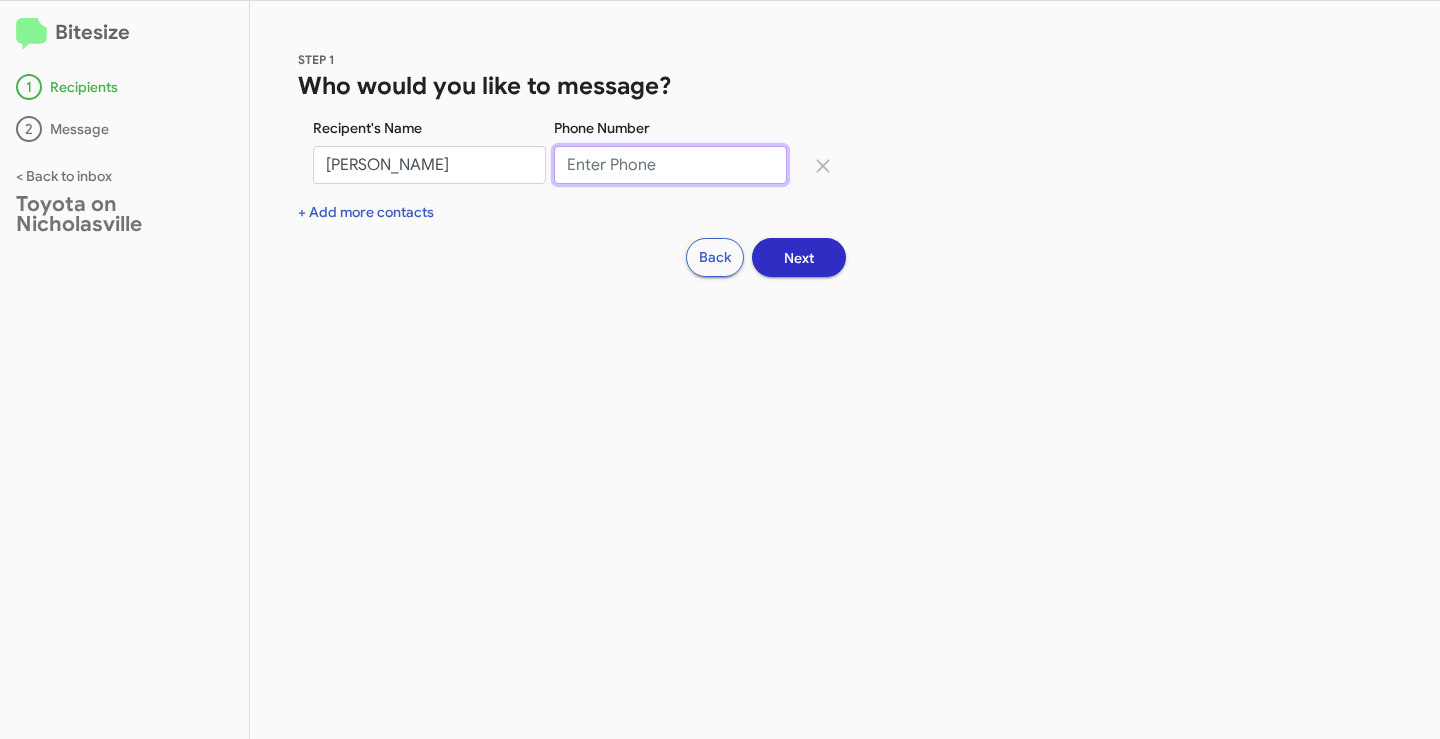 drag, startPoint x: 642, startPoint y: 173, endPoint x: 666, endPoint y: 183, distance: 26 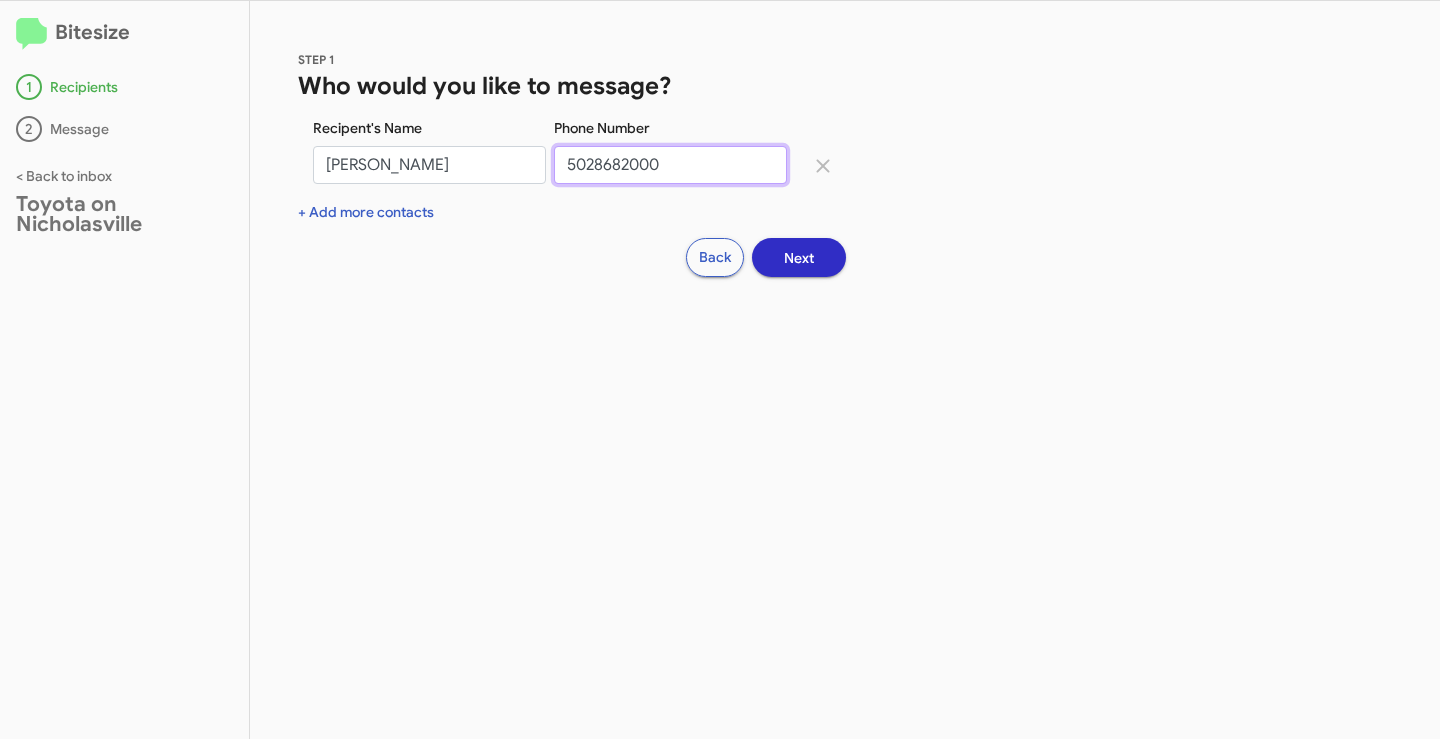type on "5028682000" 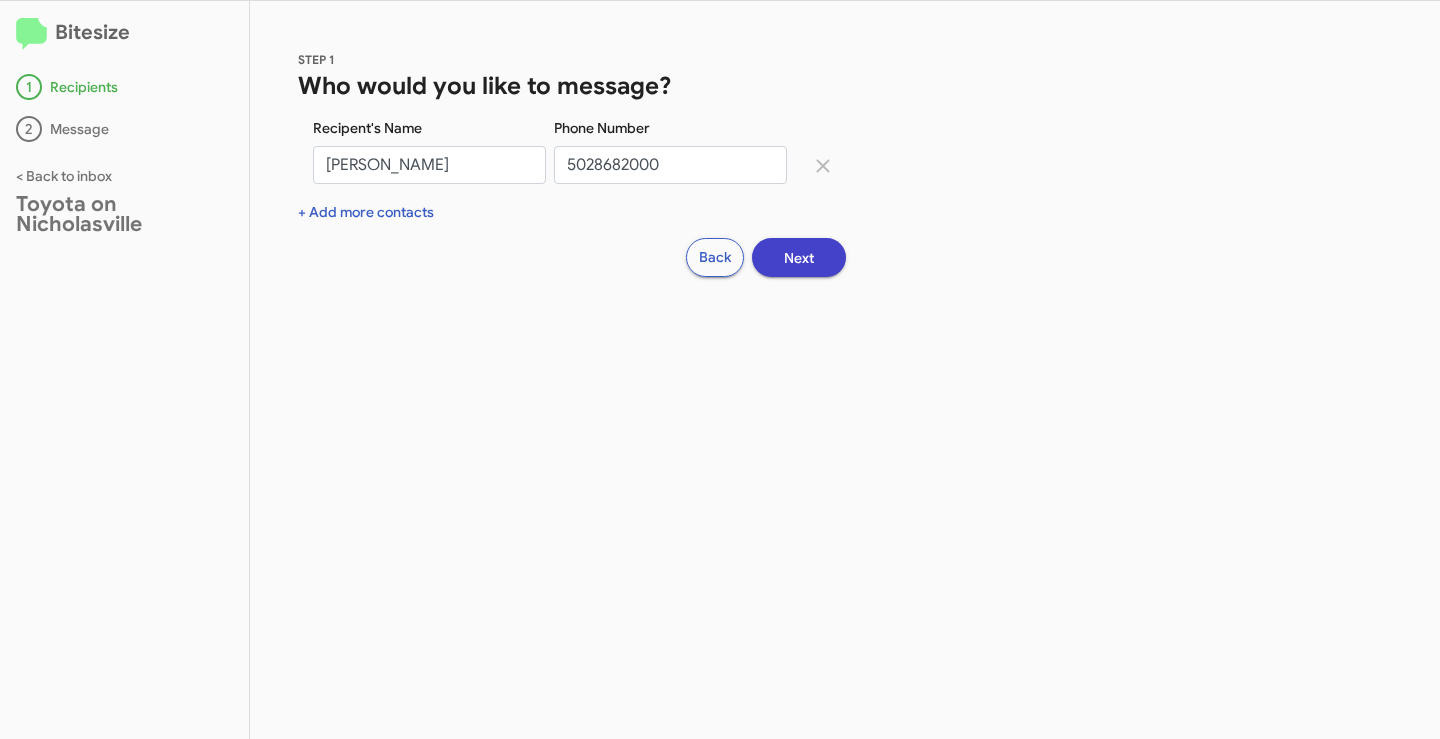 click on "Next" 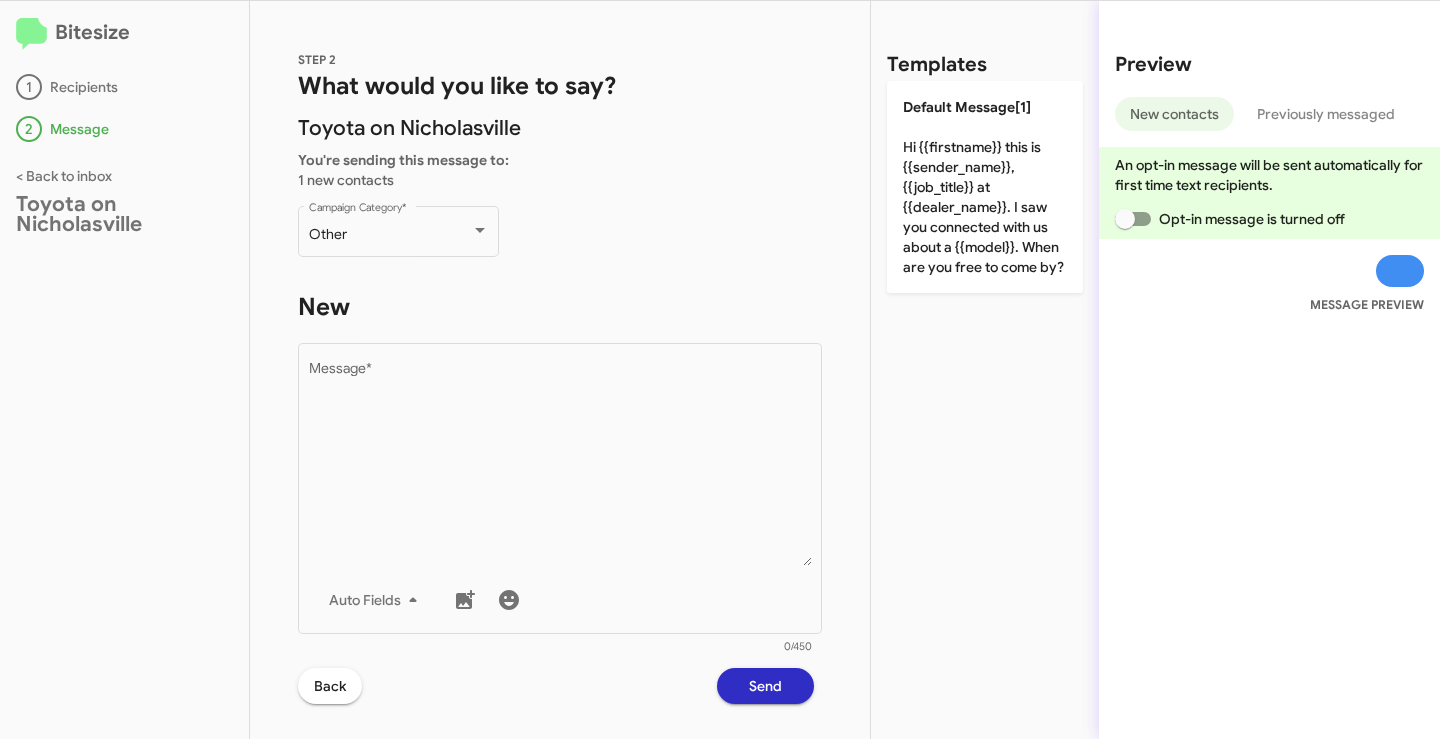 click on "Auto Fields (Ctrl+Shift+A)" at bounding box center [376, 648] 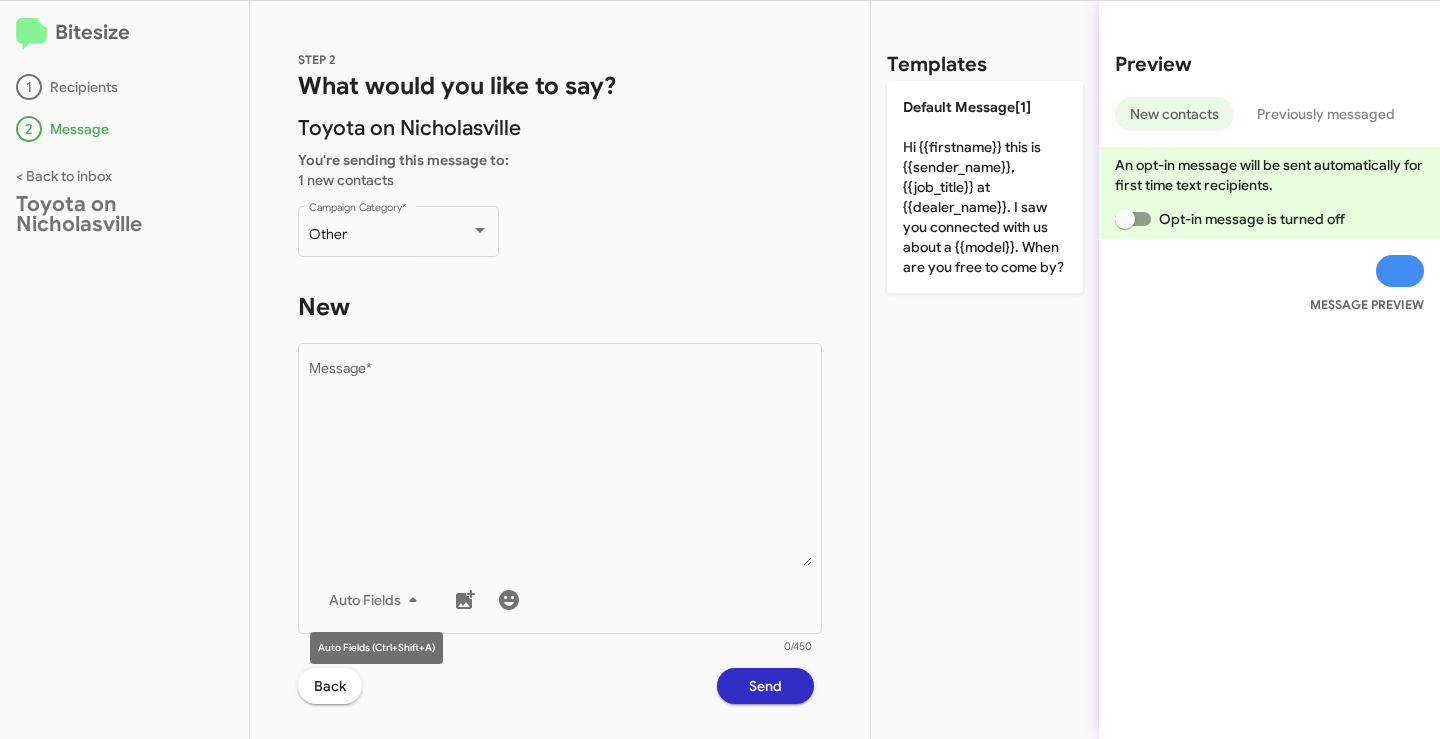 click on "Auto Fields (Ctrl+Shift+A)" at bounding box center [376, 648] 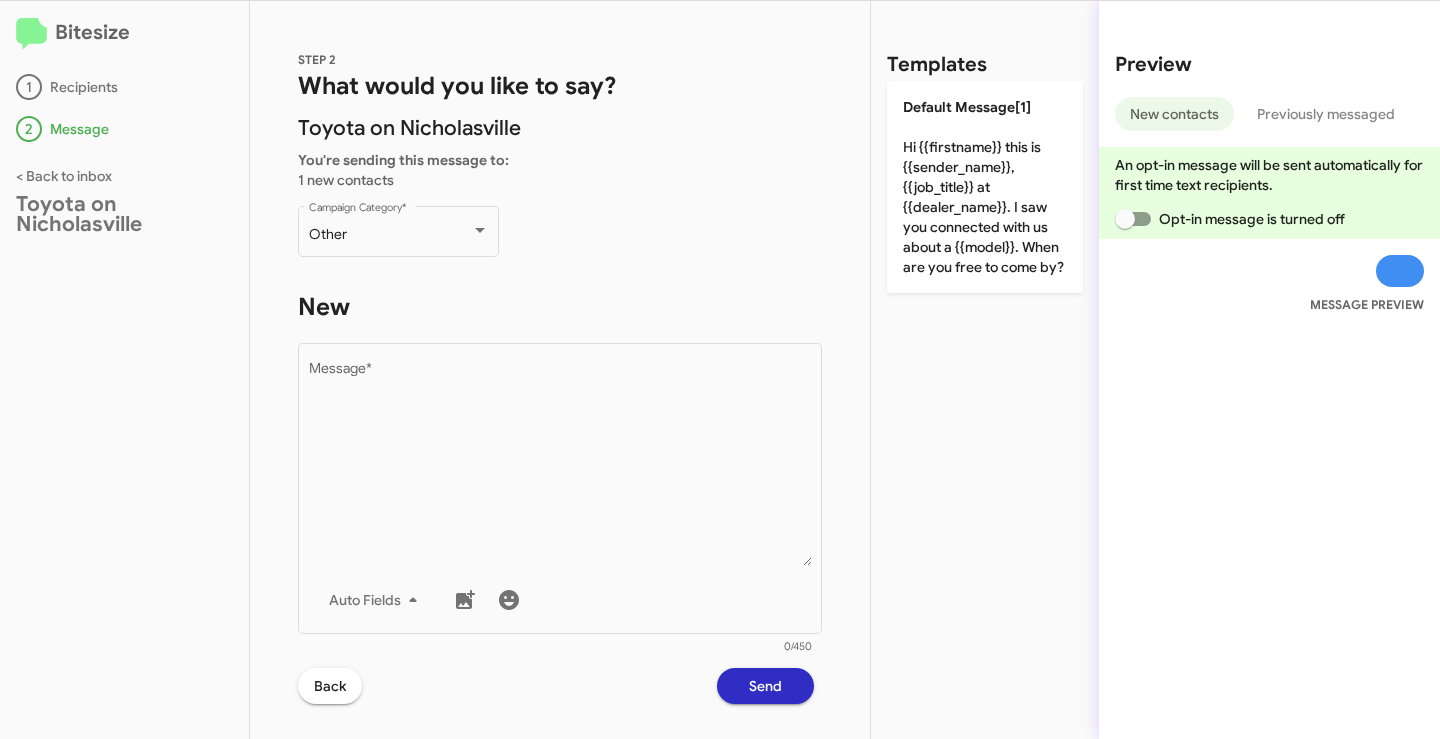 click on "Back" 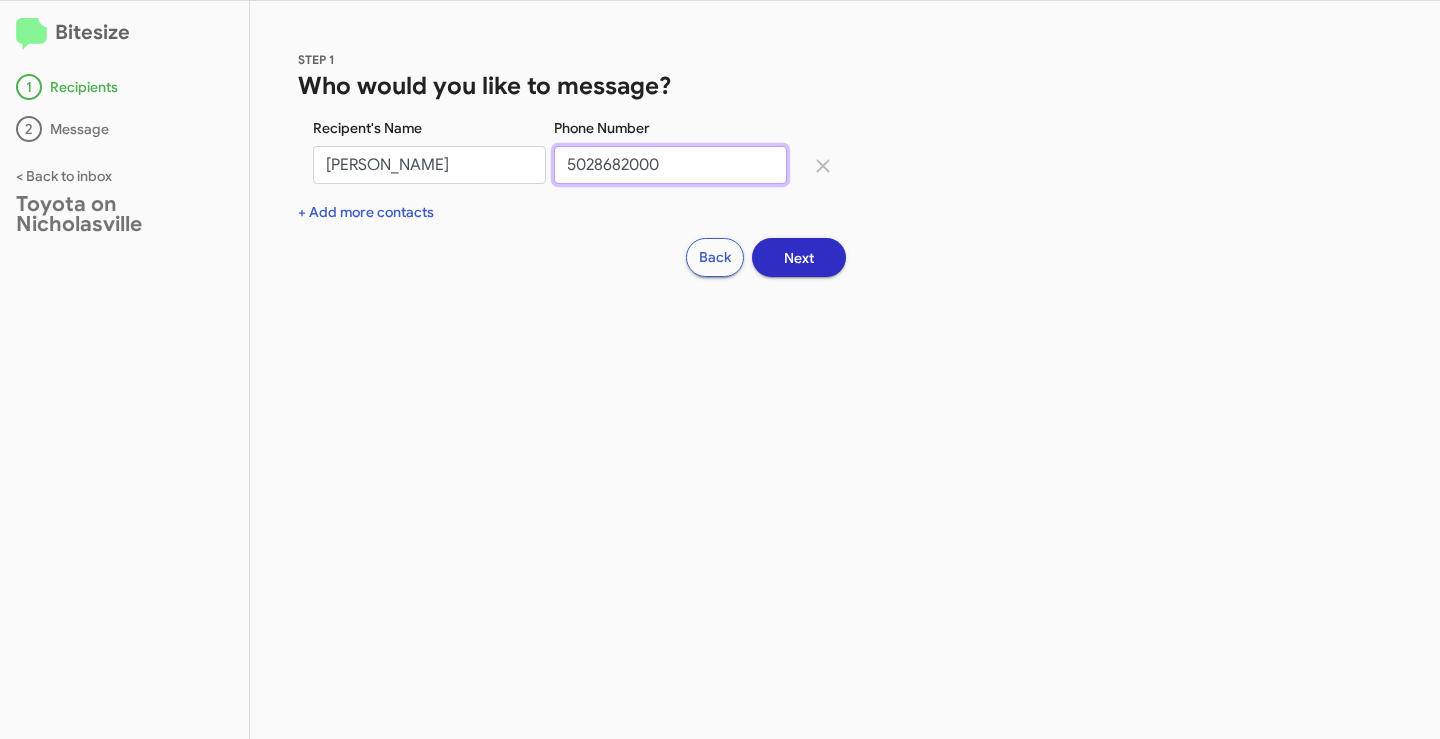 click on "5028682000" at bounding box center [670, 165] 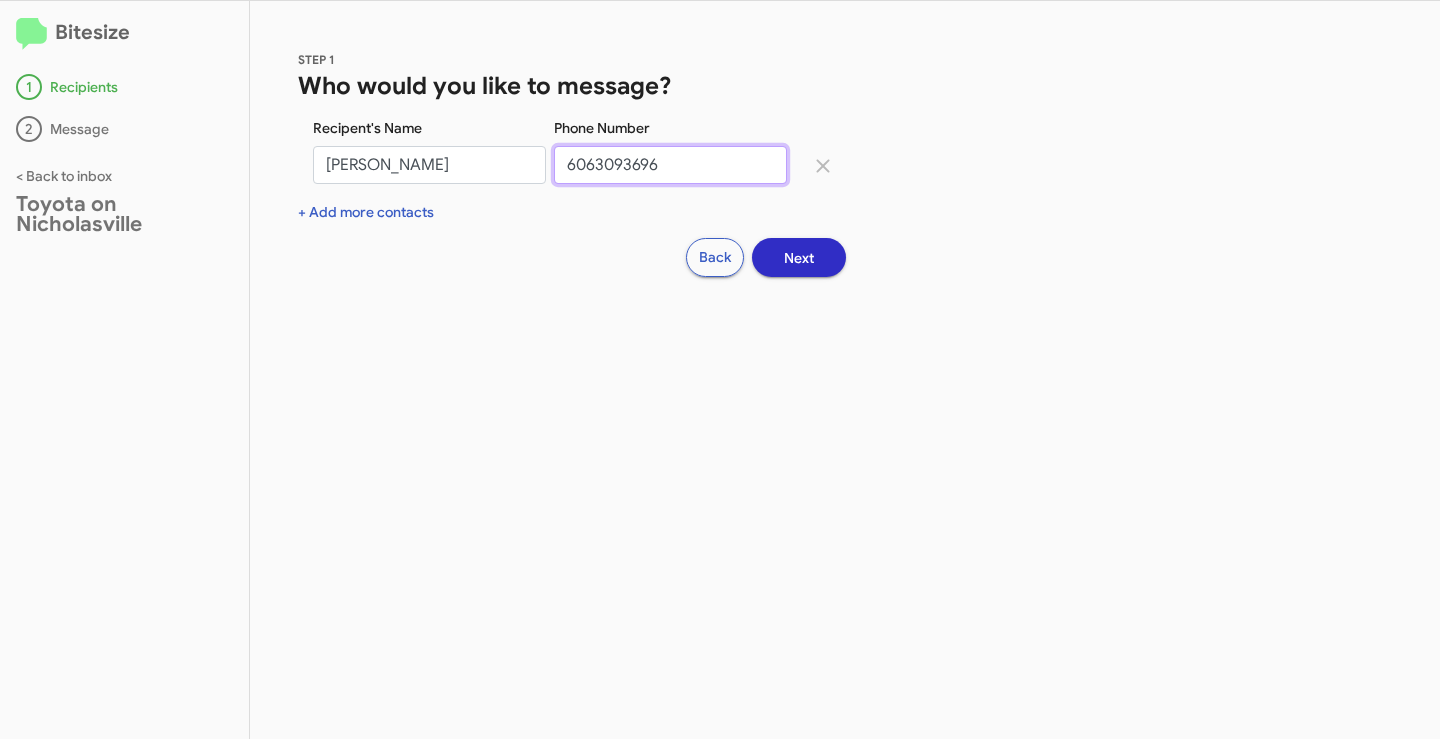 type on "6063093696" 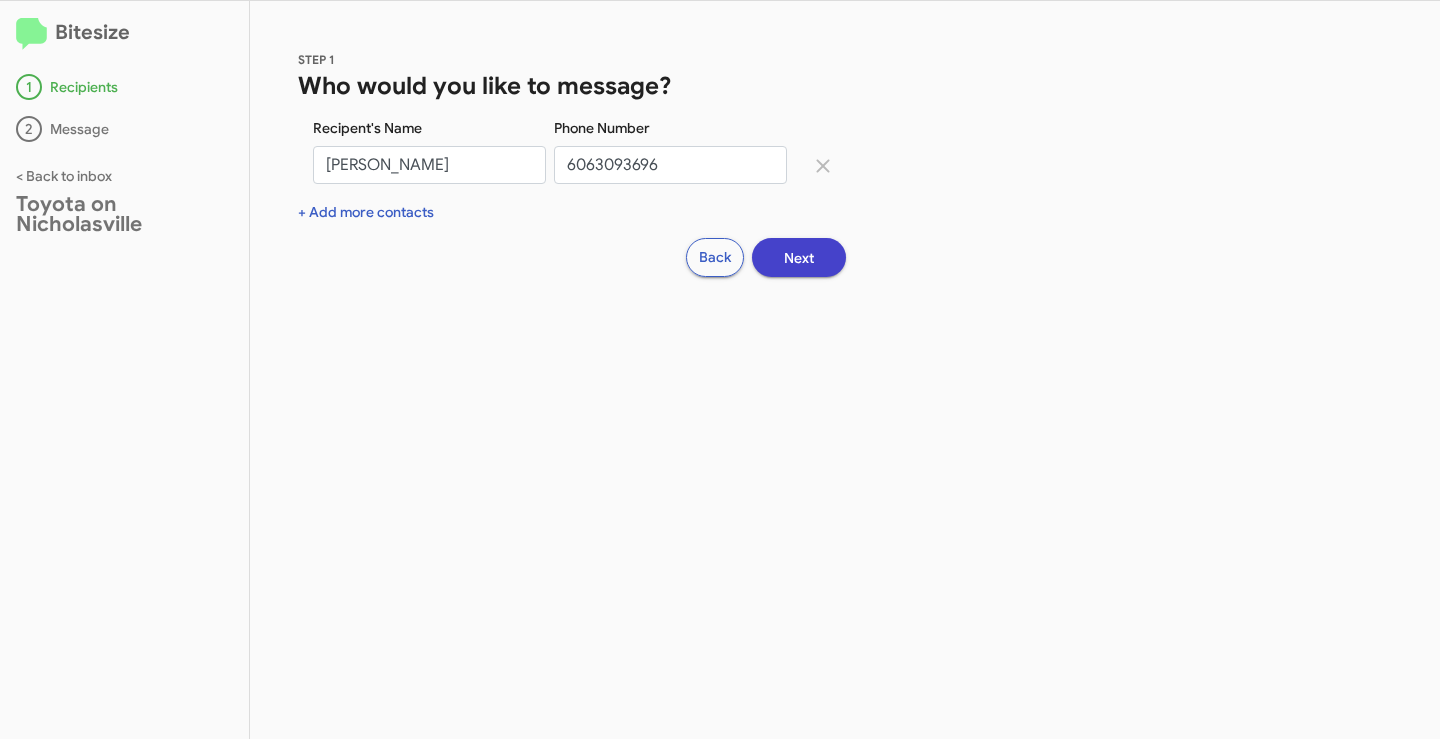 click on "Next" 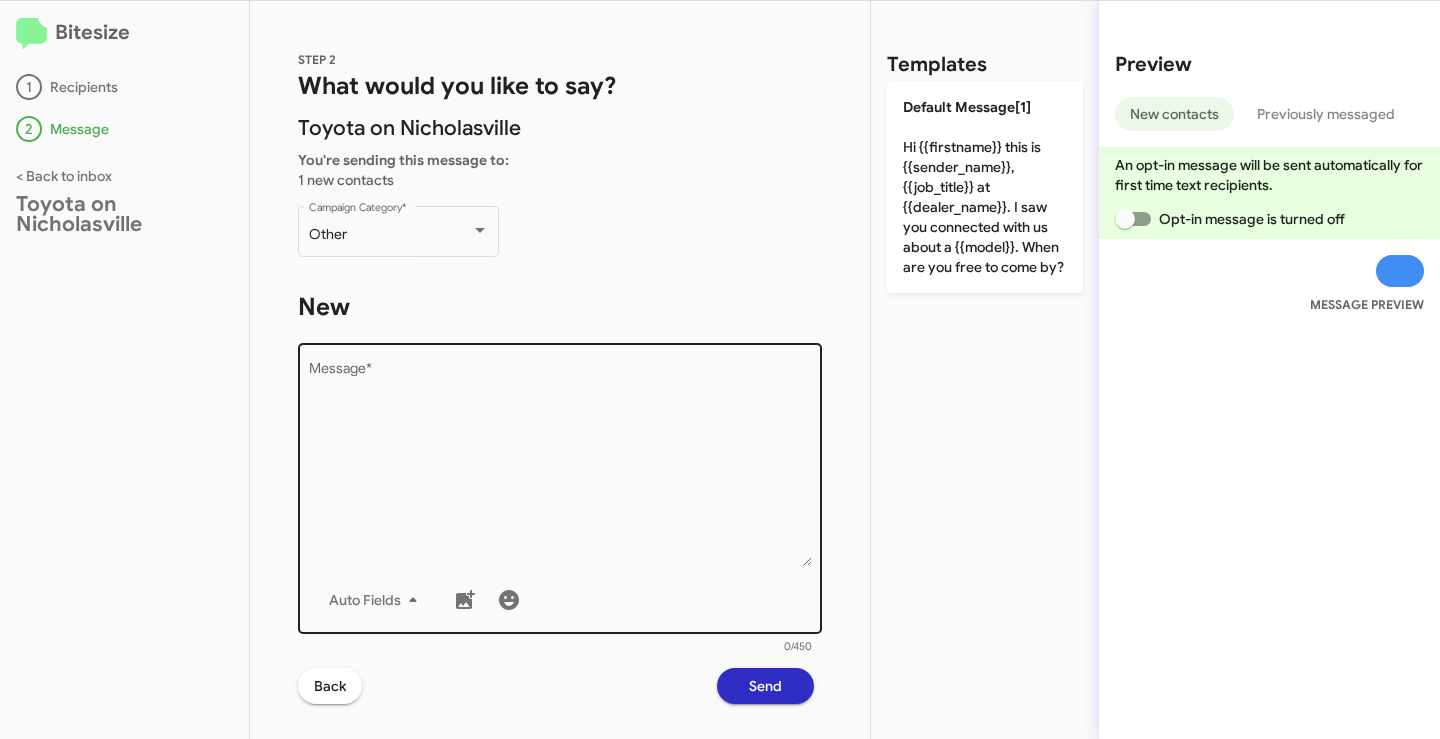 click on "Message  *" at bounding box center (560, 464) 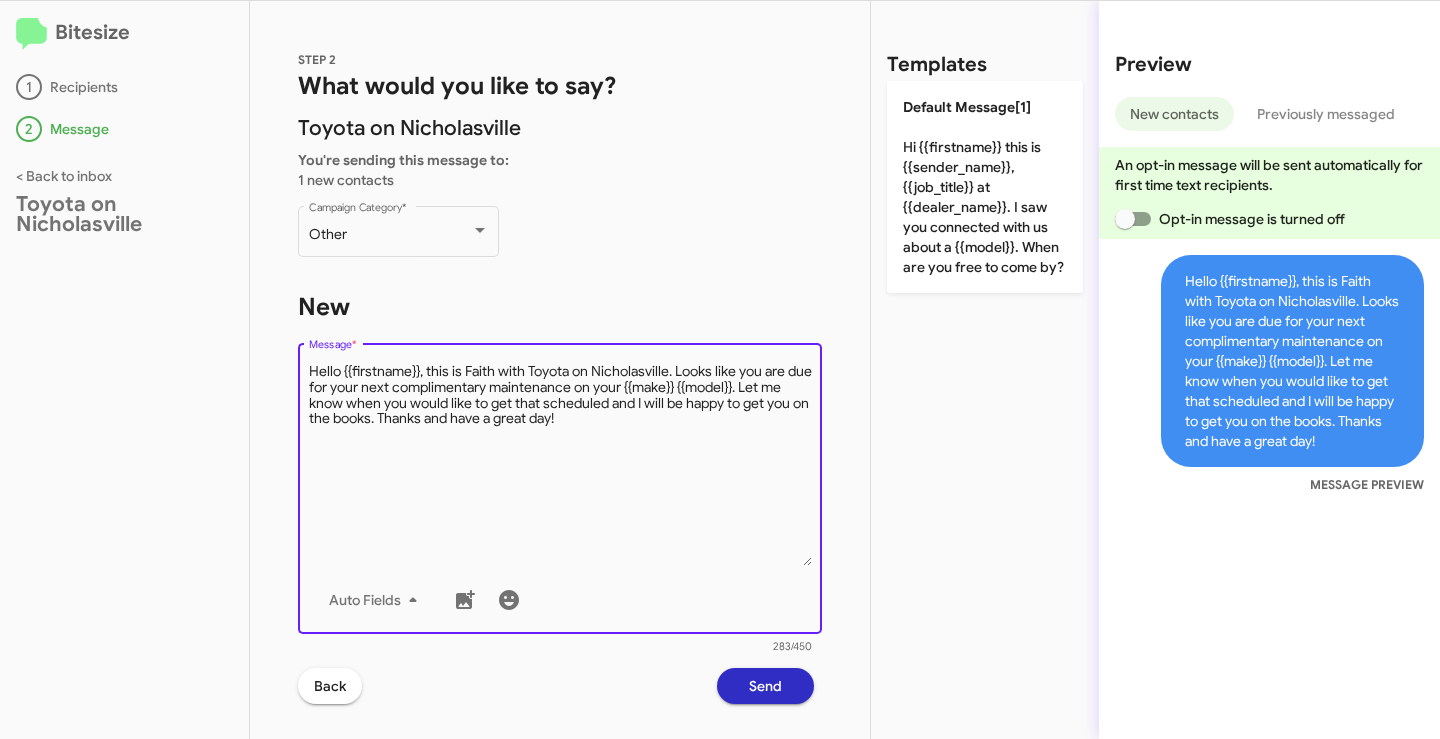 drag, startPoint x: 420, startPoint y: 372, endPoint x: 338, endPoint y: 372, distance: 82 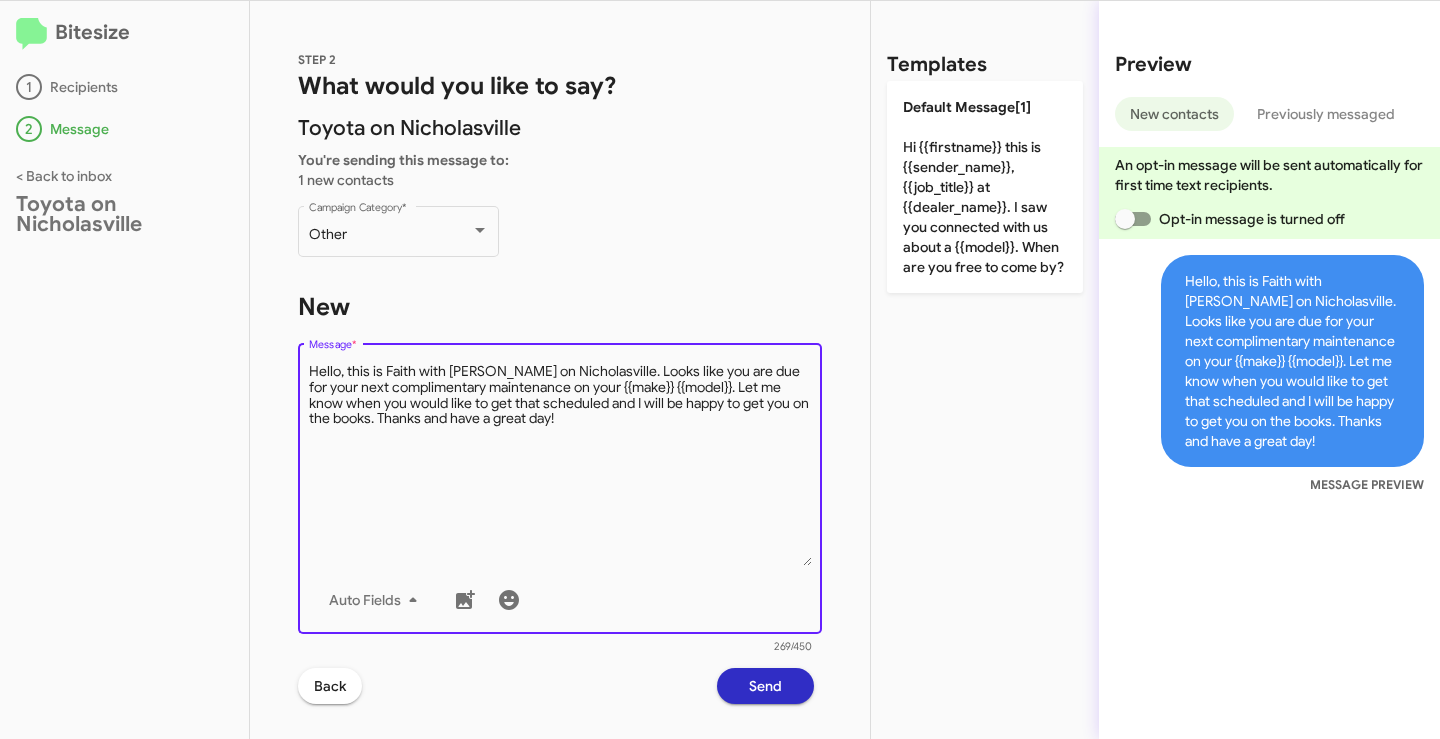 drag, startPoint x: 685, startPoint y: 388, endPoint x: 574, endPoint y: 396, distance: 111.28792 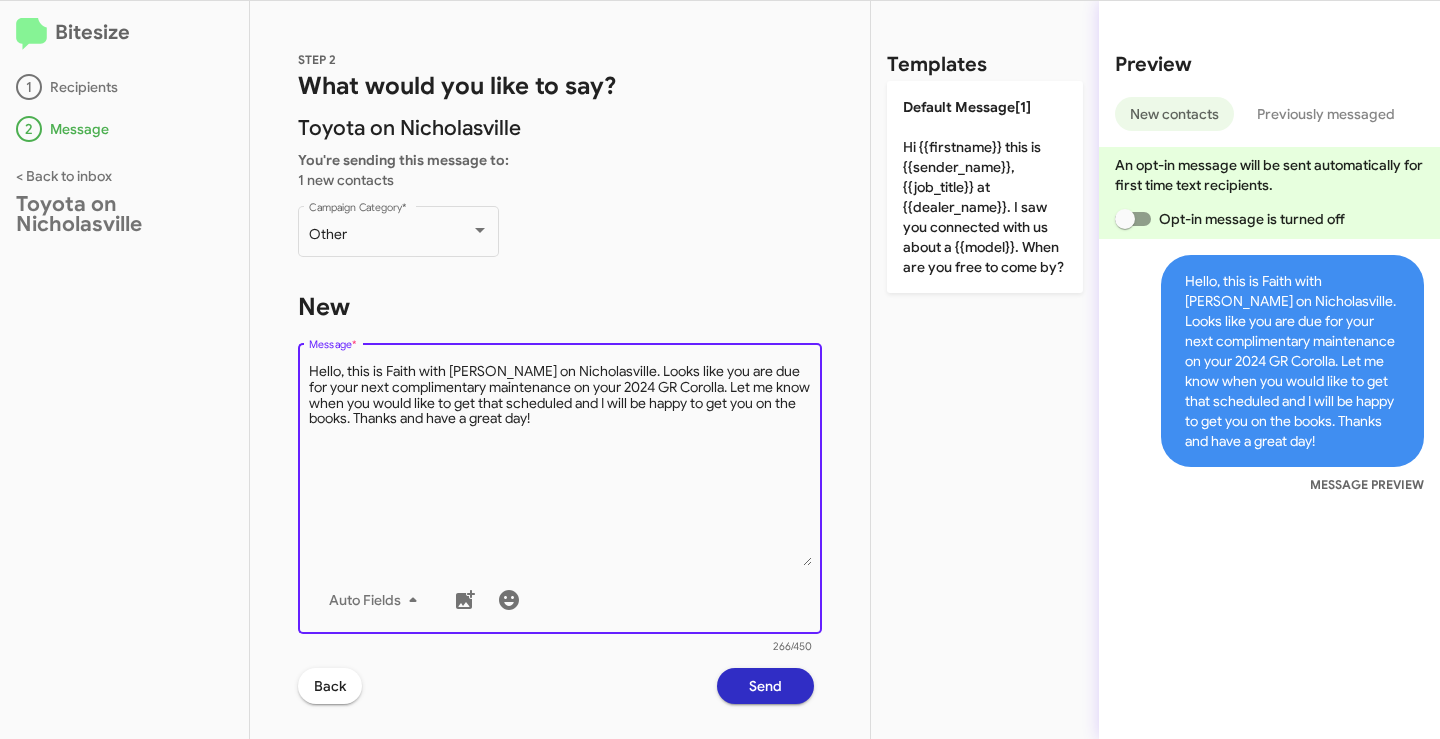 type on "Hello, this is Faith with [PERSON_NAME] on Nicholasville. Looks like you are due for your next complimentary maintenance on your 2024 GR Corolla. Let me know when you would like to get that scheduled and I will be happy to get you on the books. Thanks and have a great day!" 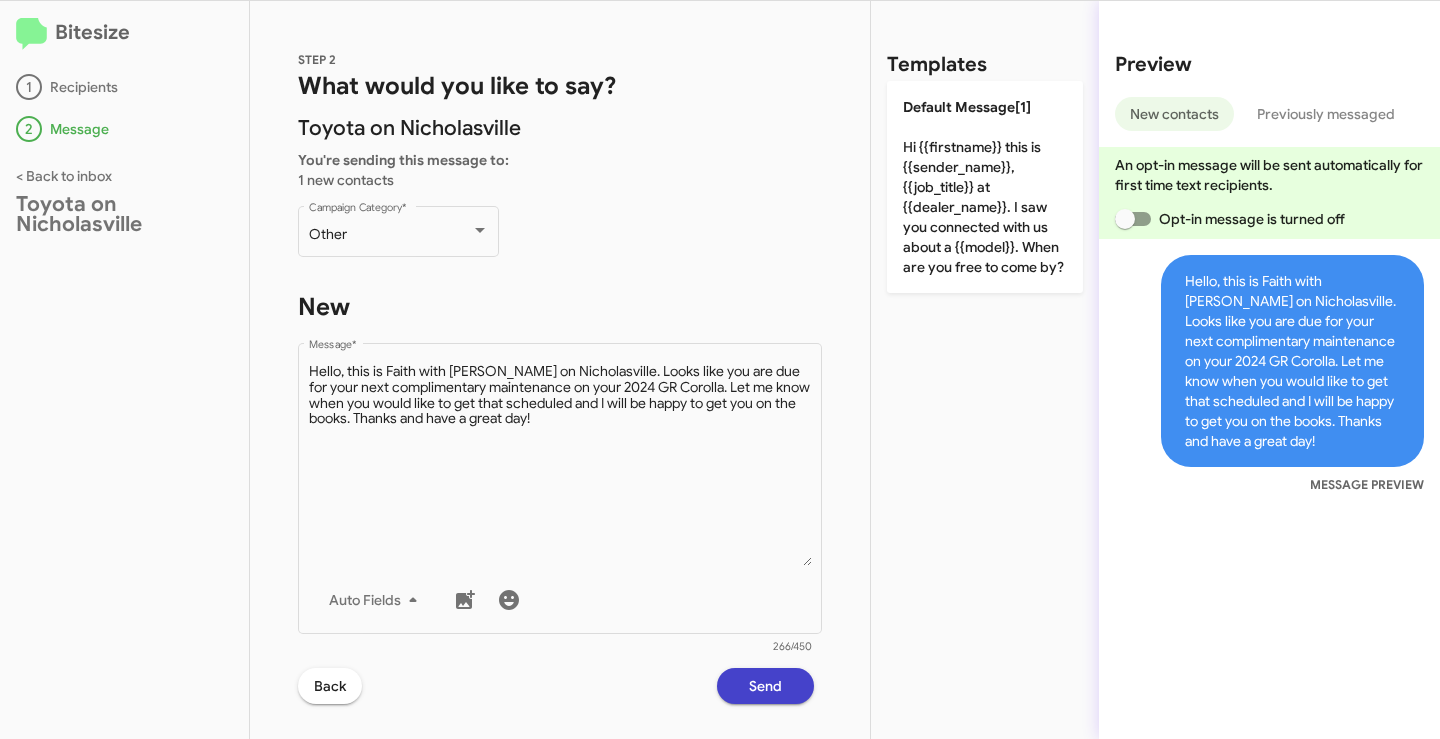 click on "Send" 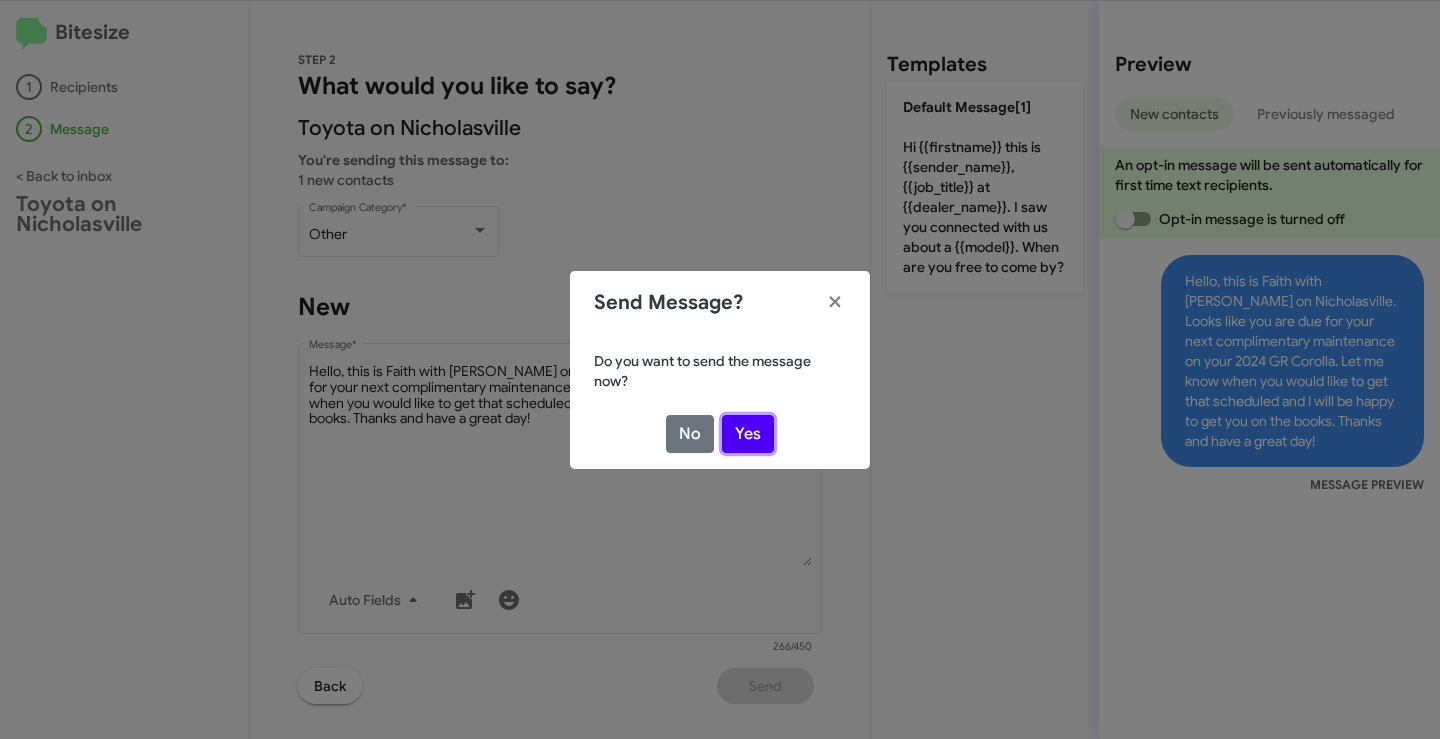click on "Yes" 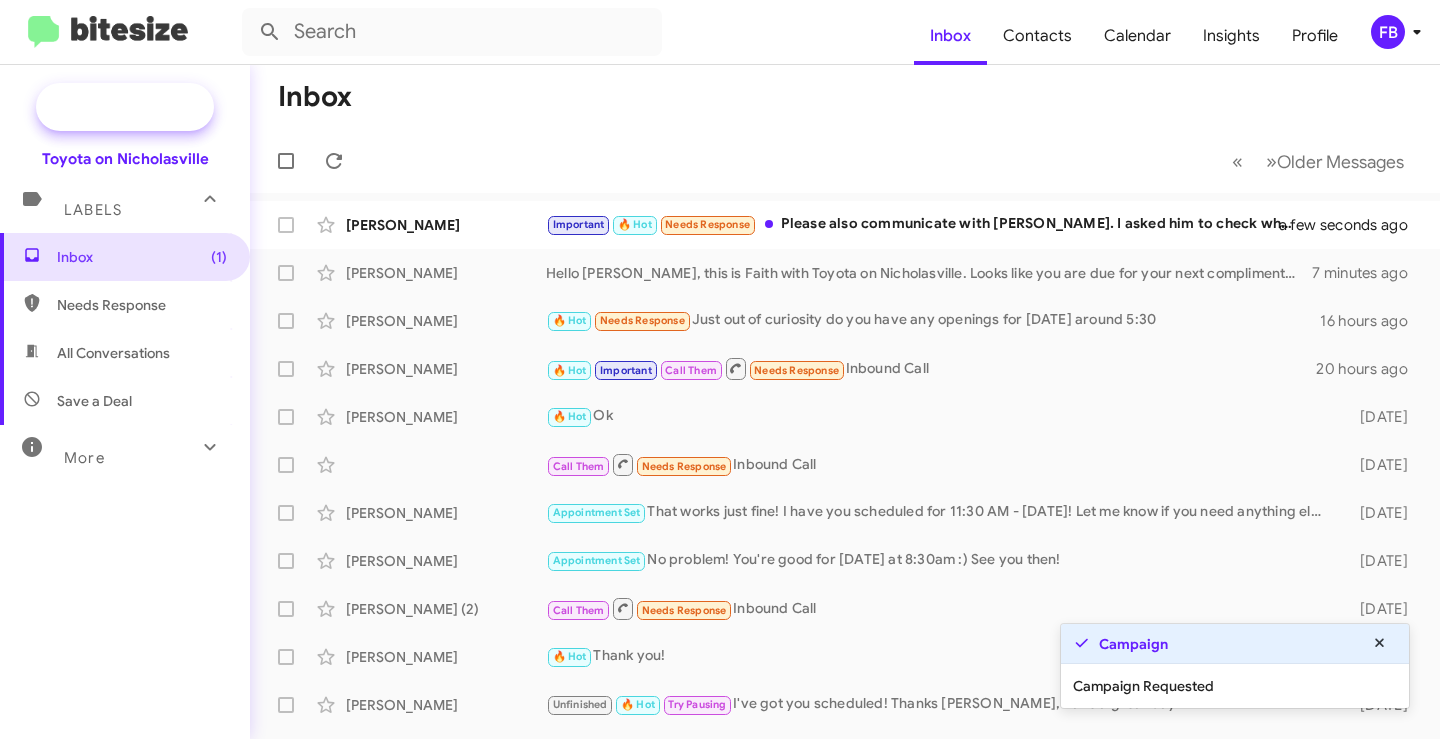 click on "New Campaign" 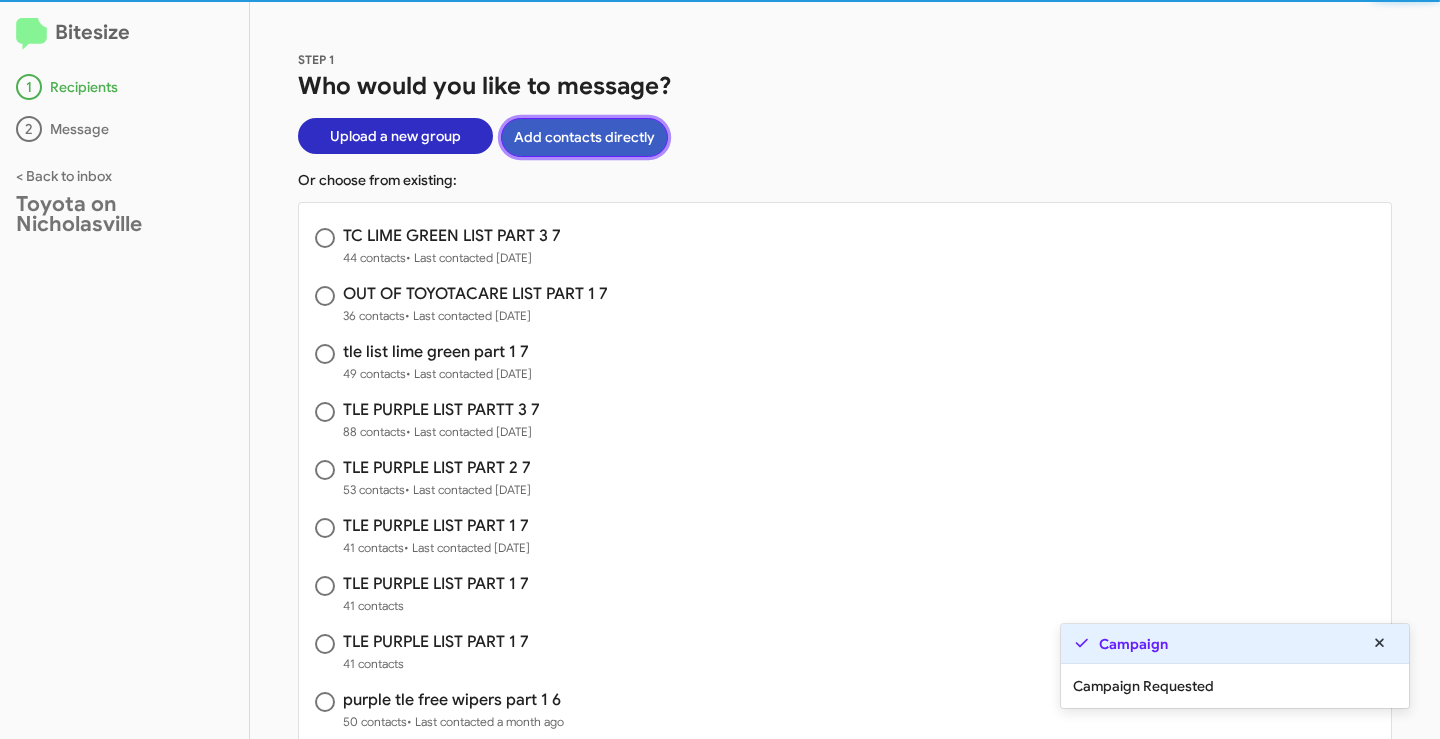 click on "Add contacts directly" 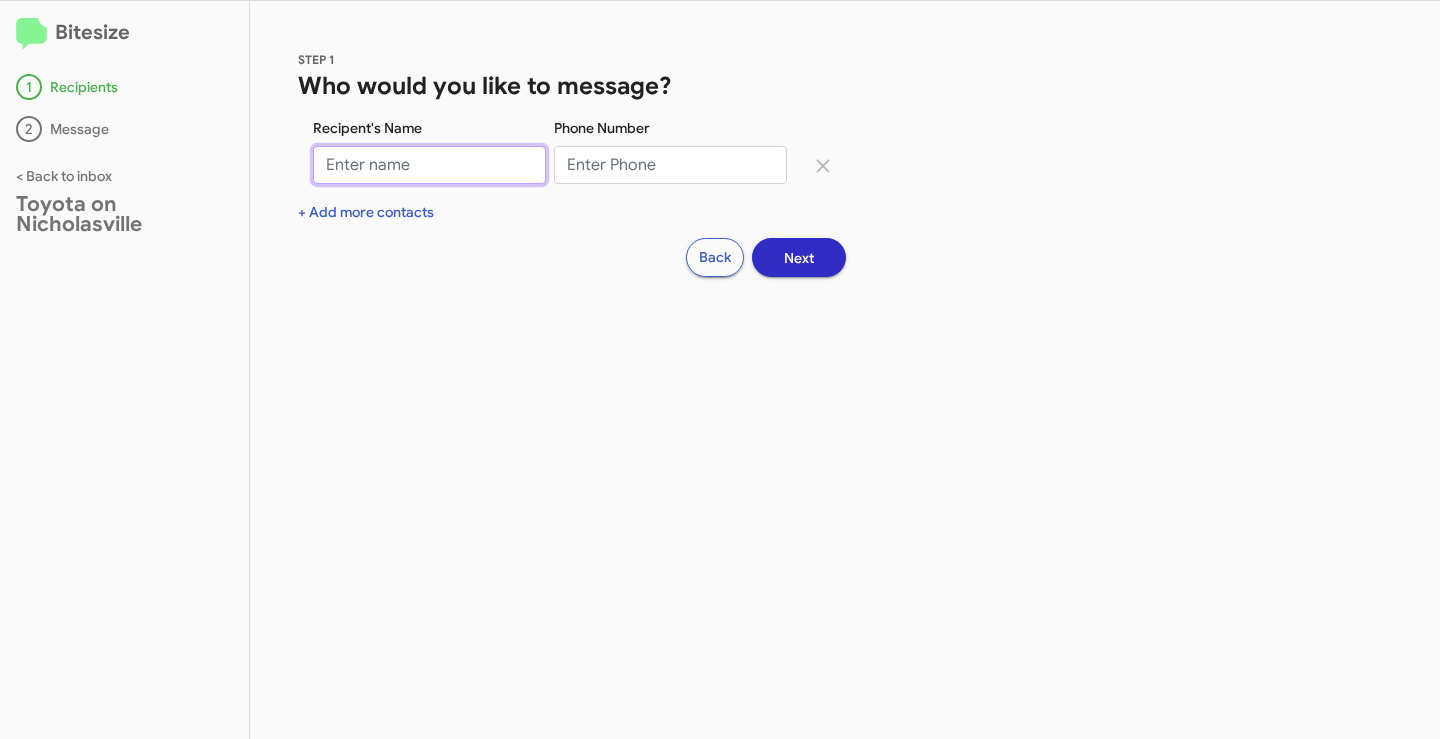 click on "Recipent's Name" at bounding box center (429, 165) 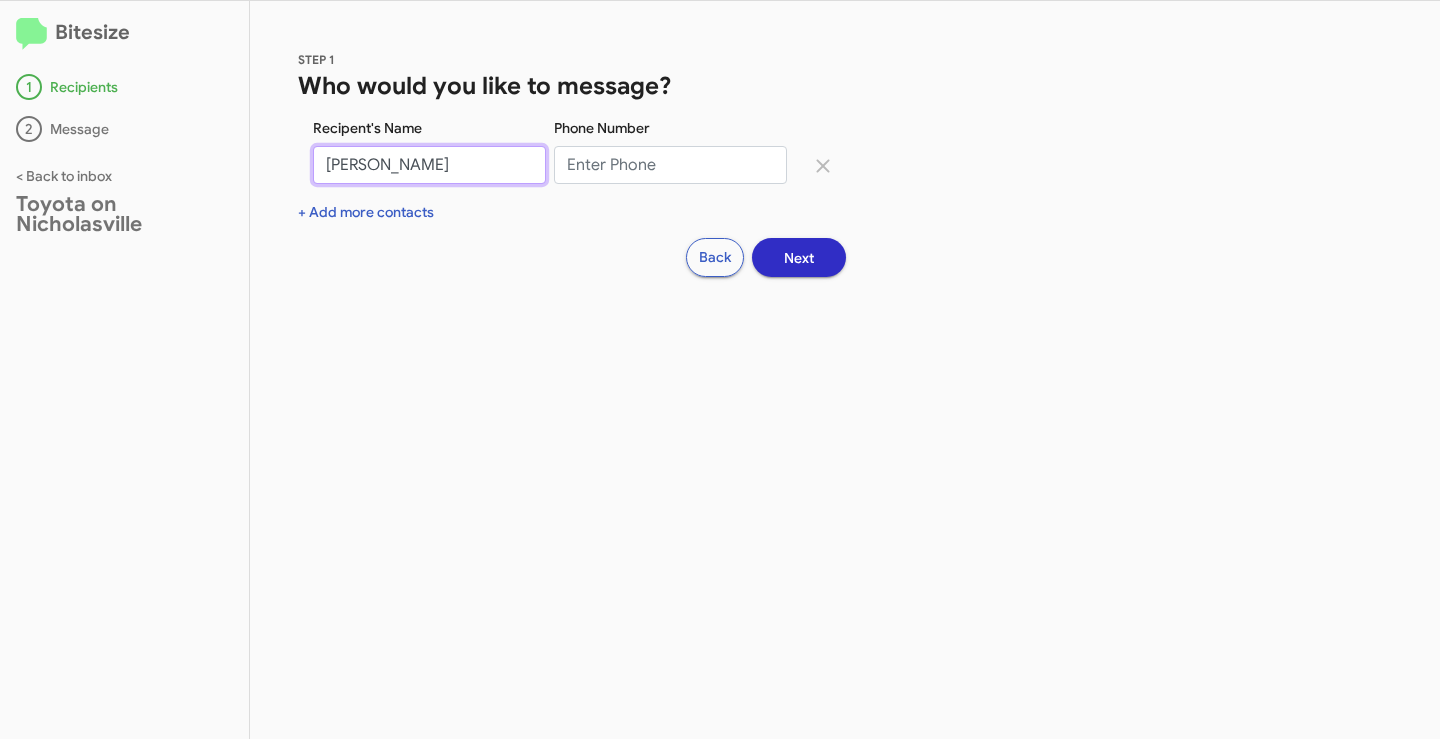 scroll, scrollTop: 0, scrollLeft: 1, axis: horizontal 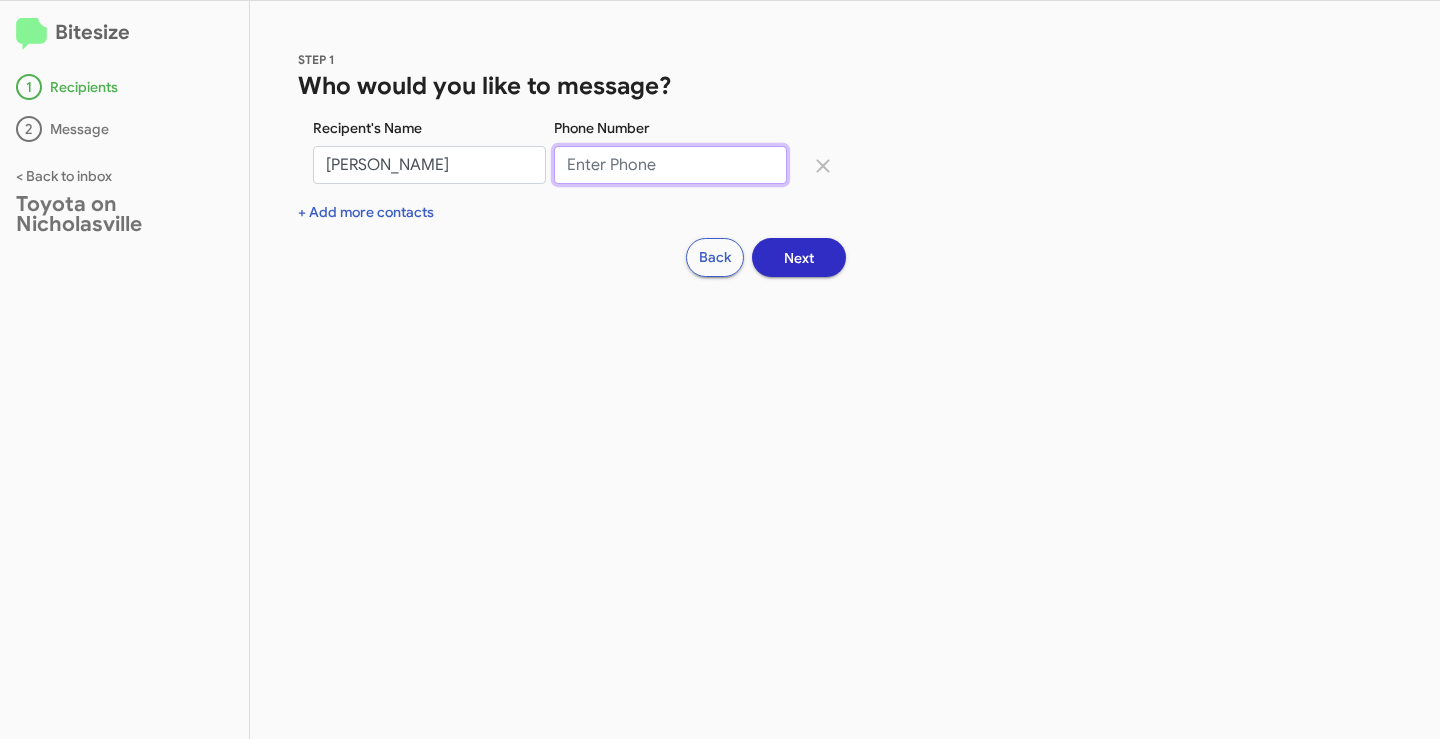 click on "Phone Number" at bounding box center (670, 165) 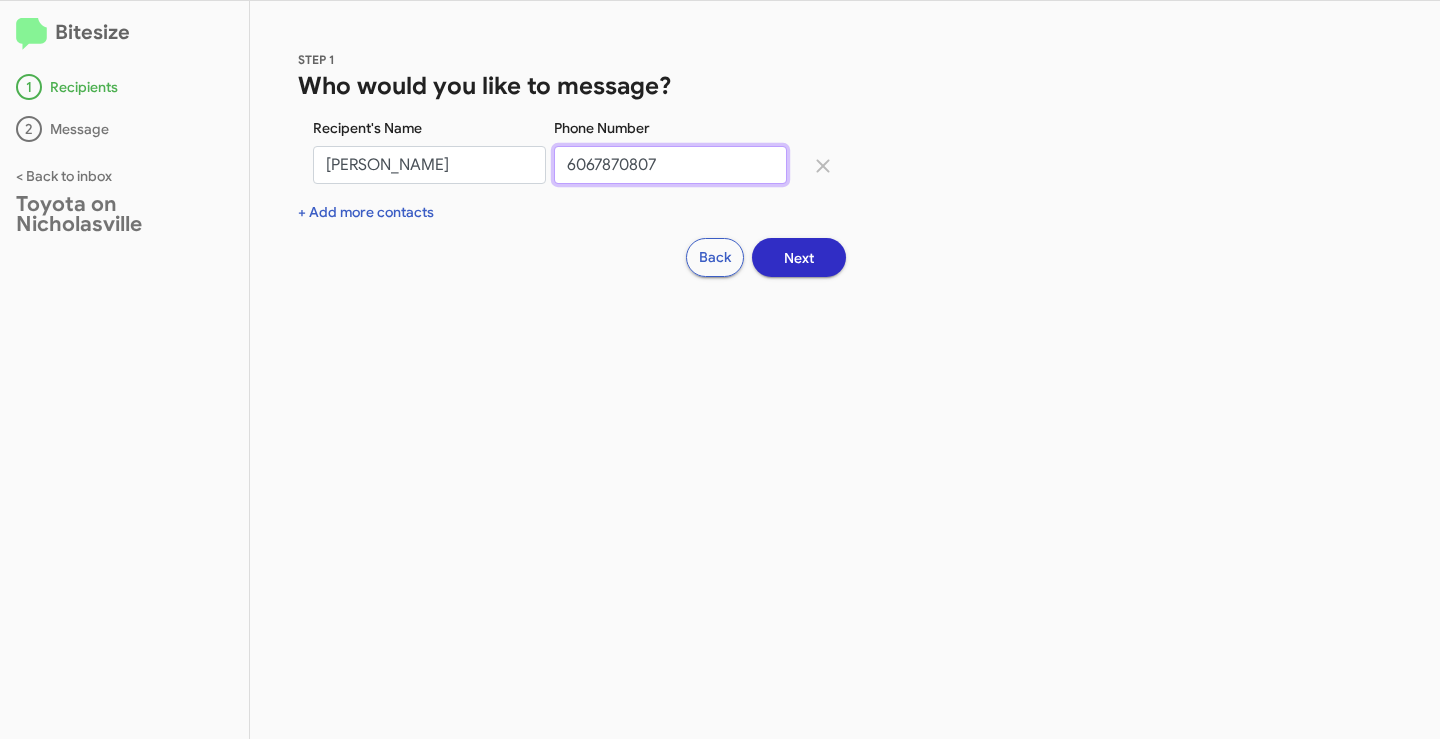 type on "6067870807" 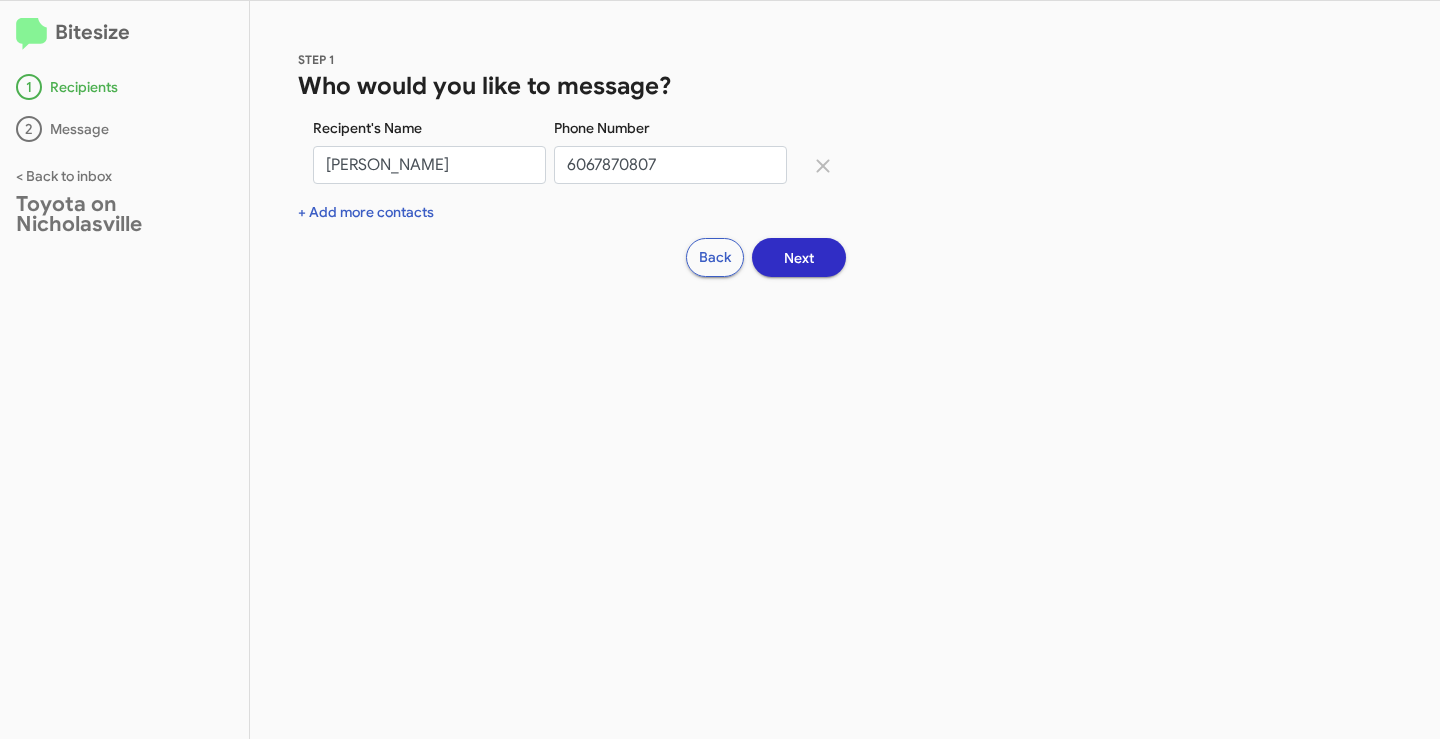 click on "Next" 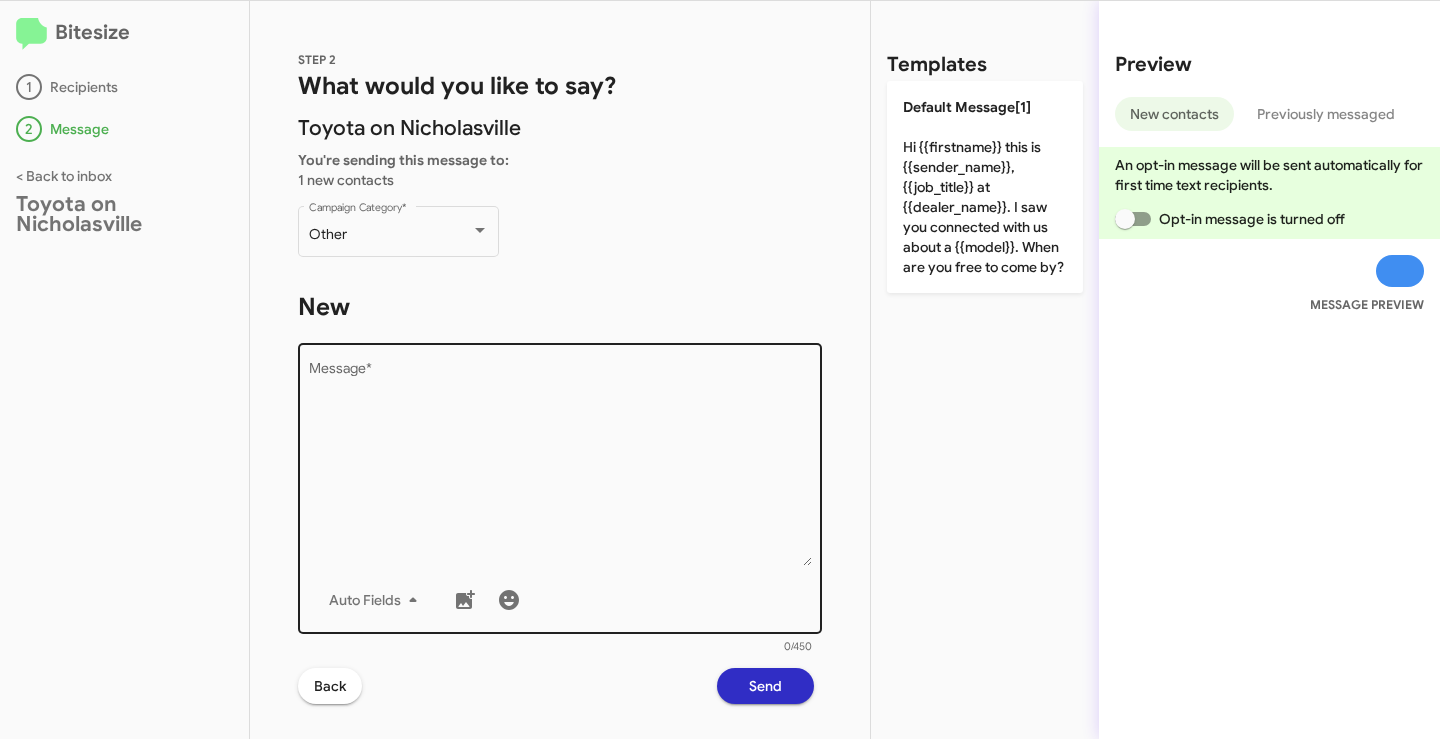 click on "Message  *" at bounding box center (560, 464) 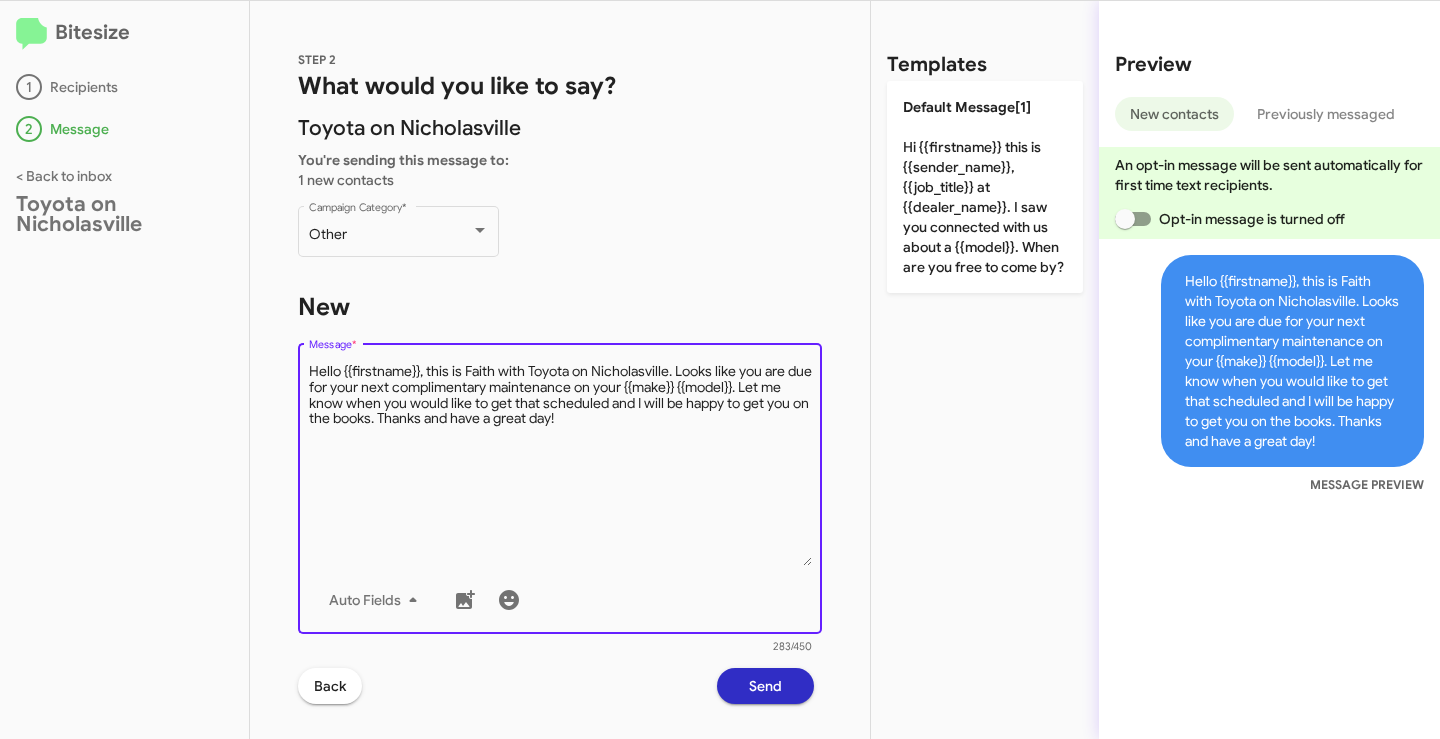 drag, startPoint x: 419, startPoint y: 374, endPoint x: 336, endPoint y: 374, distance: 83 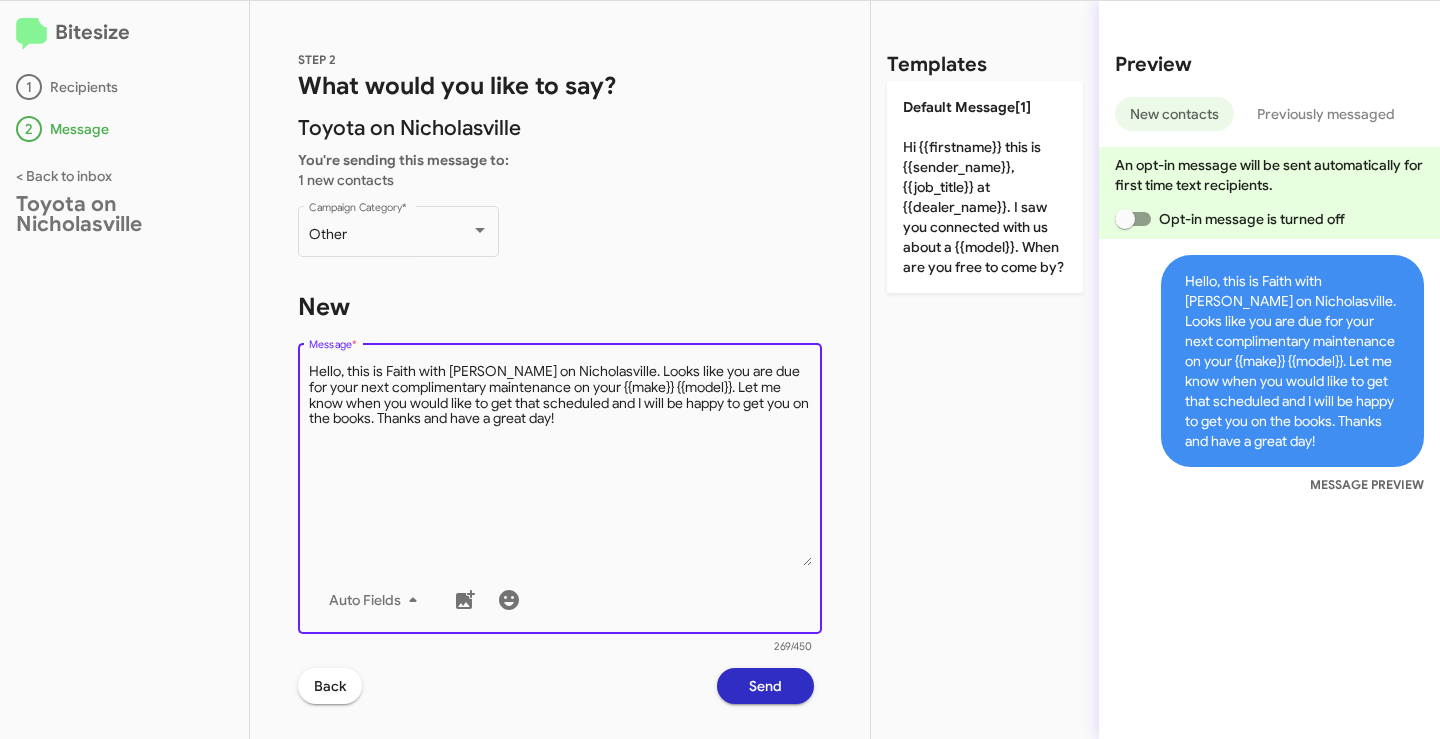 drag, startPoint x: 684, startPoint y: 387, endPoint x: 581, endPoint y: 392, distance: 103.121284 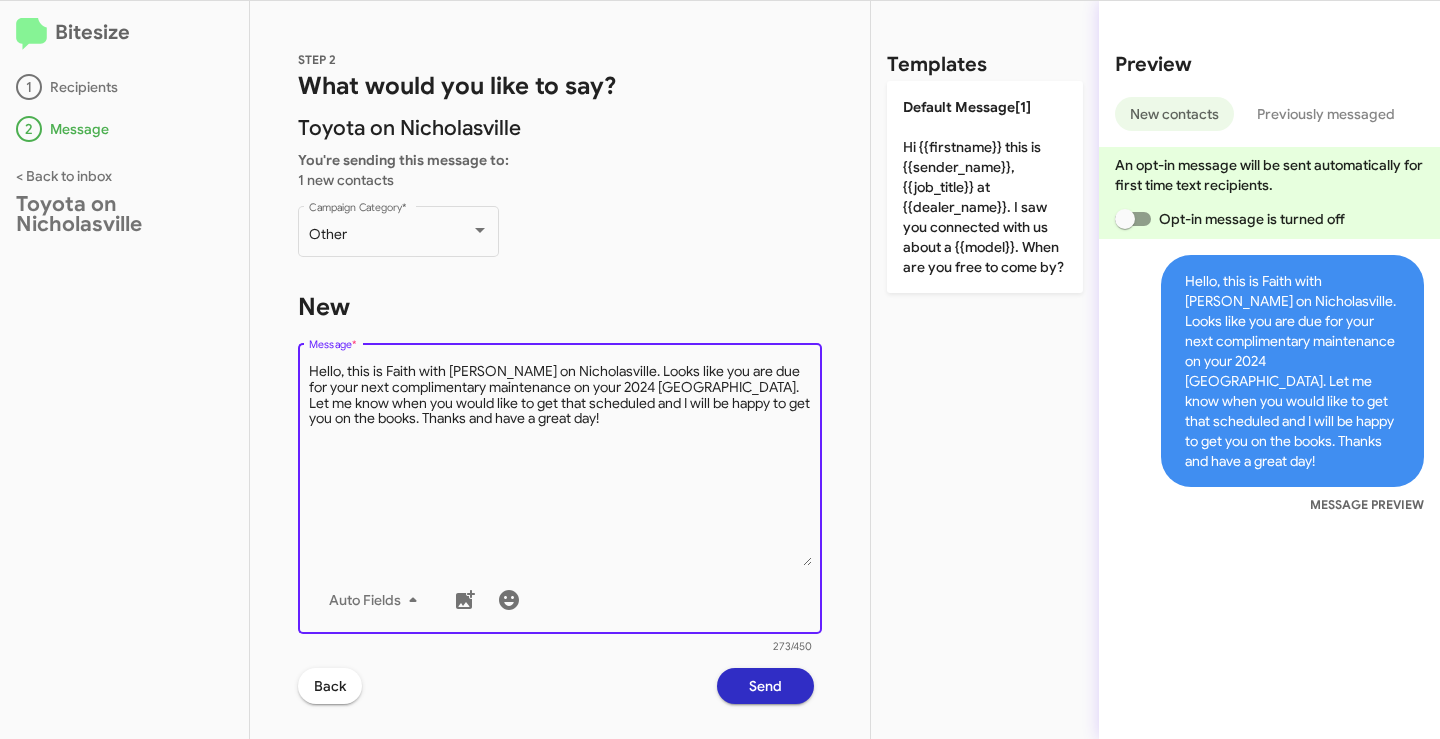 drag, startPoint x: 677, startPoint y: 378, endPoint x: 662, endPoint y: 423, distance: 47.434166 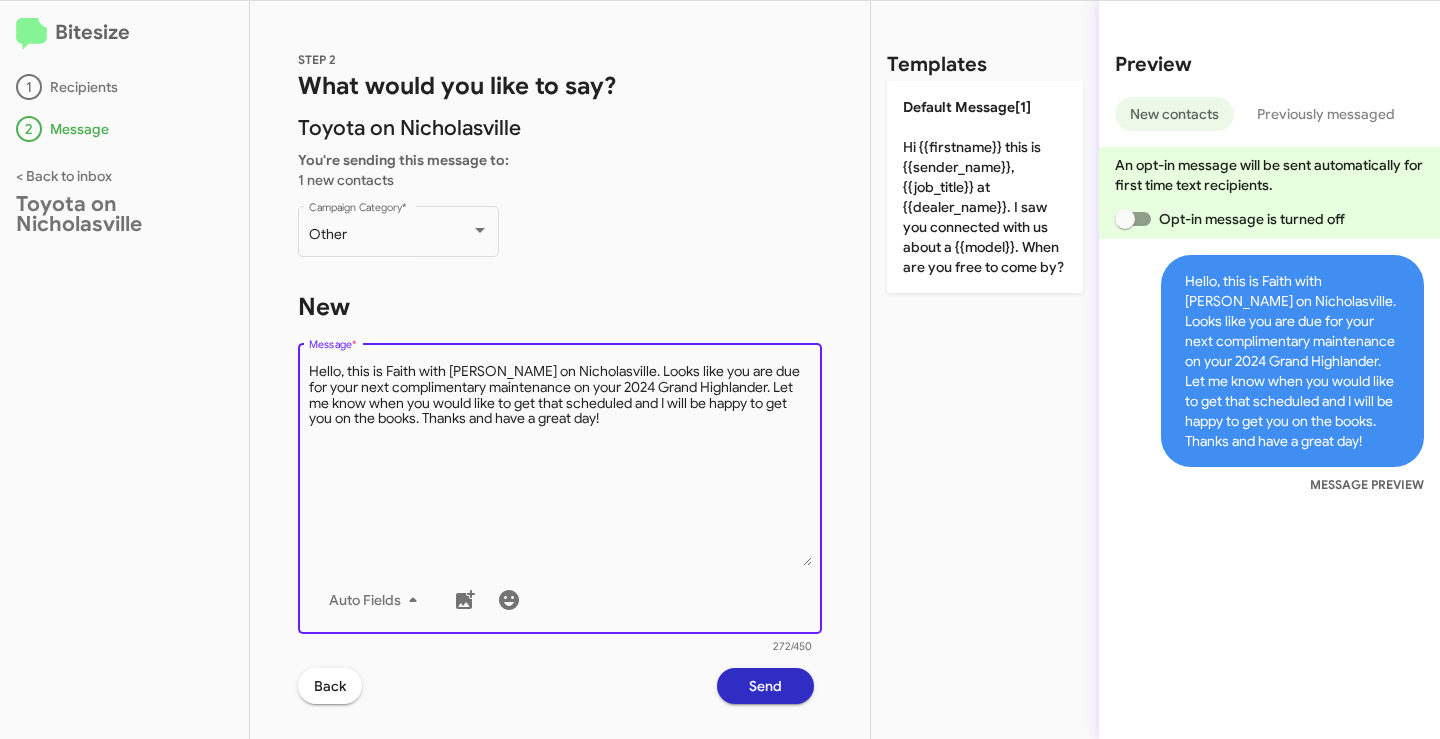 type on "Hello, this is Faith with [PERSON_NAME] on Nicholasville. Looks like you are due for your next complimentary maintenance on your 2024 Grand Highlander. Let me know when you would like to get that scheduled and I will be happy to get you on the books. Thanks and have a great day!" 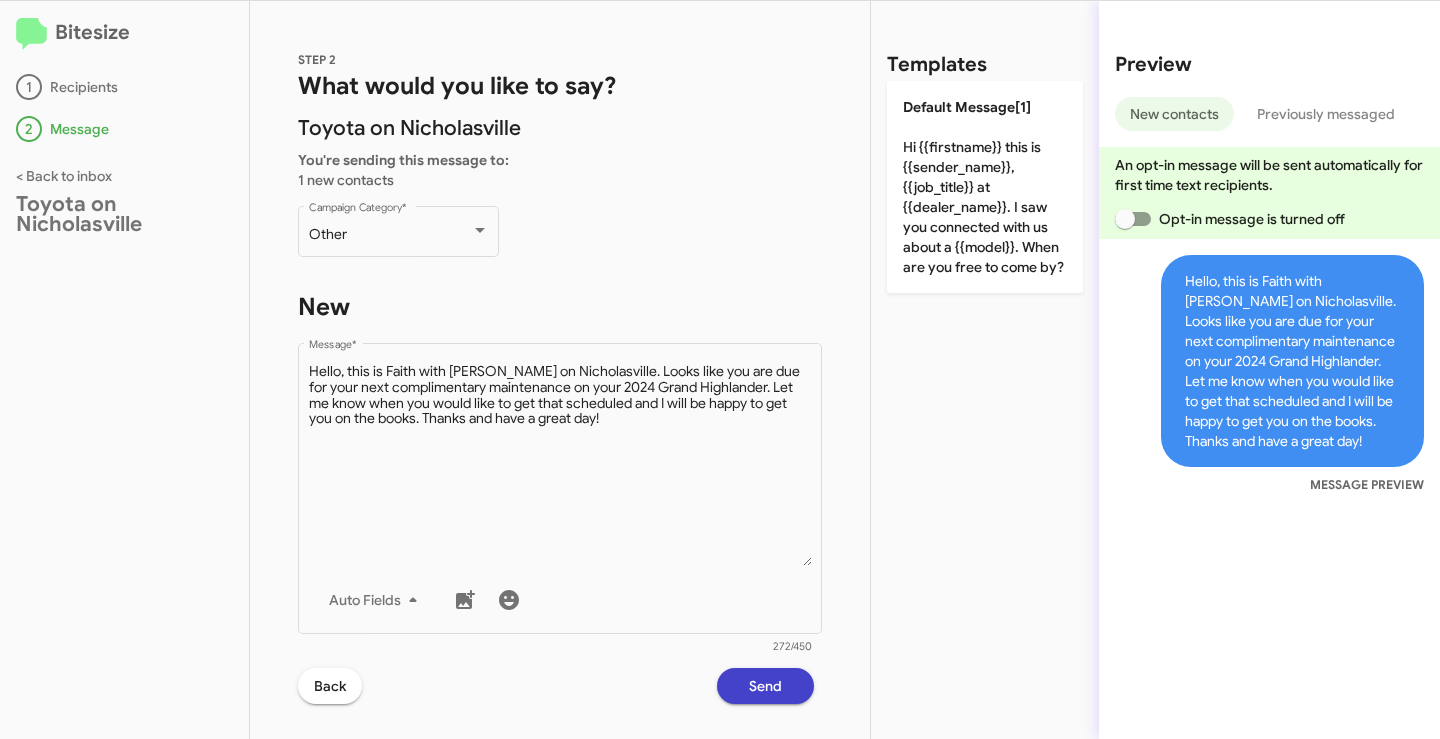 click on "Send" 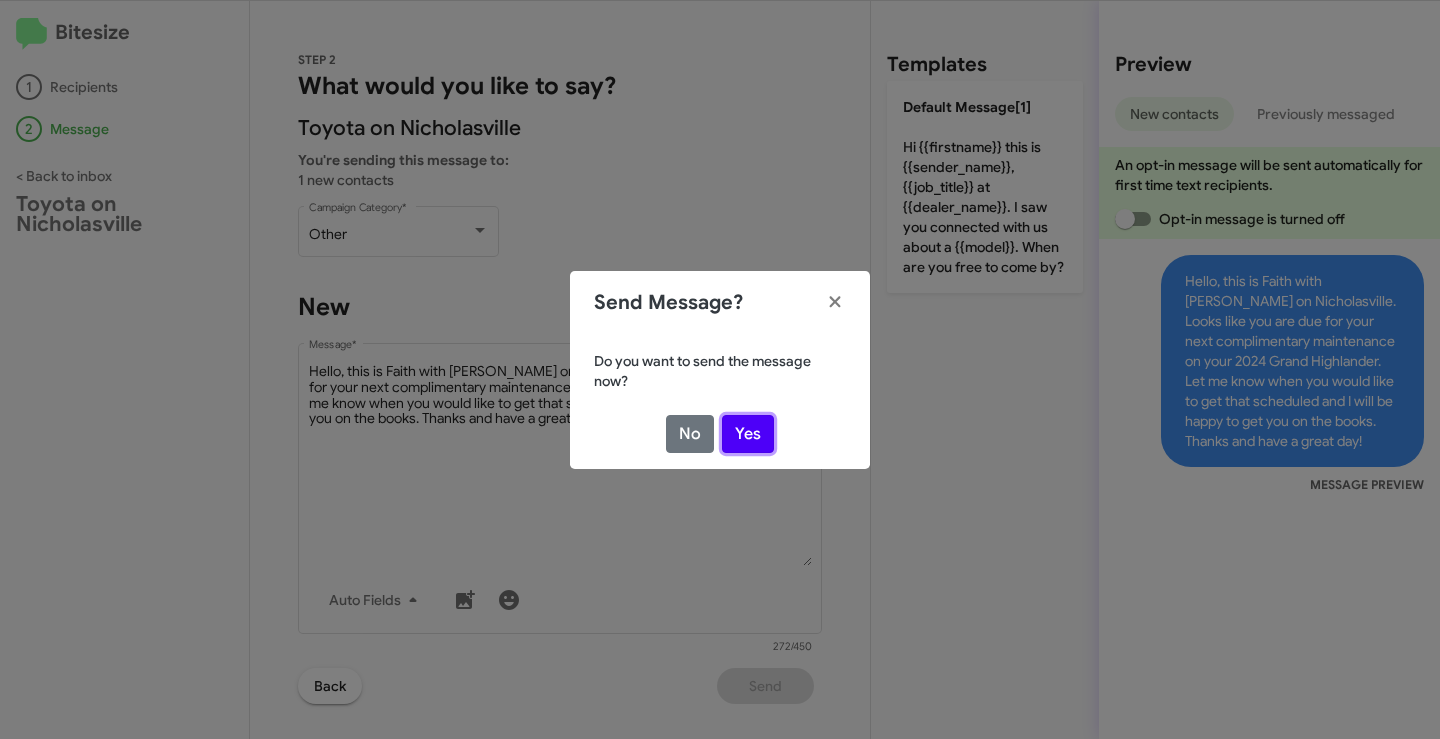 click on "Yes" 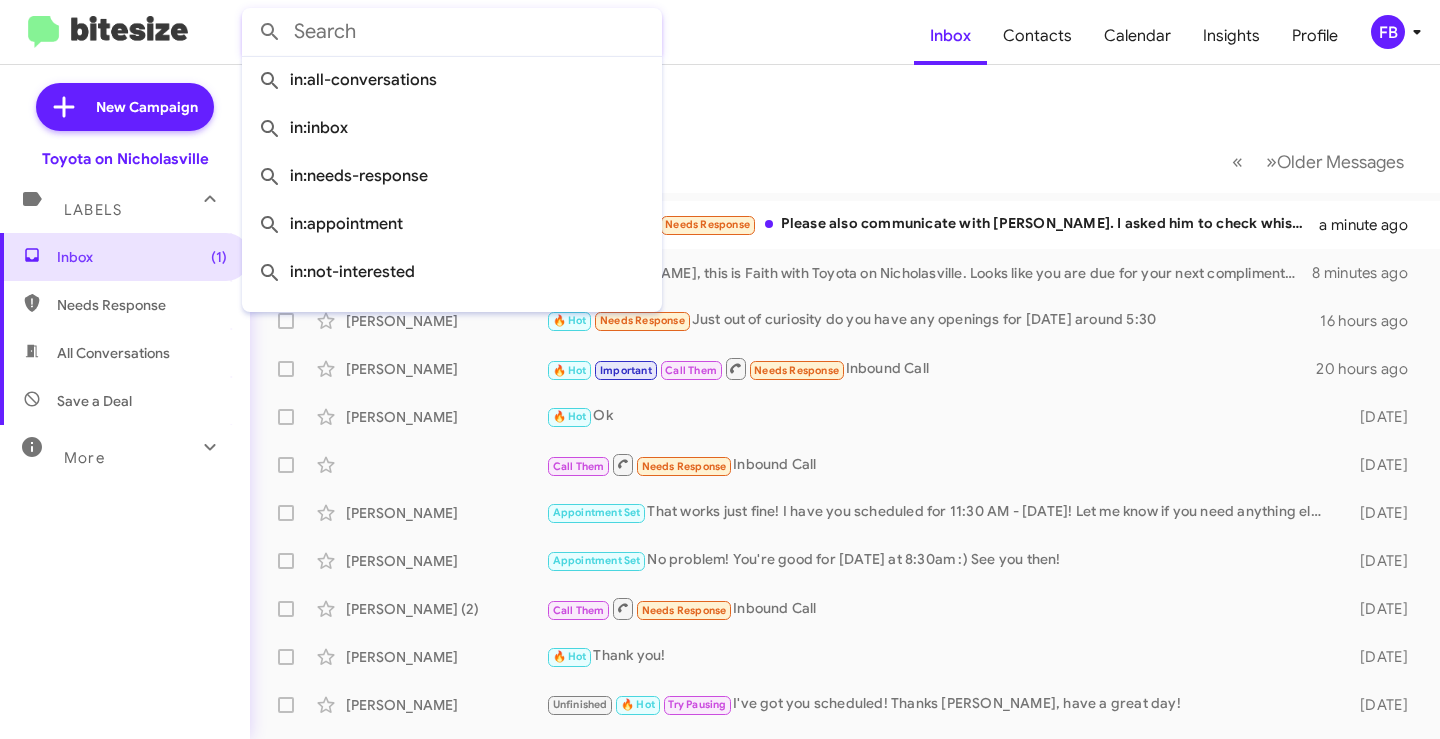 drag, startPoint x: 408, startPoint y: 31, endPoint x: 475, endPoint y: 55, distance: 71.168816 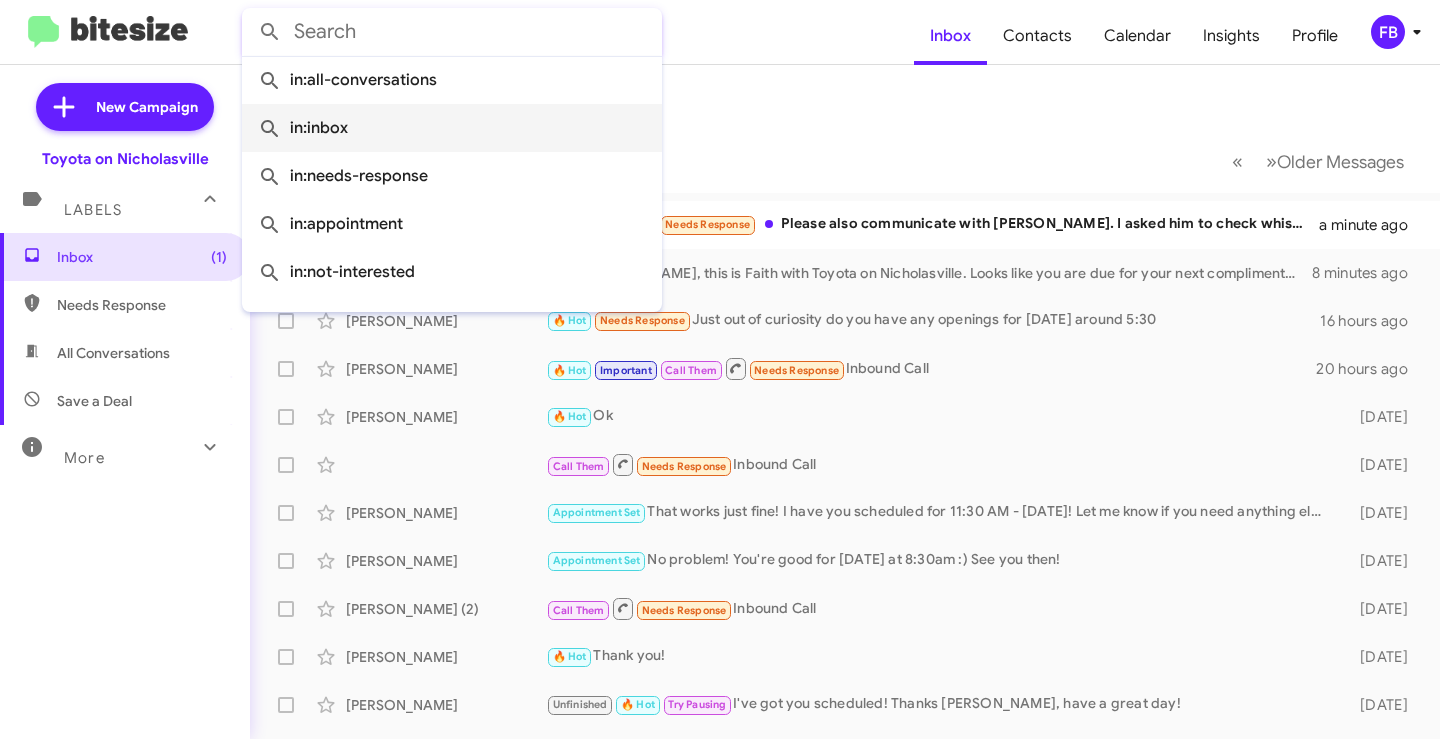 paste on "[PERSON_NAME]" 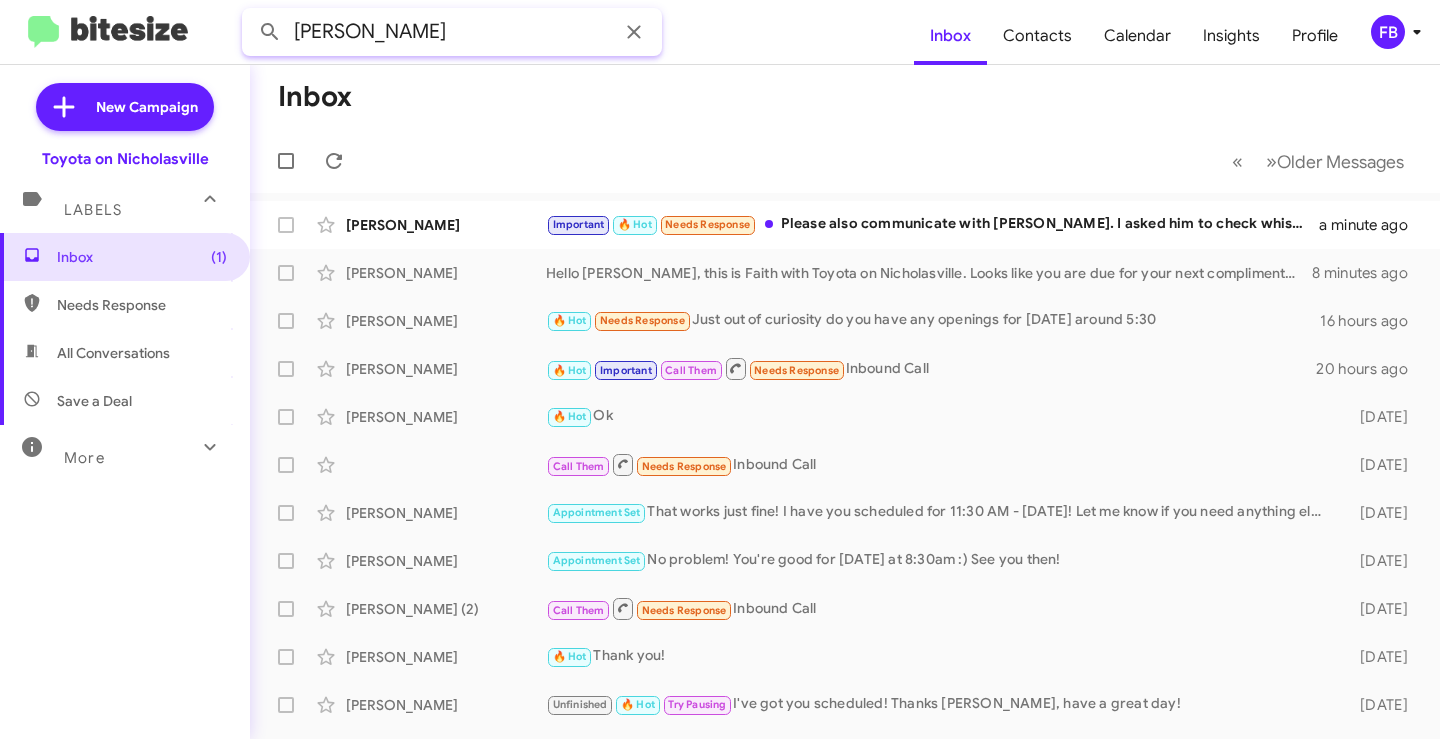 type on "[PERSON_NAME]" 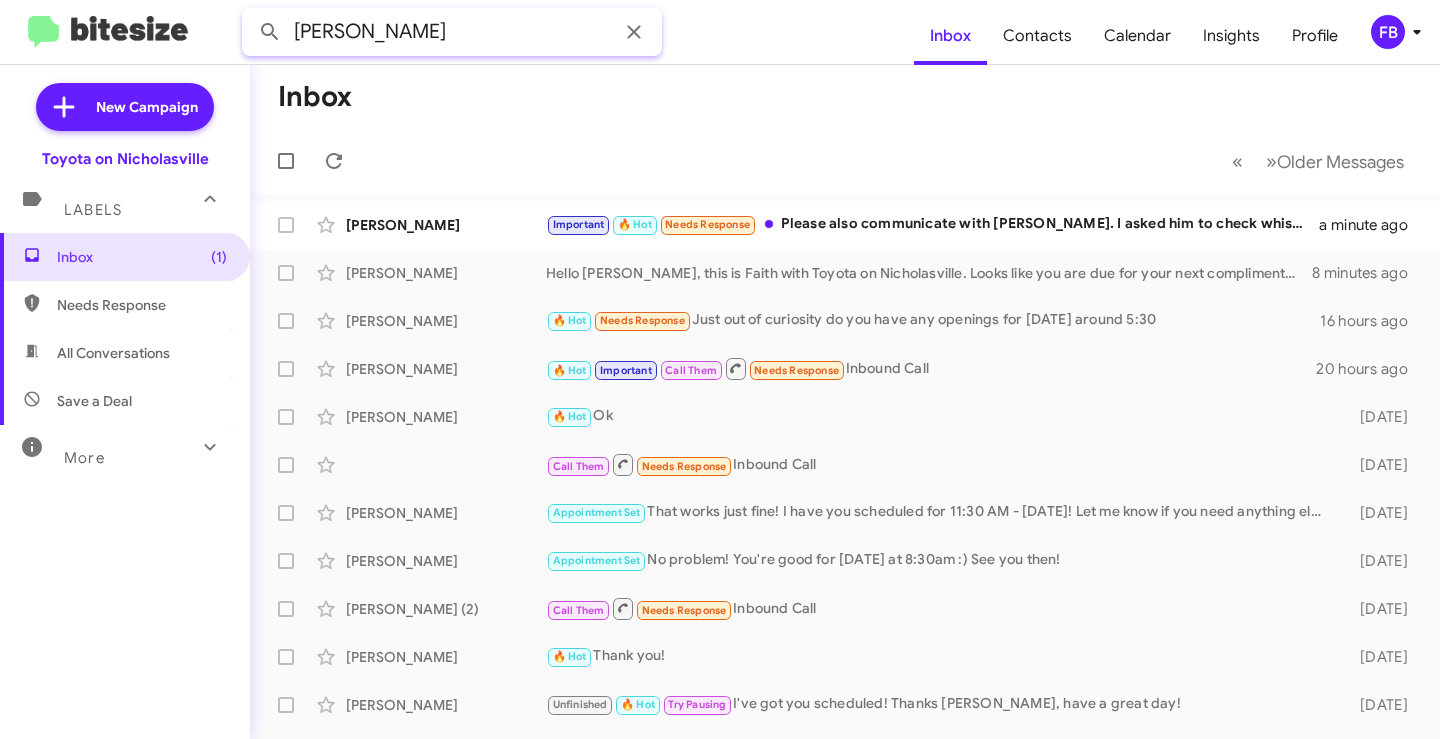 click 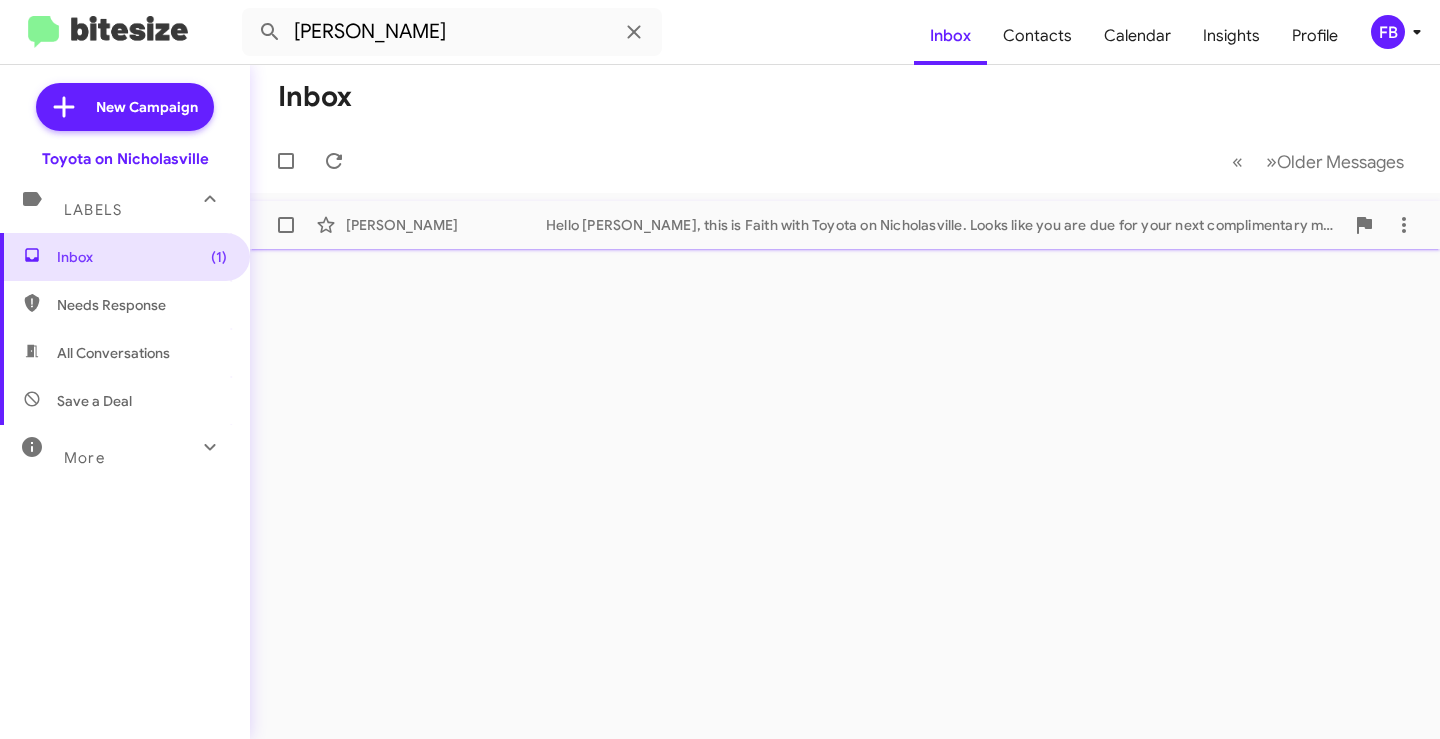 click on "Hello [PERSON_NAME], this is Faith with Toyota on Nicholasville. Looks like you are due for your next complimentary maintenance on your 2024 Grand Highlander. Let me know when you would like to get that scheduled and I will be happy to get you on the books. Thanks and have a great day!" 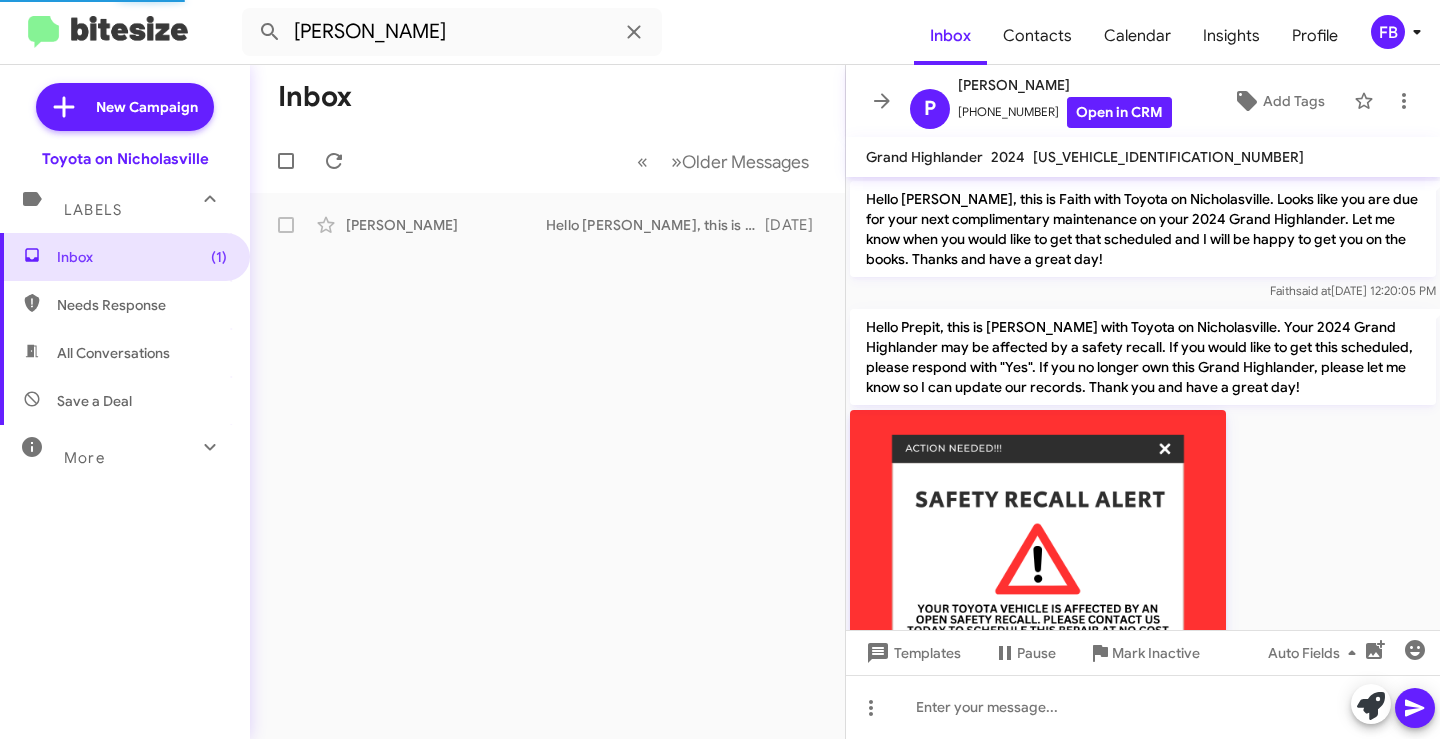 scroll, scrollTop: 2535, scrollLeft: 0, axis: vertical 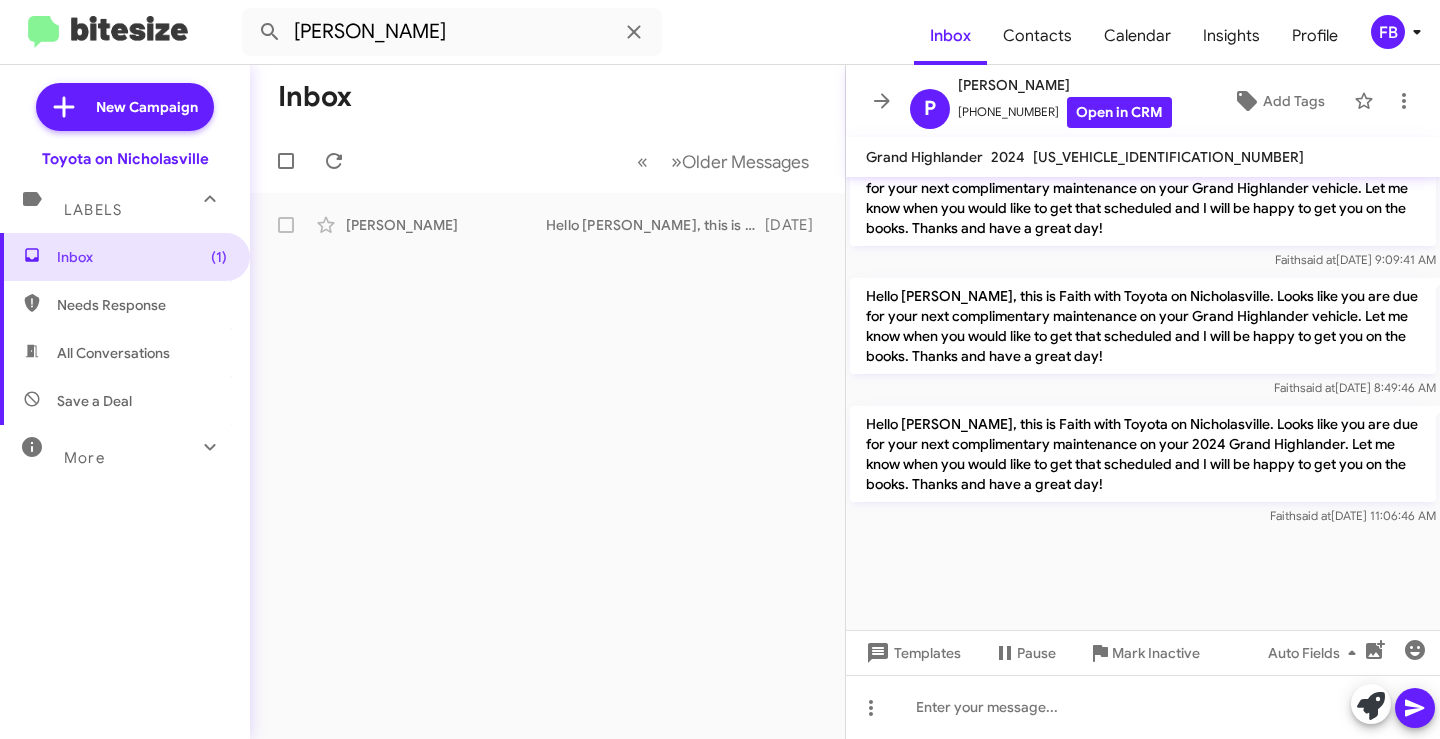click on "Hello [PERSON_NAME], this is Faith with Toyota on Nicholasville. Looks like you are due for your next complimentary maintenance on your 2024 Grand Highlander. Let me know when you would like to get that scheduled and I will be happy to get you on the books. Thanks and have a great day!" 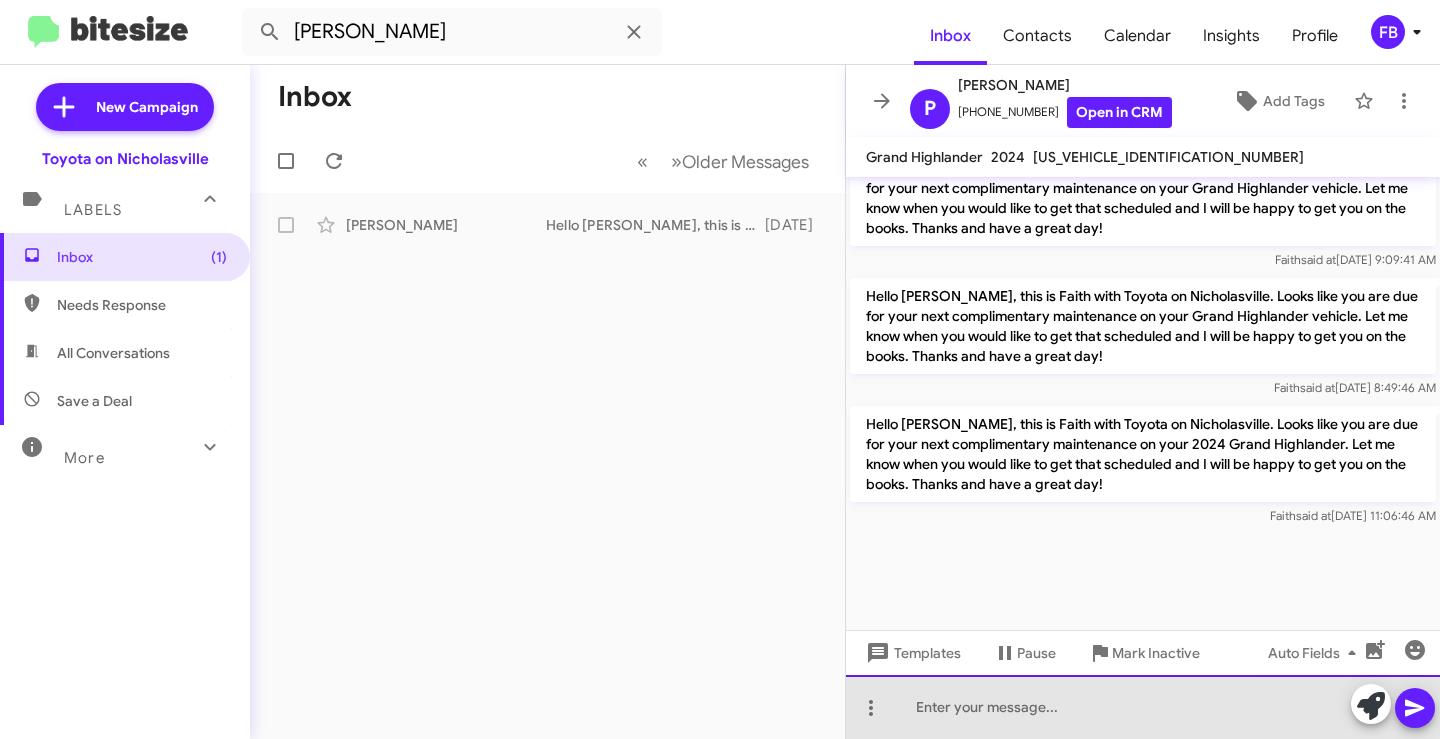 click 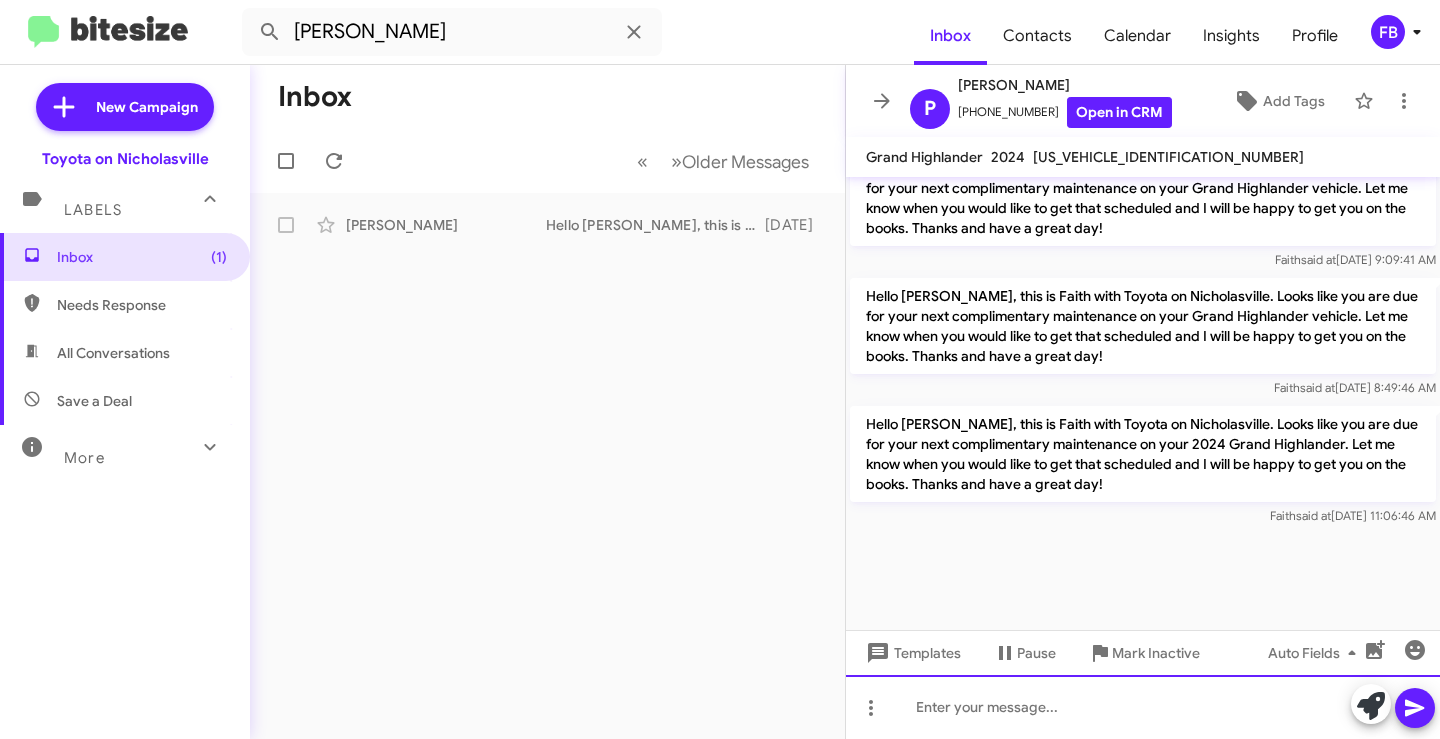 paste 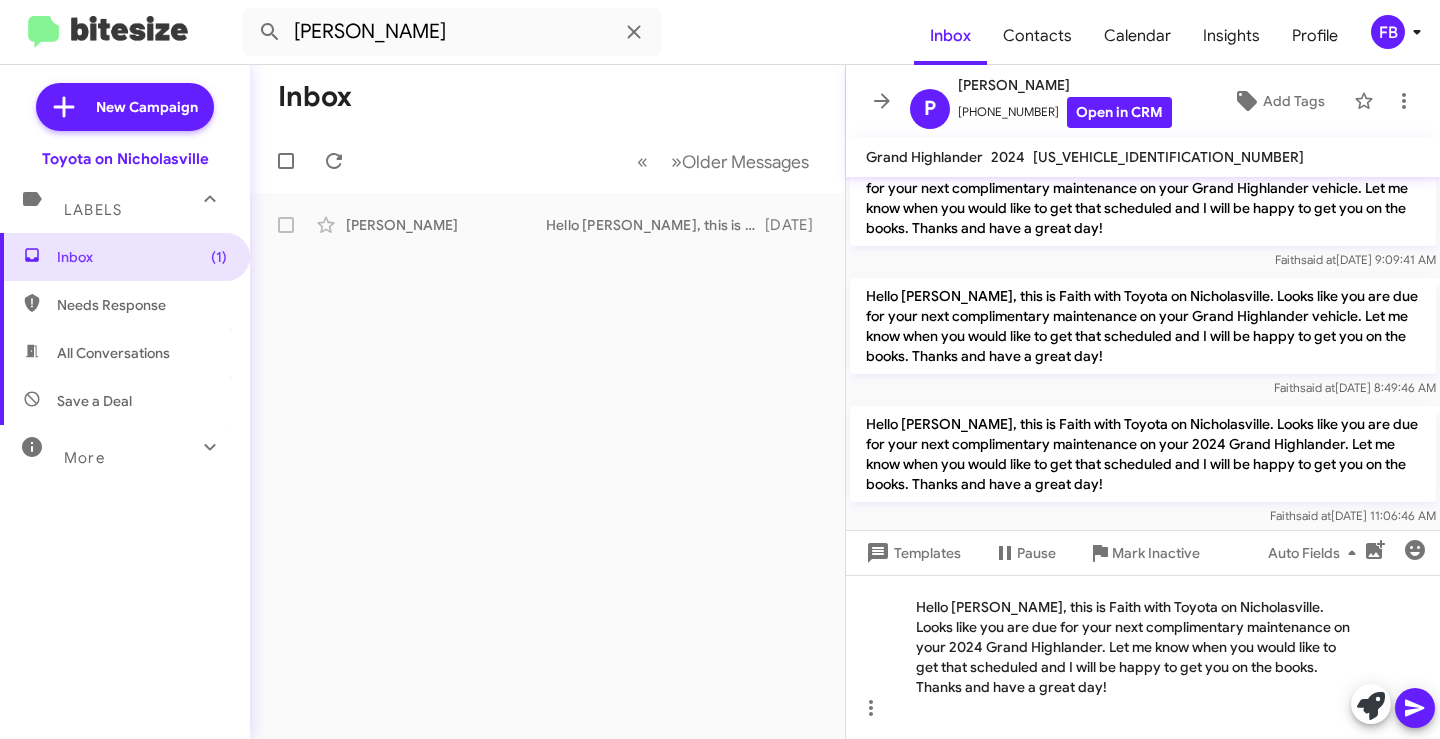 click 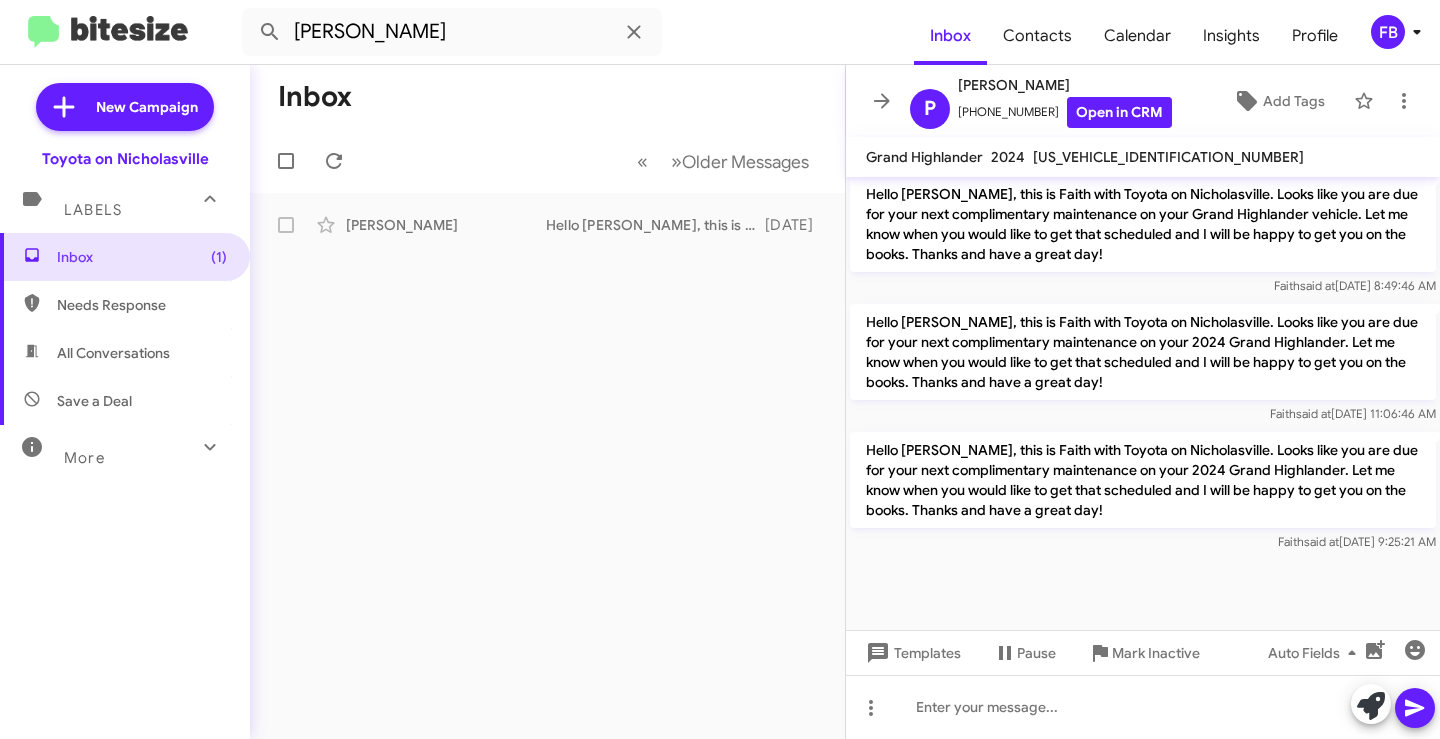 scroll, scrollTop: 3599, scrollLeft: 0, axis: vertical 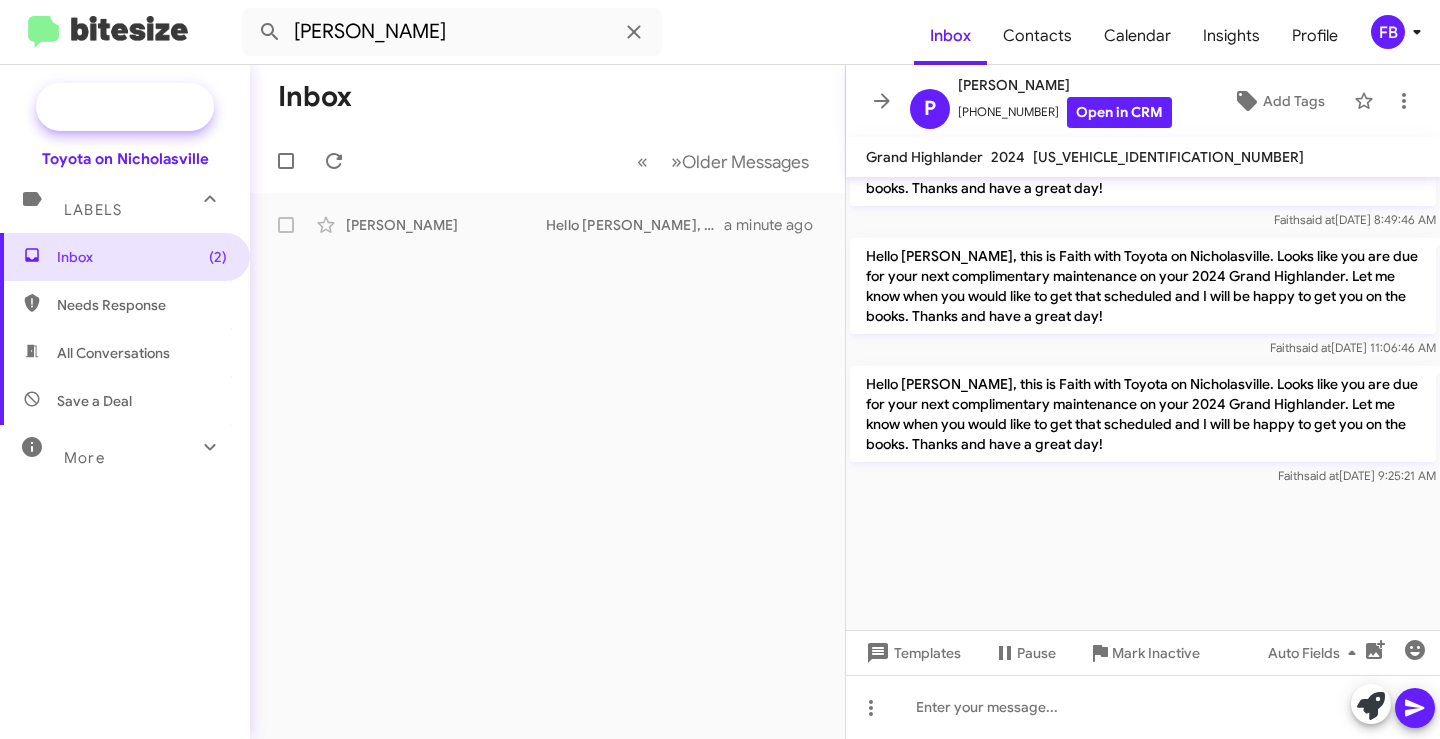 click on "New Campaign" 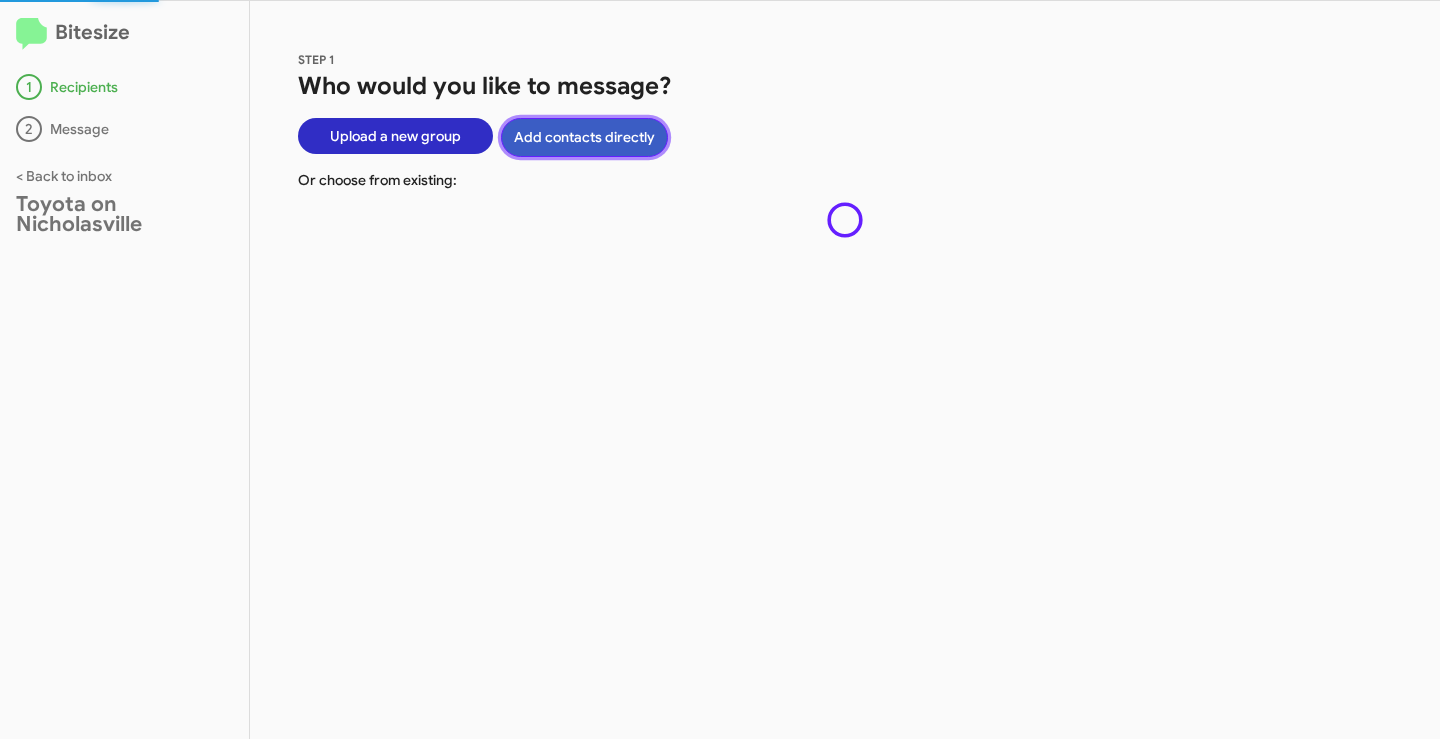 click on "Add contacts directly" 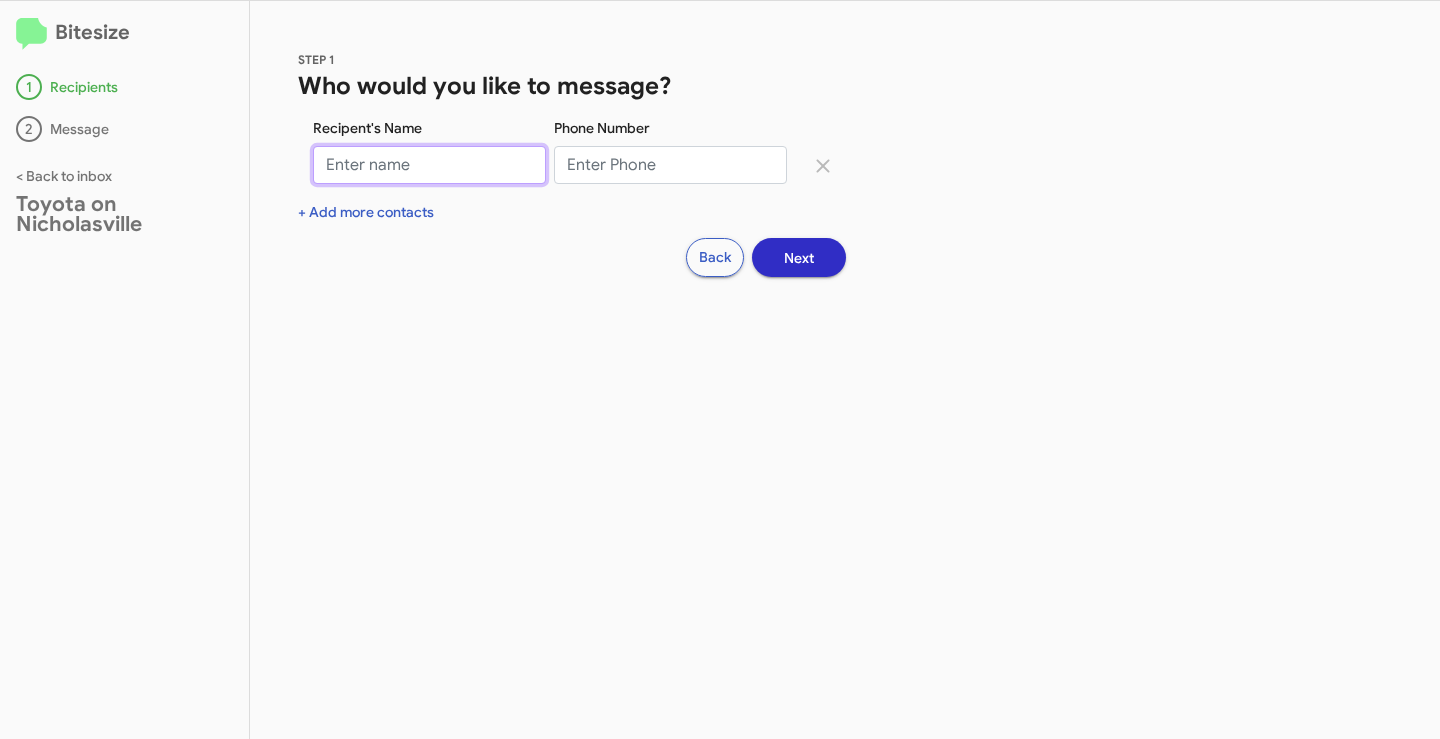 click on "Recipent's Name" at bounding box center (429, 165) 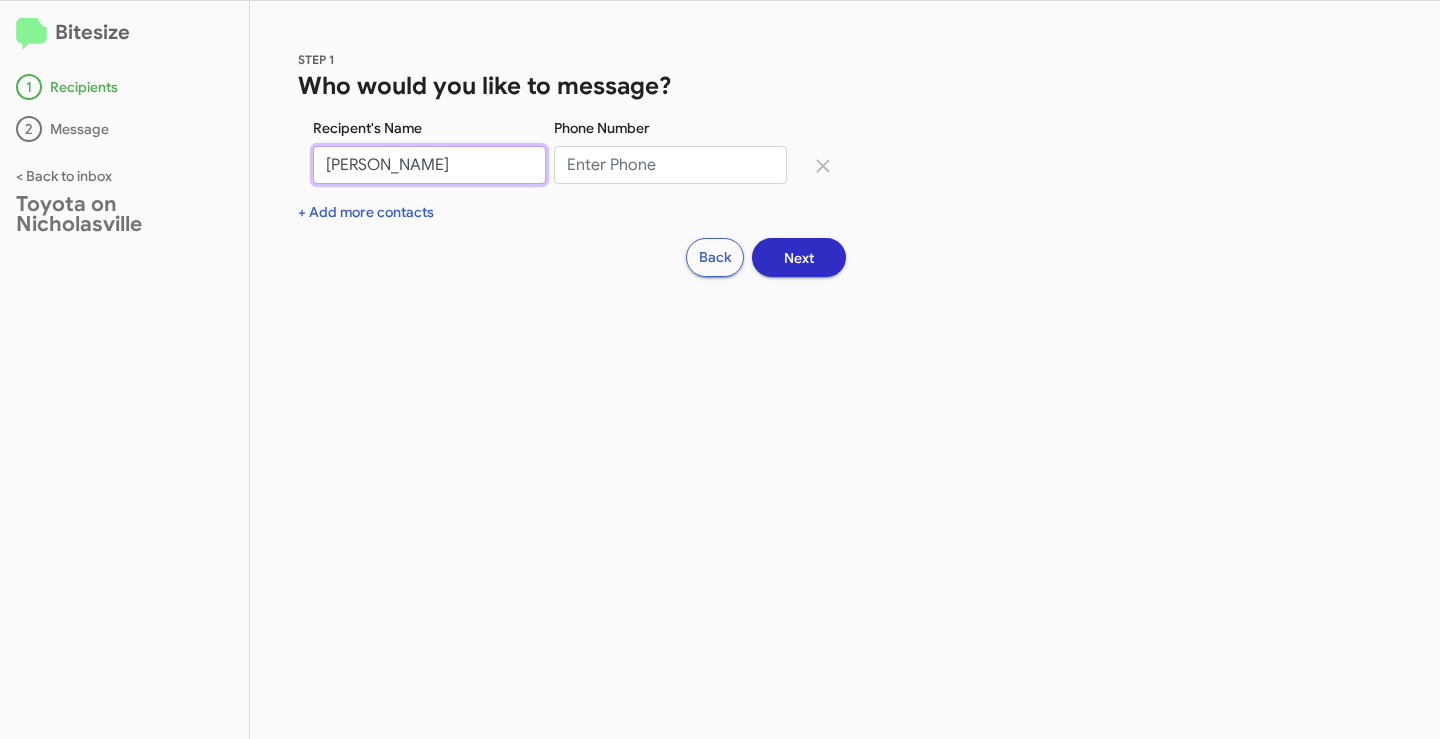 type on "[PERSON_NAME]" 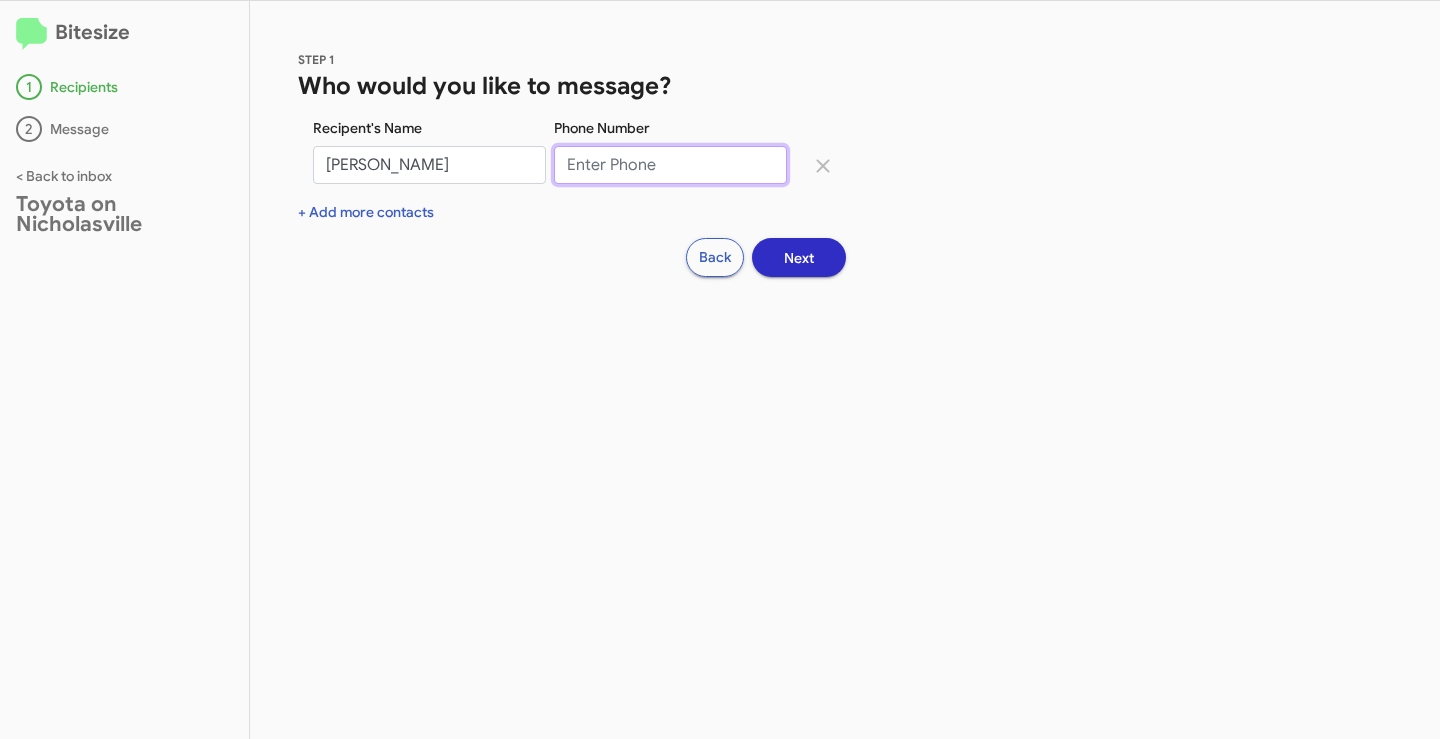 drag, startPoint x: 617, startPoint y: 161, endPoint x: 625, endPoint y: 174, distance: 15.264338 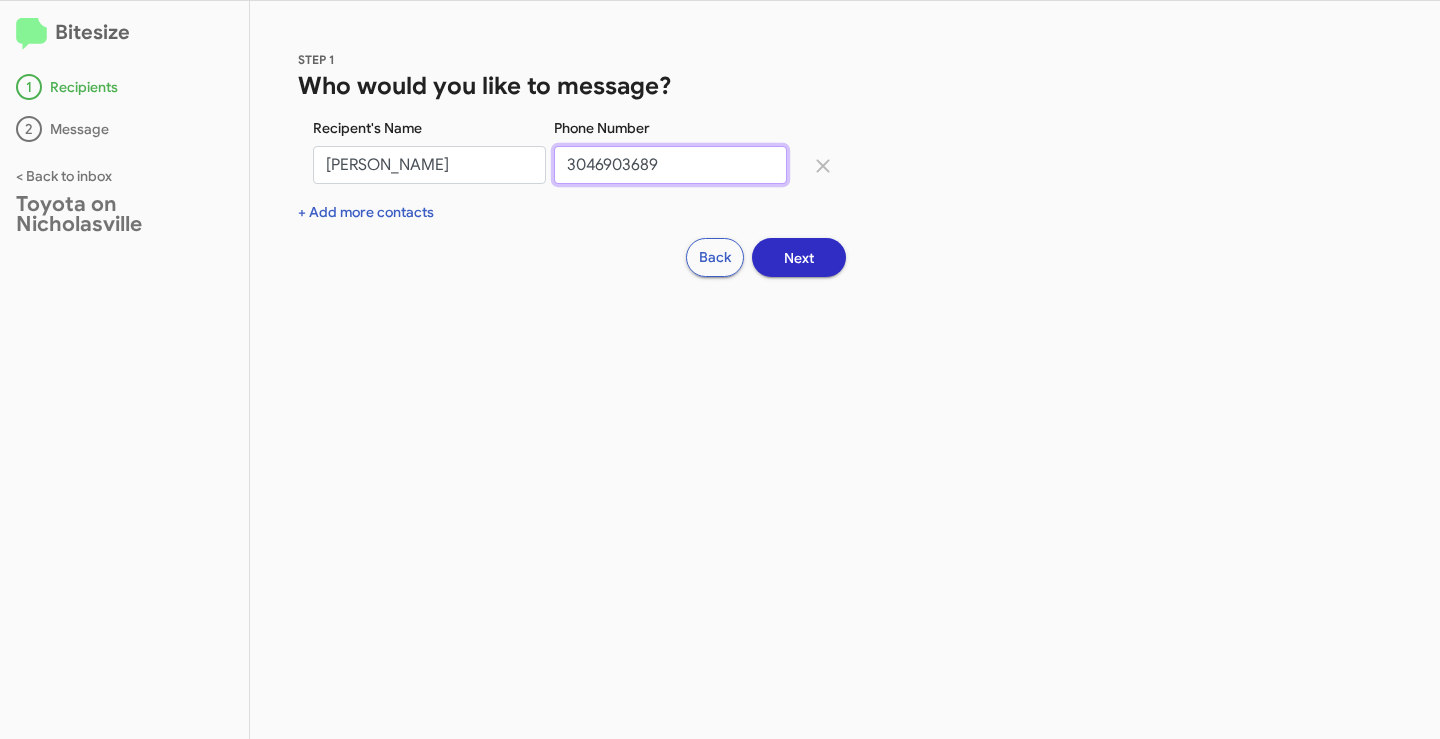 type on "3046903689" 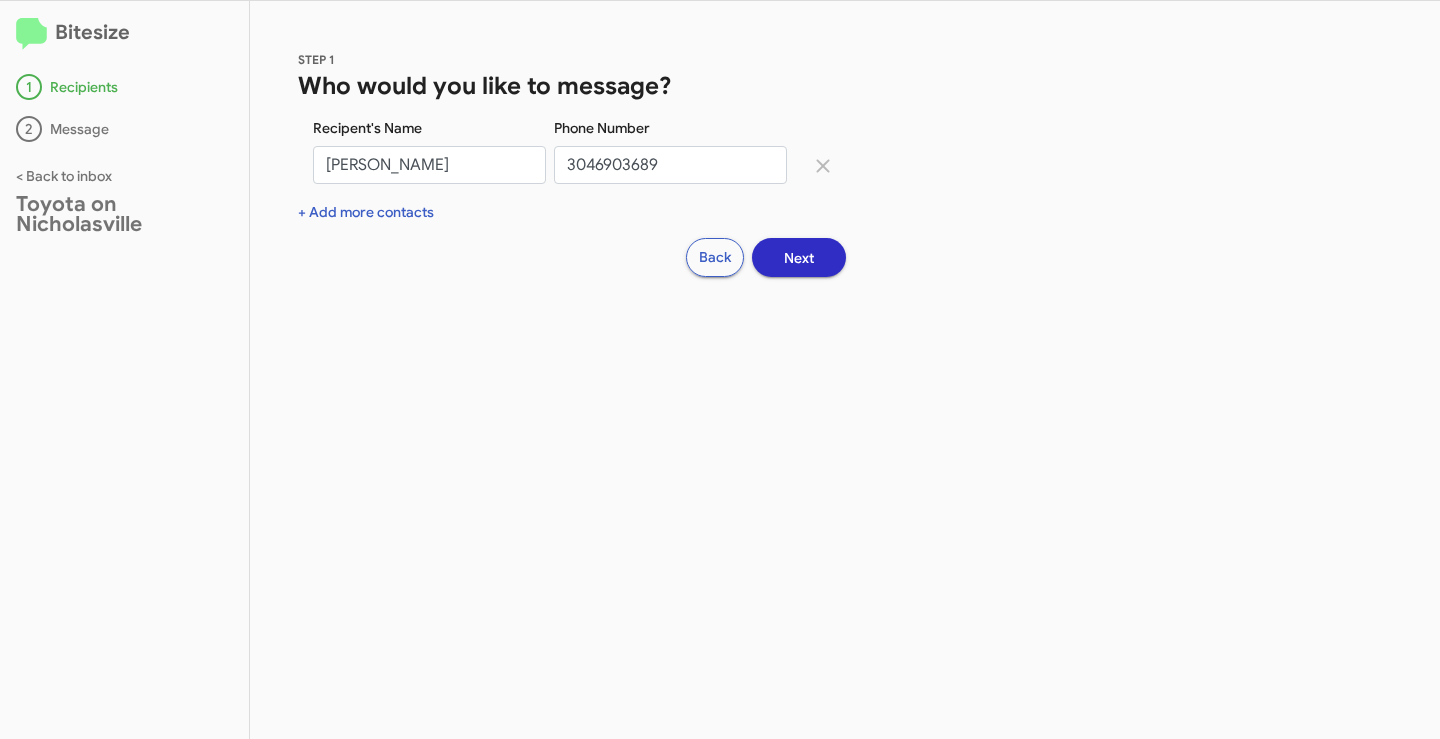click on "Next" 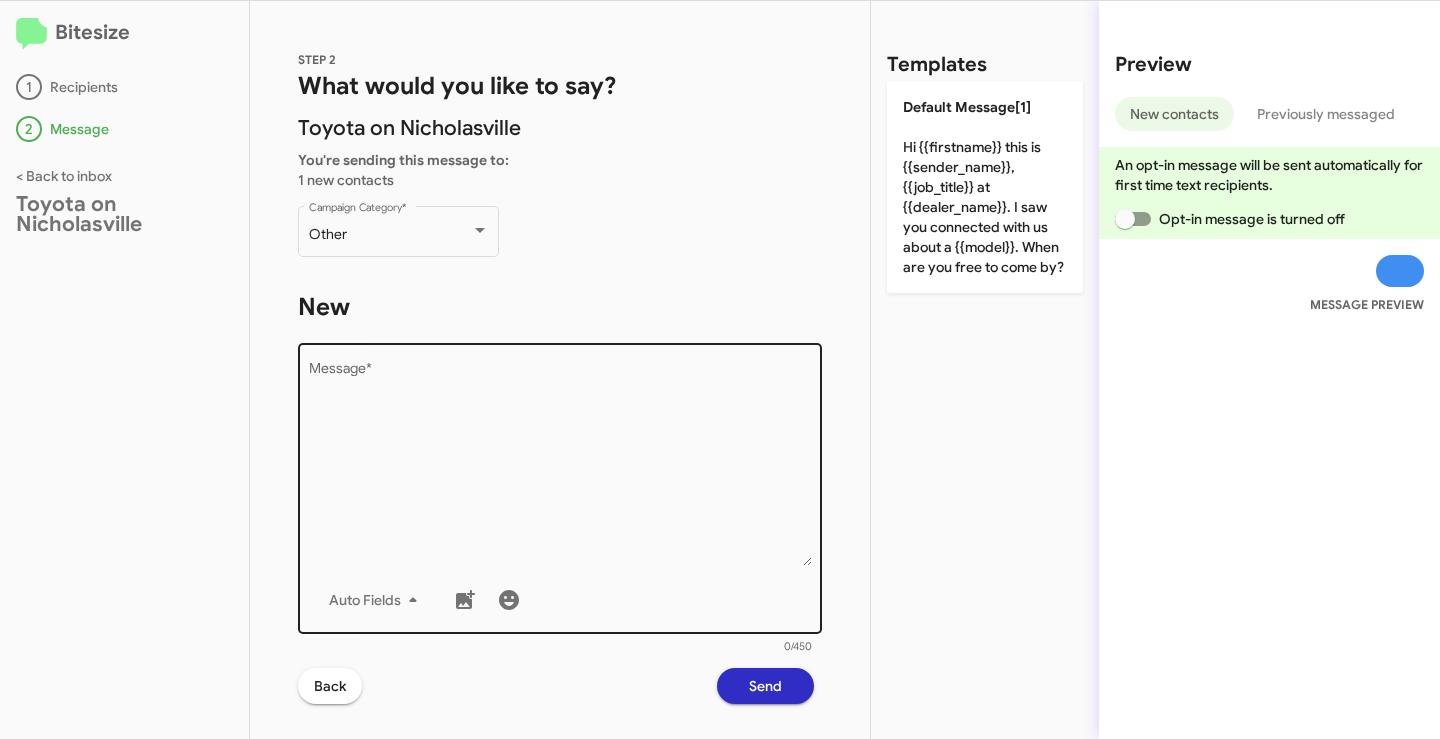 click on "Message  *" at bounding box center [560, 464] 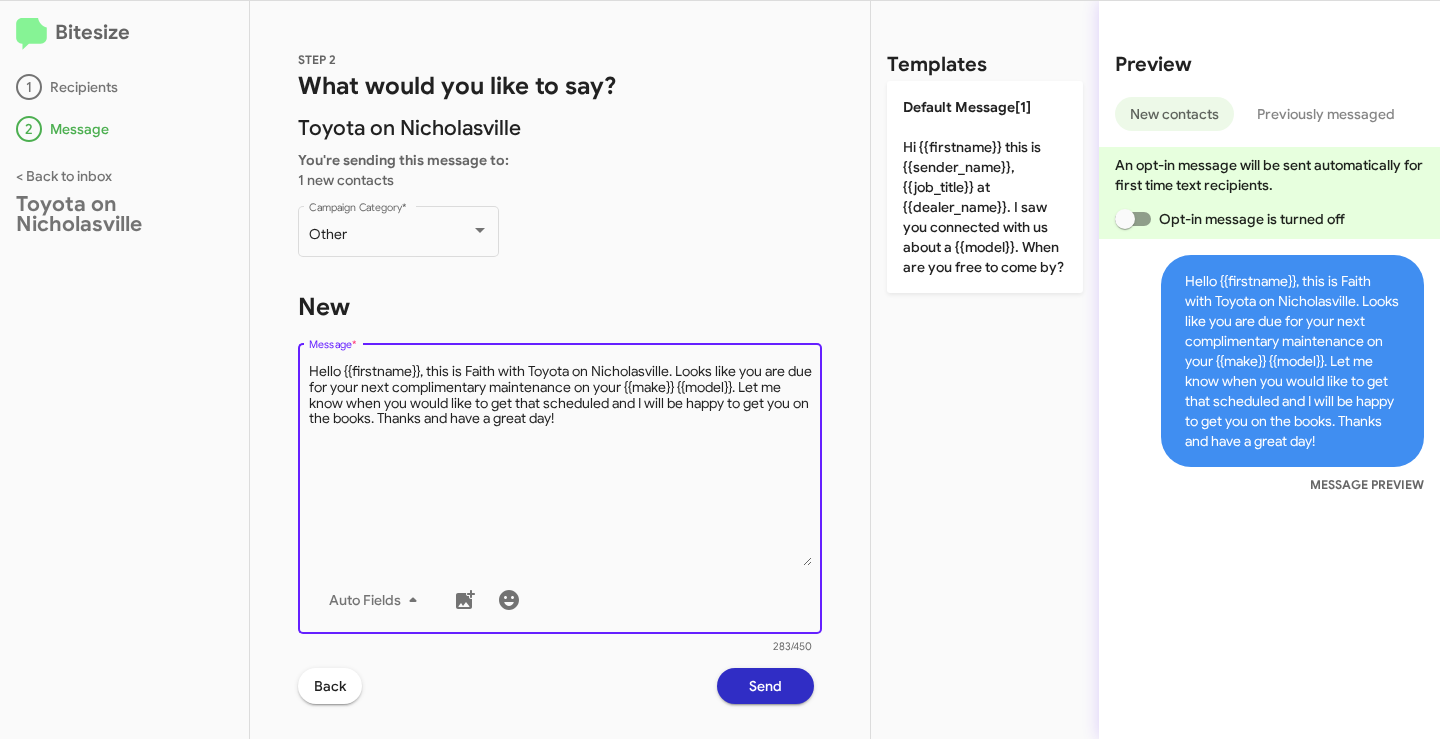 drag, startPoint x: 420, startPoint y: 372, endPoint x: 341, endPoint y: 372, distance: 79 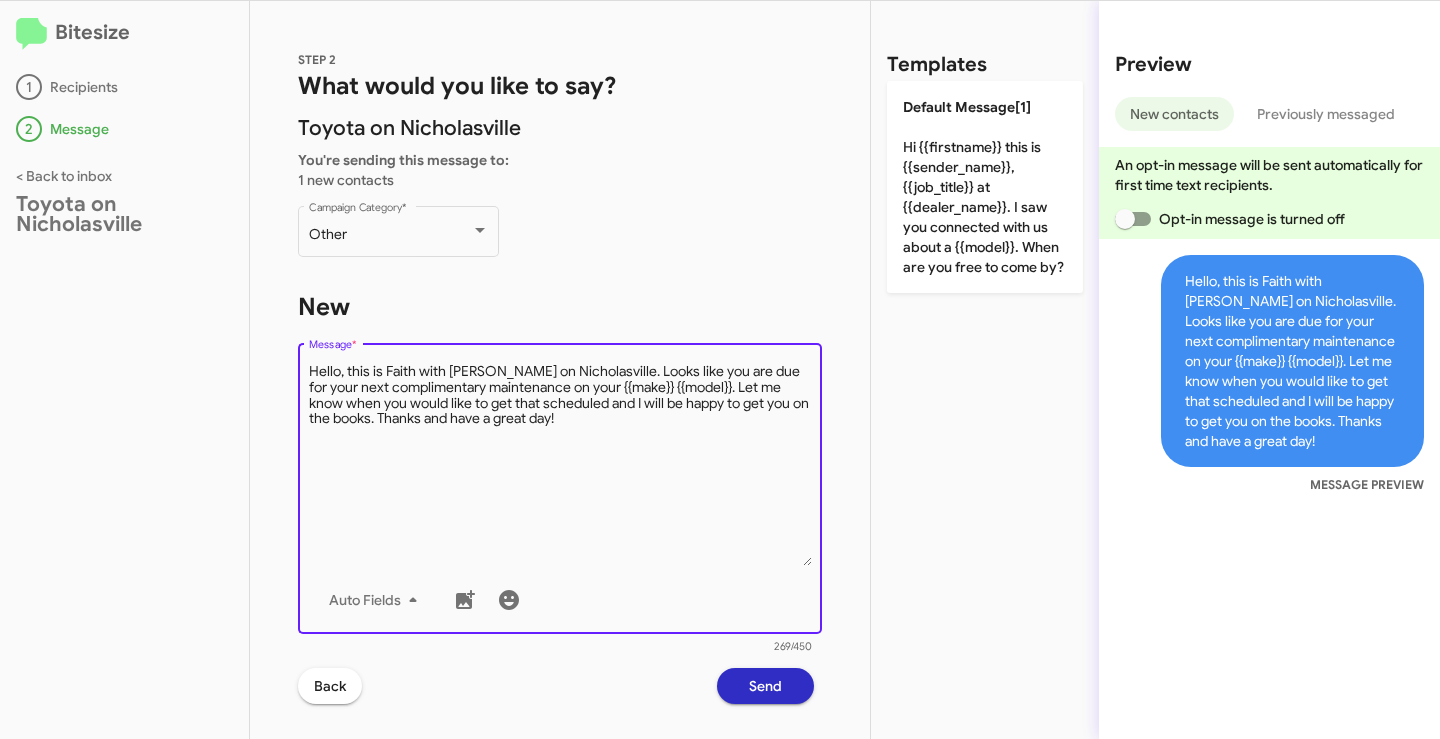 drag, startPoint x: 685, startPoint y: 389, endPoint x: 571, endPoint y: 385, distance: 114.07015 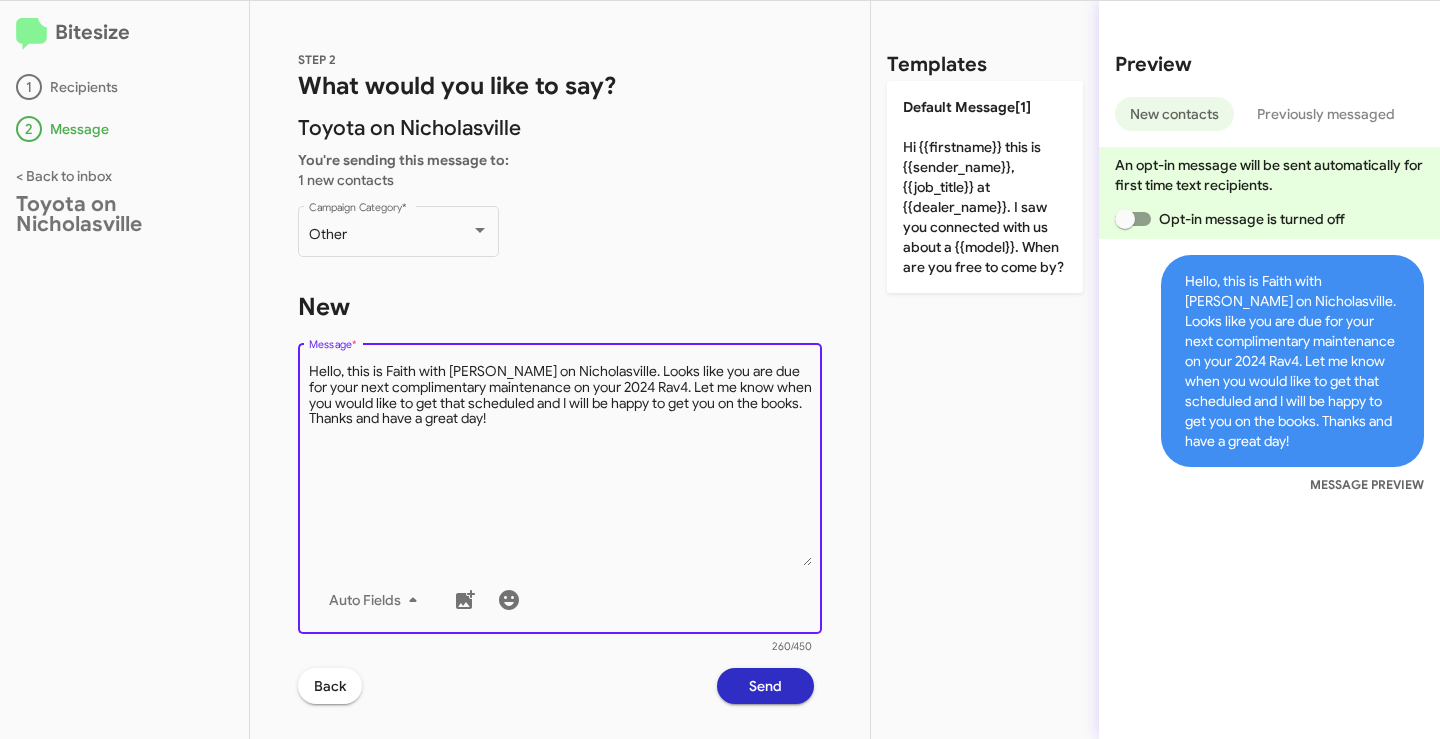 type on "Hello, this is Faith with [PERSON_NAME] on Nicholasville. Looks like you are due for your next complimentary maintenance on your 2024 Rav4. Let me know when you would like to get that scheduled and I will be happy to get you on the books. Thanks and have a great day!" 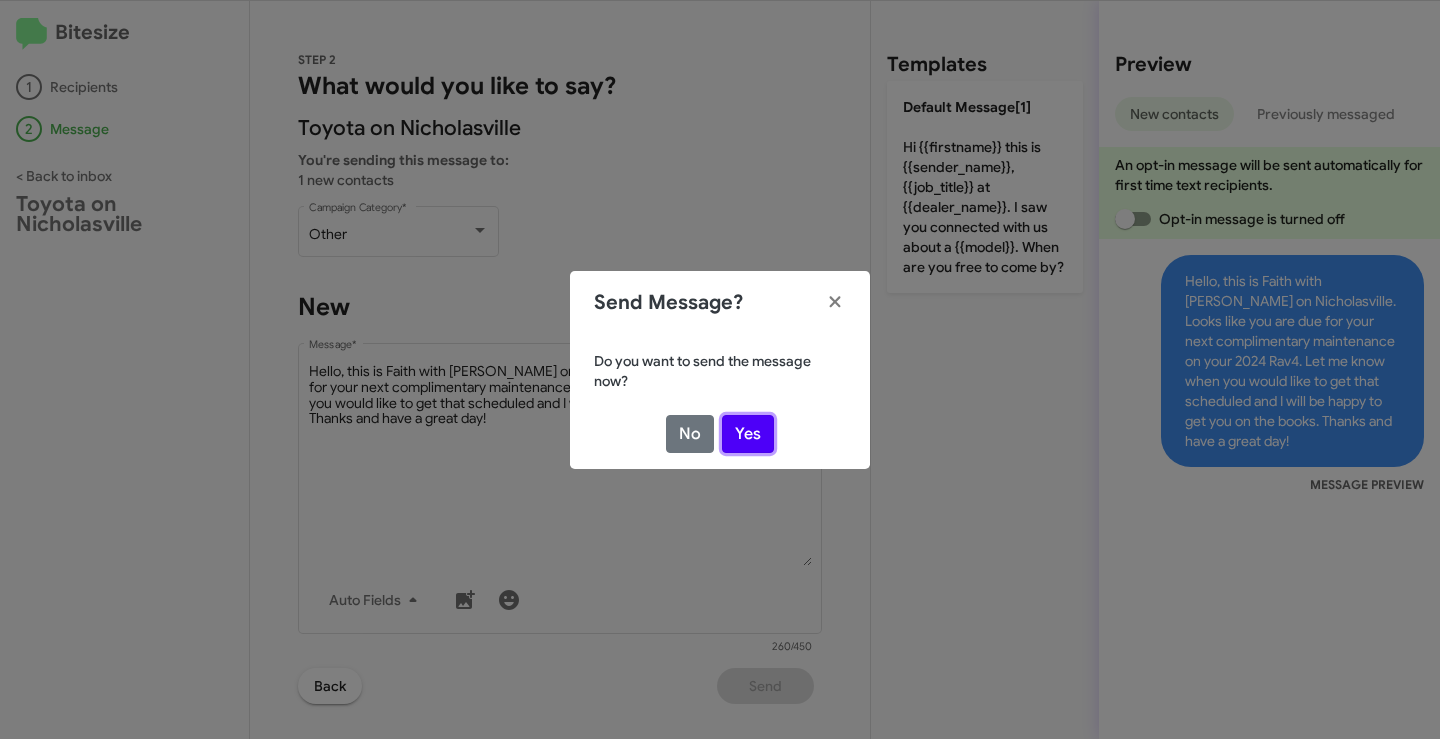 click on "Yes" 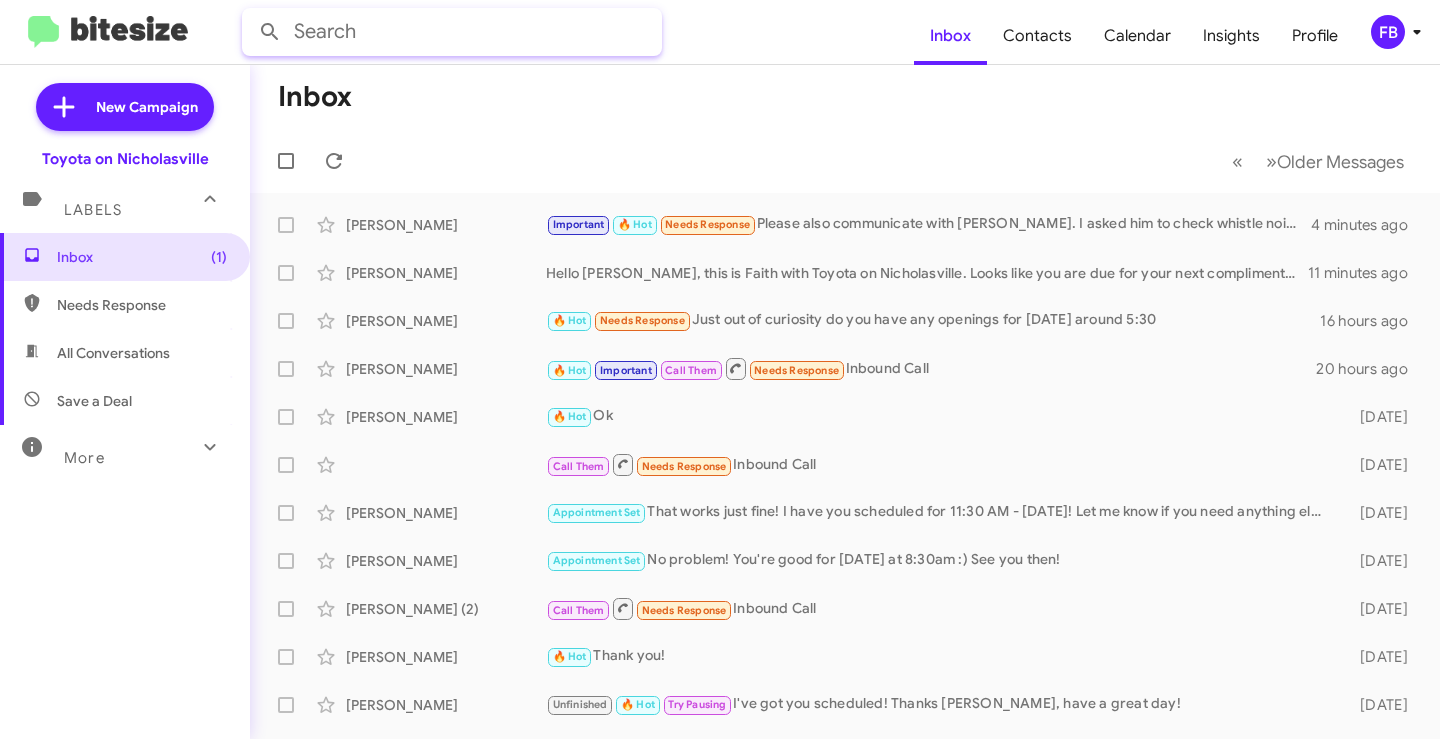 click 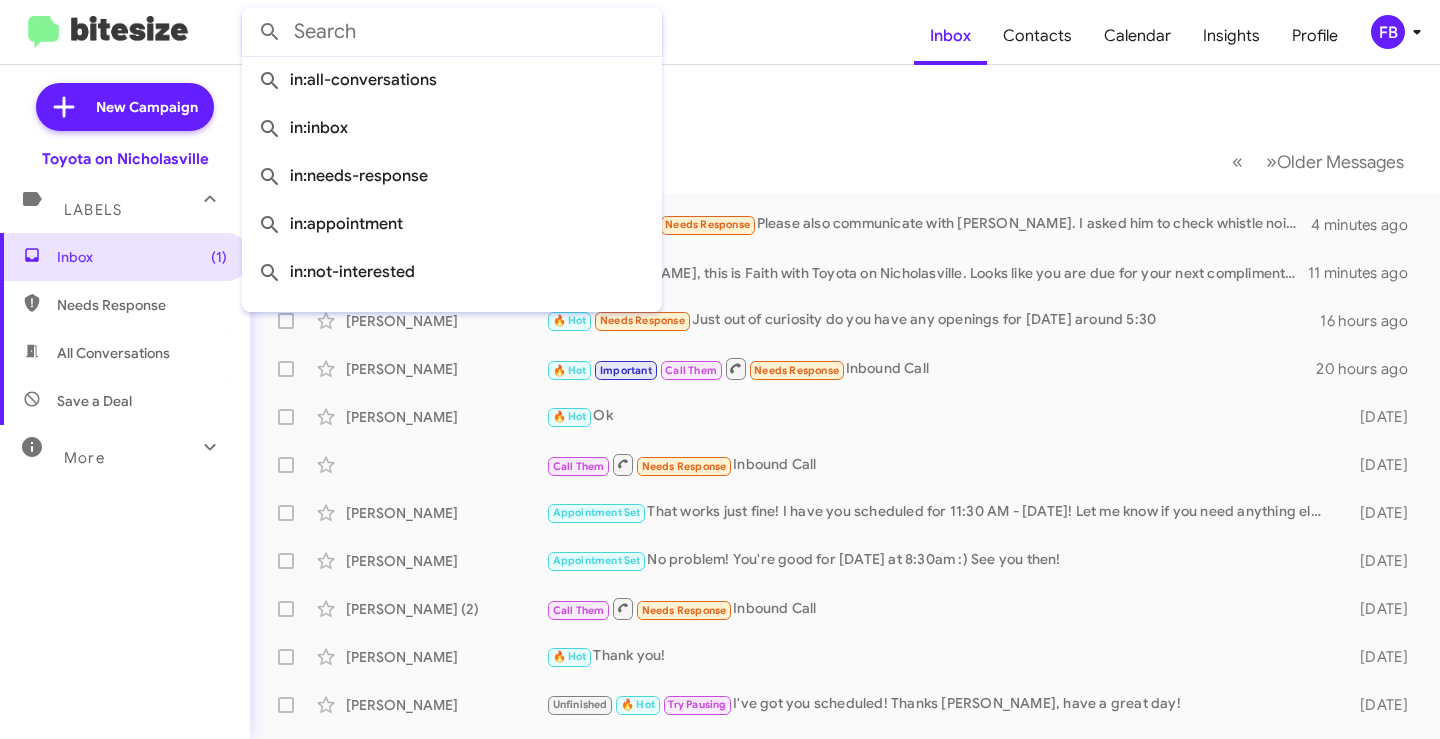 paste on "[PERSON_NAME]" 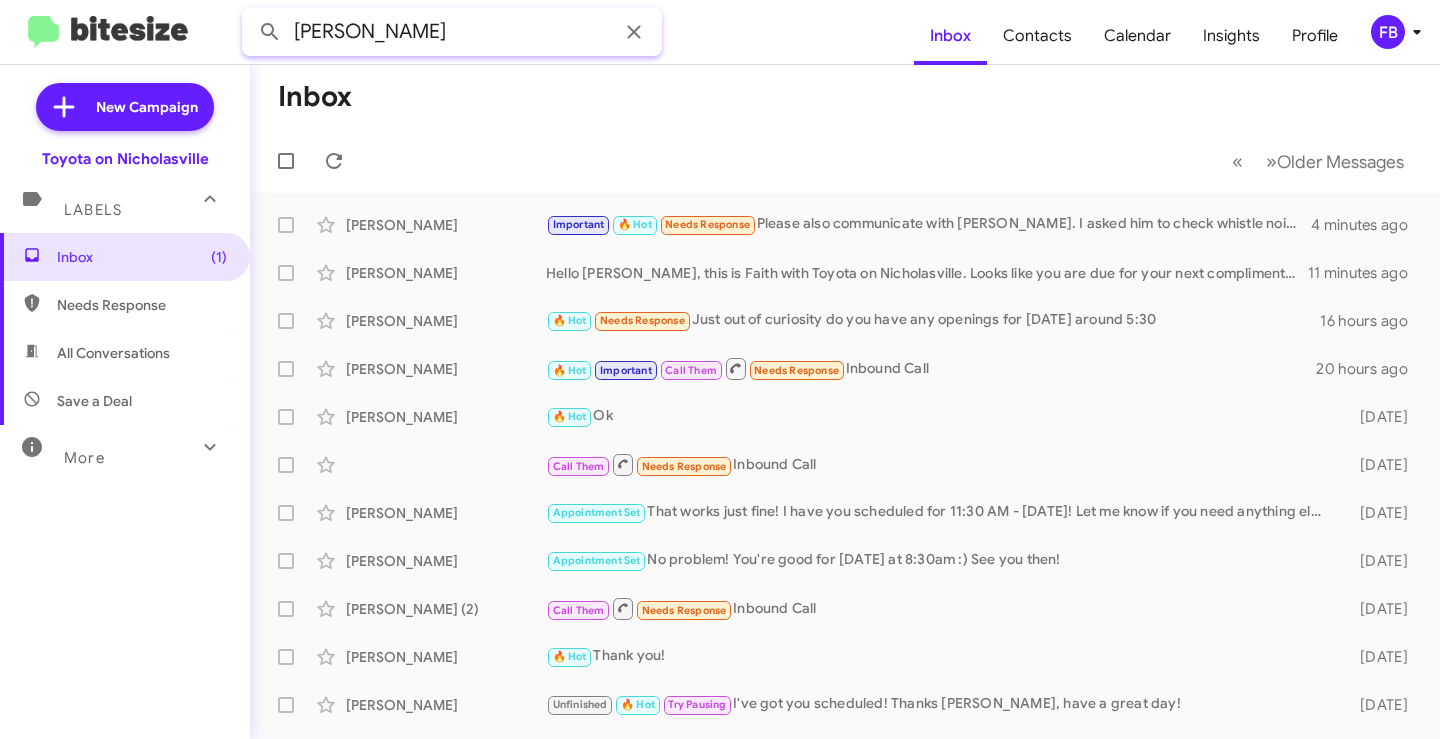 type on "[PERSON_NAME]" 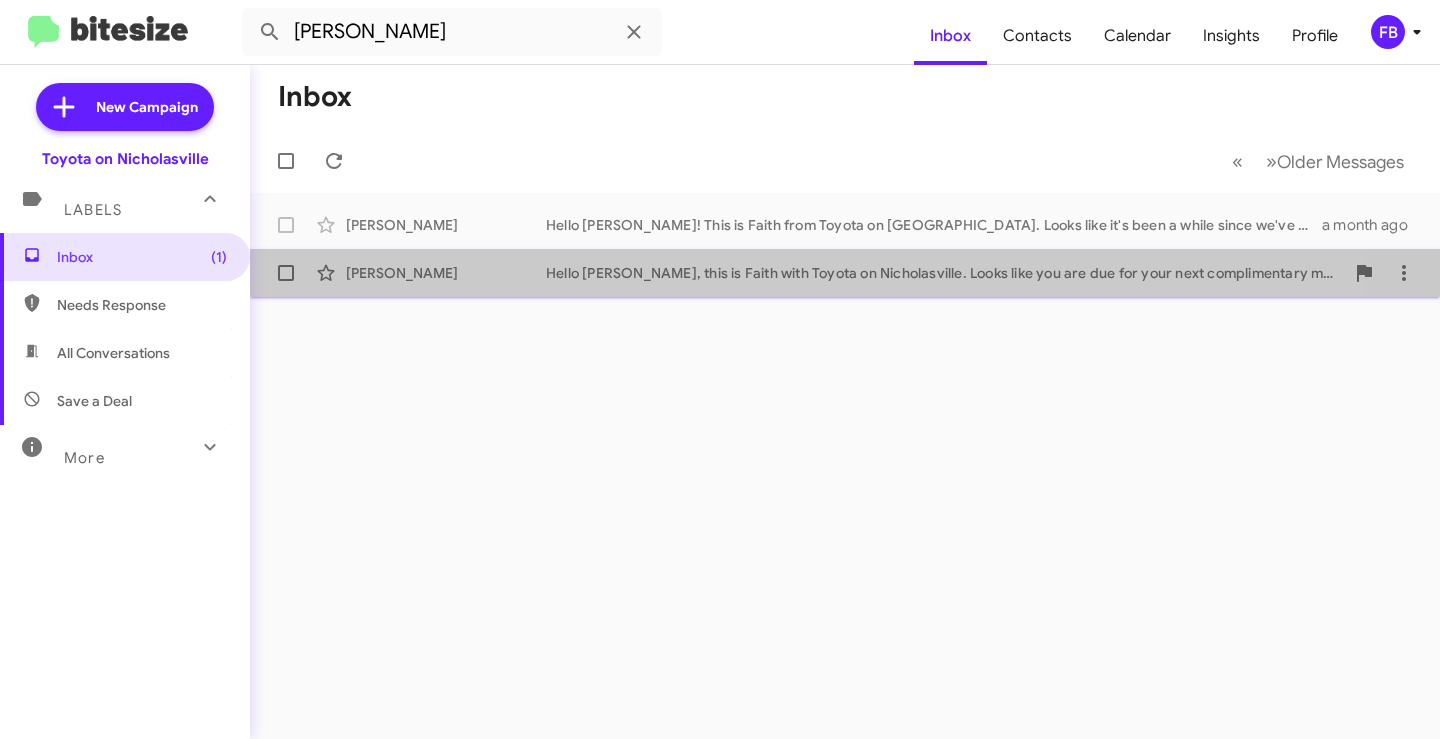 click on "Hello [PERSON_NAME], this is Faith with Toyota on Nicholasville. Looks like you are due for your next complimentary maintenance on your 2024 Rav4. Let me know when you would like to get that scheduled and I will be happy to get you on the books. Thanks and have a great day!" 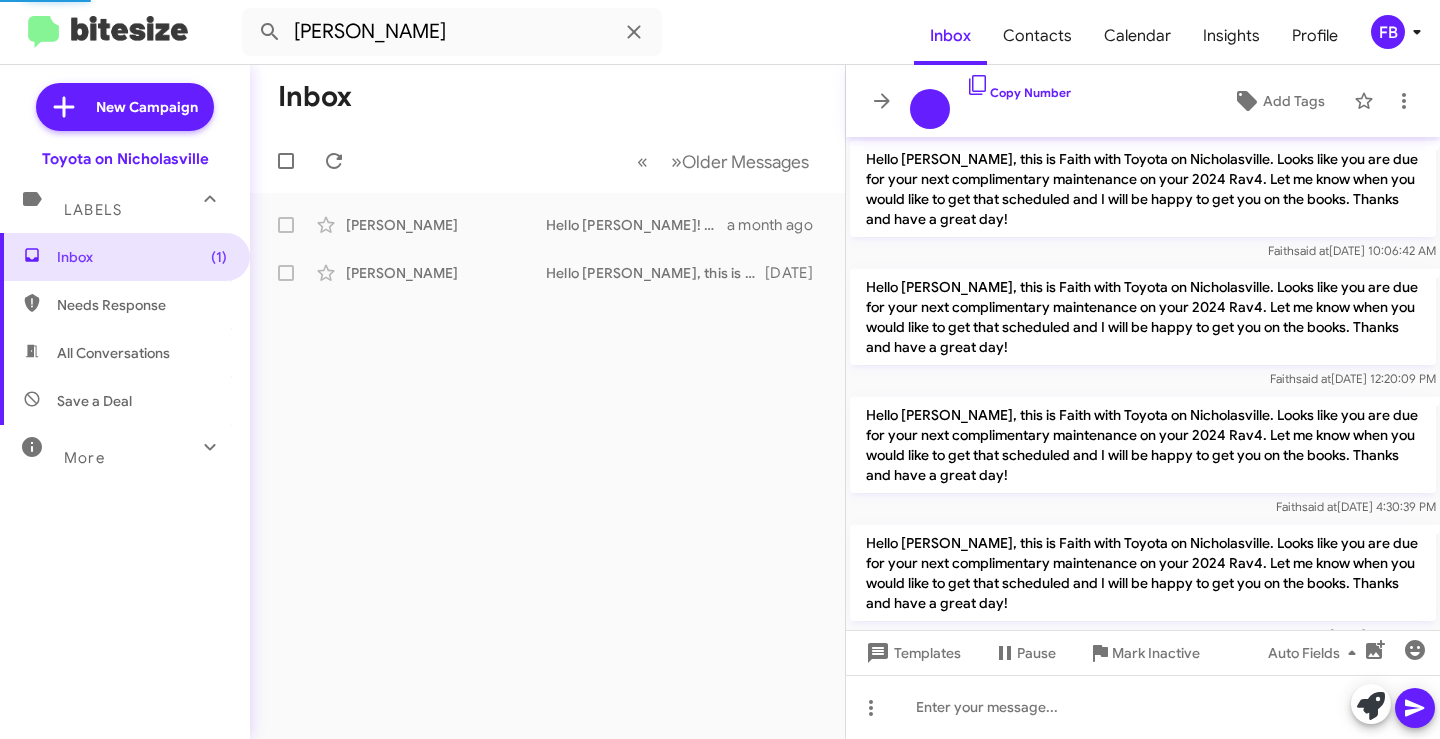 scroll, scrollTop: 2167, scrollLeft: 0, axis: vertical 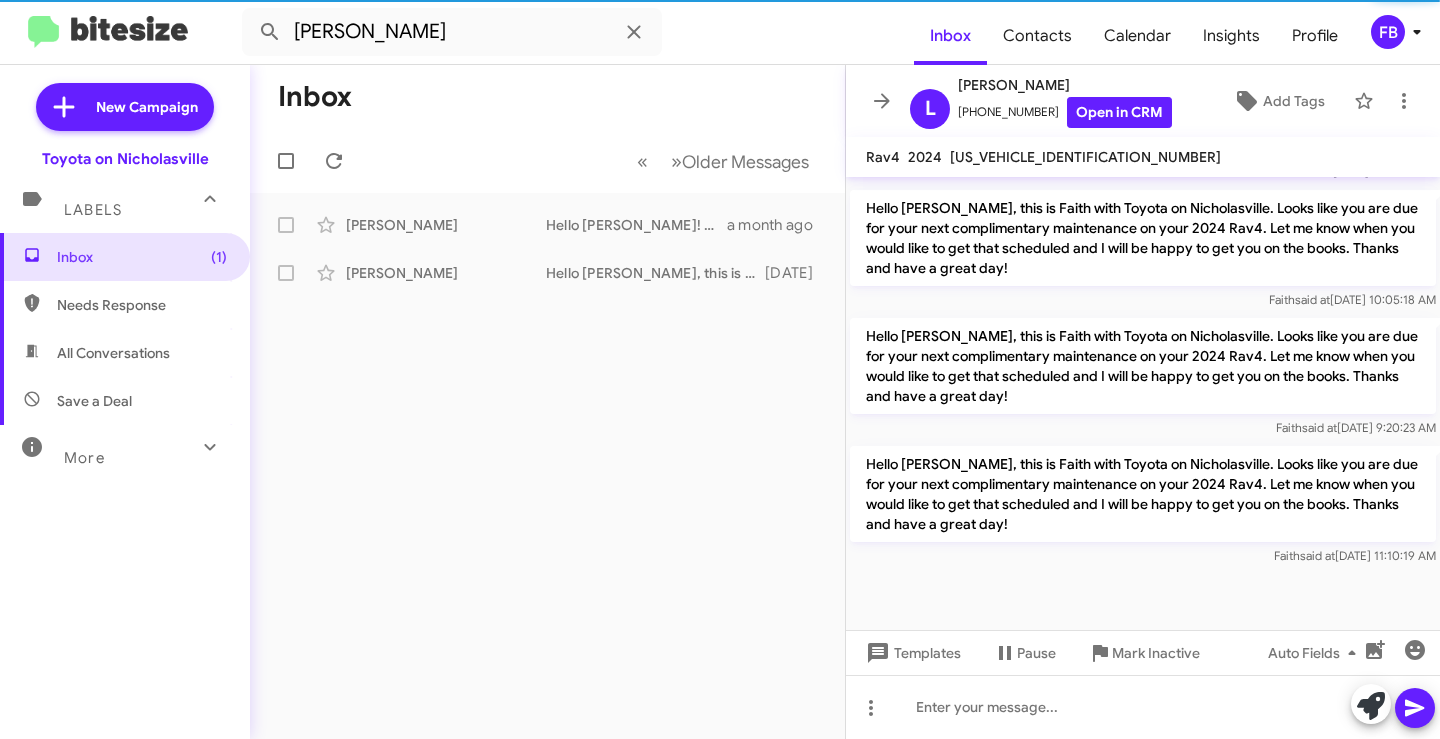 click on "Hello [PERSON_NAME], this is Faith with Toyota on Nicholasville. Looks like you are due for your next complimentary maintenance on your 2024 Rav4. Let me know when you would like to get that scheduled and I will be happy to get you on the books. Thanks and have a great day!" 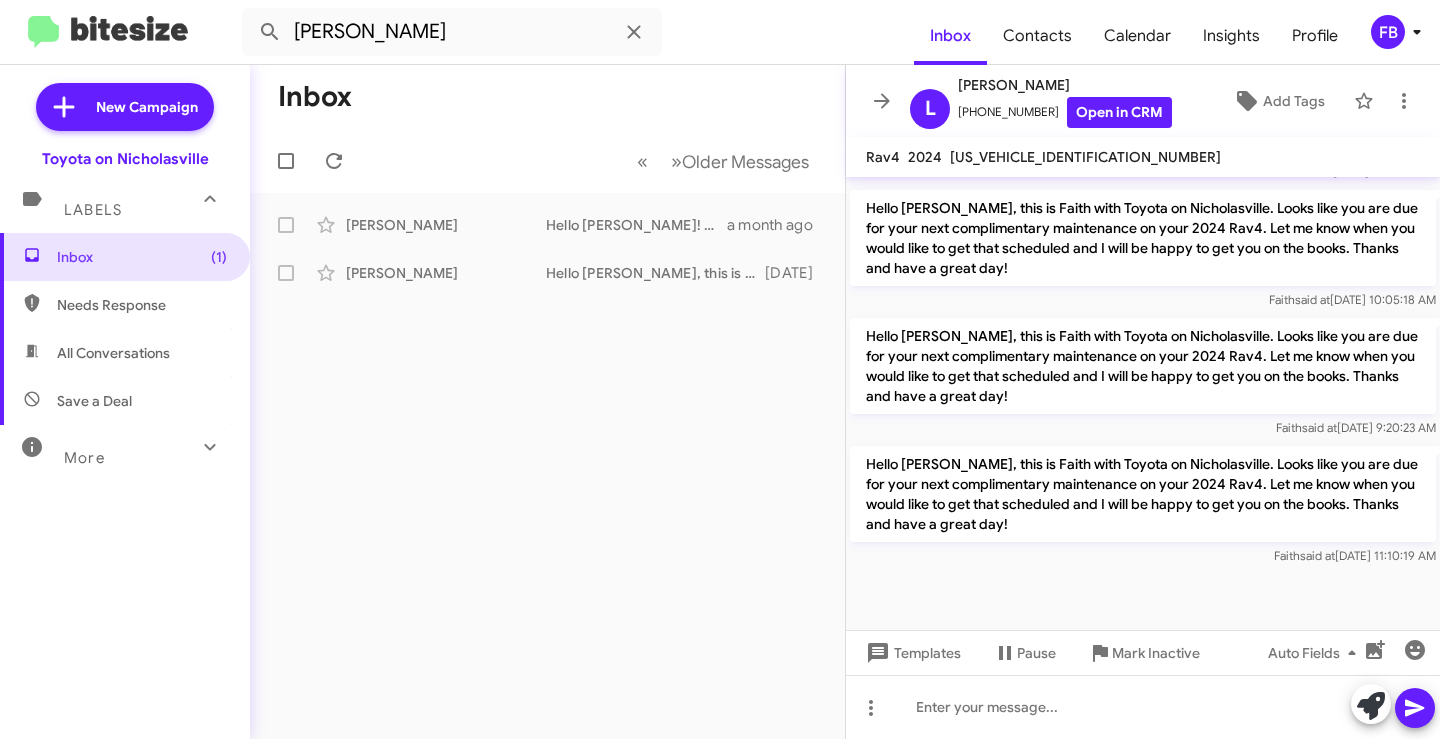 click on "Hello [PERSON_NAME], this is Faith with Toyota on Nicholasville. Looks like you are due for your next complimentary maintenance on your 2024 Rav4. Let me know when you would like to get that scheduled and I will be happy to get you on the books. Thanks and have a great day!" 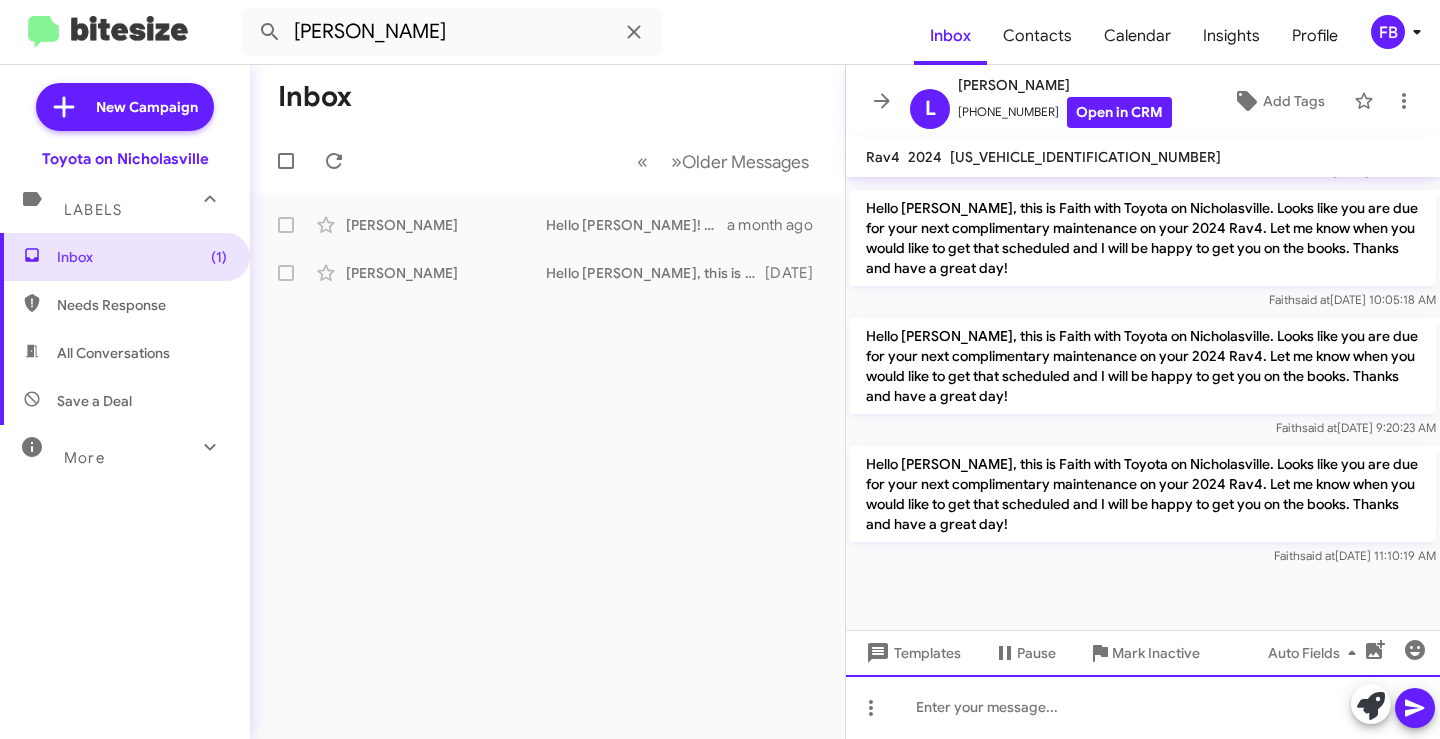 click 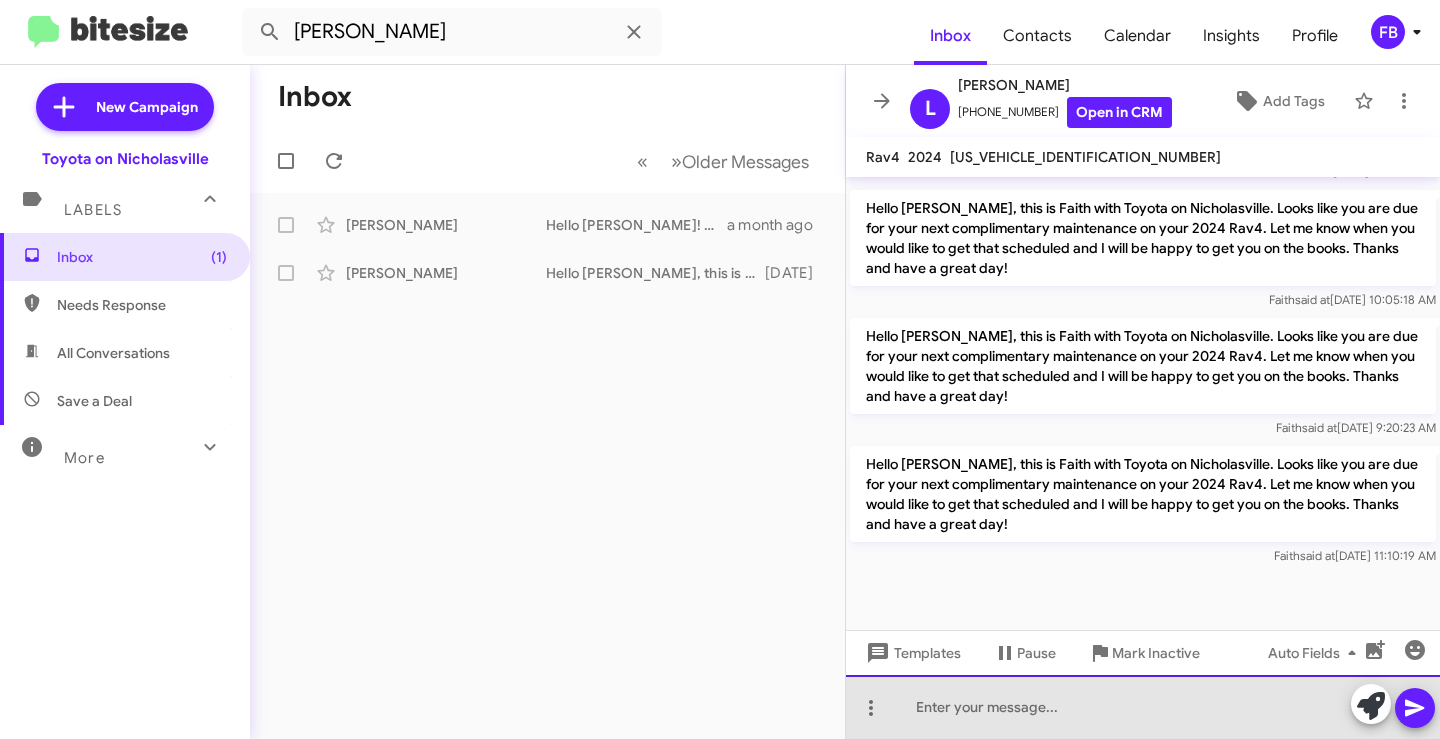 paste 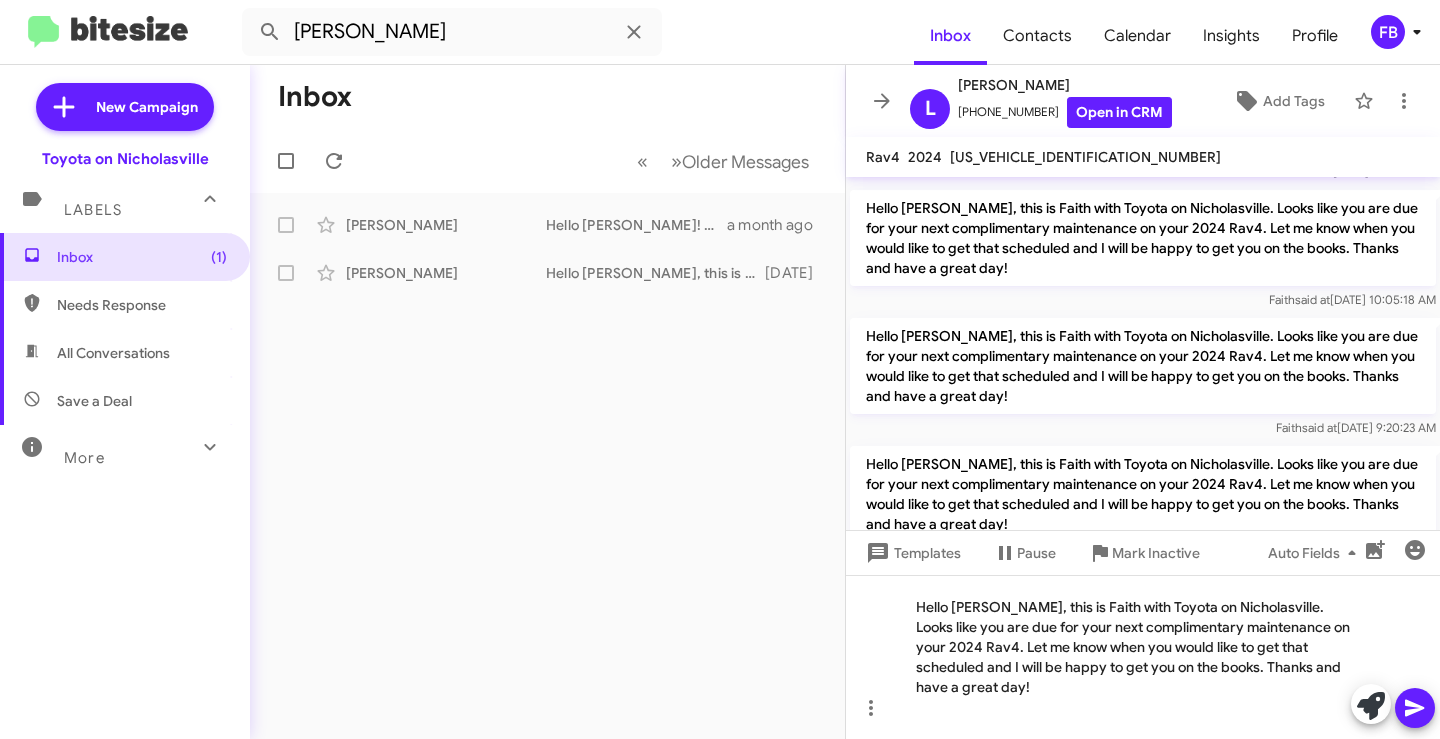 click 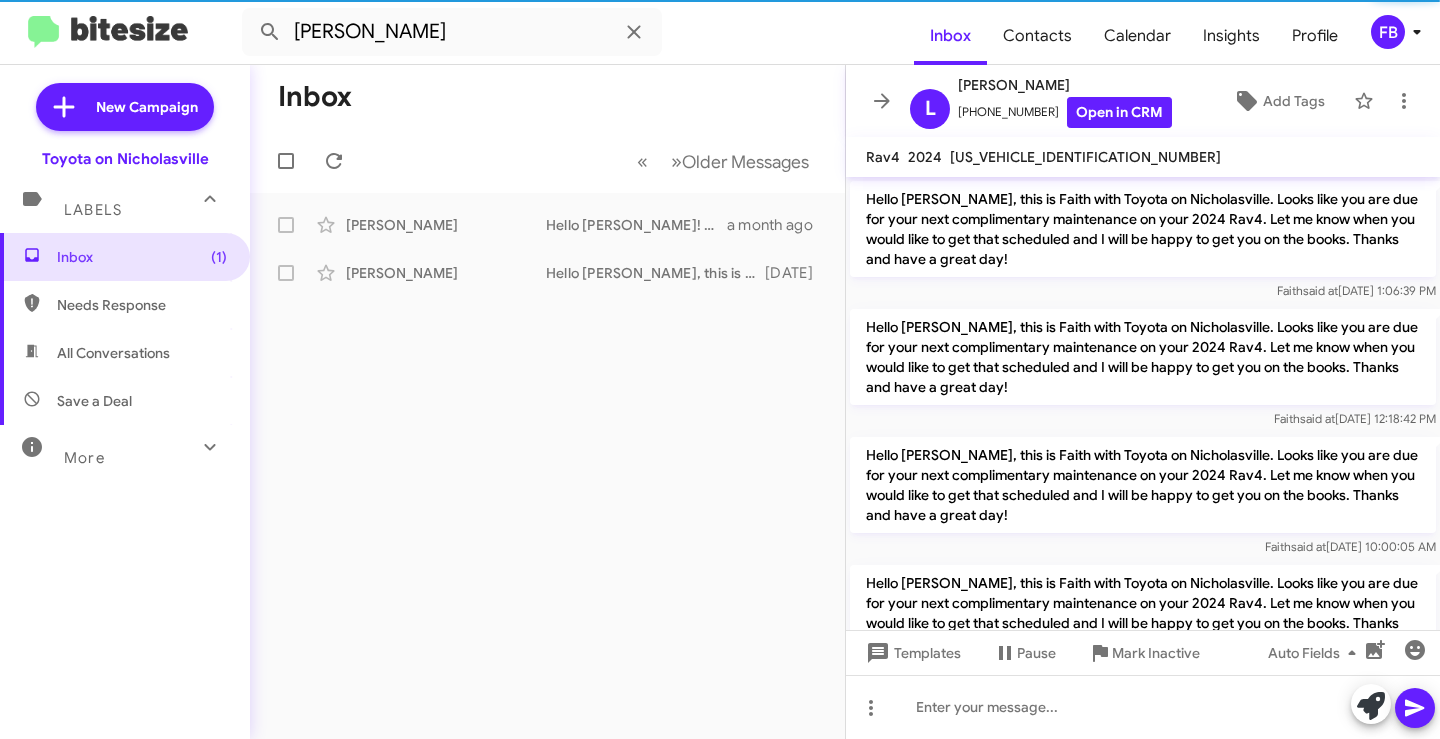 scroll, scrollTop: 100, scrollLeft: 0, axis: vertical 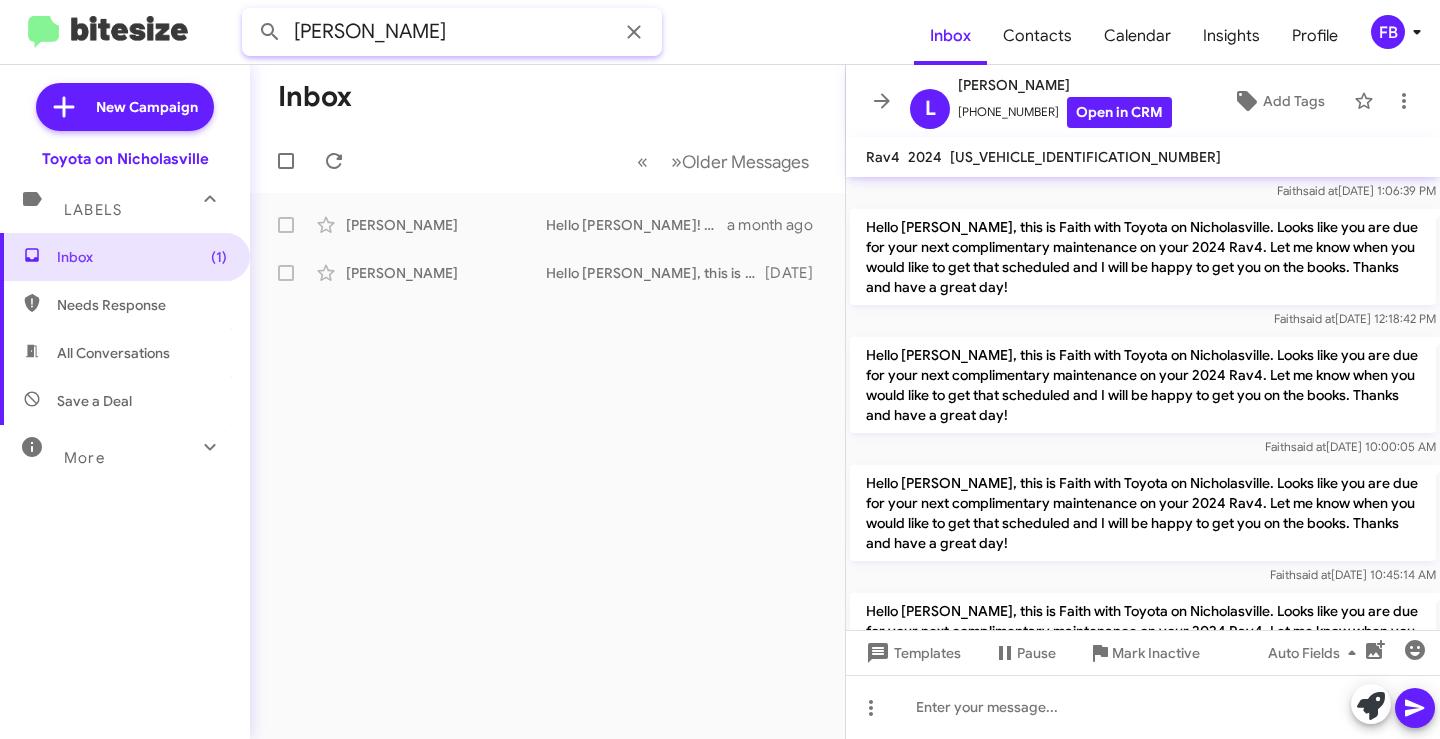 paste on "[PERSON_NAME]" 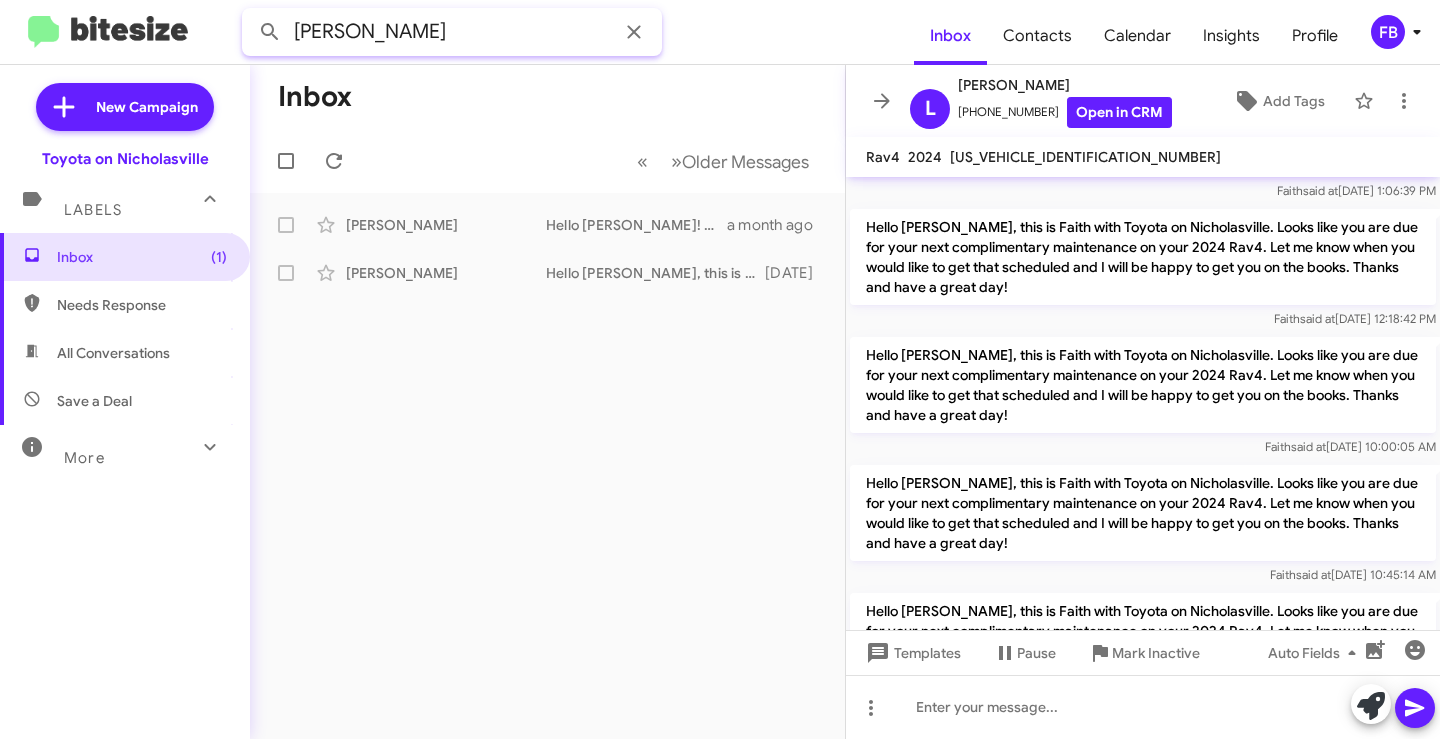 type on "[PERSON_NAME]" 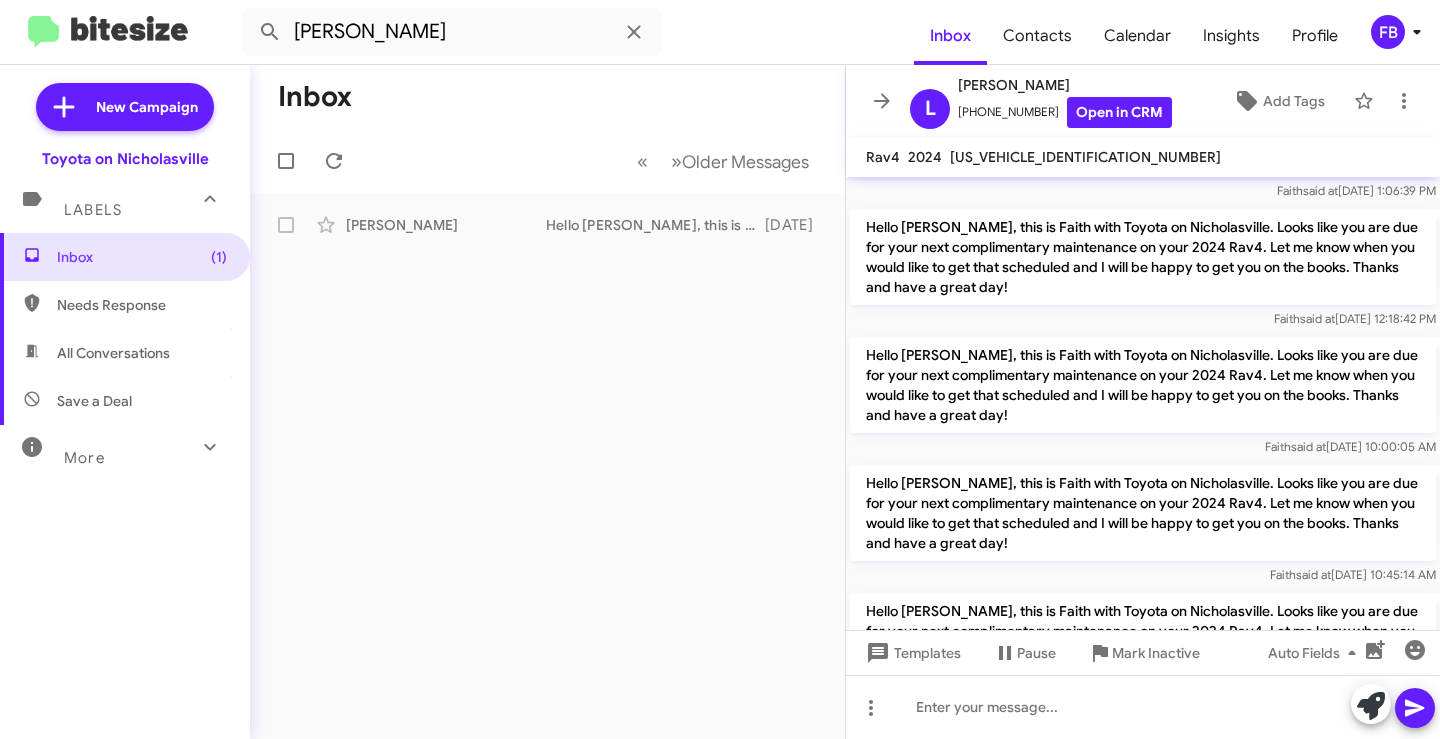 click on "« Previous » Next   Older Messages" 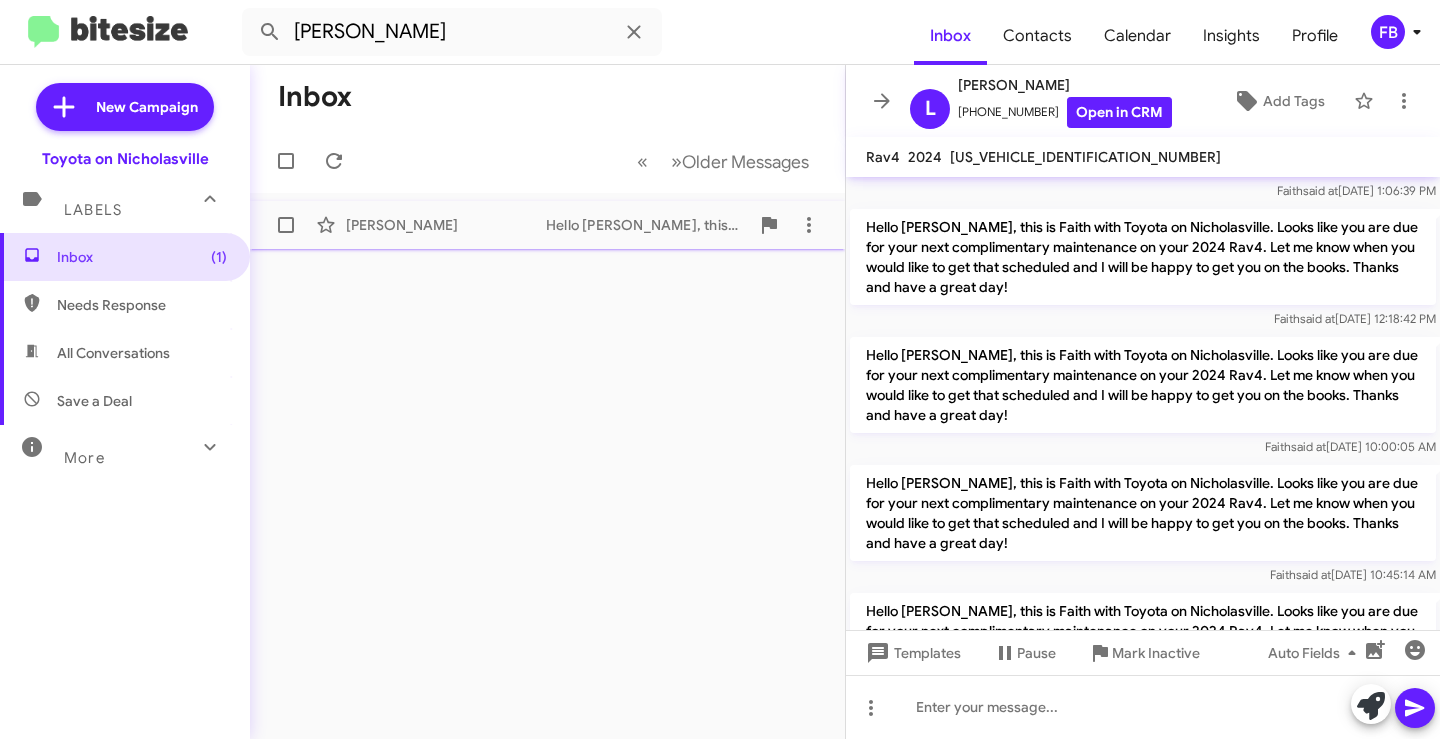 click on "[PERSON_NAME]" 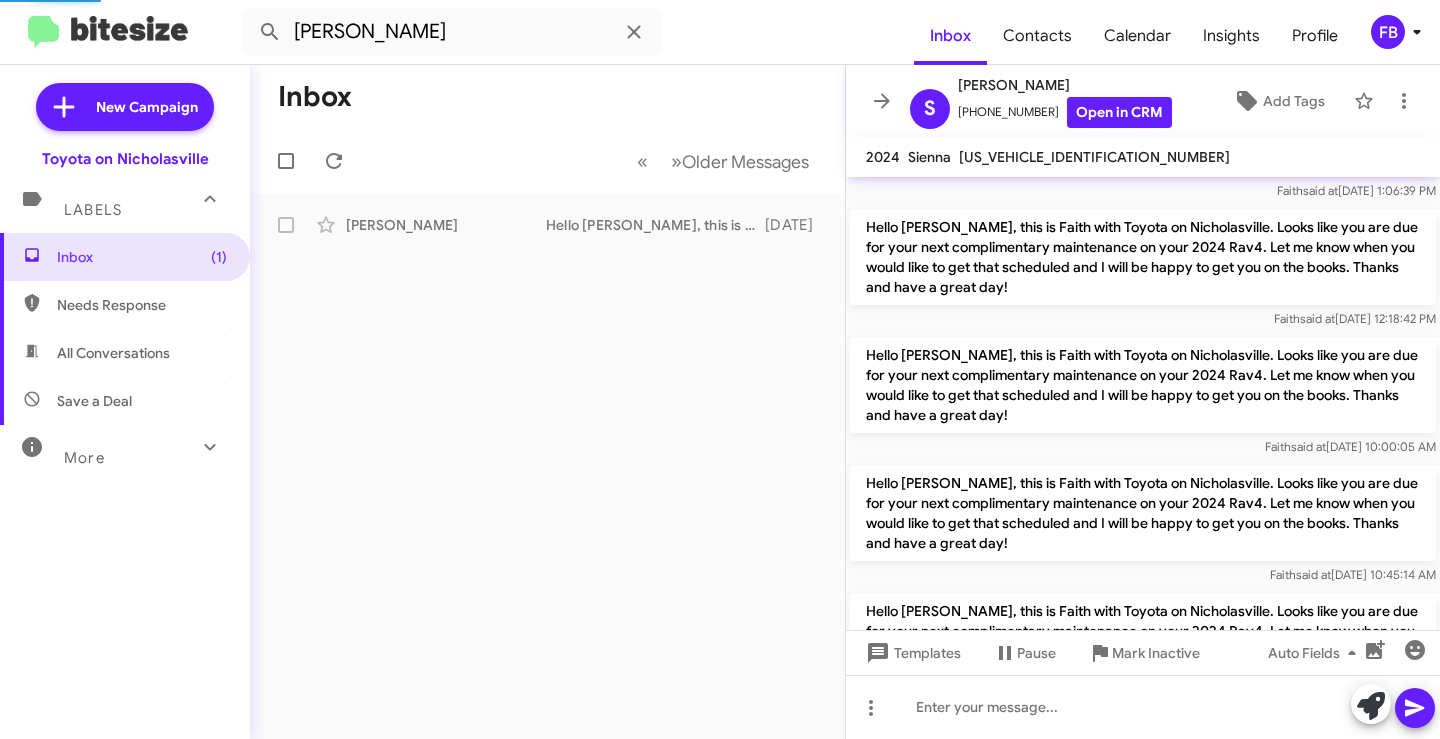scroll, scrollTop: 2207, scrollLeft: 0, axis: vertical 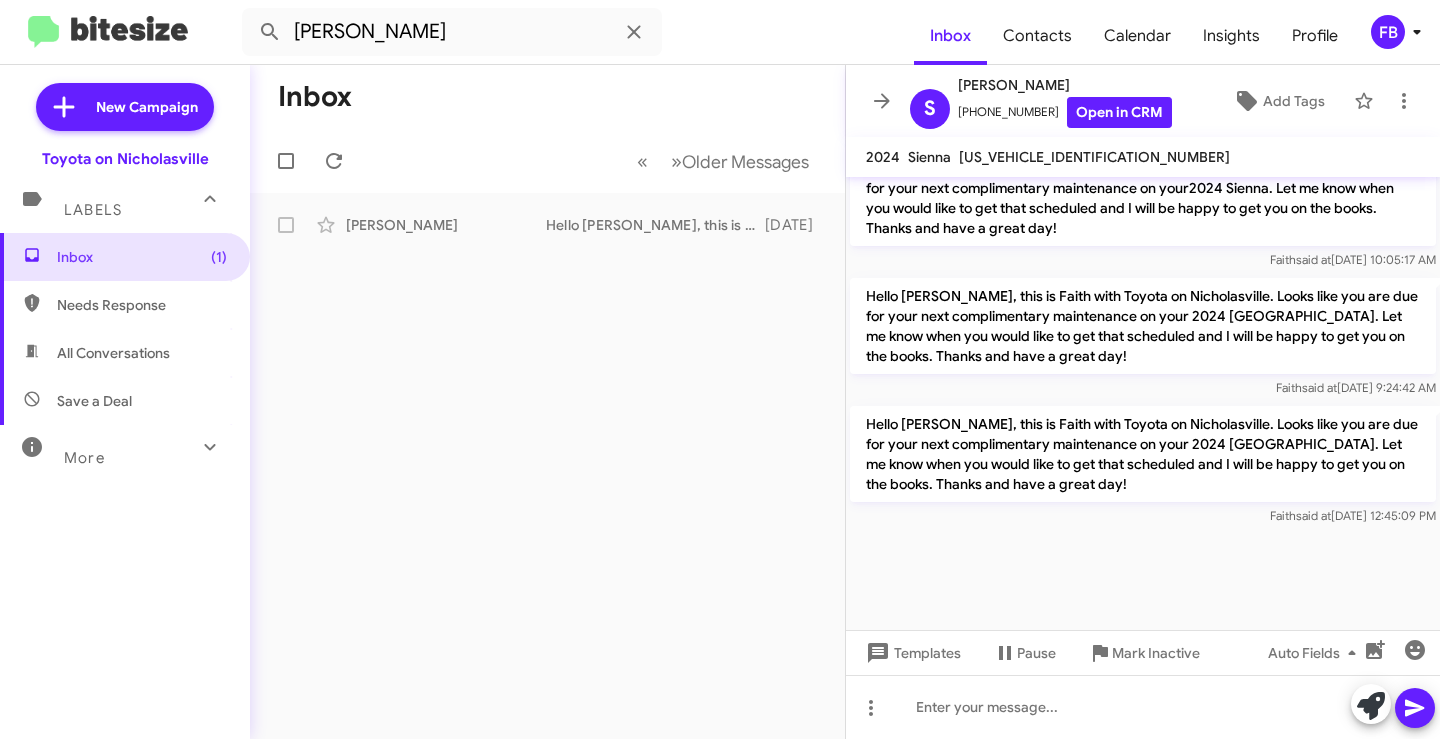 click on "Hello [PERSON_NAME], this is Faith with Toyota on Nicholasville. Looks like you are due for your next complimentary maintenance on your 2024 [GEOGRAPHIC_DATA]. Let me know when you would like to get that scheduled and I will be happy to get you on the books. Thanks and have a great day!" 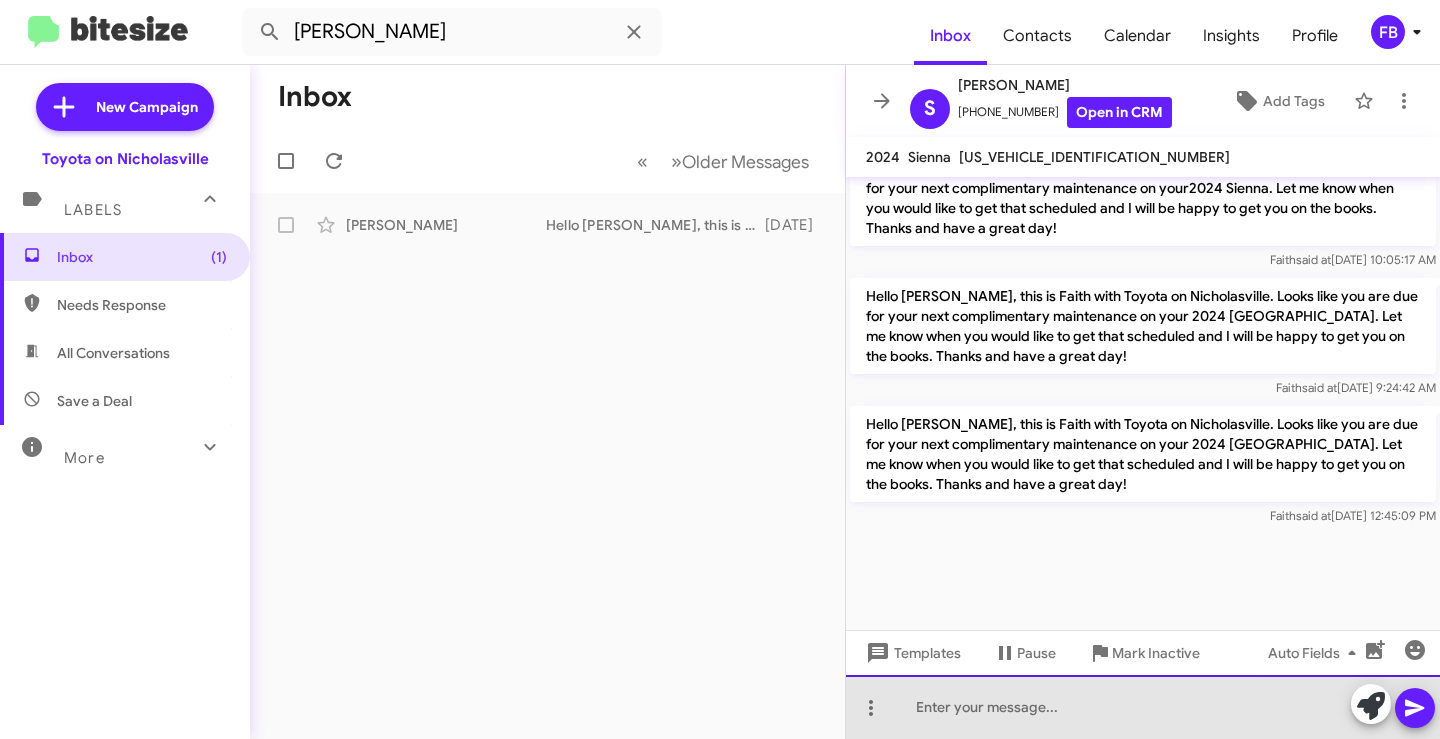 drag, startPoint x: 970, startPoint y: 714, endPoint x: 1008, endPoint y: 707, distance: 38.63936 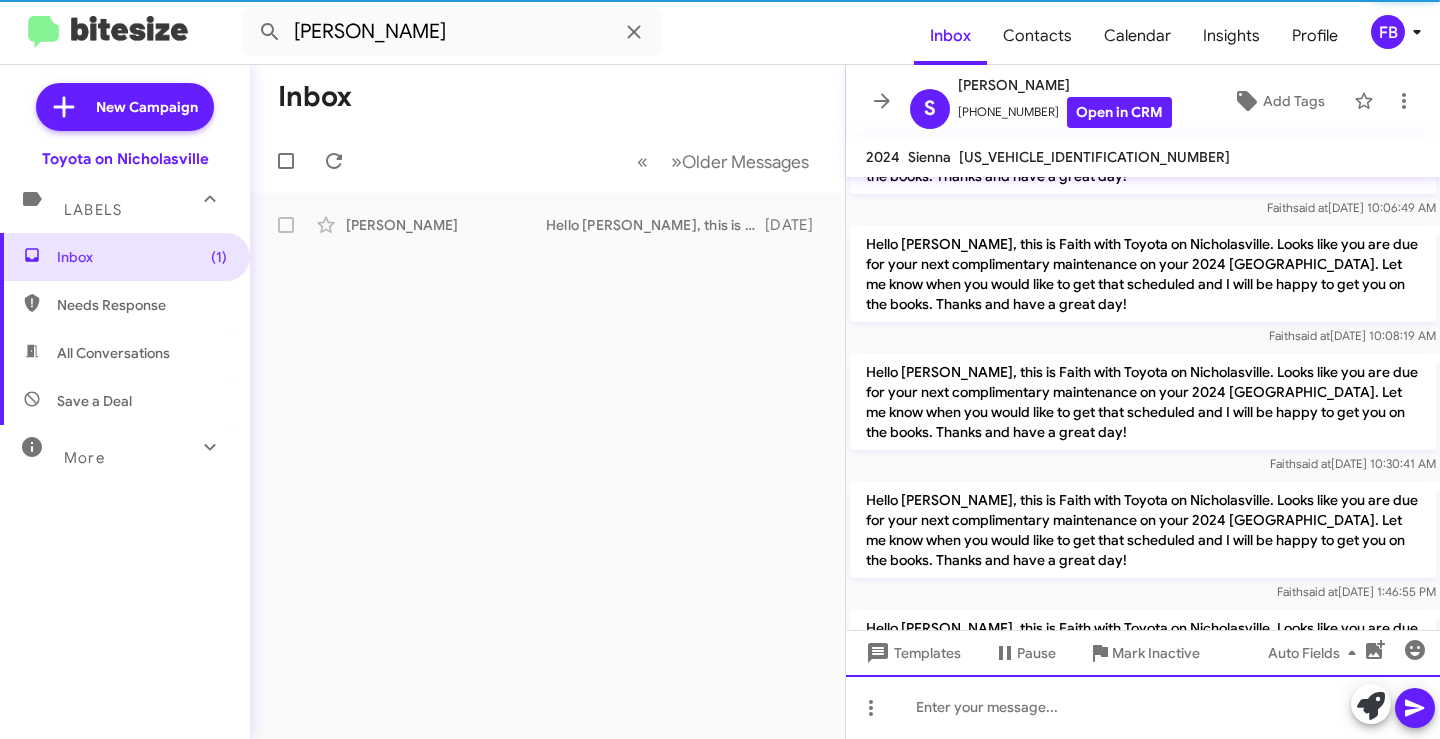 scroll, scrollTop: 0, scrollLeft: 0, axis: both 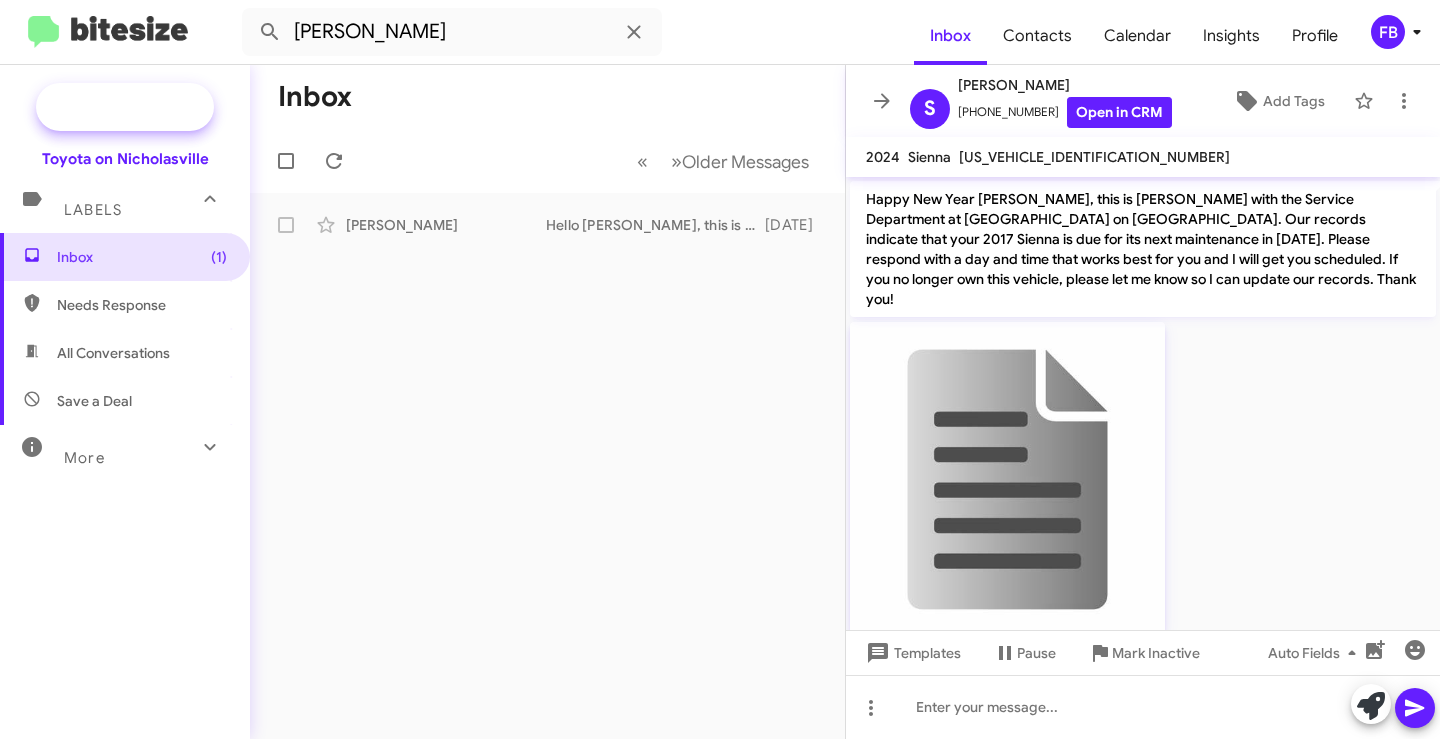 click on "New Campaign" 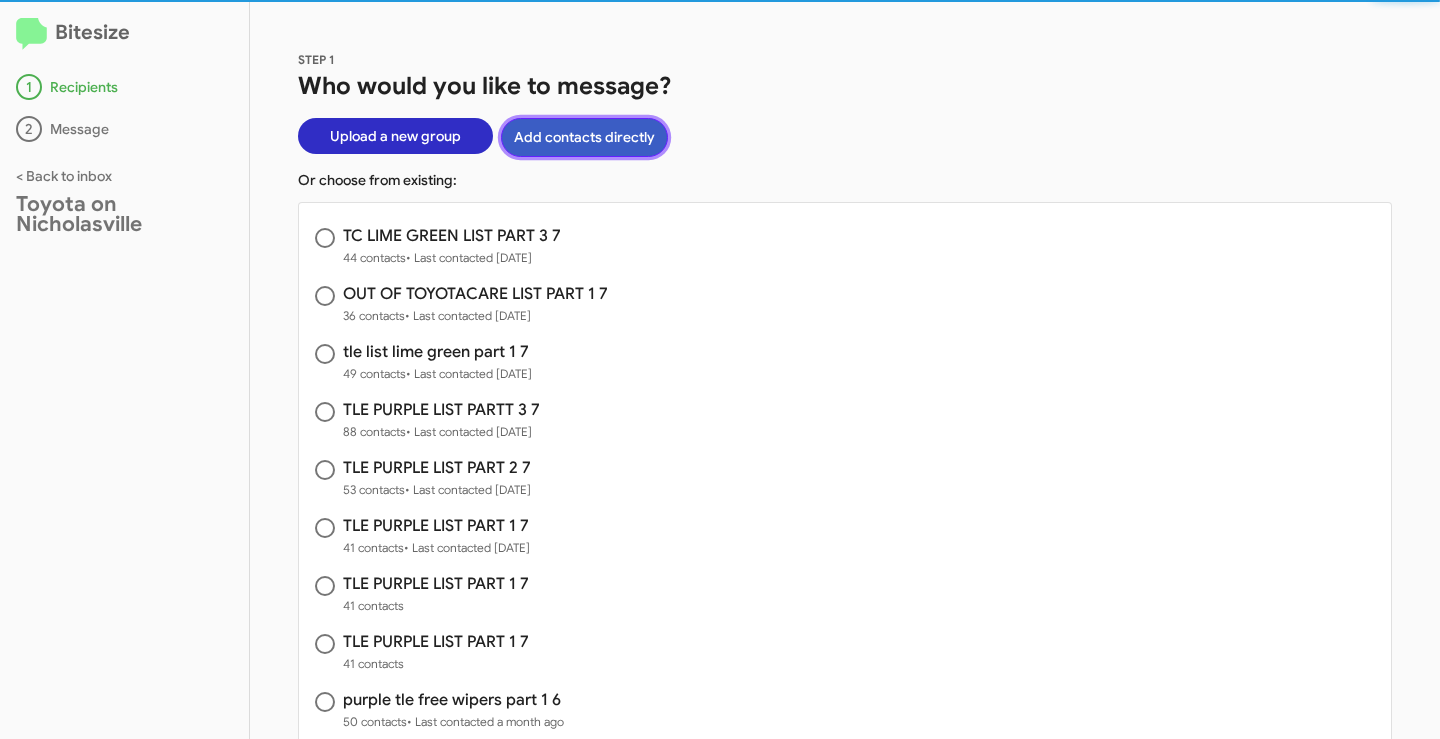 drag, startPoint x: 543, startPoint y: 128, endPoint x: 17, endPoint y: 201, distance: 531.04144 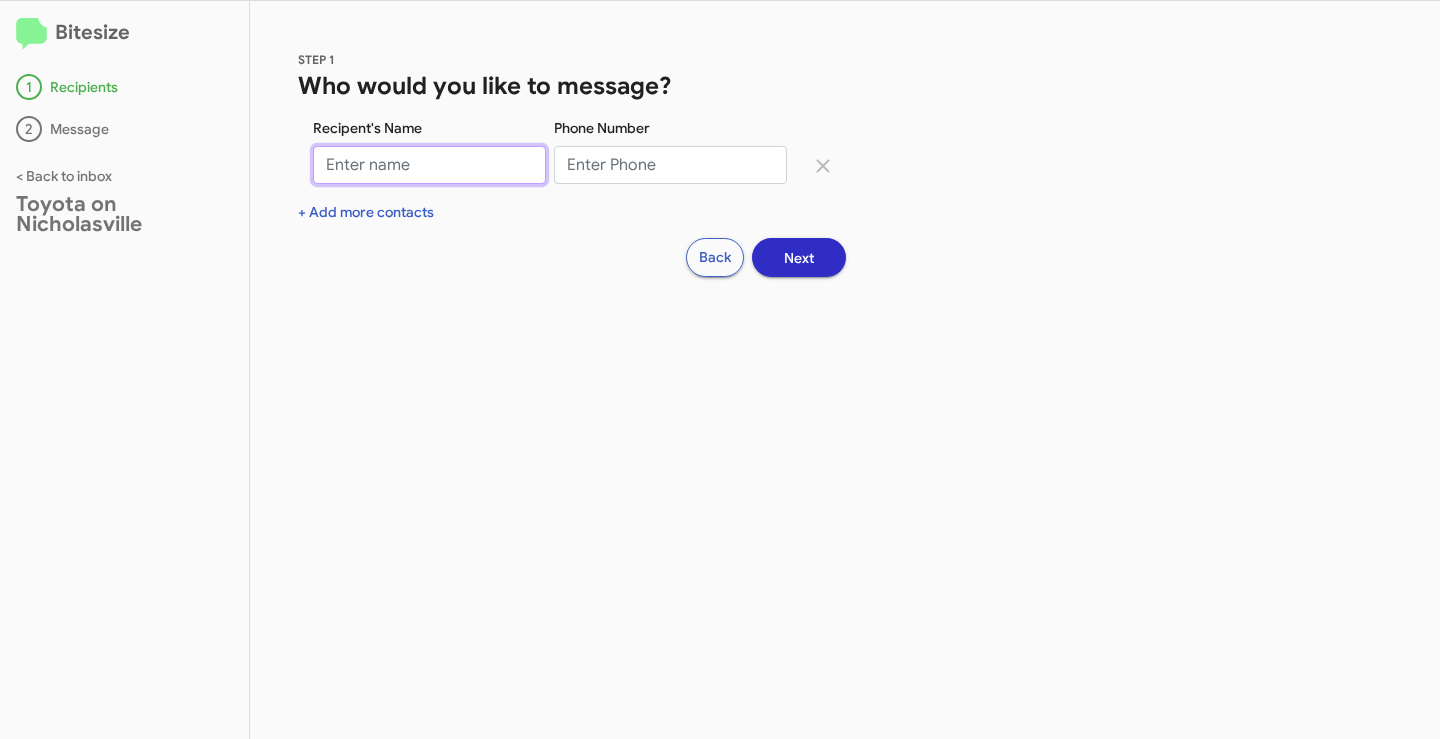 click on "Recipent's Name" at bounding box center (429, 165) 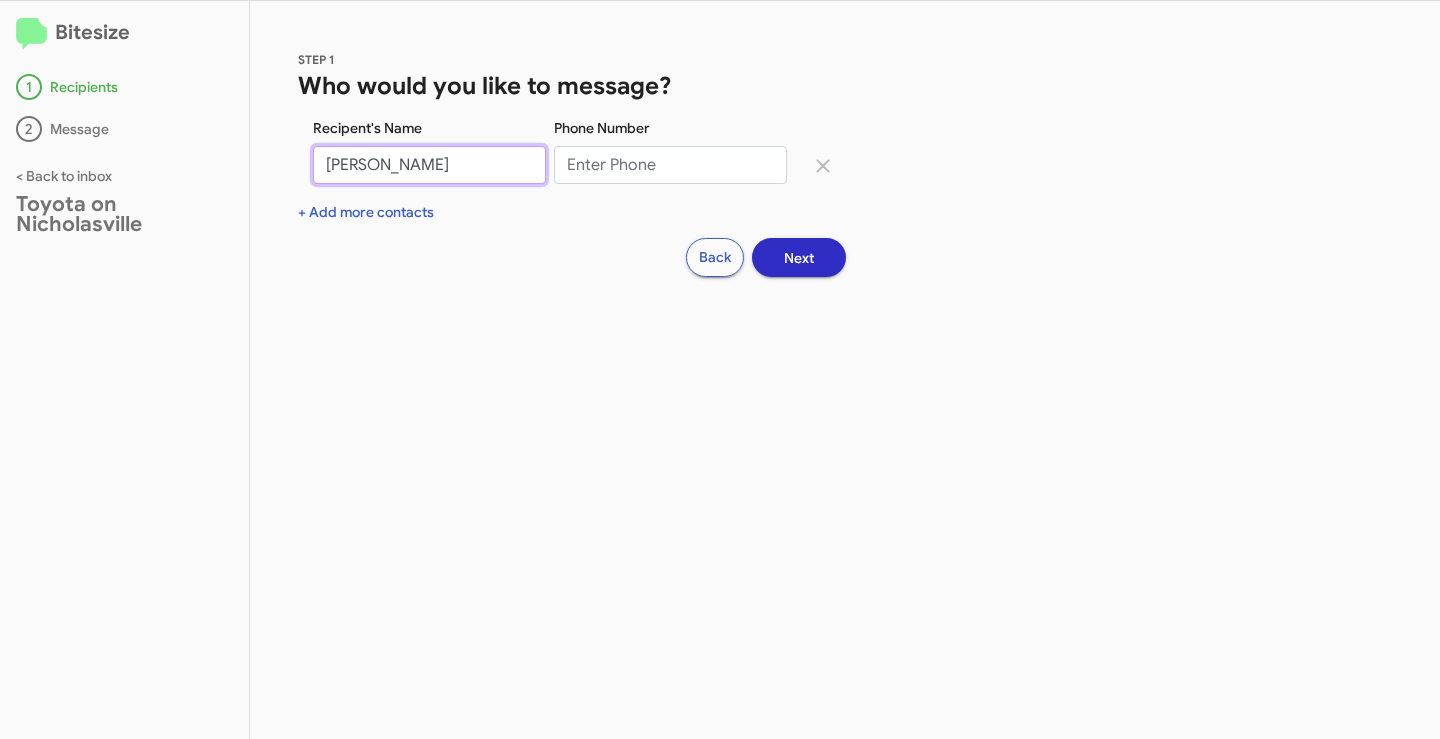 type on "[PERSON_NAME]" 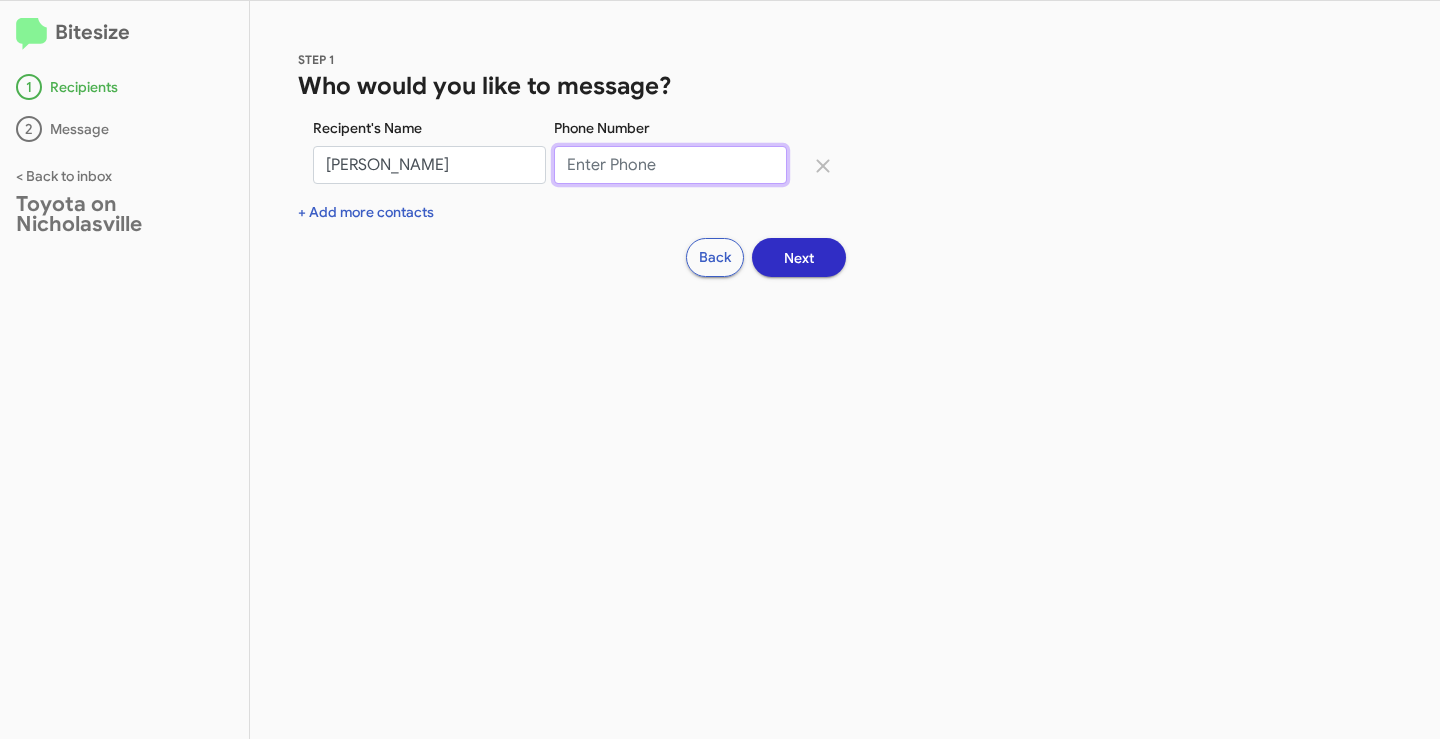 drag, startPoint x: 594, startPoint y: 172, endPoint x: 611, endPoint y: 182, distance: 19.723083 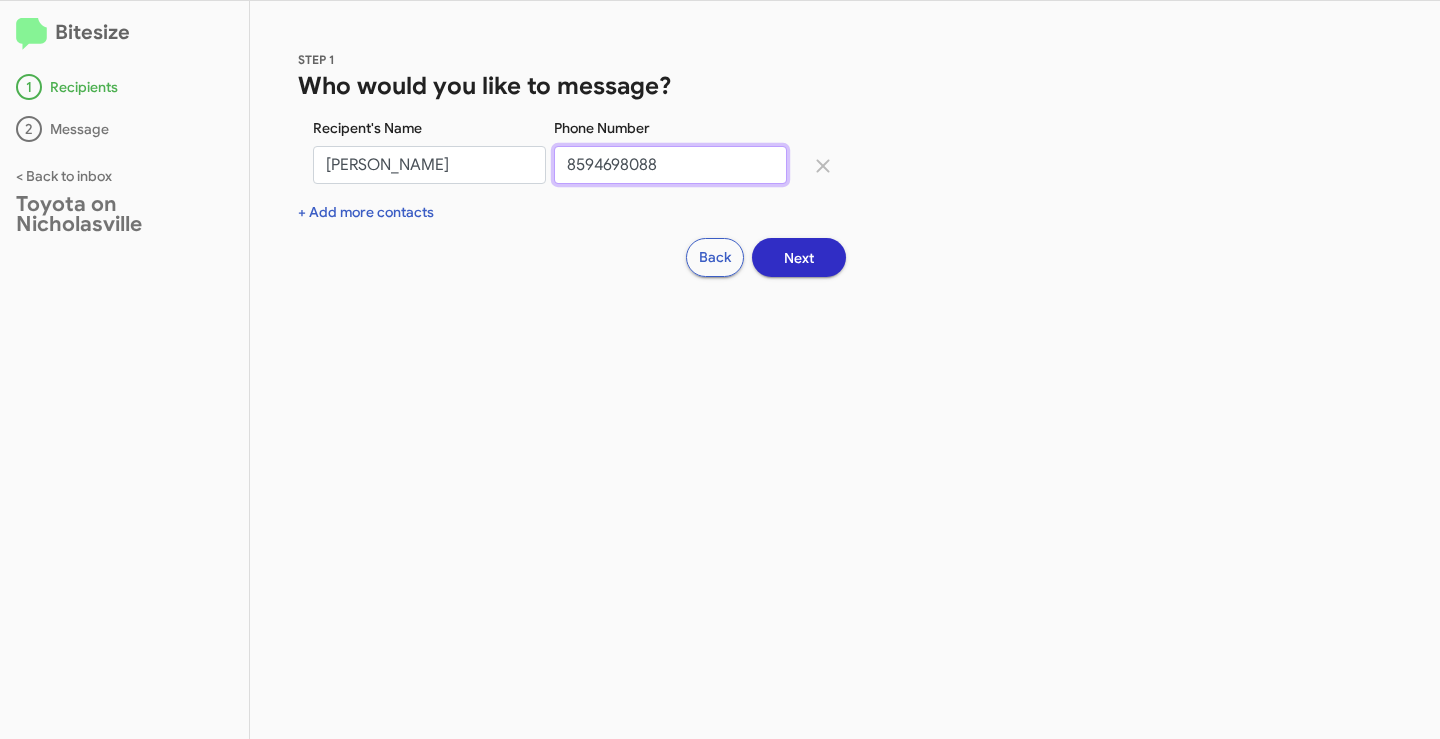 type on "8594698088" 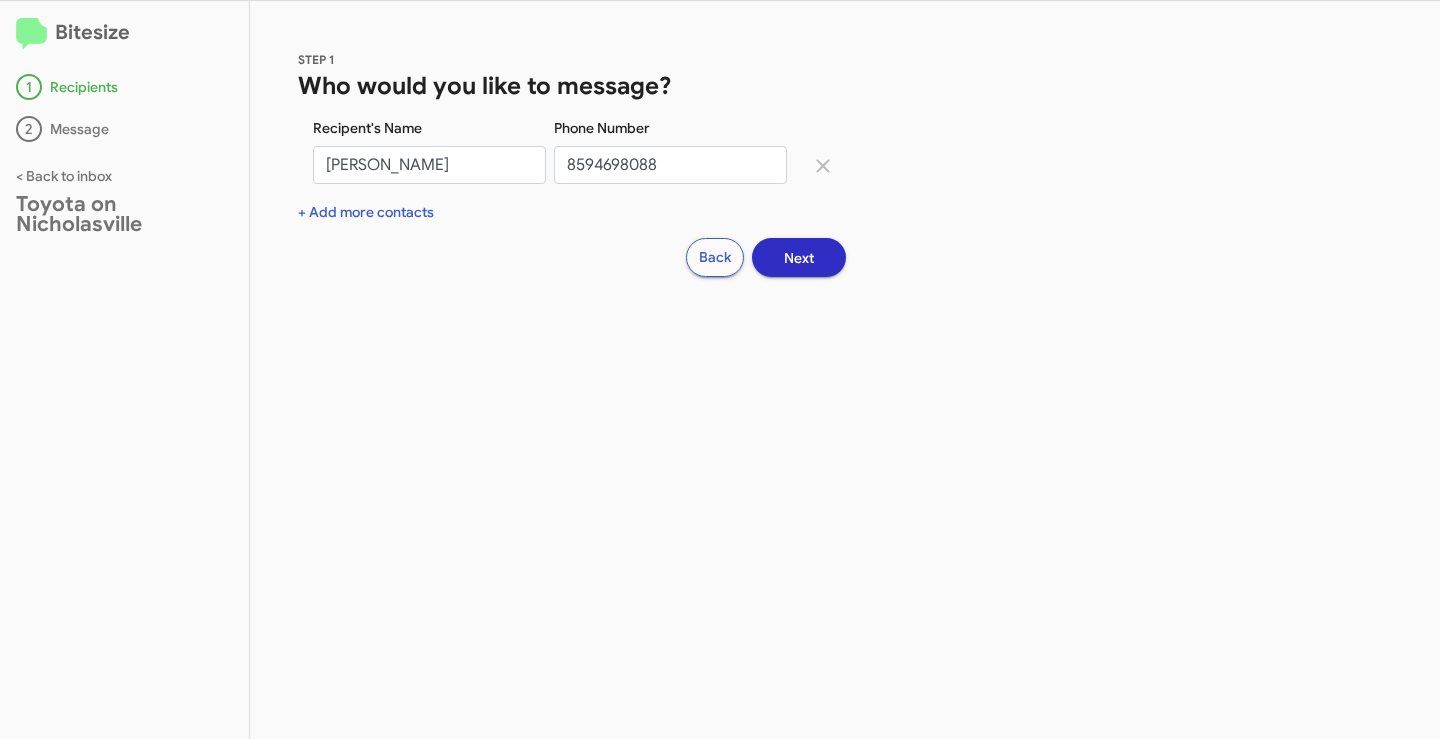 click on "Next" 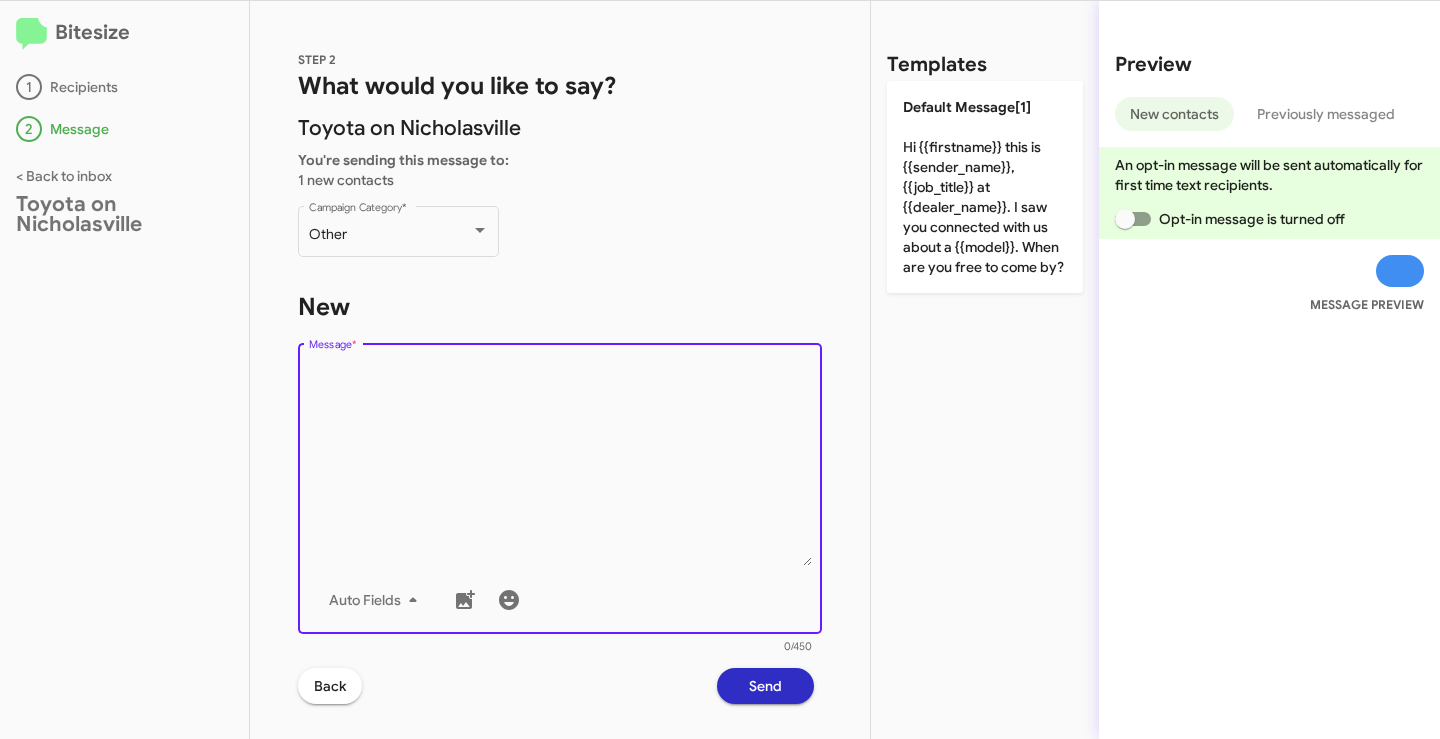 click on "Message  *" at bounding box center (560, 464) 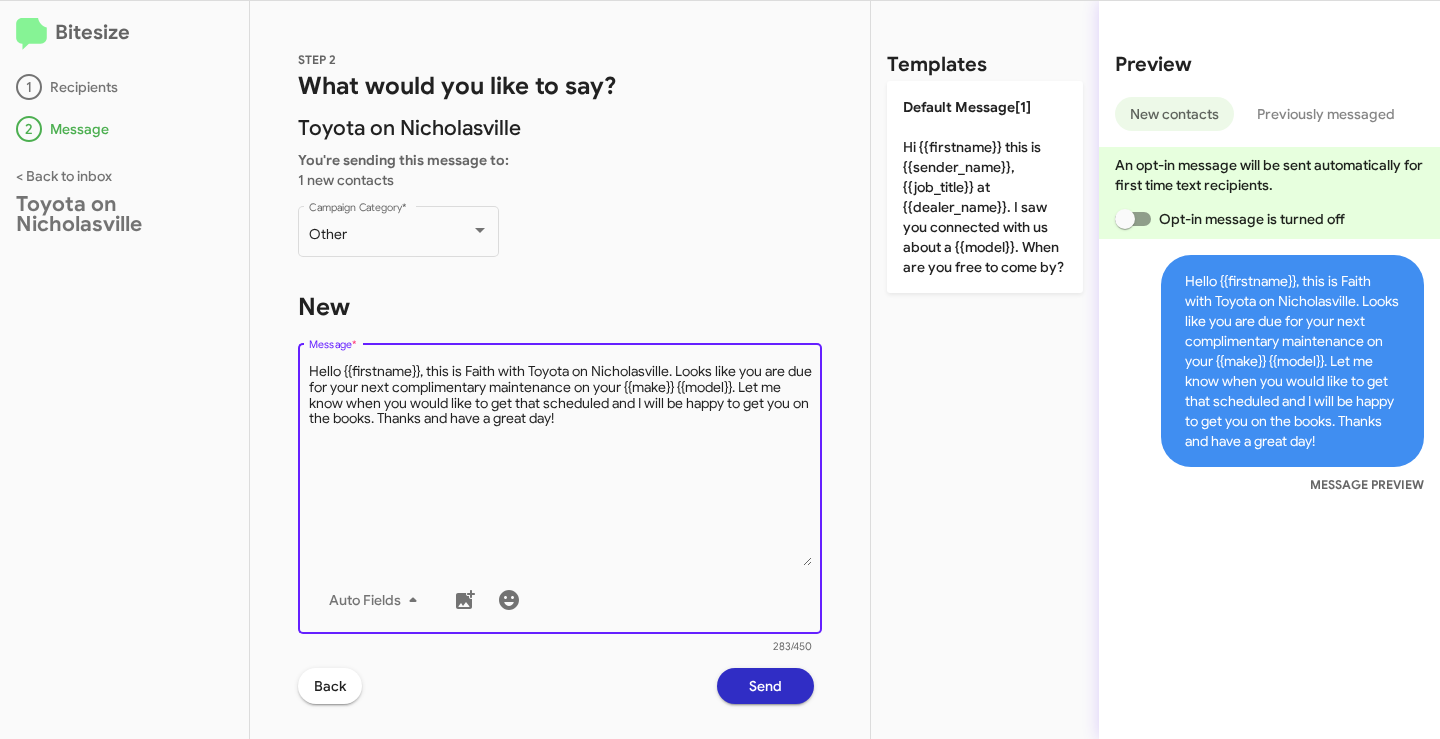 drag, startPoint x: 422, startPoint y: 375, endPoint x: 338, endPoint y: 371, distance: 84.095184 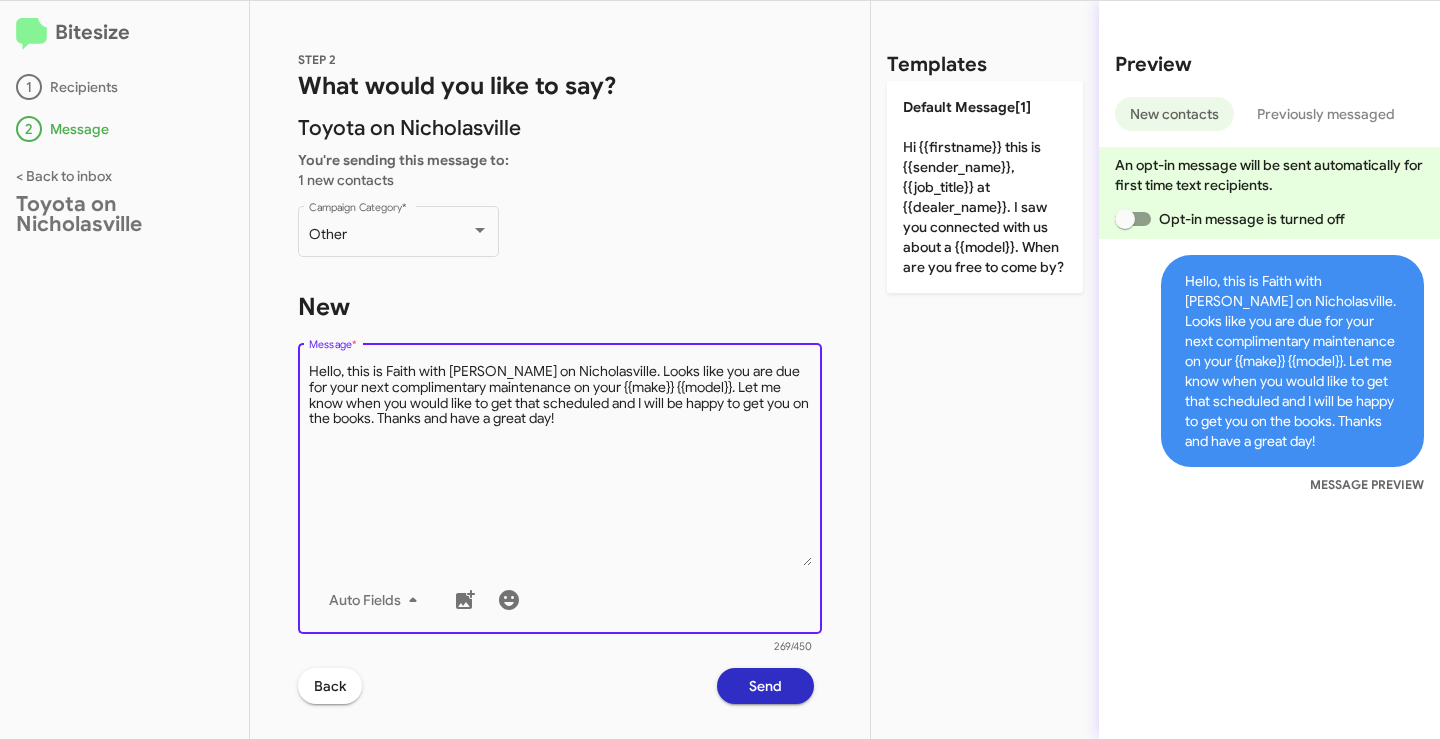 drag, startPoint x: 683, startPoint y: 387, endPoint x: 574, endPoint y: 392, distance: 109.11462 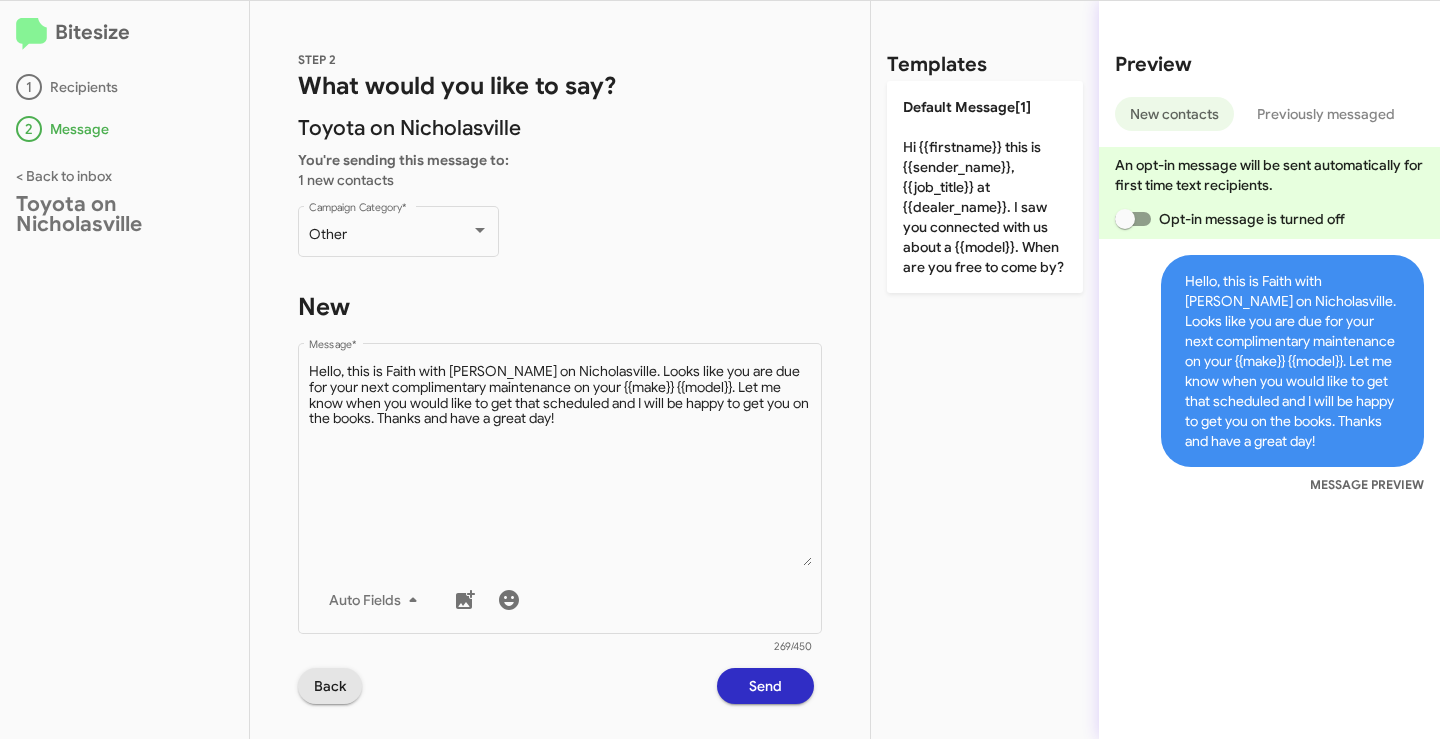 click on "Back" 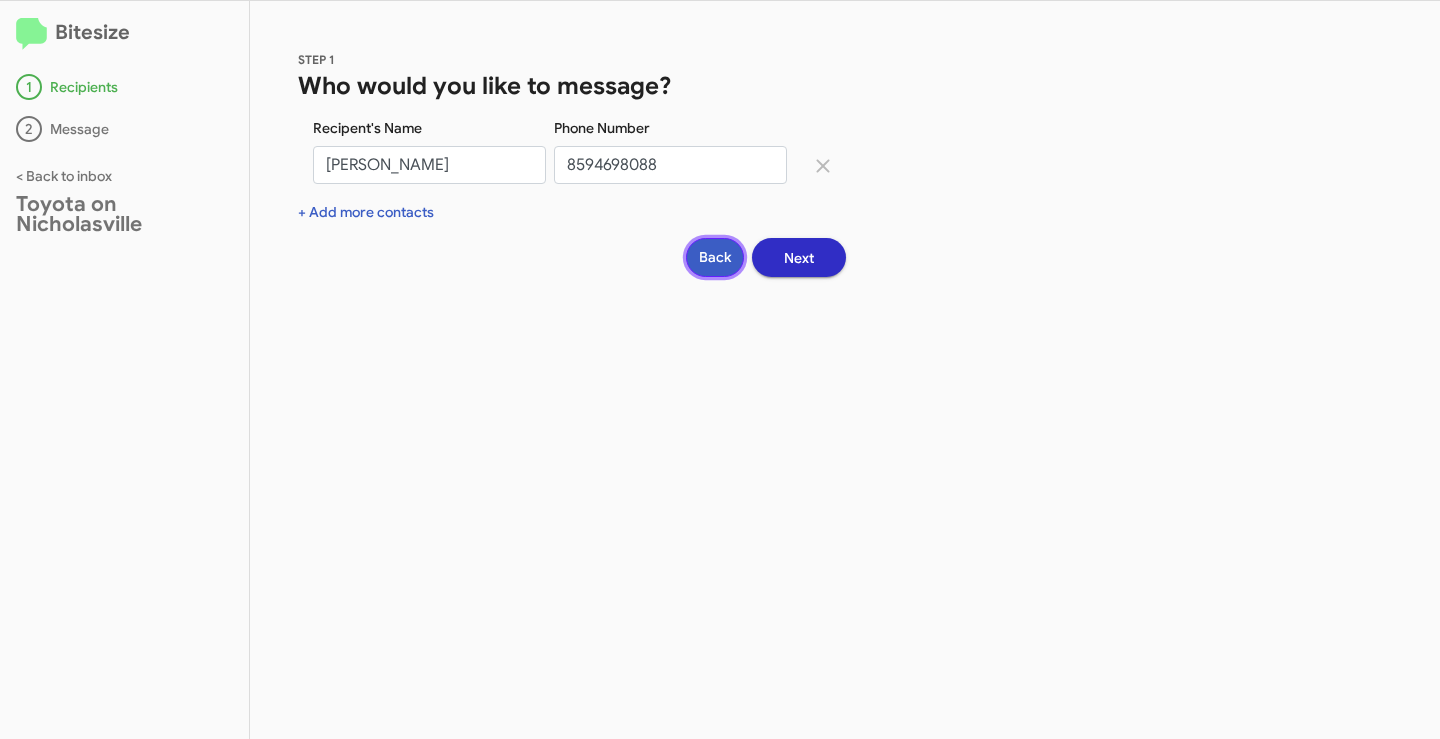 click on "Back" 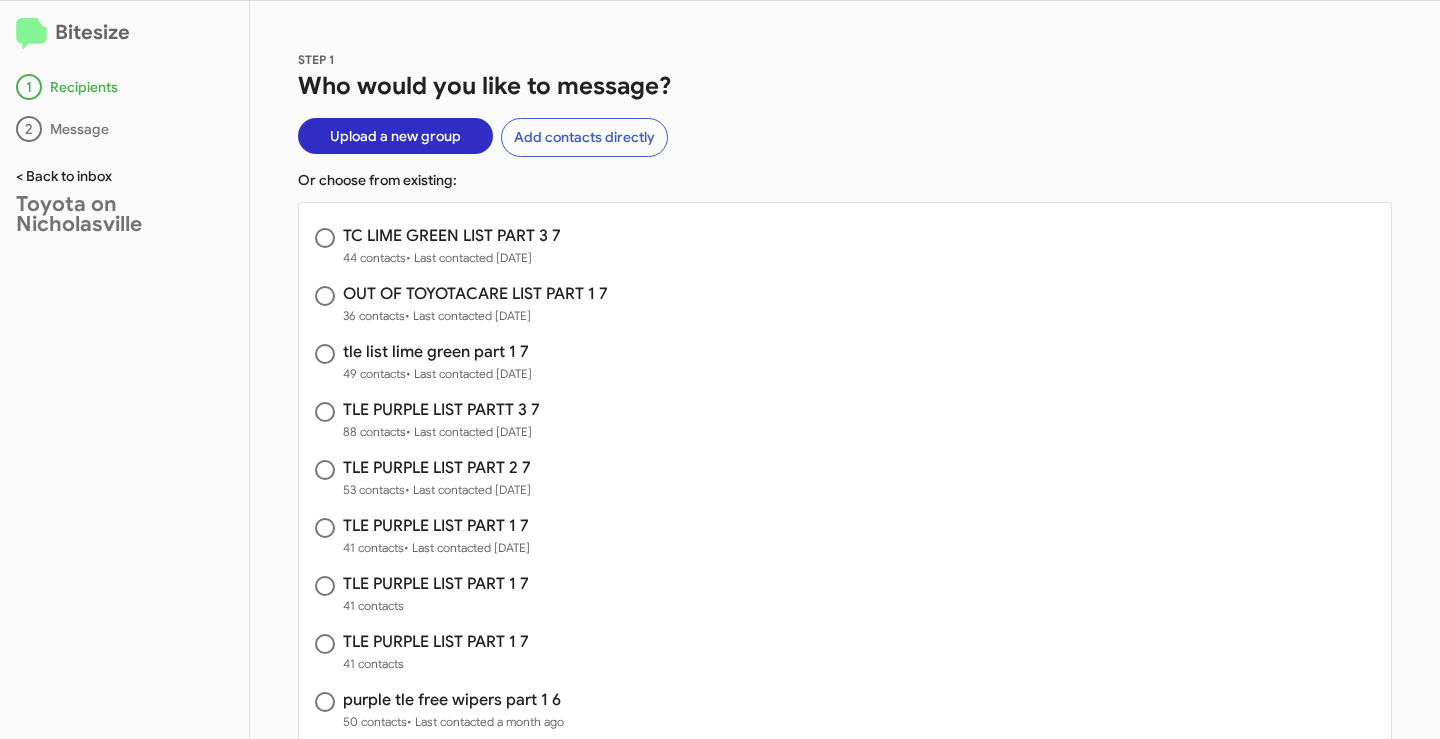 click on "< Back to inbox" 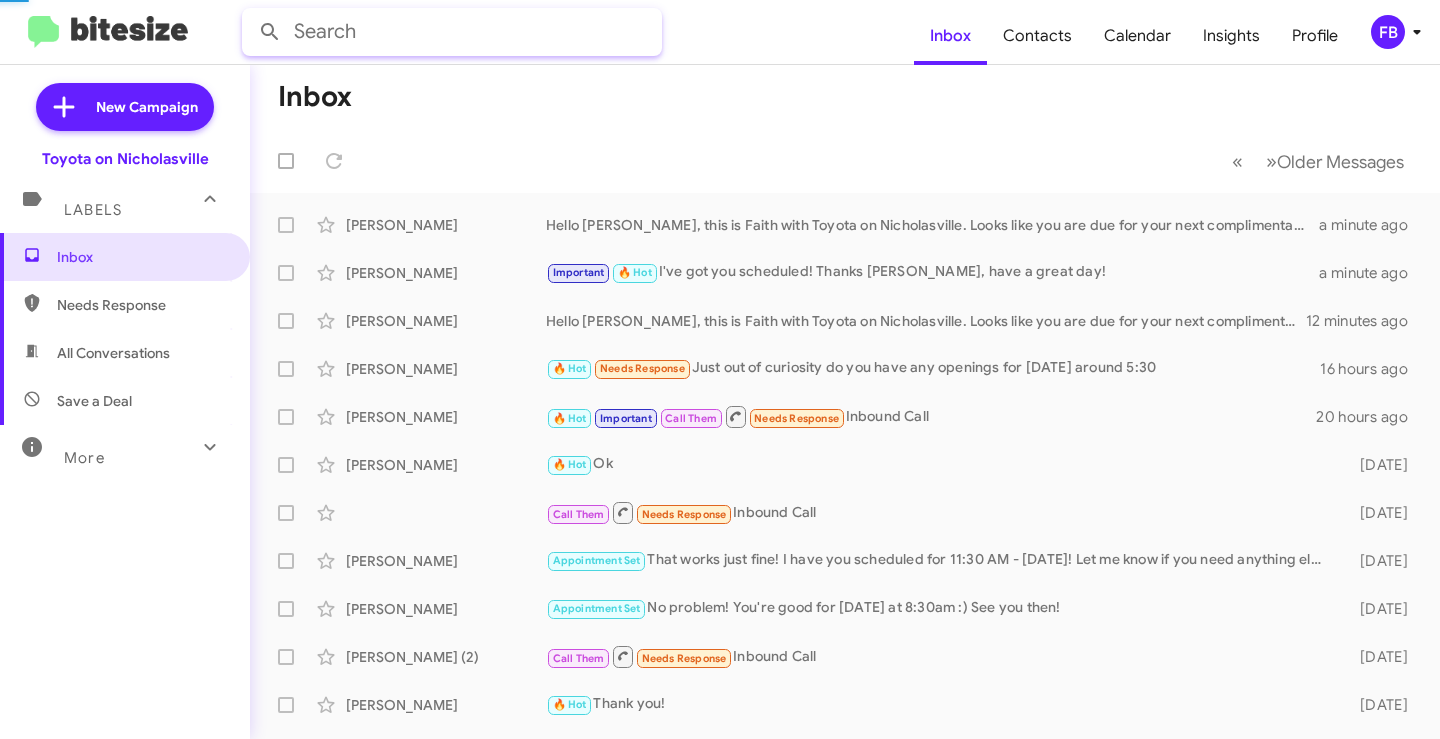 click 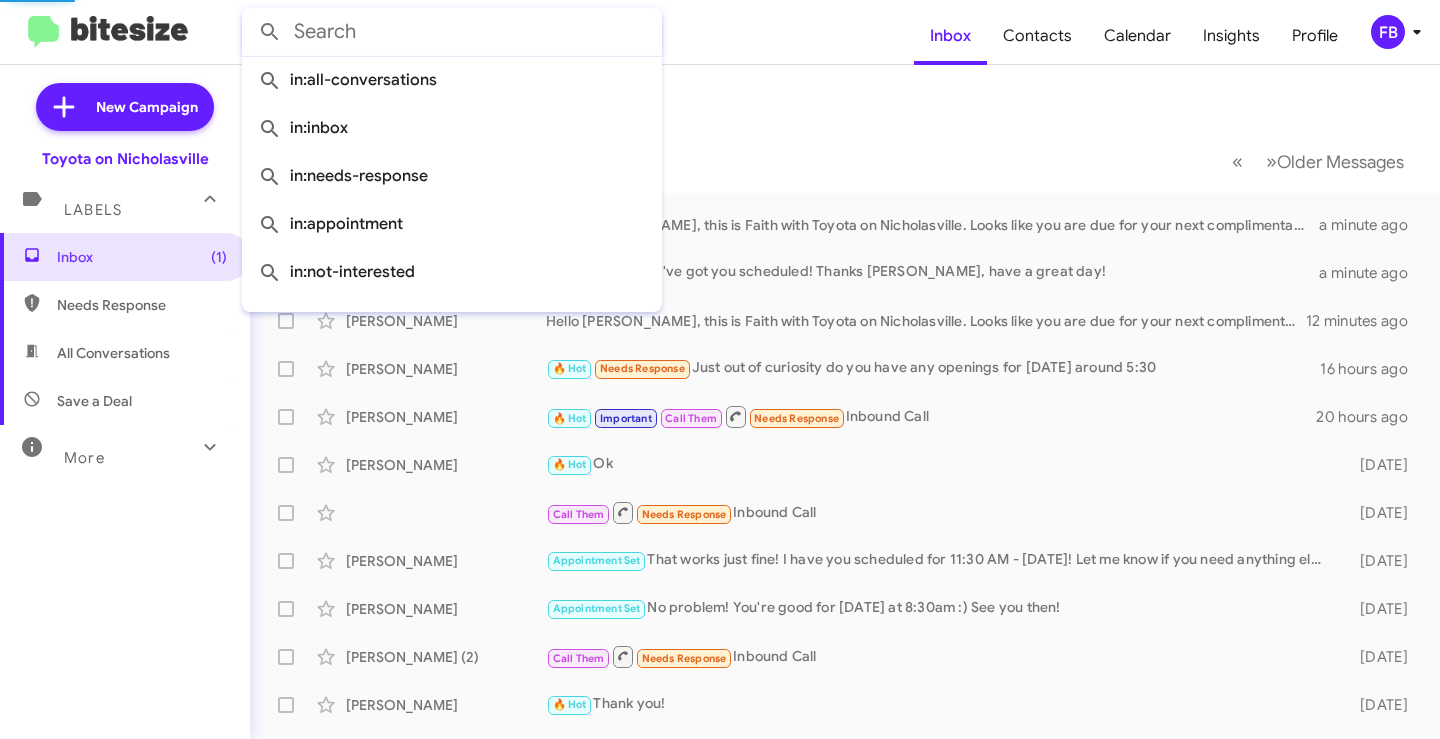 paste on "[PERSON_NAME]" 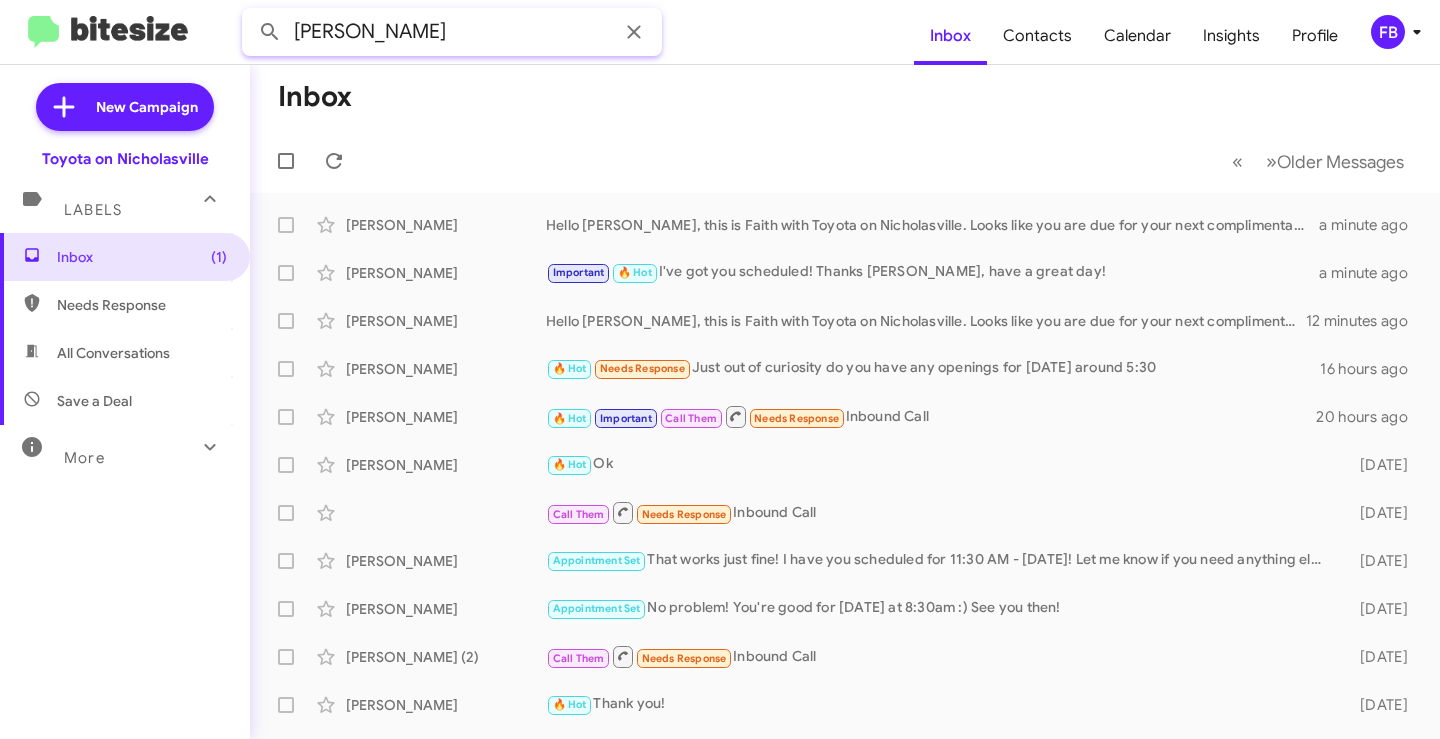 type on "[PERSON_NAME]" 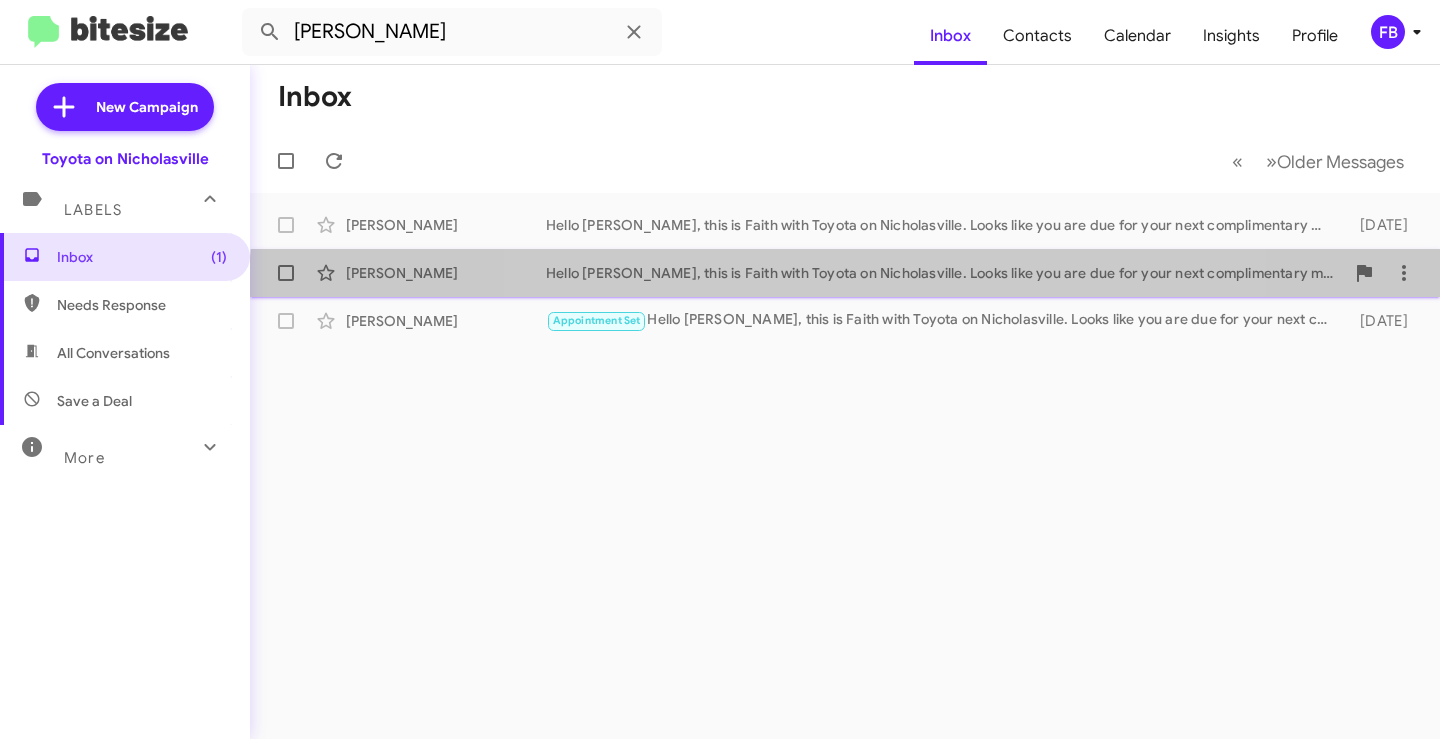 click on "[PERSON_NAME]  Hello [PERSON_NAME], this is Faith with [PERSON_NAME] on Nicholasville. Looks like you are due for your next complimentary maintenance on your 2024 Tacoma. Let me know when you would like to get that scheduled and I will be happy to get you on the books. Thanks and have a great day!   [DATE]" 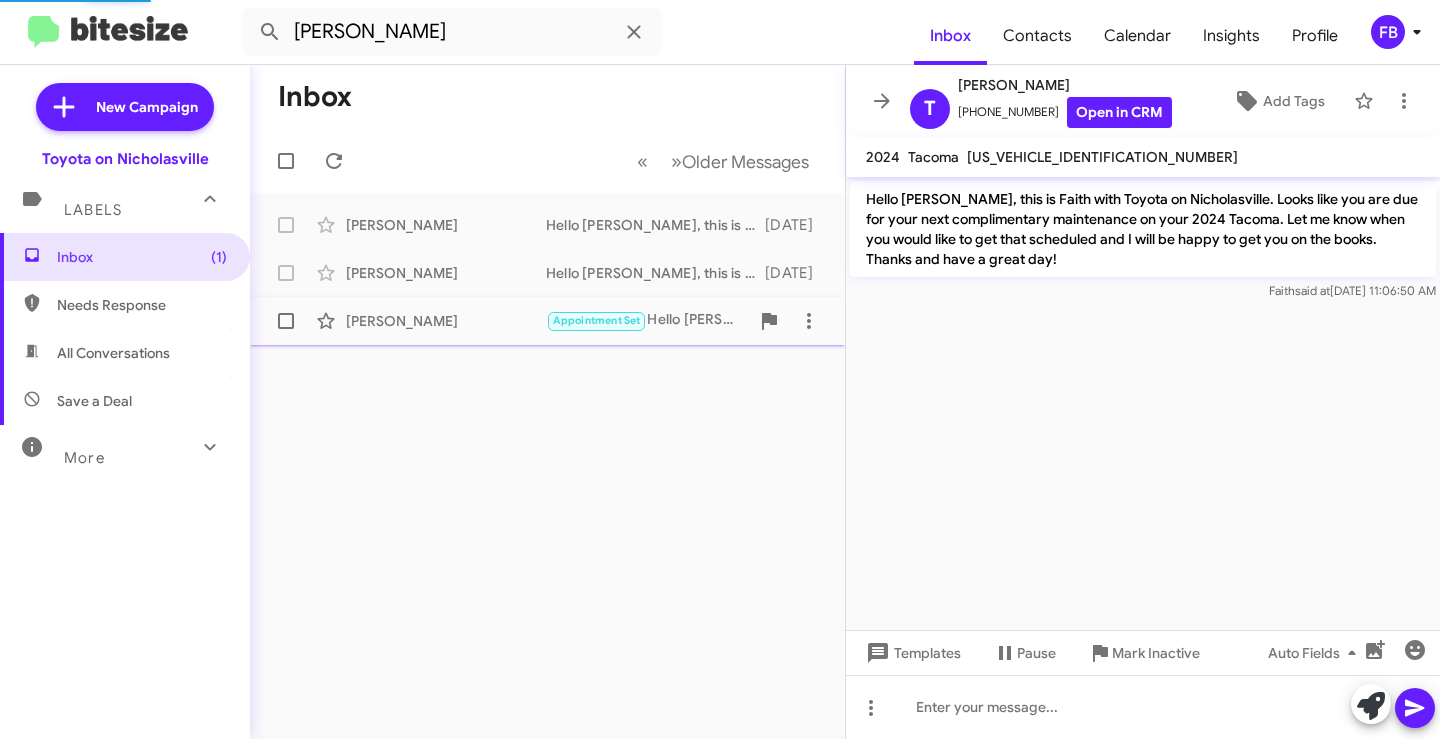 click on "Appointment Set   Hello [PERSON_NAME], this is Faith with [PERSON_NAME] on Nicholasville. Looks like you are due for your next complimentary maintenance on your 2024 4Runner. Let me know when you would like to get that scheduled and I will be happy to get you on the books. Thanks and have a great day!" 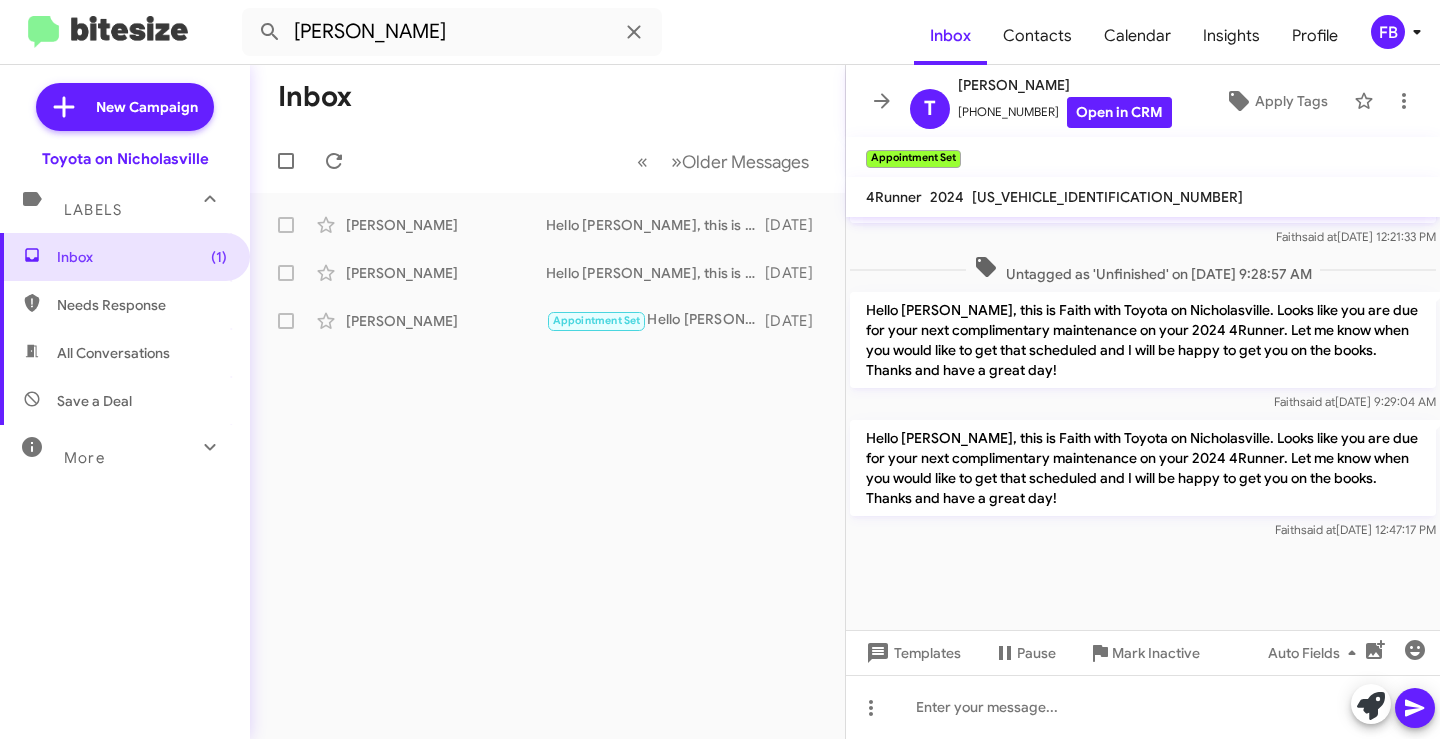 scroll, scrollTop: 2100, scrollLeft: 0, axis: vertical 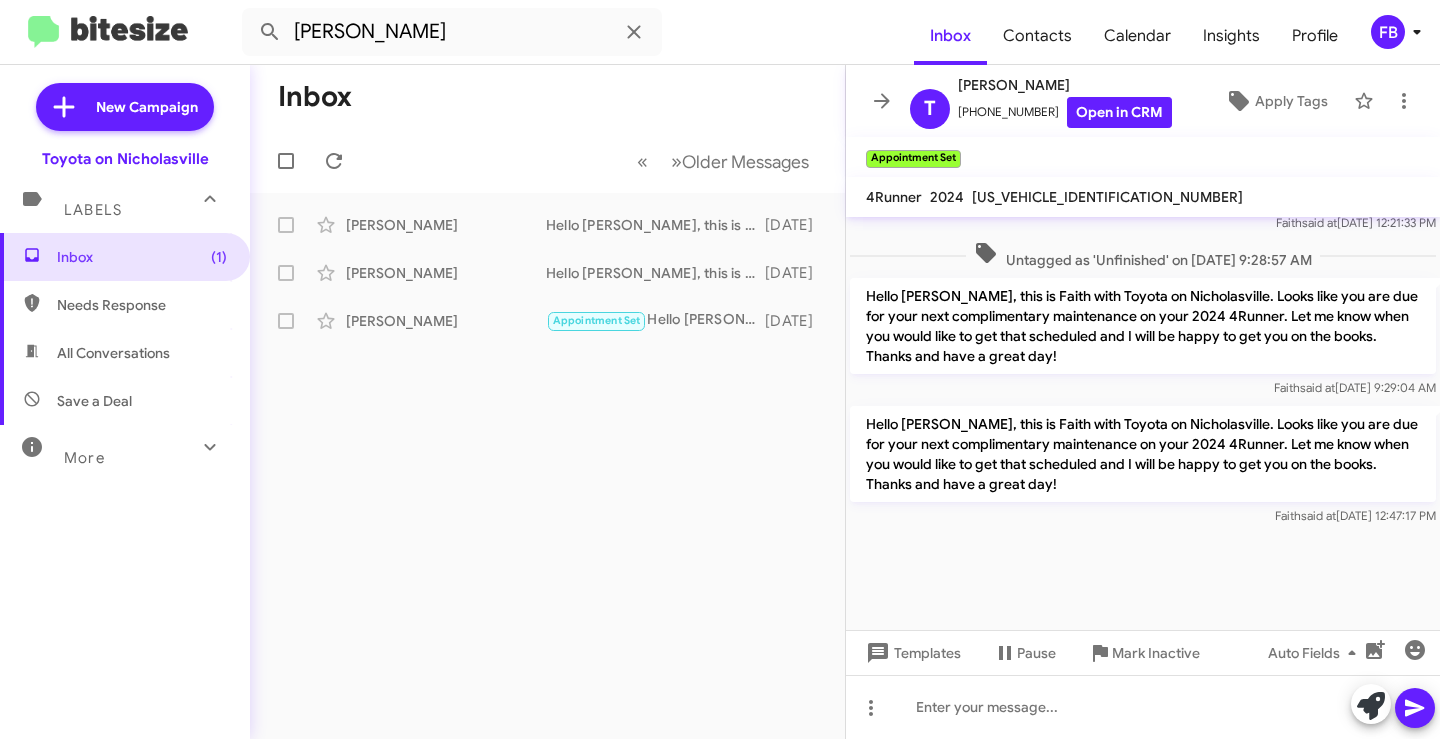 click on "Hello [PERSON_NAME], this is Faith with Toyota on Nicholasville. Looks like you are due for your next complimentary maintenance on your 2024 4Runner. Let me know when you would like to get that scheduled and I will be happy to get you on the books. Thanks and have a great day!" 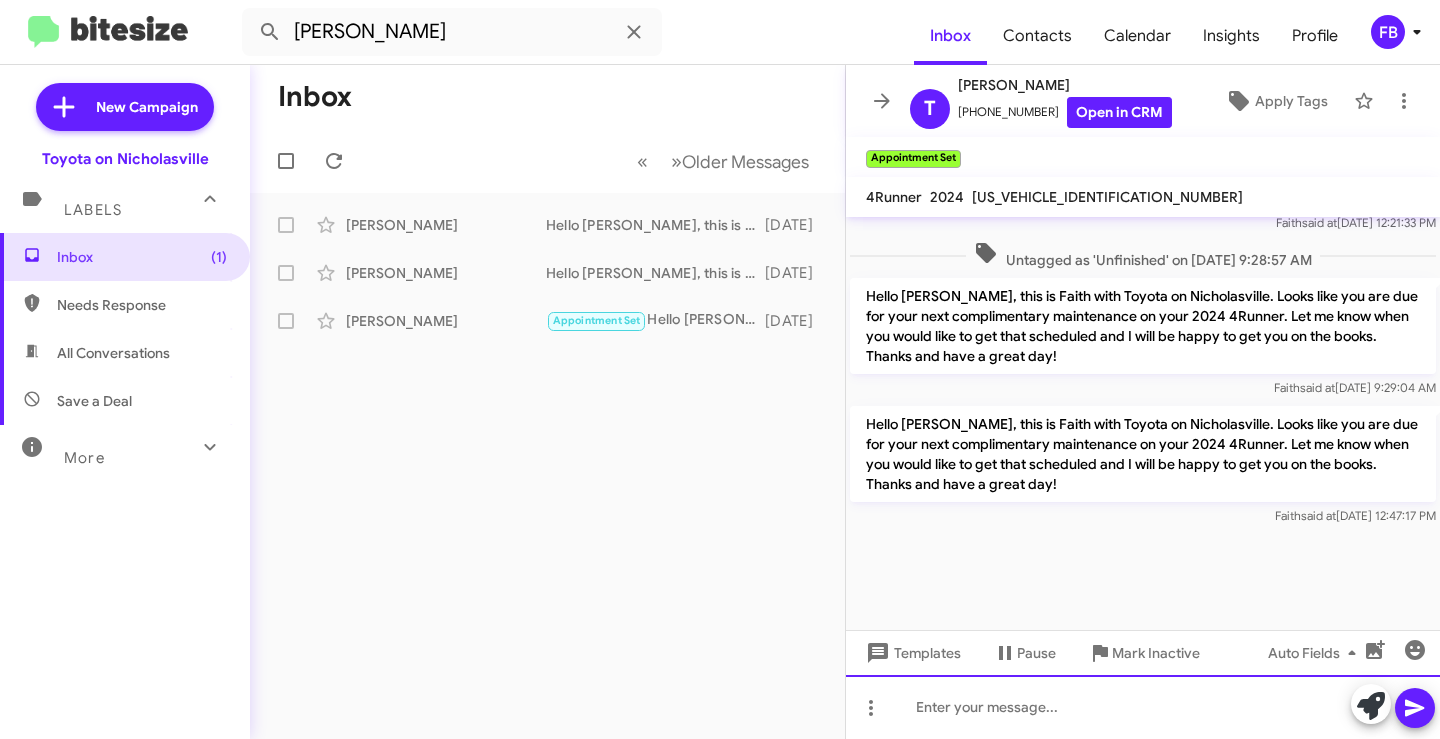 click 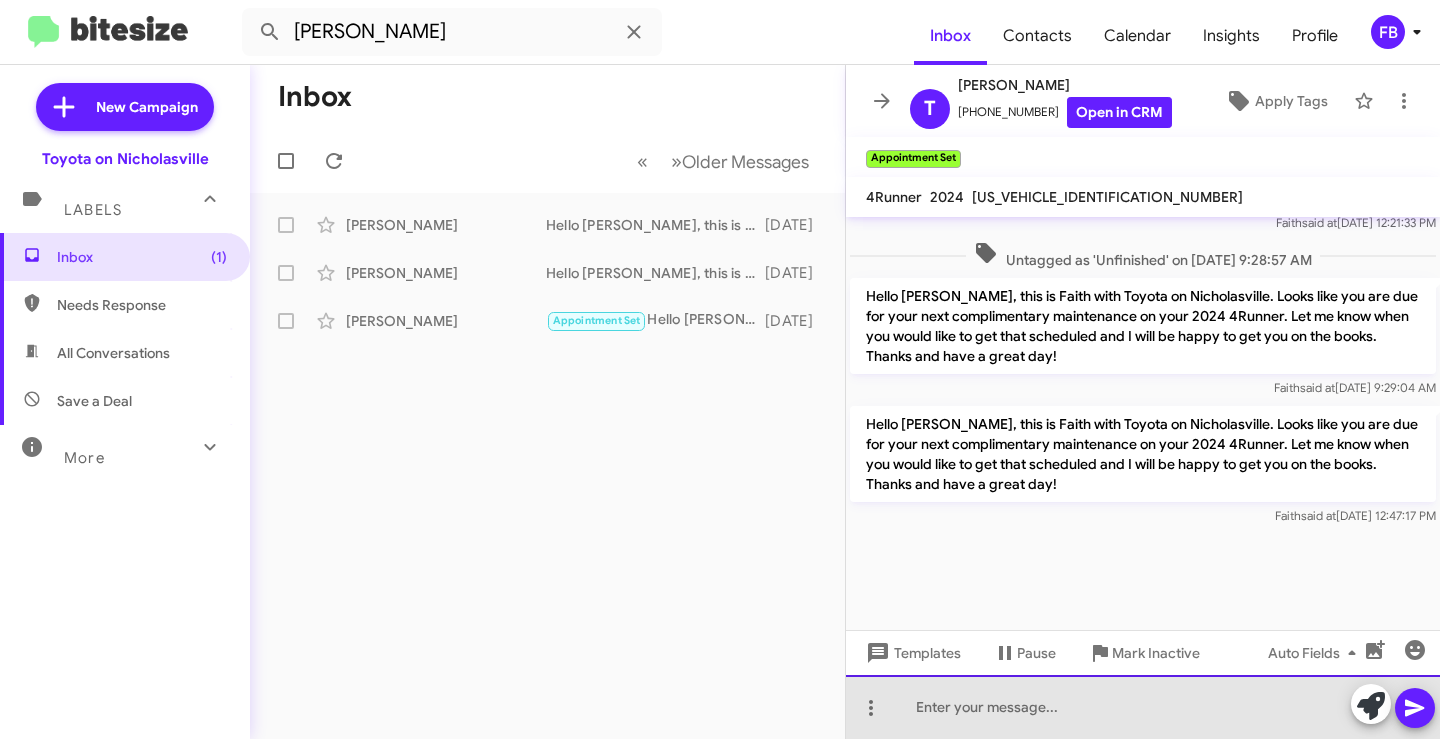 paste 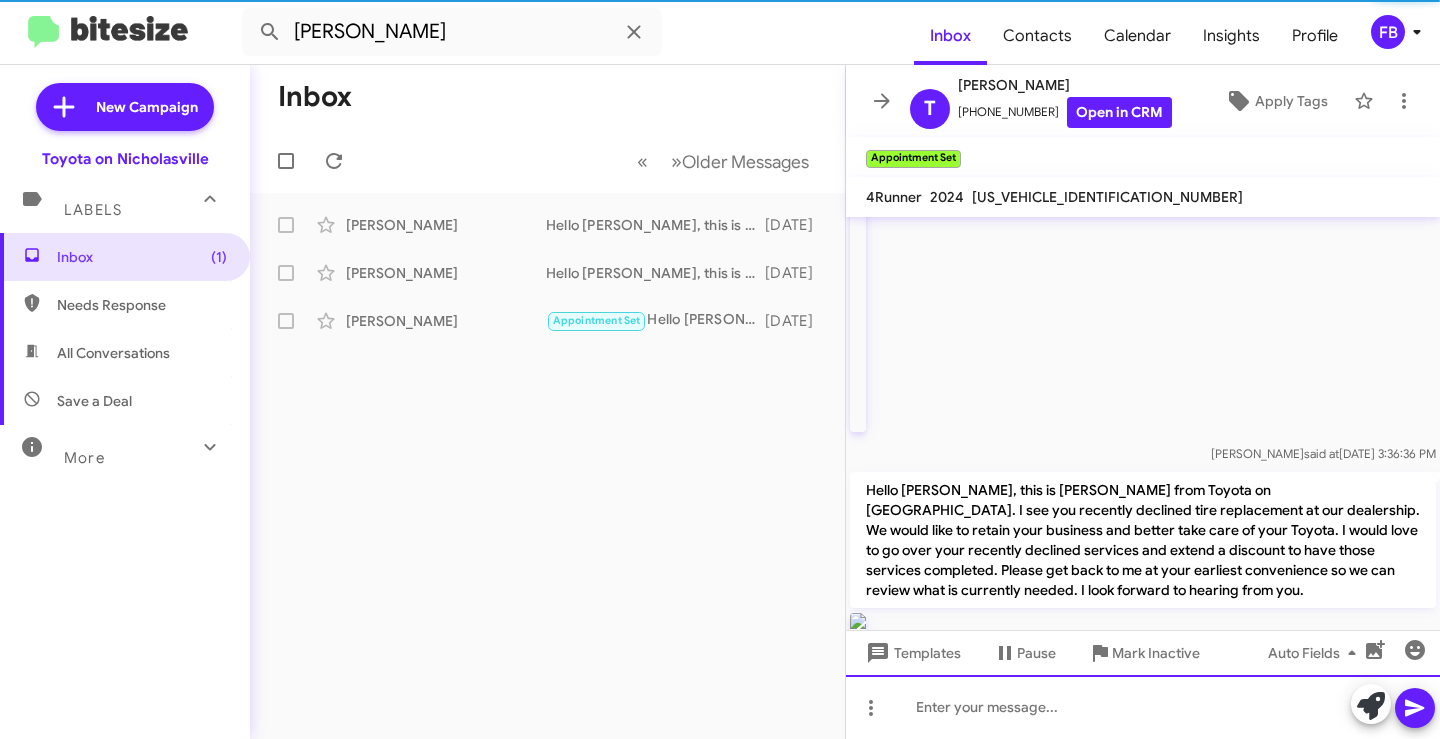 scroll, scrollTop: 0, scrollLeft: 0, axis: both 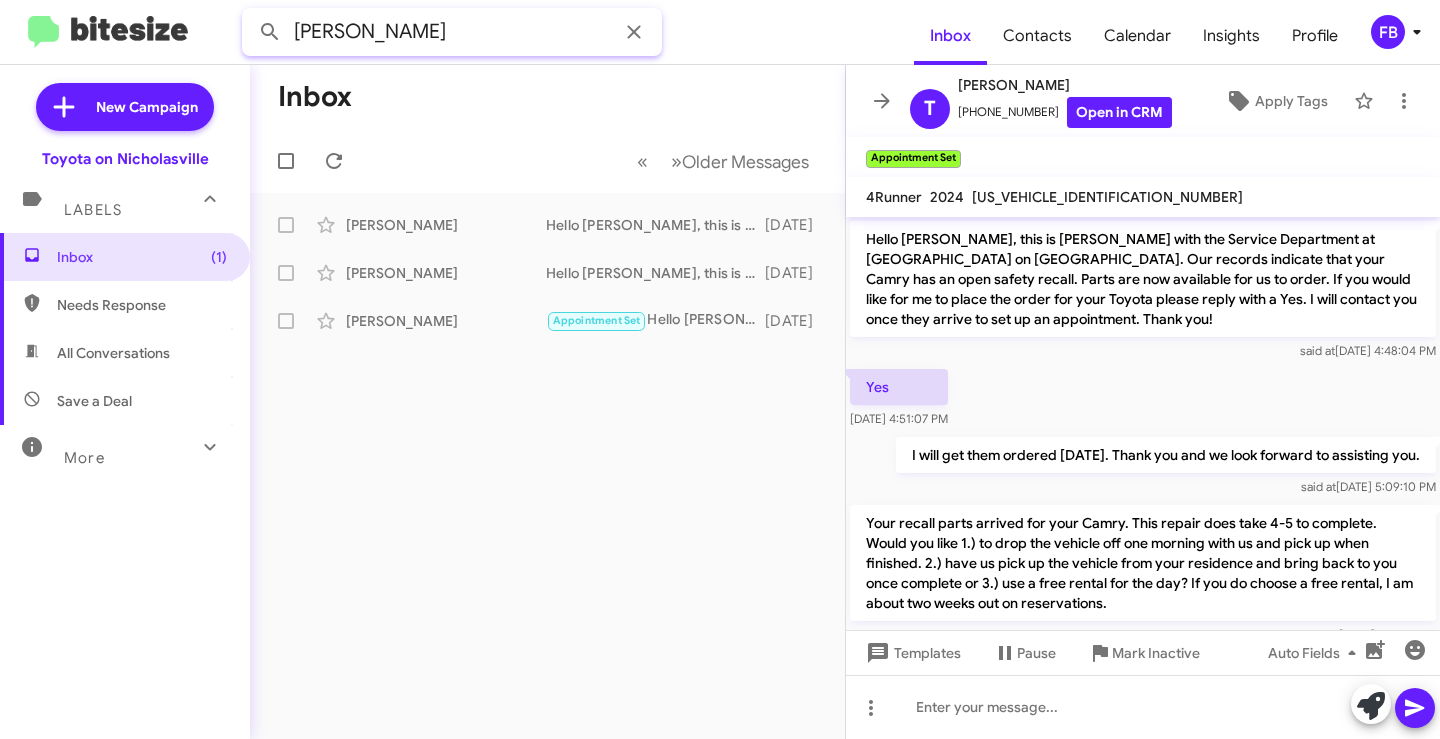 drag, startPoint x: 417, startPoint y: 31, endPoint x: 66, endPoint y: 13, distance: 351.46124 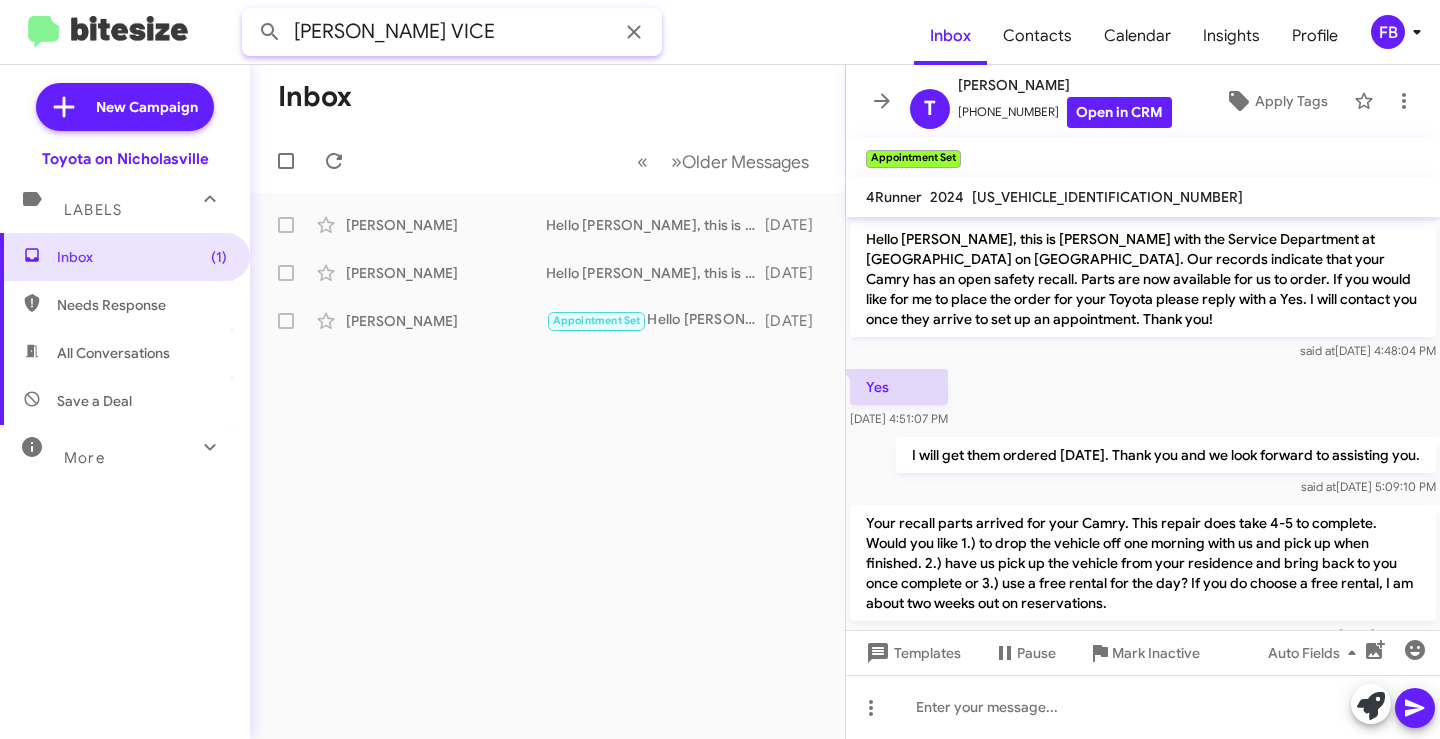 type on "[PERSON_NAME] VICE" 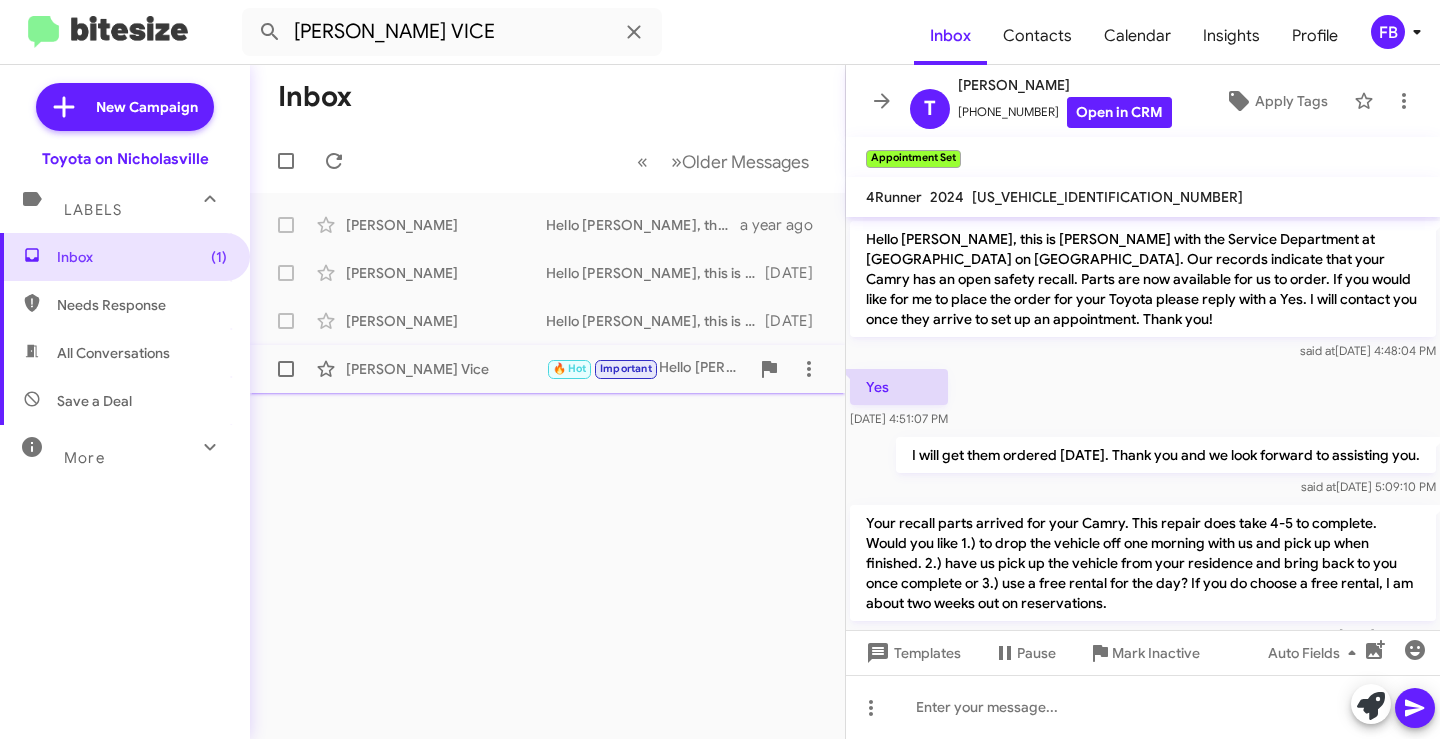 click on "[PERSON_NAME] Vice" 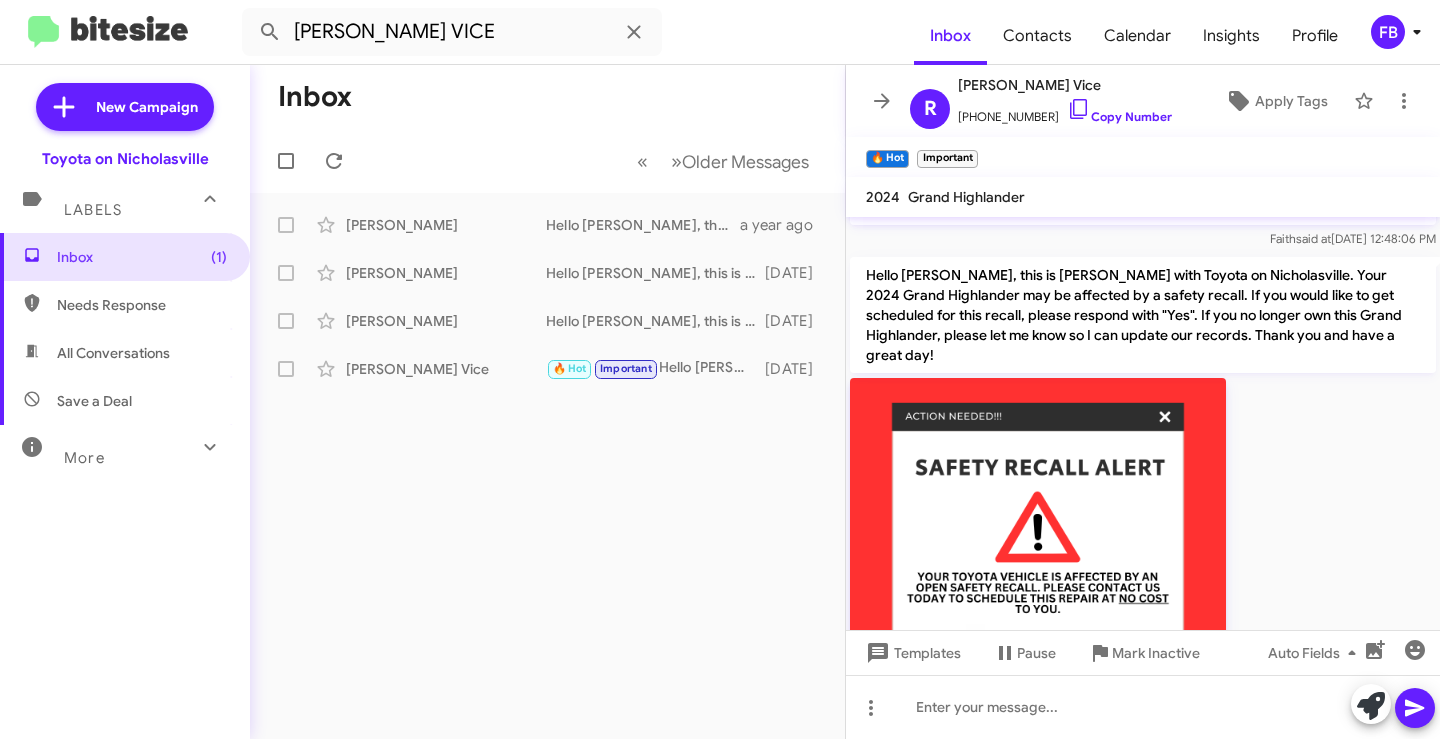 scroll, scrollTop: 3046, scrollLeft: 0, axis: vertical 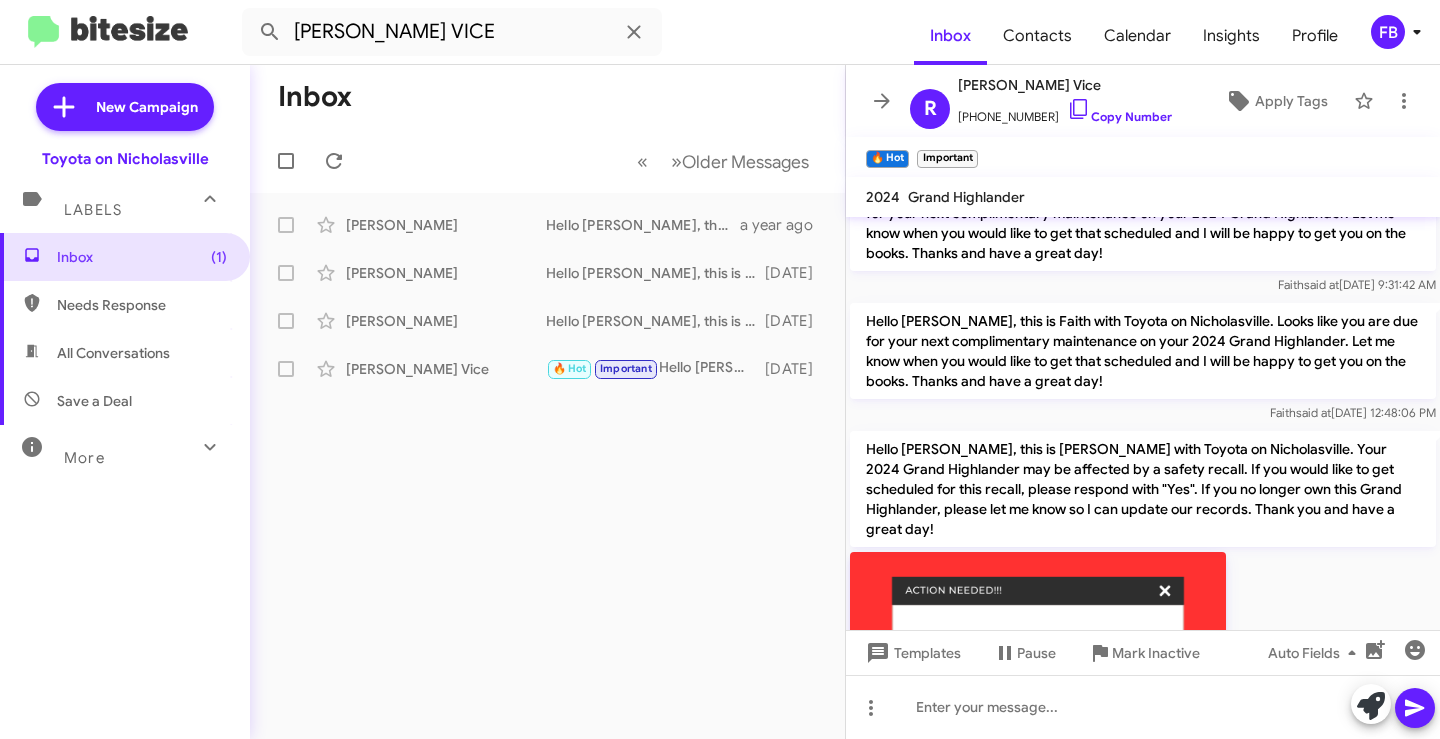 click on "Hello [PERSON_NAME], this is Faith with Toyota on Nicholasville. Looks like you are due for your next complimentary maintenance on your 2024 Grand Highlander. Let me know when you would like to get that scheduled and I will be happy to get you on the books. Thanks and have a great day!" 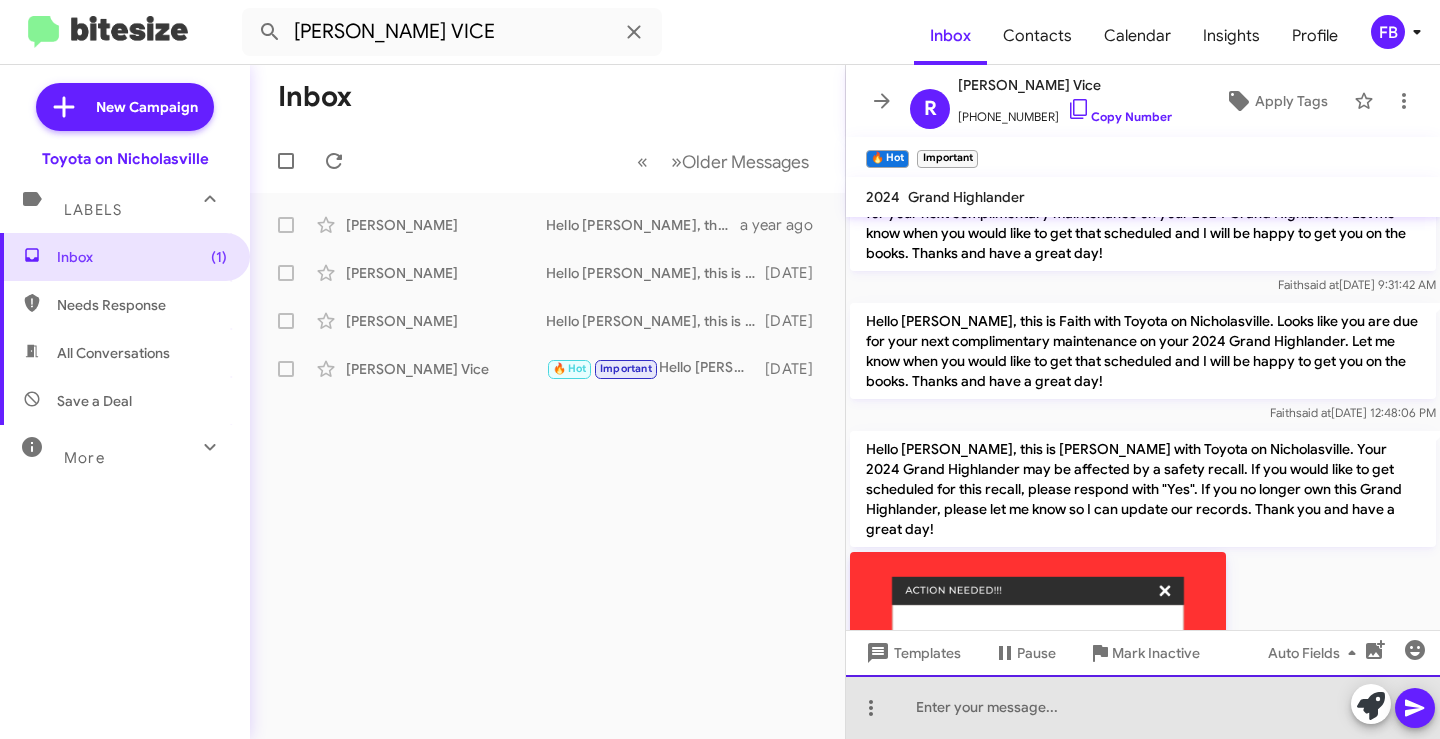 click 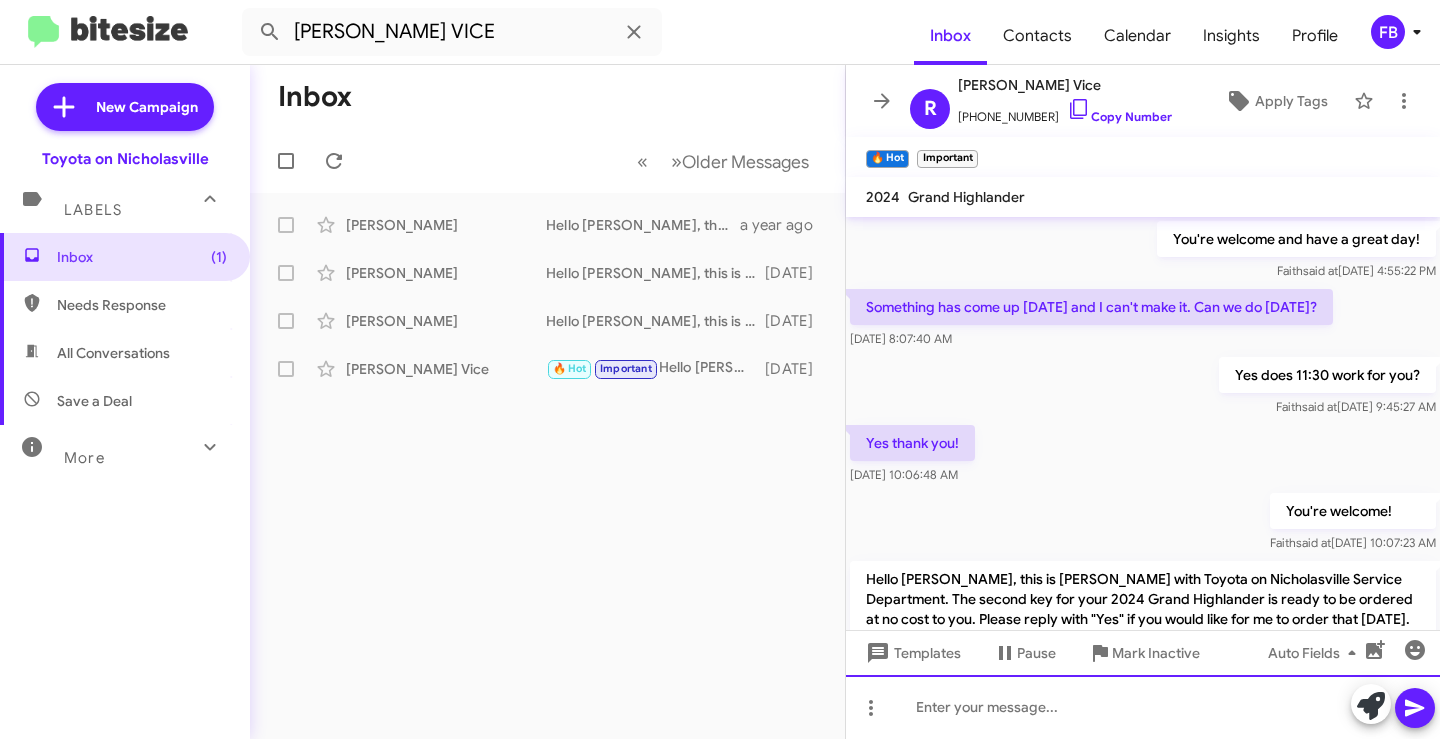 scroll, scrollTop: 100, scrollLeft: 0, axis: vertical 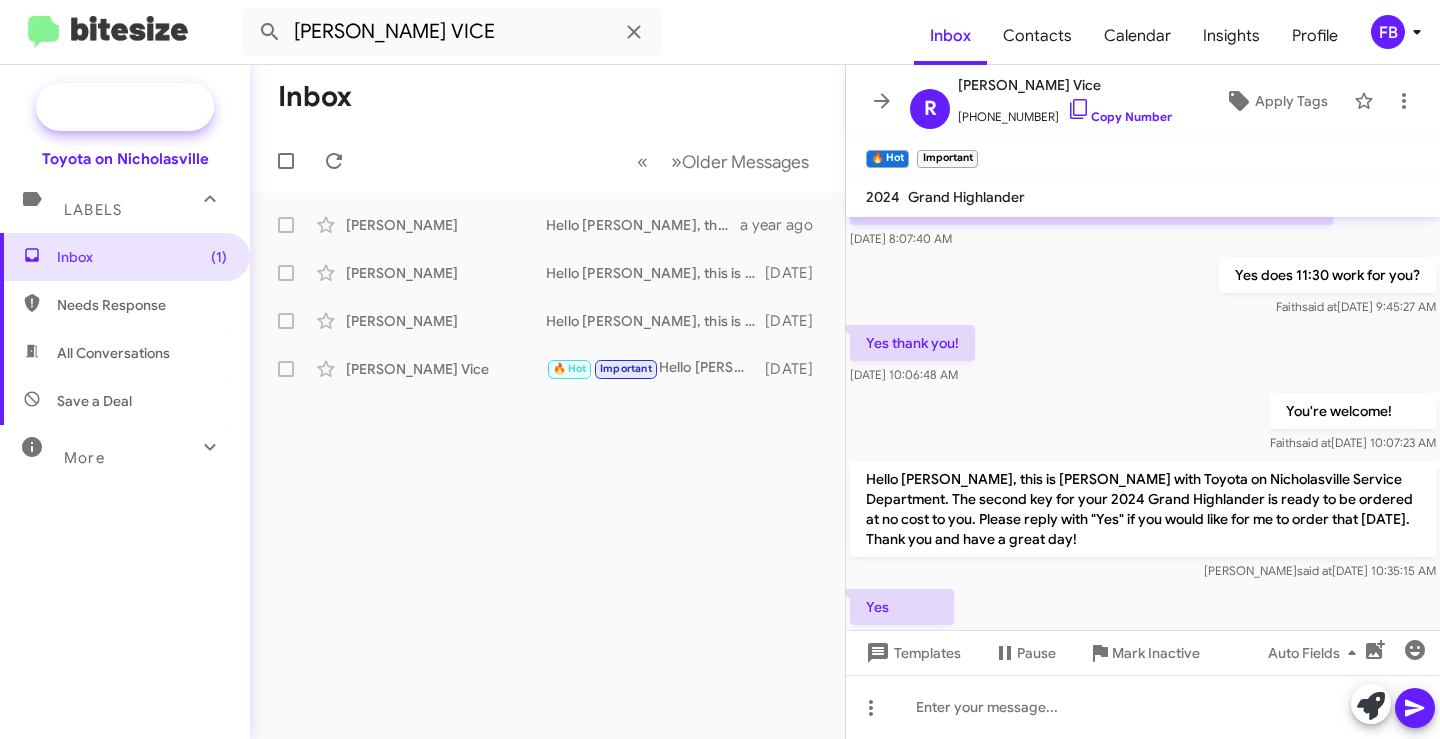 click on "New Campaign" 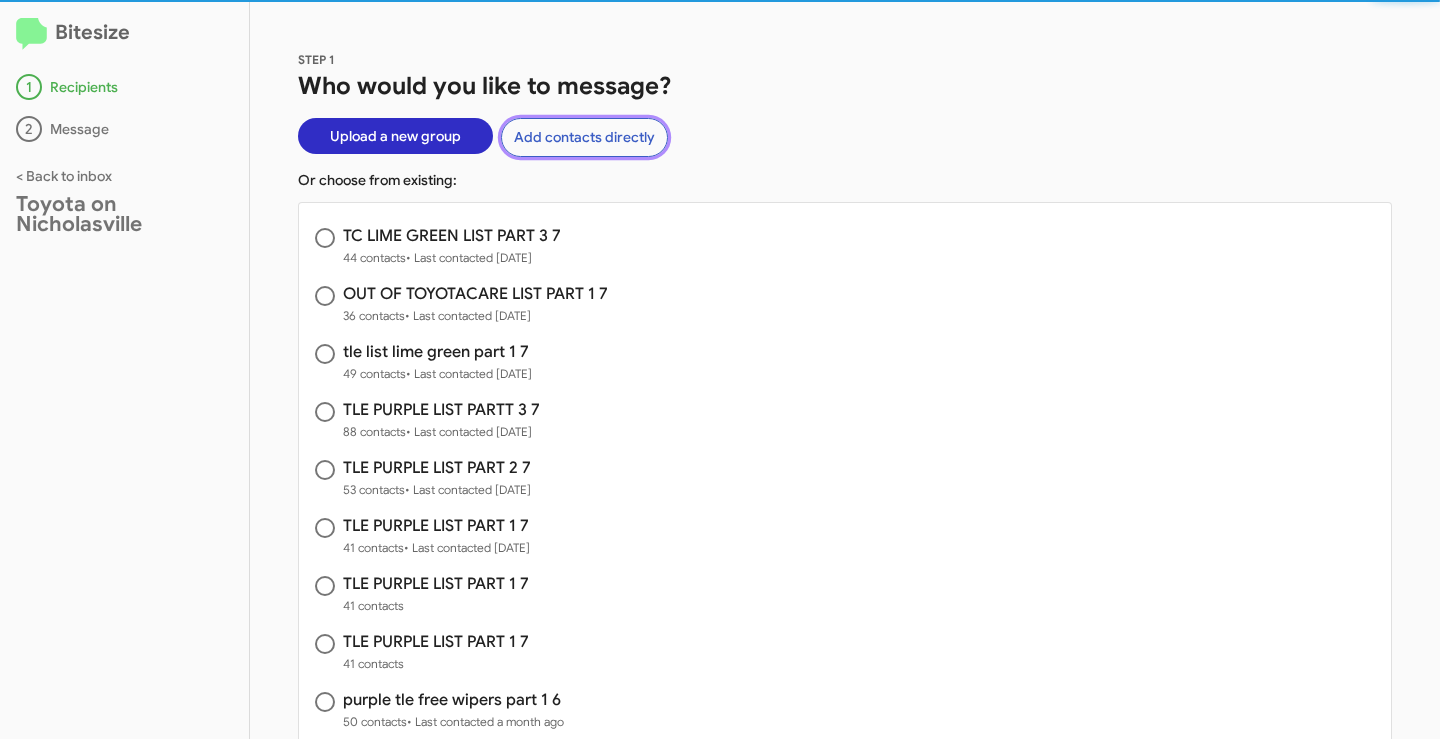 drag, startPoint x: 577, startPoint y: 130, endPoint x: 65, endPoint y: 200, distance: 516.763 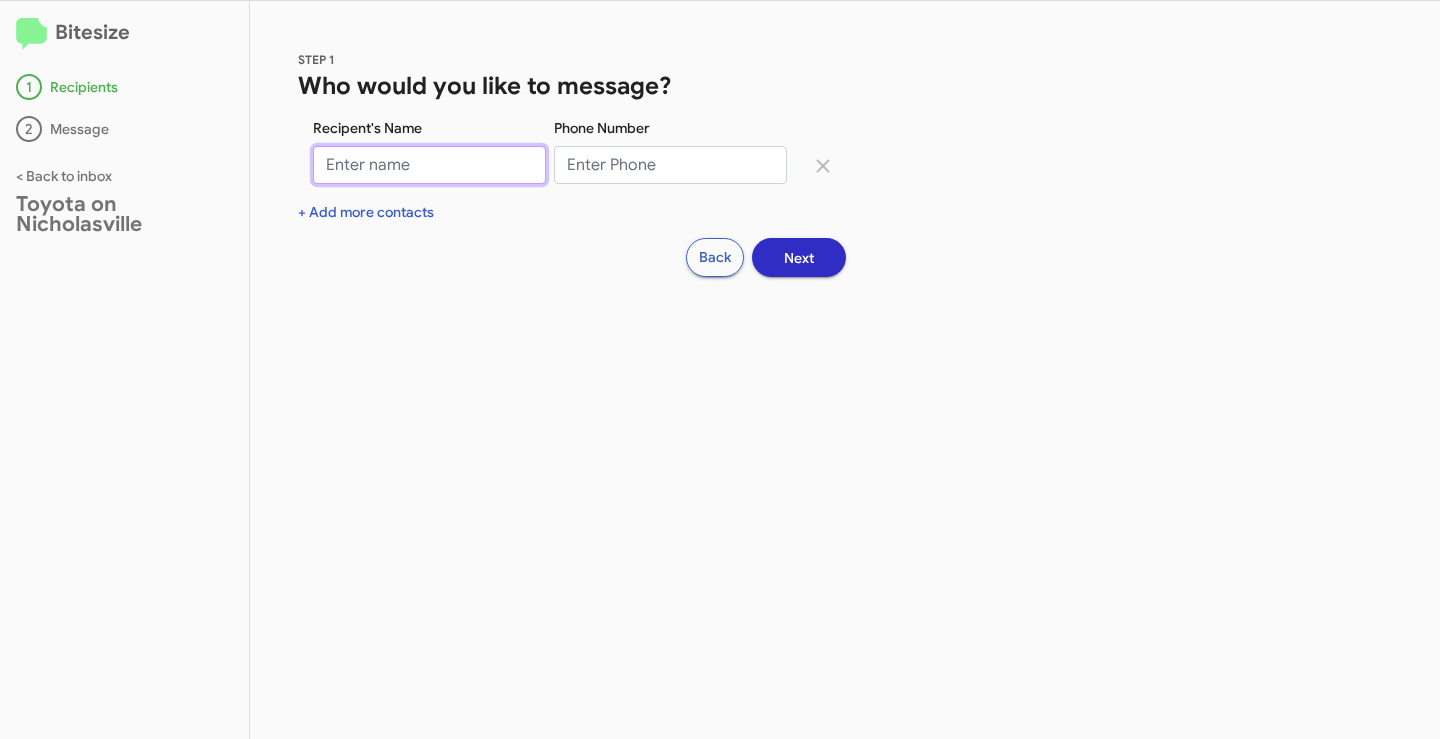 click on "Recipent's Name" at bounding box center [429, 165] 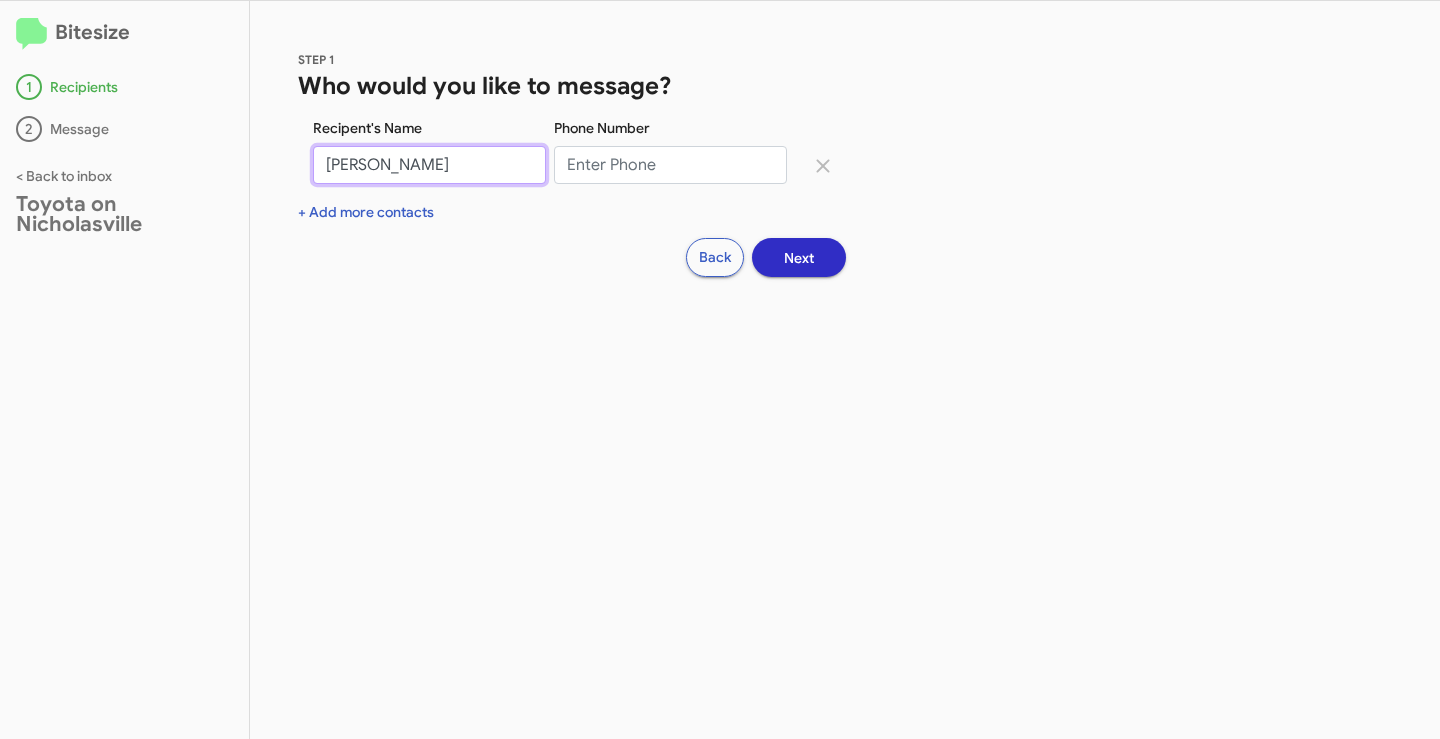 type on "[PERSON_NAME]" 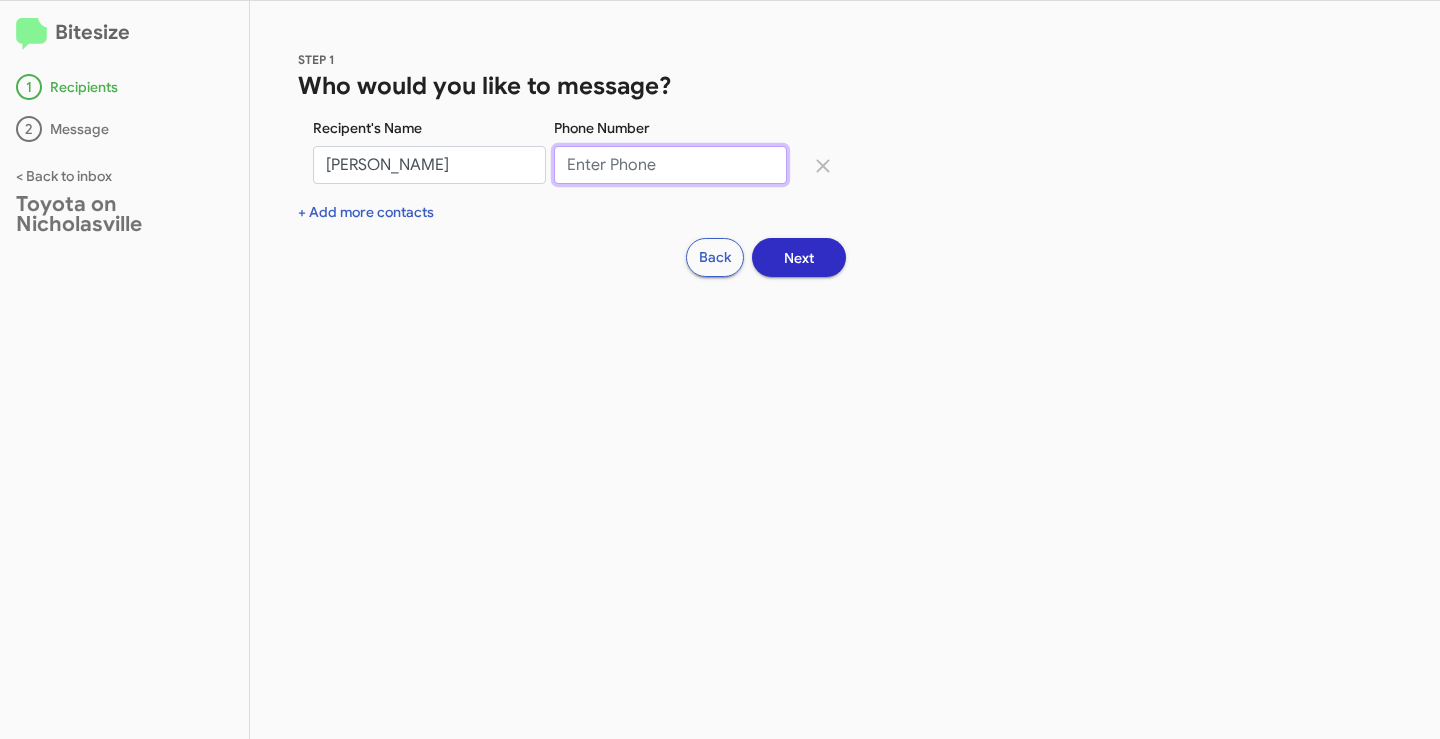 click on "Phone Number" at bounding box center [670, 165] 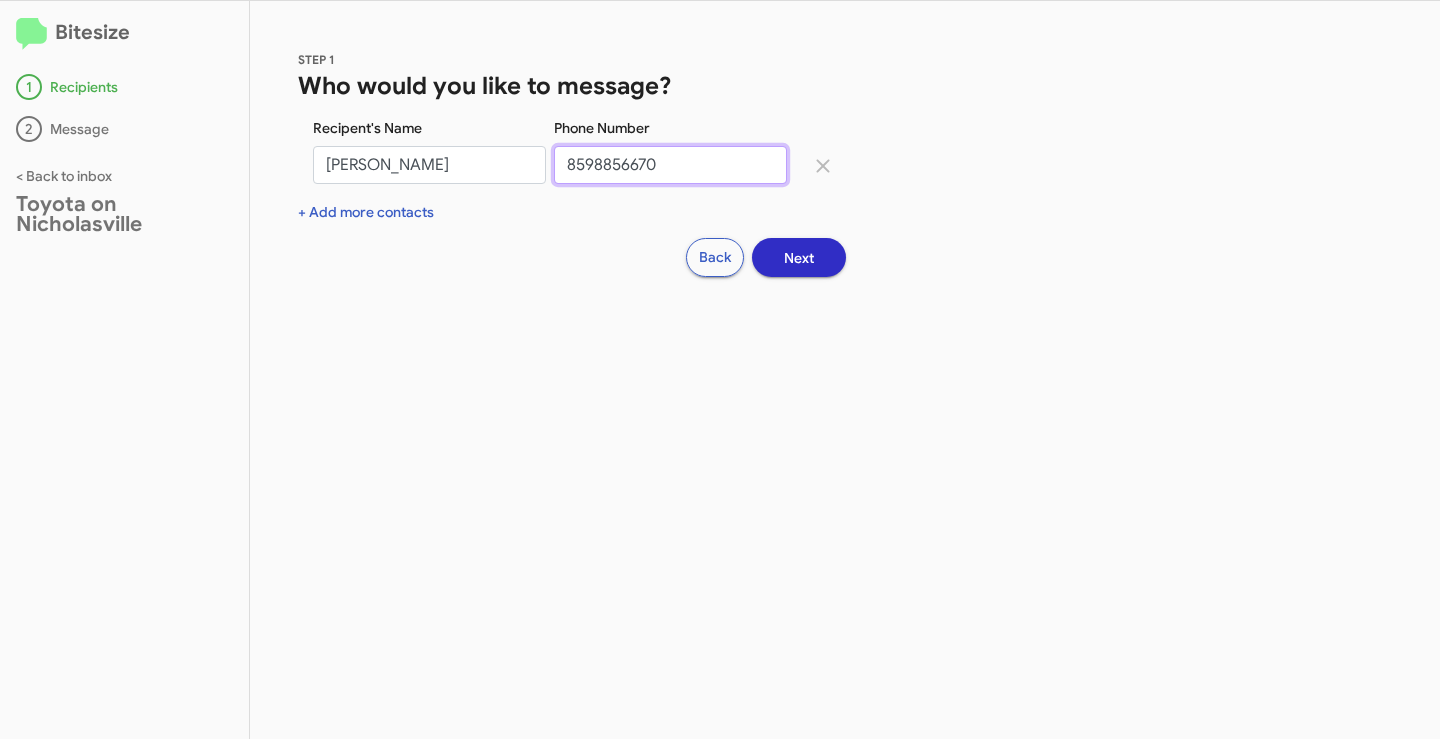 type on "8598856670" 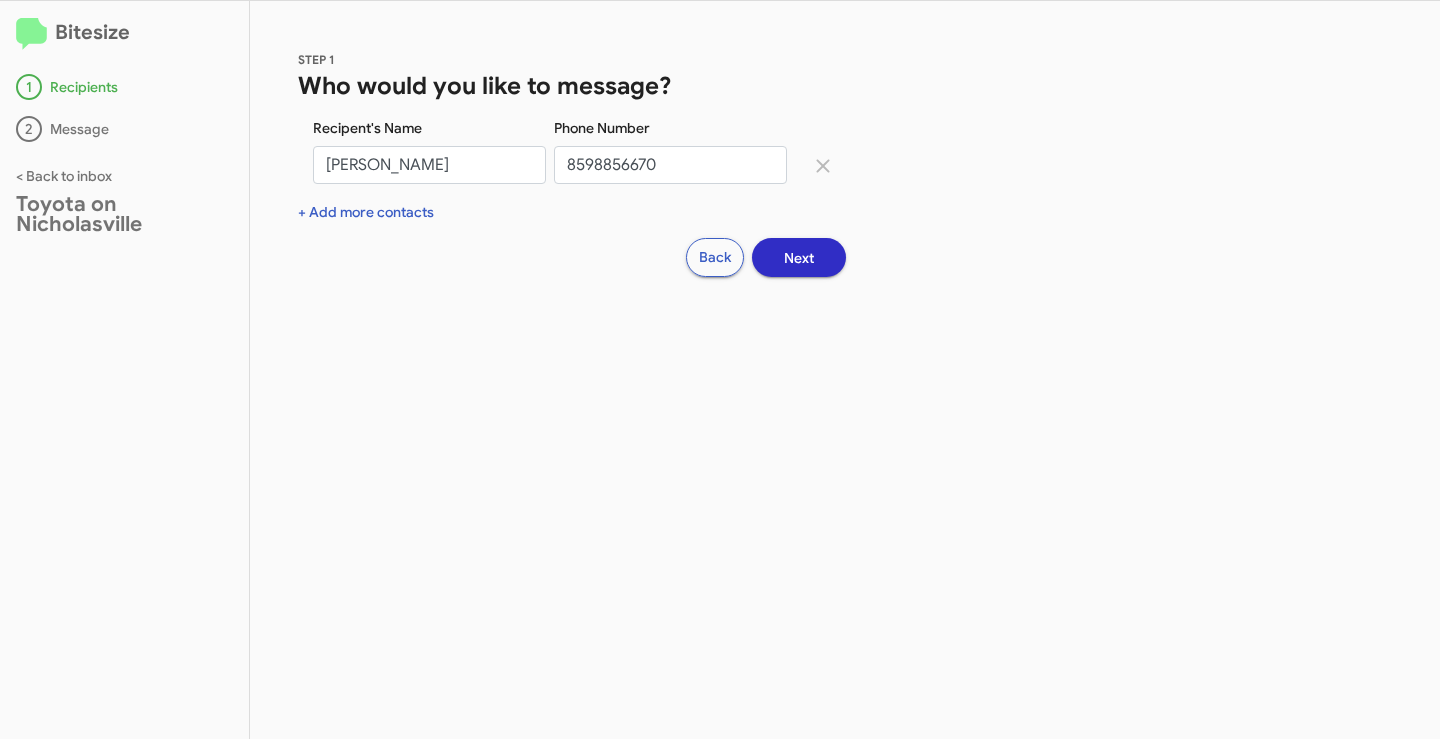 click on "Next" 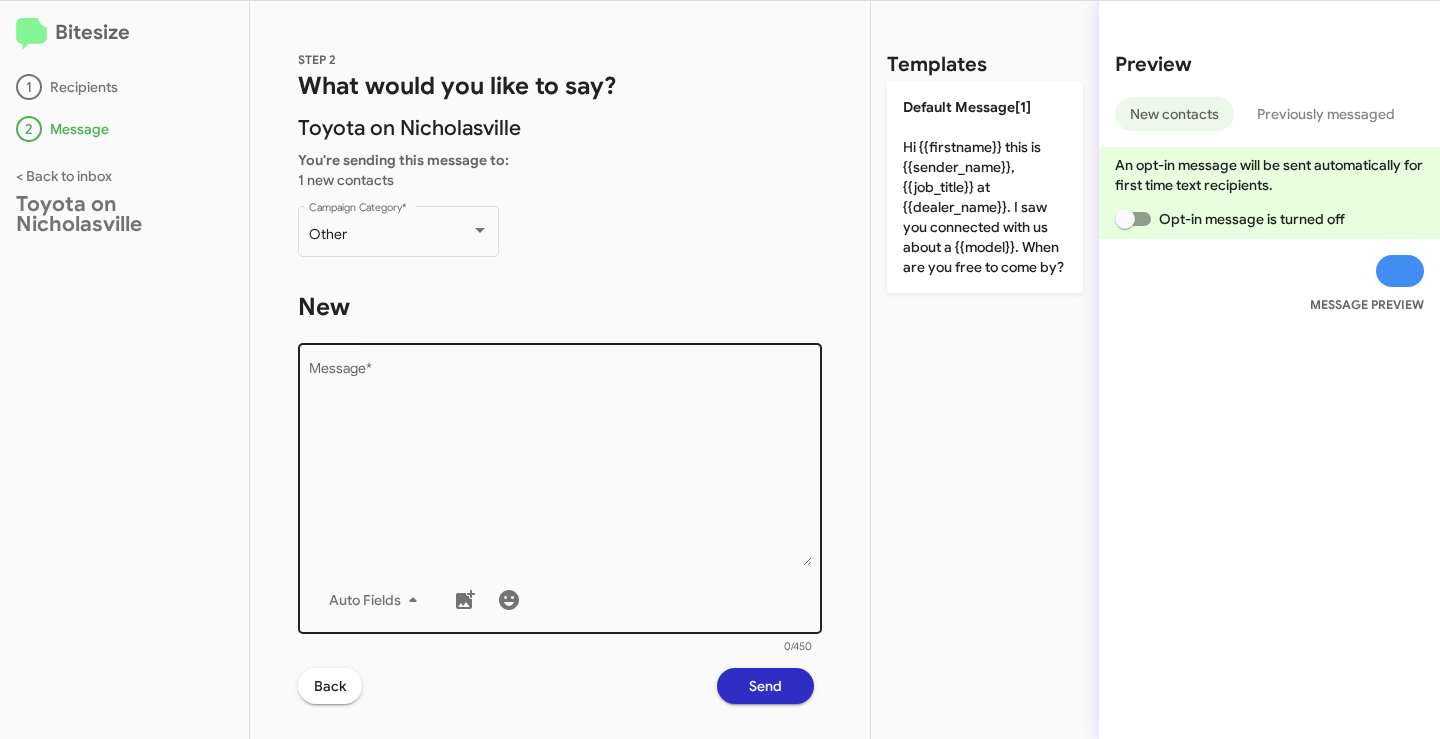 click on "Message  *" at bounding box center (560, 464) 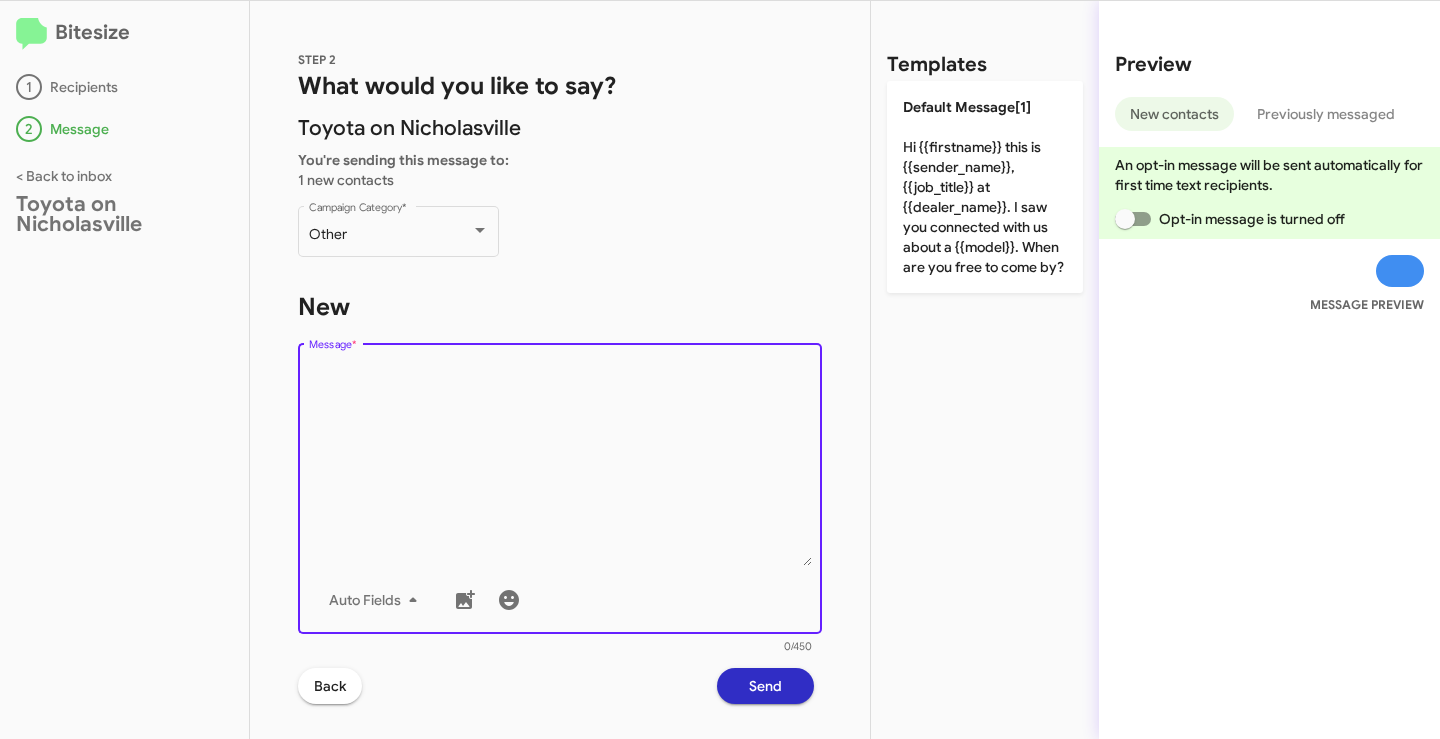 paste on "Hello {{firstname}}, this is Faith with Toyota on Nicholasville. Looks like you are due for your next complimentary maintenance on your {{make}} {{model}}. Let me know when you would like to get that scheduled and I will be happy to get you on the books. Thanks and have a great day!" 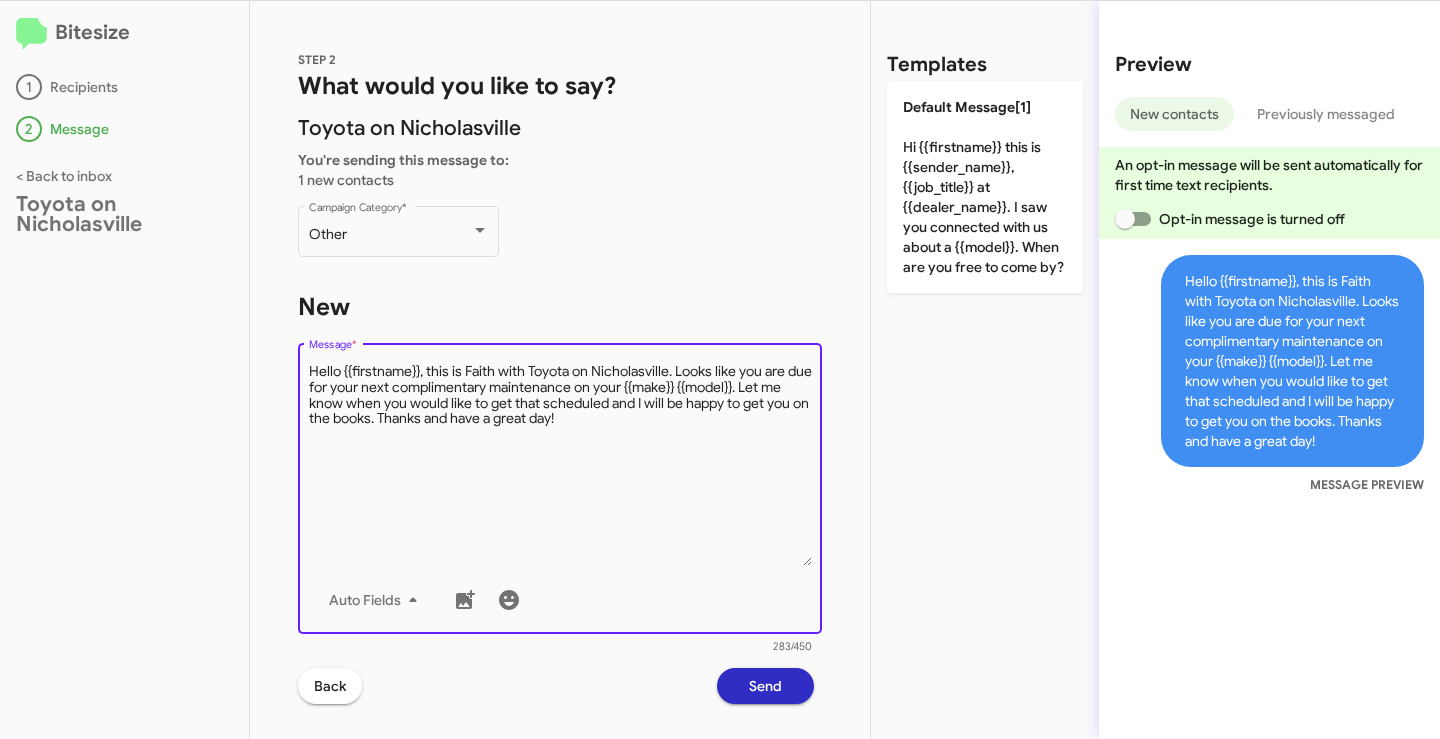drag, startPoint x: 418, startPoint y: 373, endPoint x: 337, endPoint y: 372, distance: 81.00617 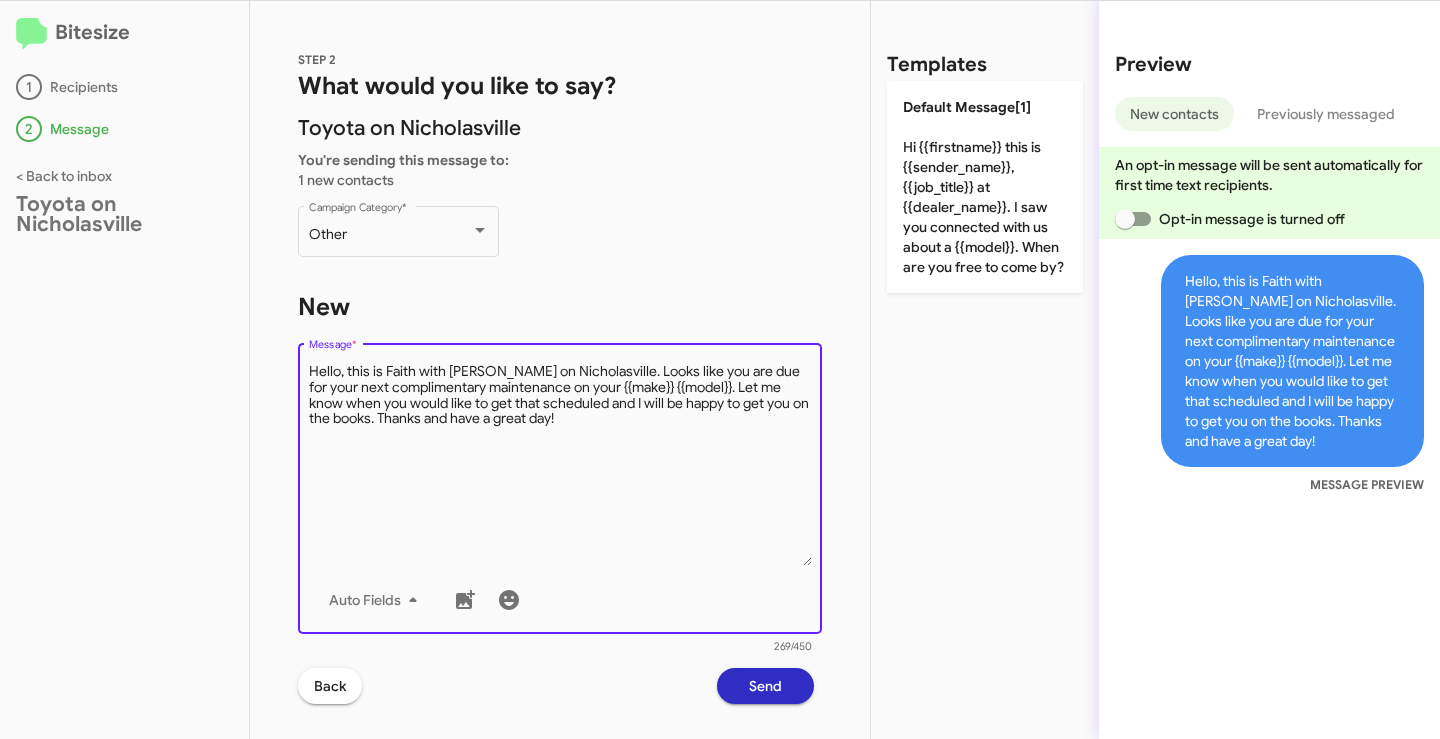 drag, startPoint x: 687, startPoint y: 383, endPoint x: 574, endPoint y: 388, distance: 113.110565 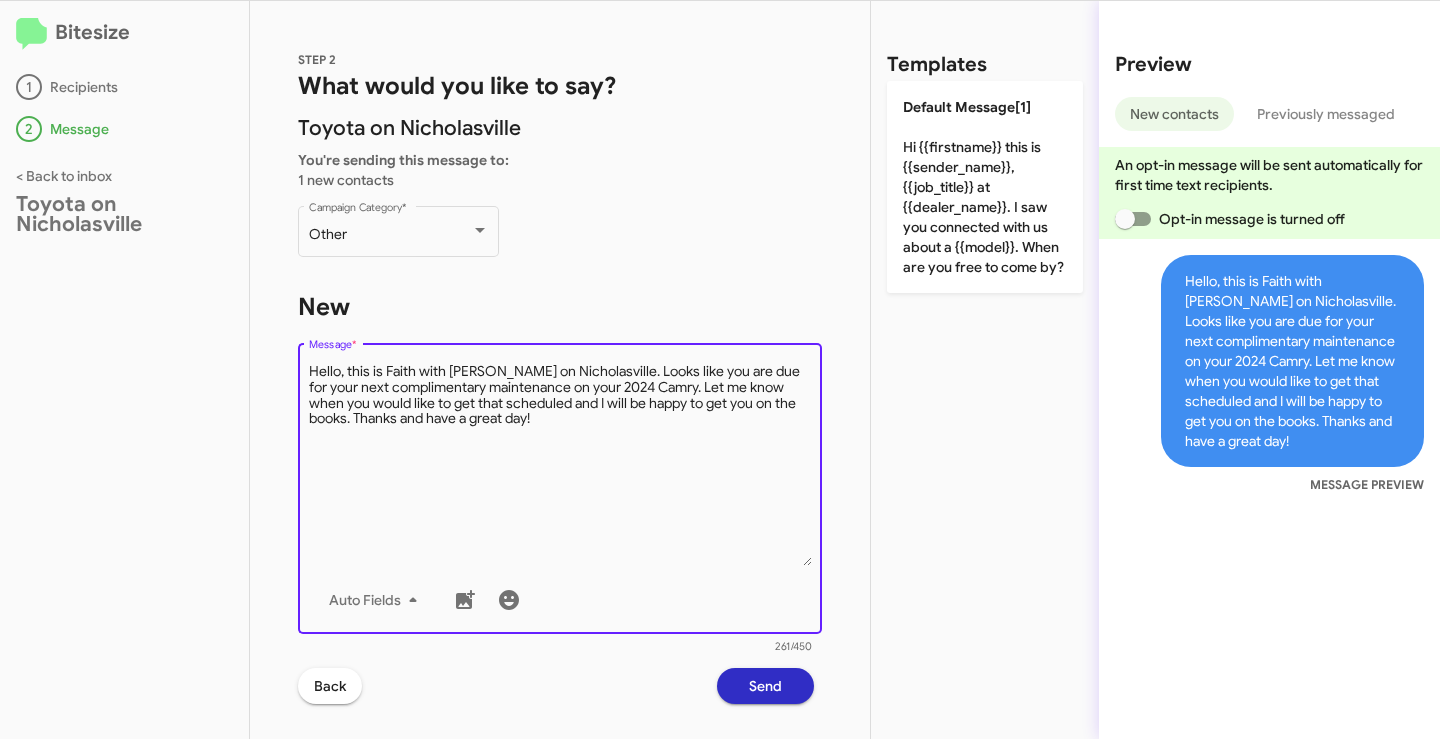 type on "Hello, this is Faith with [PERSON_NAME] on Nicholasville. Looks like you are due for your next complimentary maintenance on your 2024 Camry. Let me know when you would like to get that scheduled and I will be happy to get you on the books. Thanks and have a great day!" 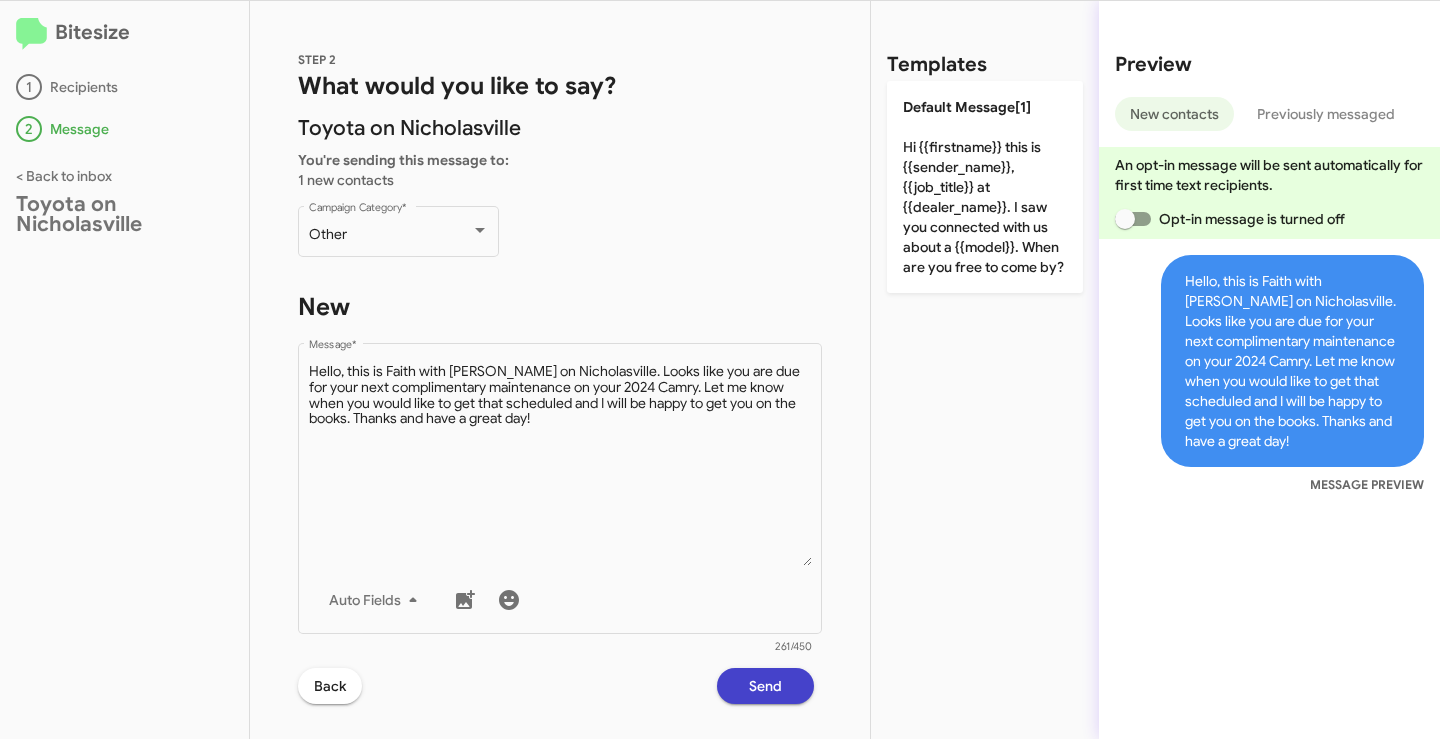 click on "Send" 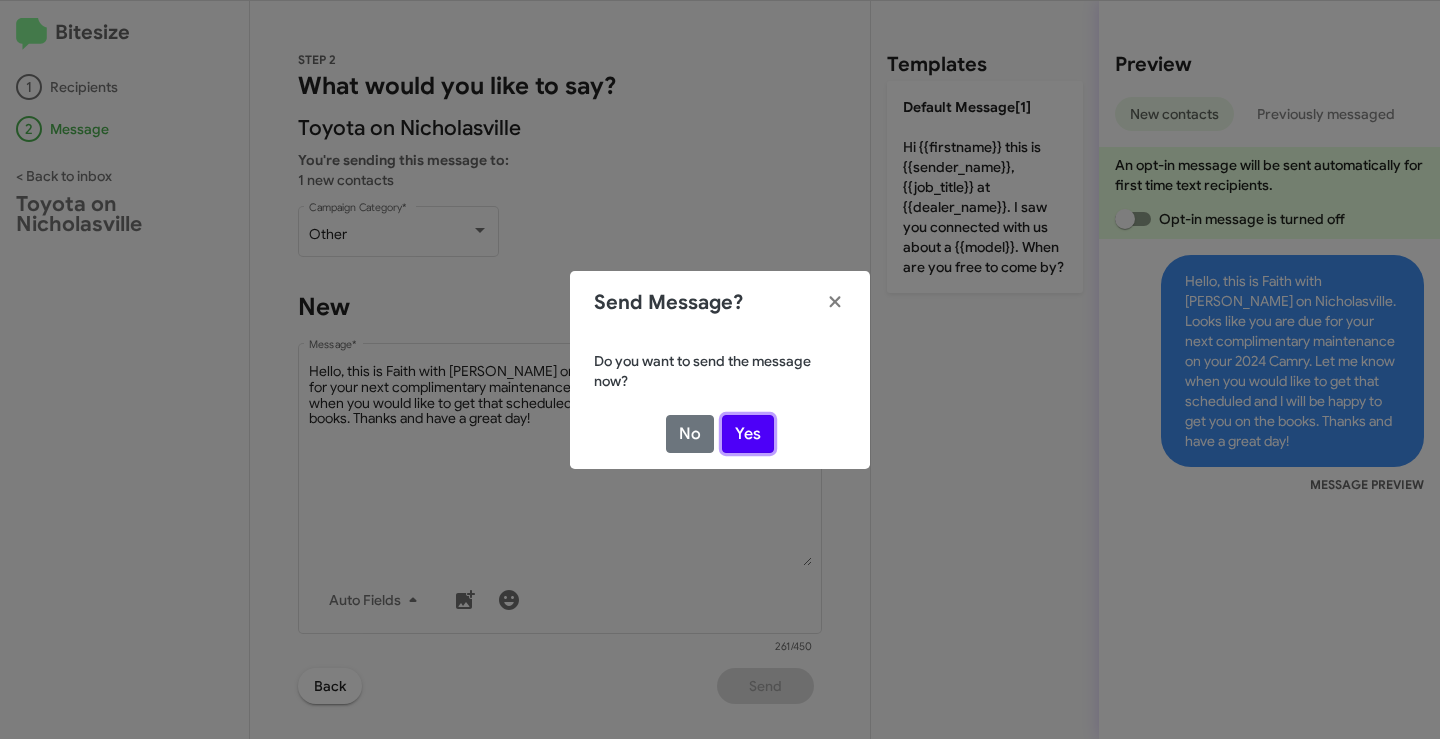 click on "Yes" 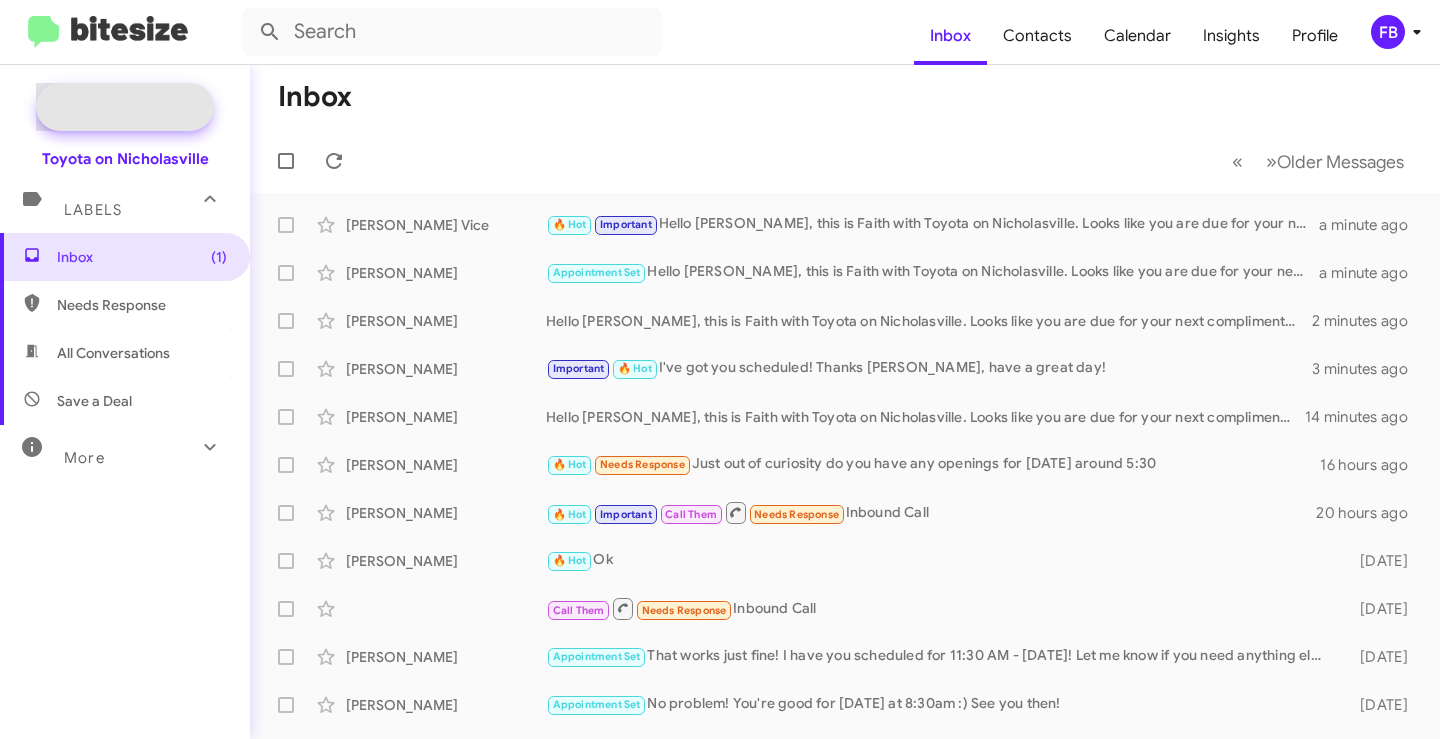 click on "New Campaign" 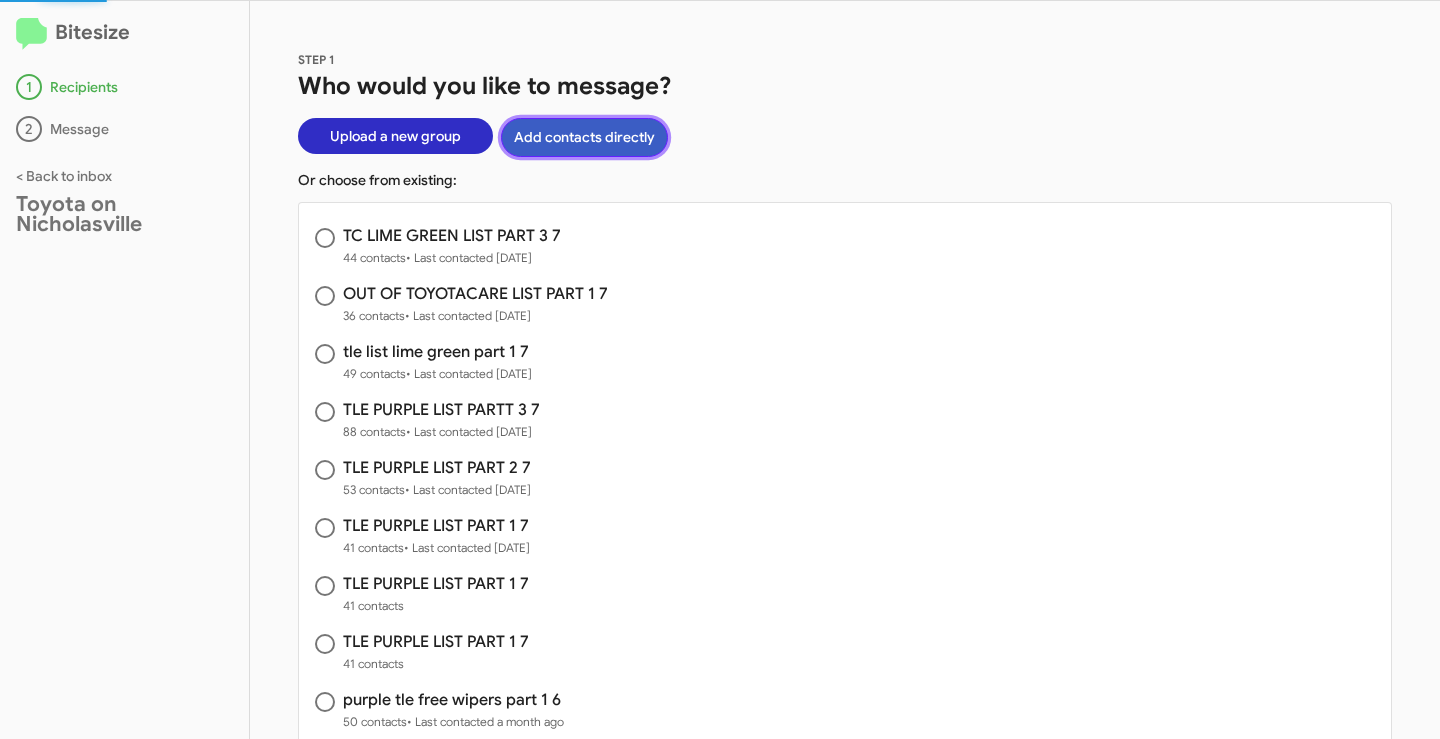 click on "Add contacts directly" 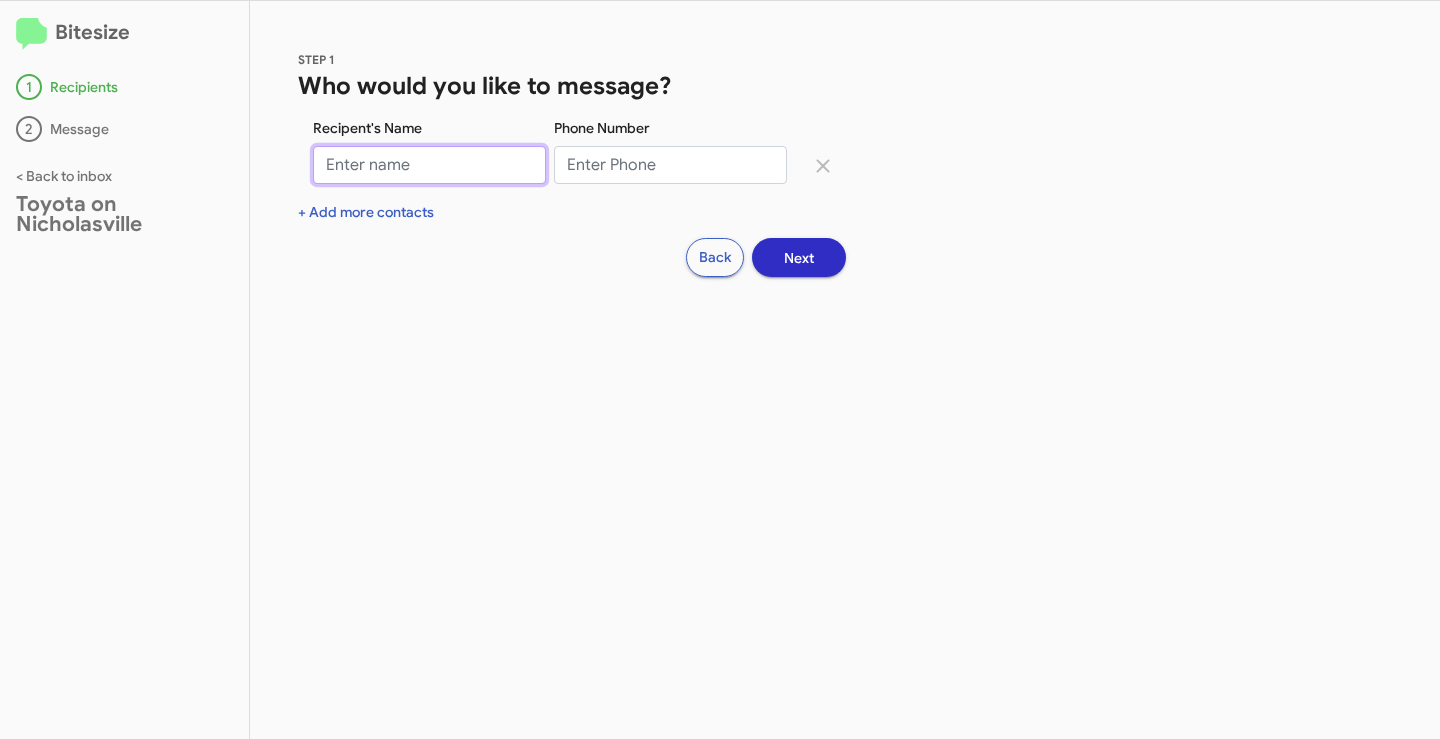 click on "Recipent's Name" at bounding box center [429, 165] 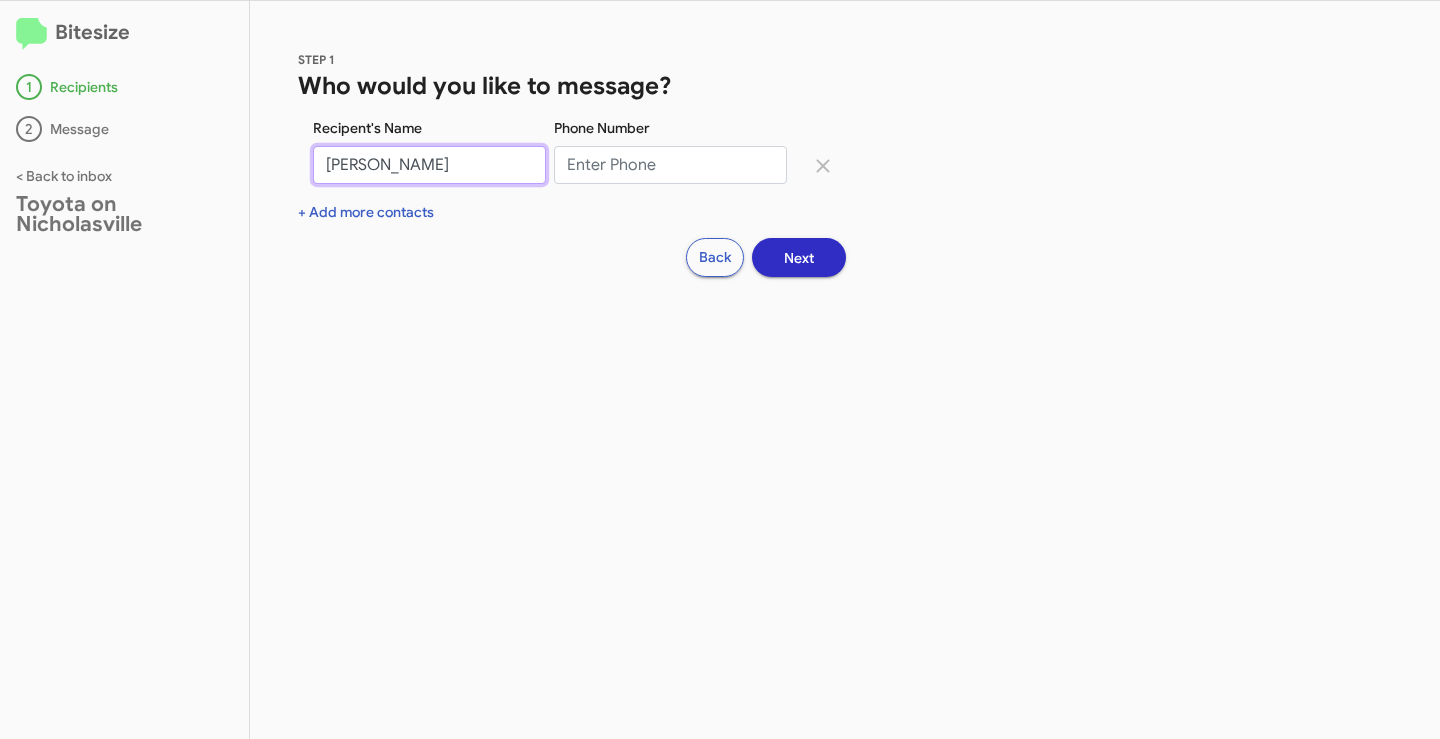 type on "[PERSON_NAME]" 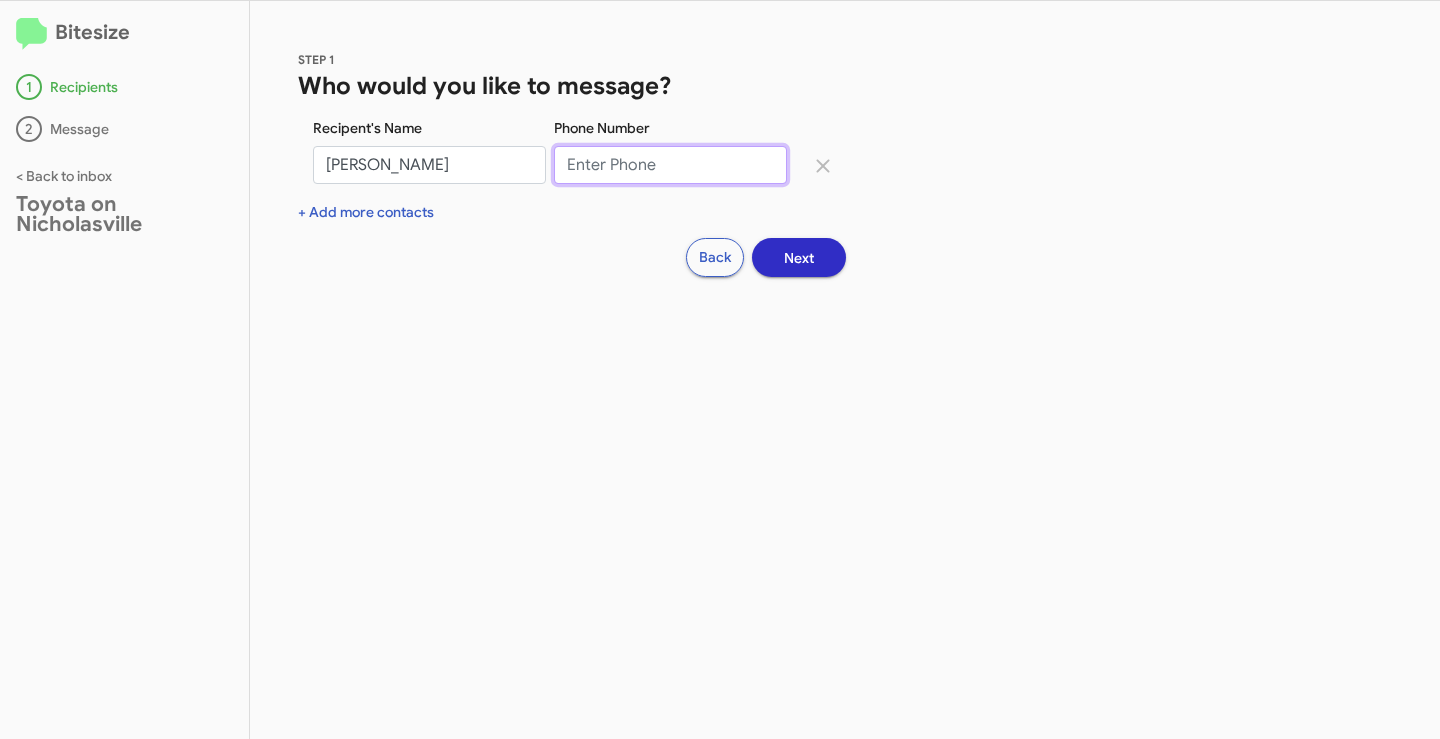 click on "Phone Number" at bounding box center [670, 165] 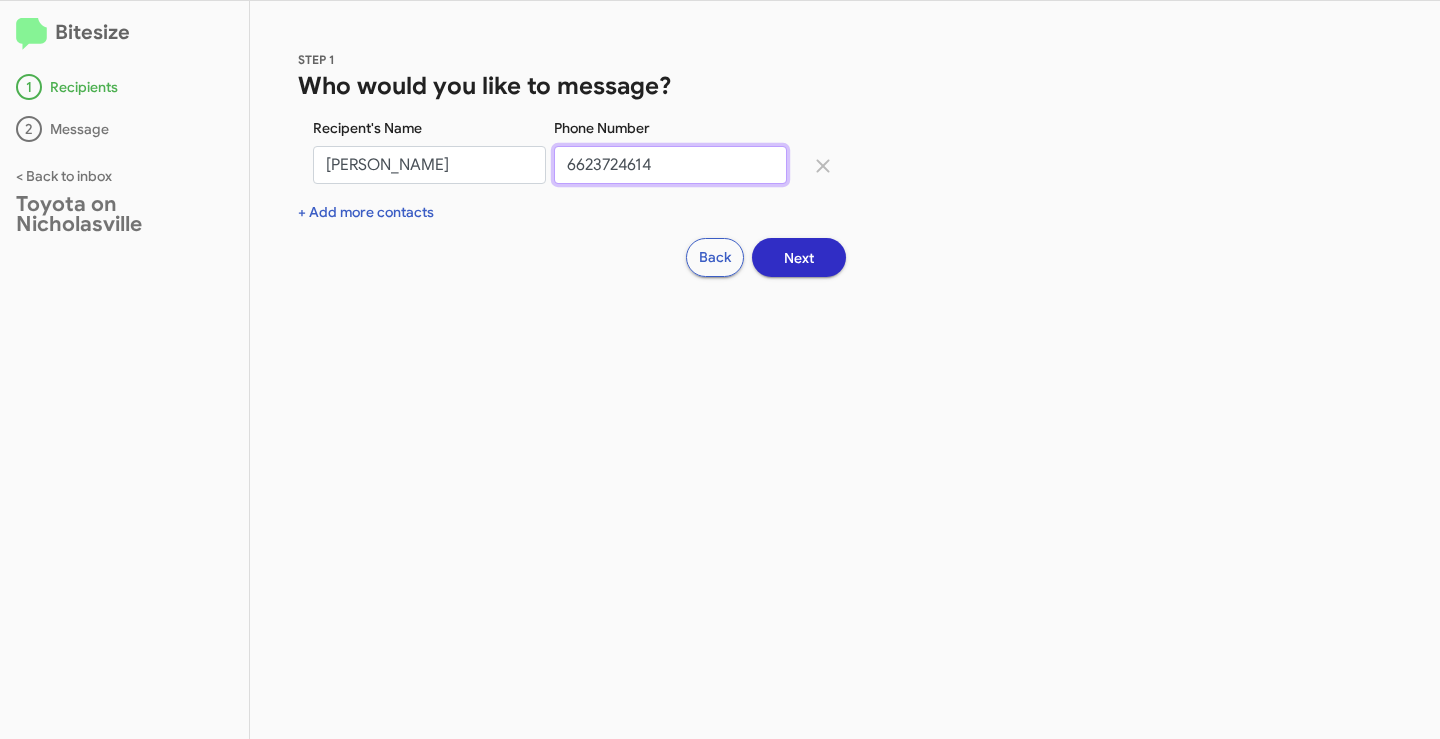 type on "6623724614" 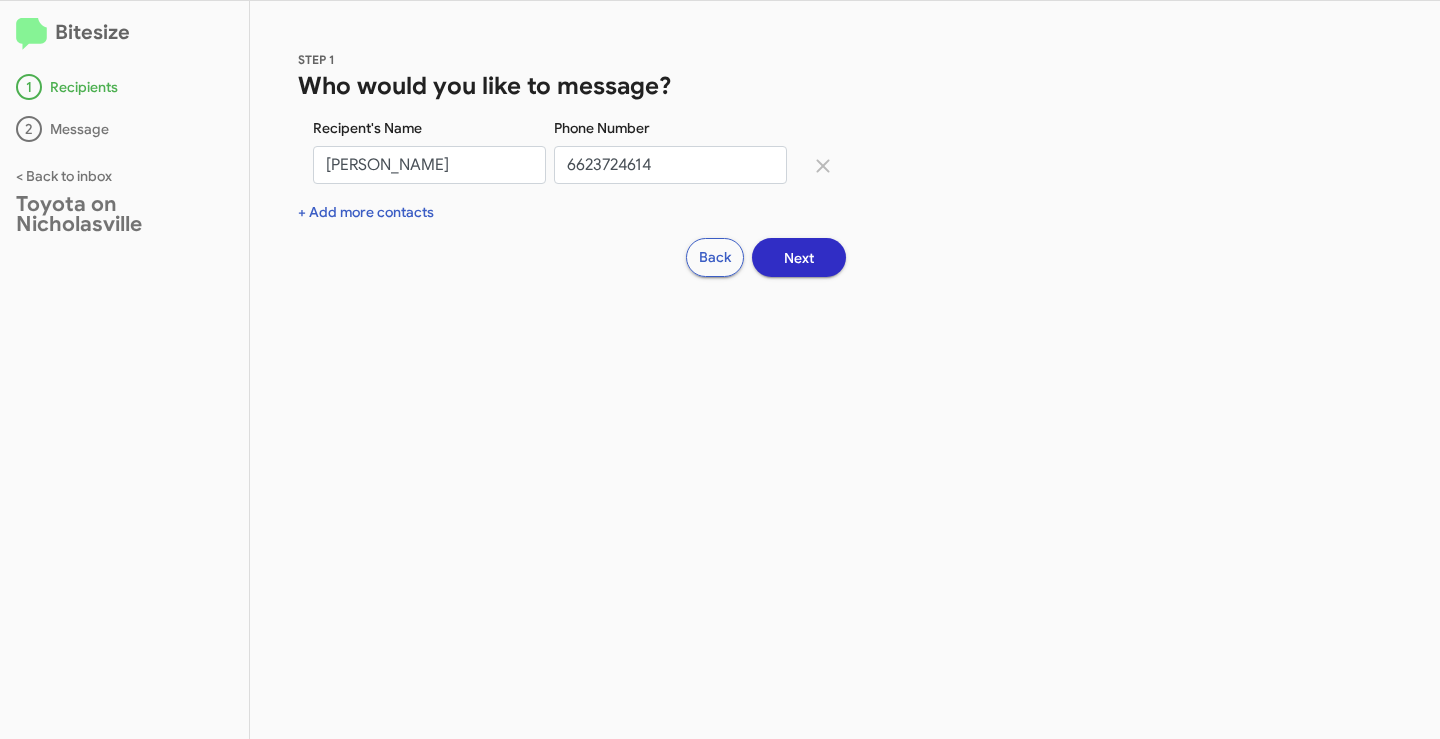 click on "Next" 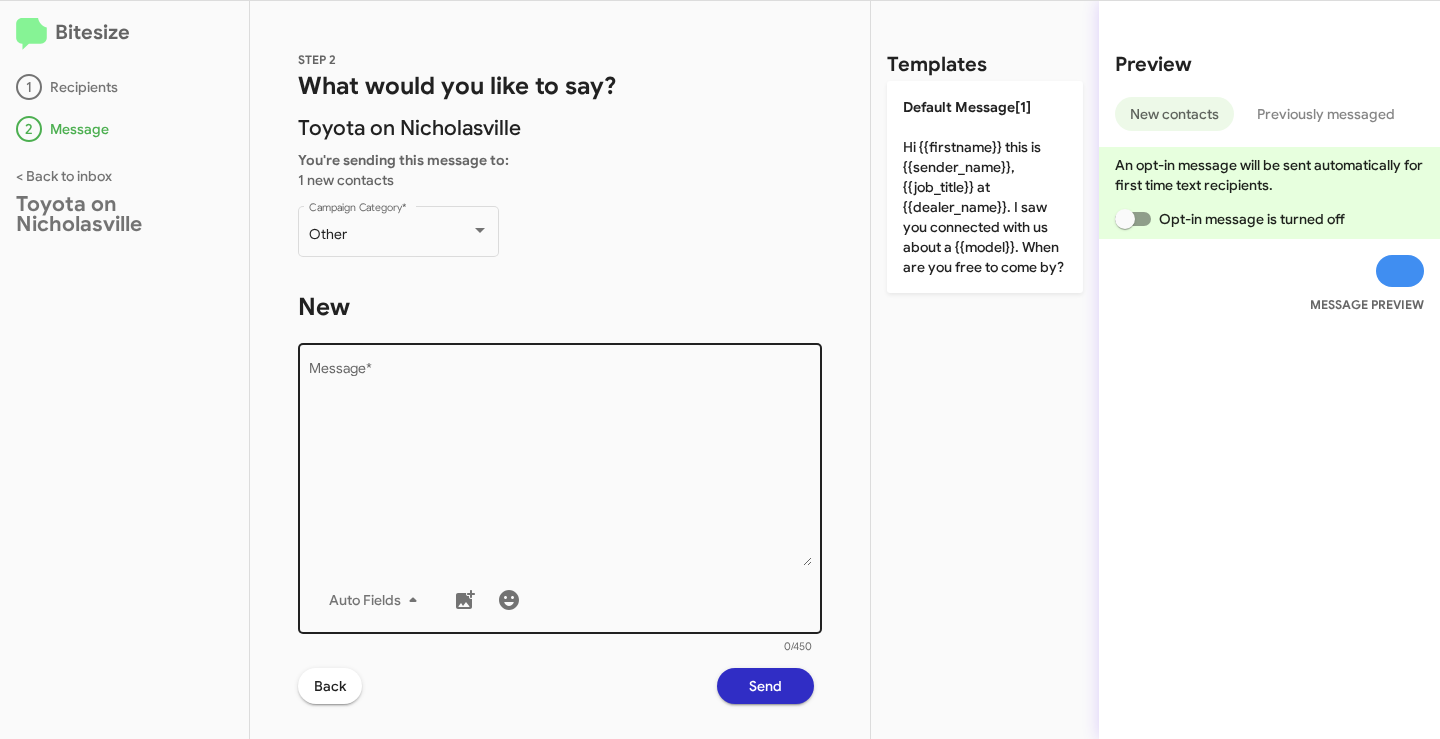 drag, startPoint x: 458, startPoint y: 409, endPoint x: 465, endPoint y: 420, distance: 13.038404 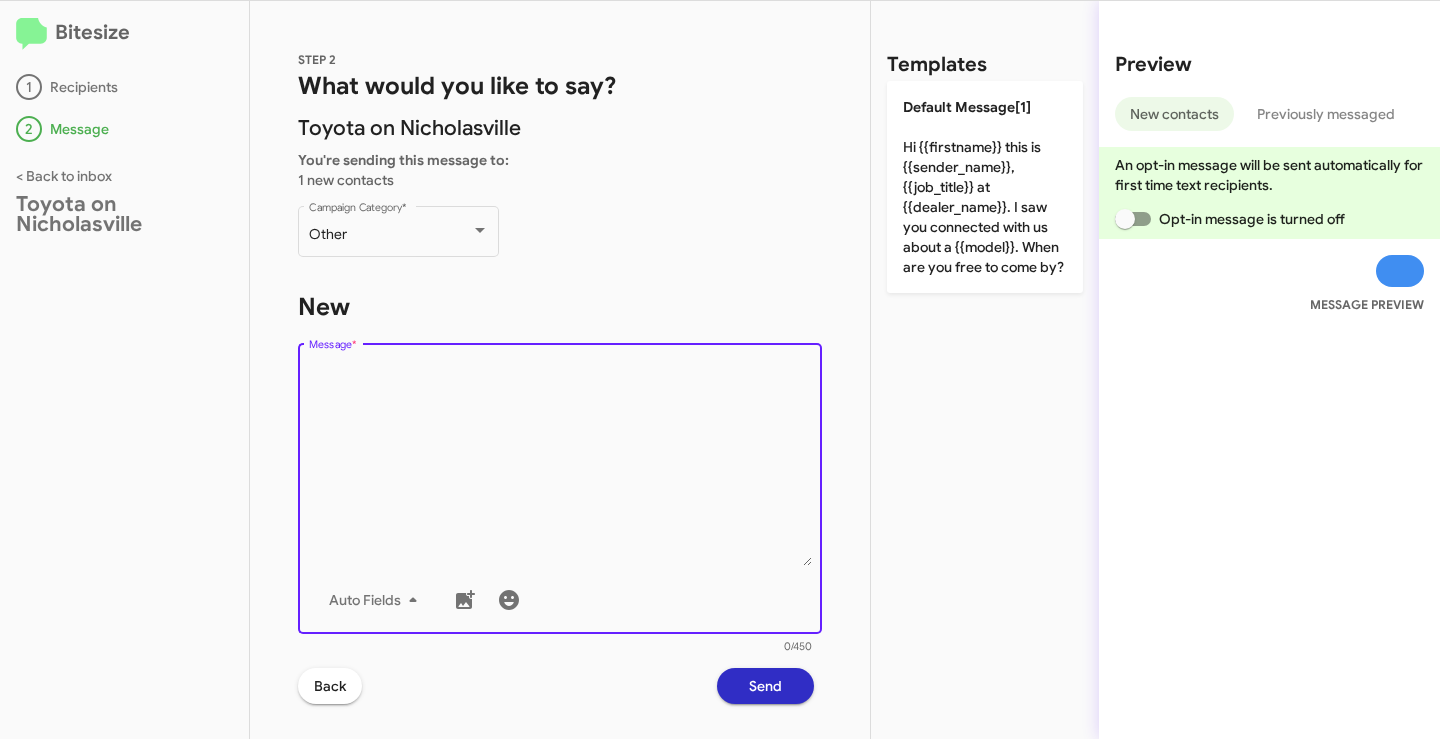 paste on "Hello {{firstname}}, this is Faith with Toyota on Nicholasville. Looks like you are due for your next complimentary maintenance on your {{make}} {{model}}. Let me know when you would like to get that scheduled and I will be happy to get you on the books. Thanks and have a great day!" 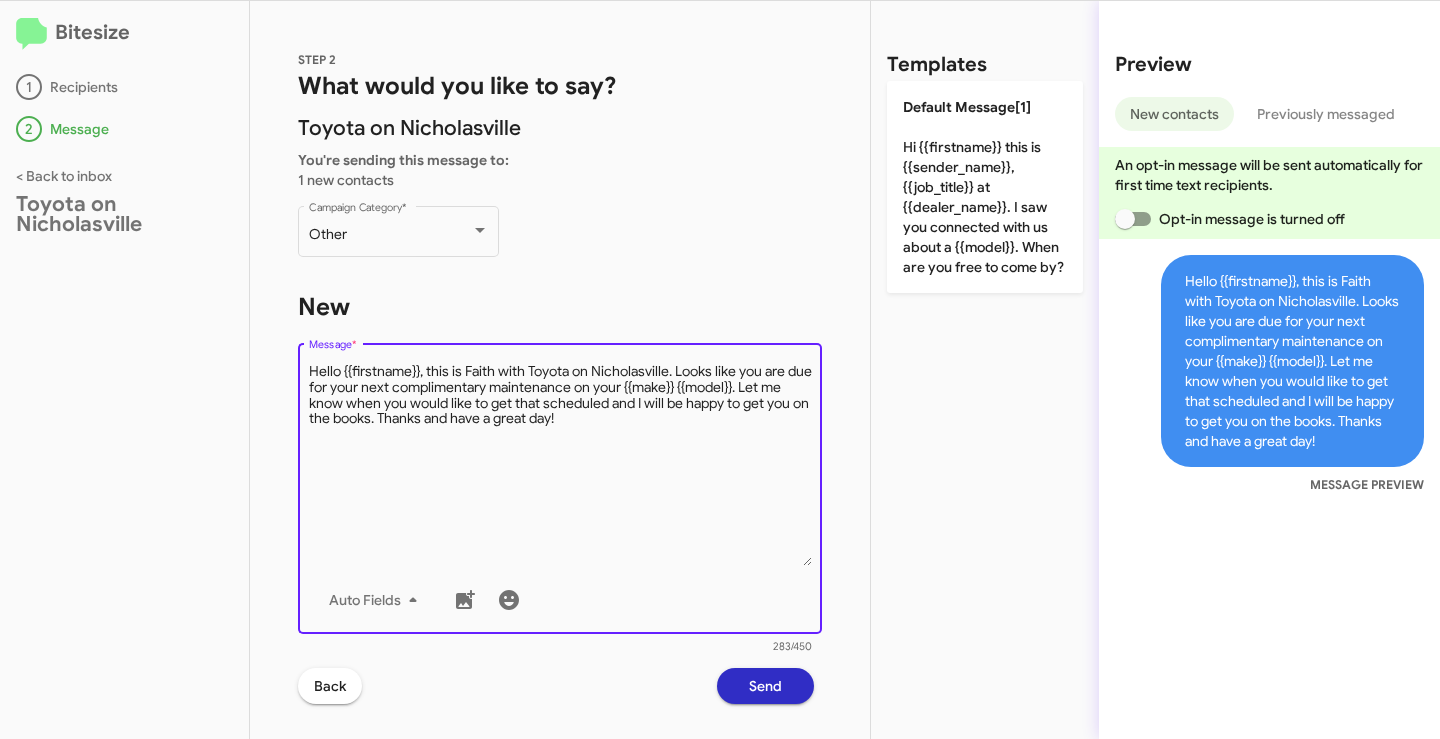 drag, startPoint x: 423, startPoint y: 372, endPoint x: 339, endPoint y: 370, distance: 84.0238 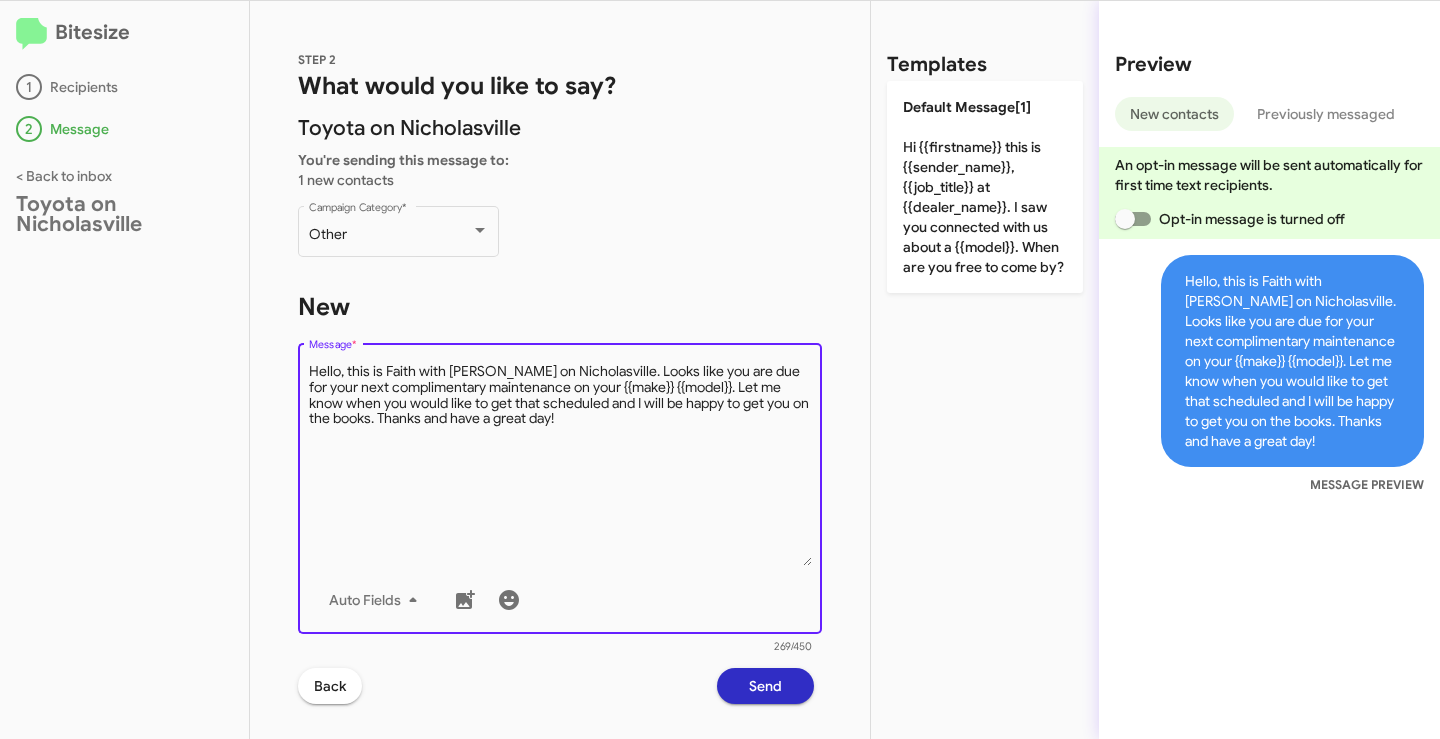 drag, startPoint x: 683, startPoint y: 388, endPoint x: 573, endPoint y: 390, distance: 110.01818 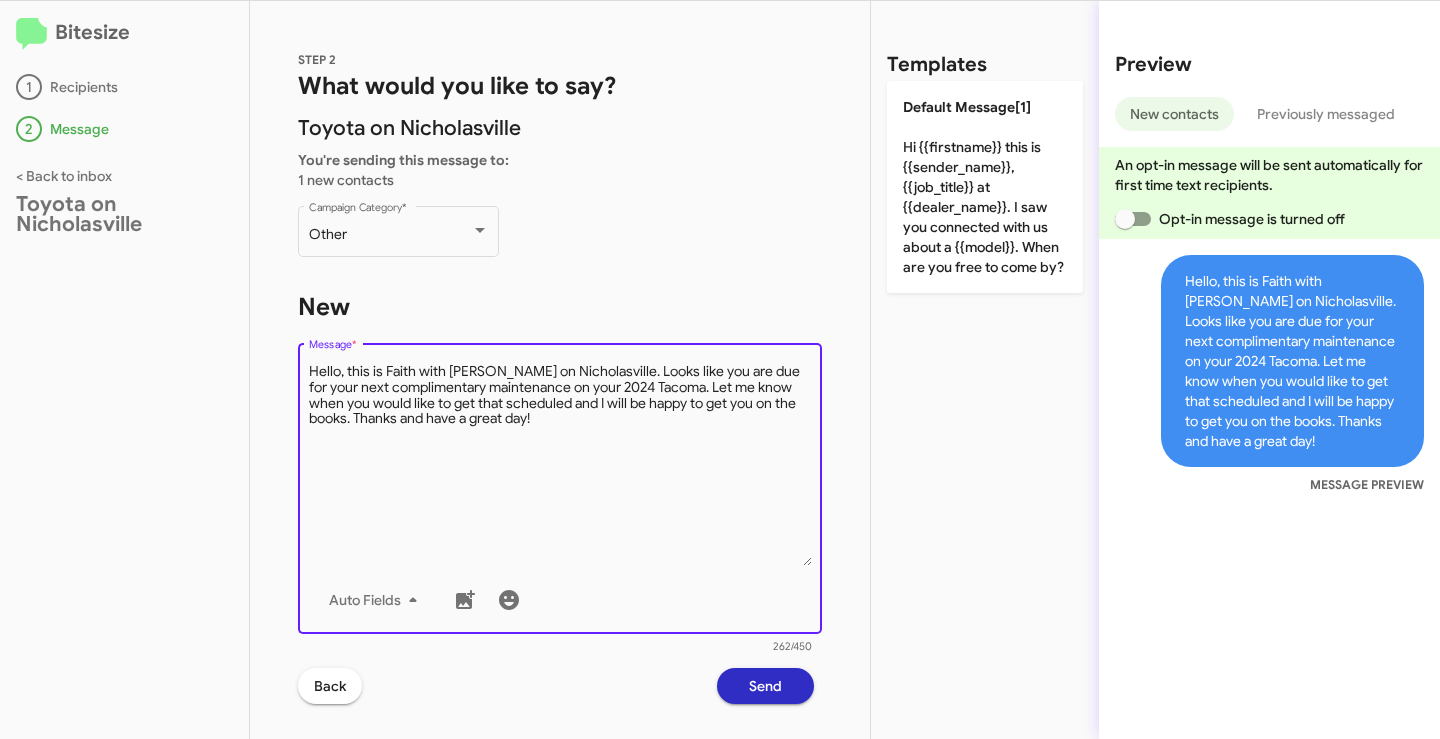type on "Hello, this is Faith with [PERSON_NAME] on Nicholasville. Looks like you are due for your next complimentary maintenance on your 2024 Tacoma. Let me know when you would like to get that scheduled and I will be happy to get you on the books. Thanks and have a great day!" 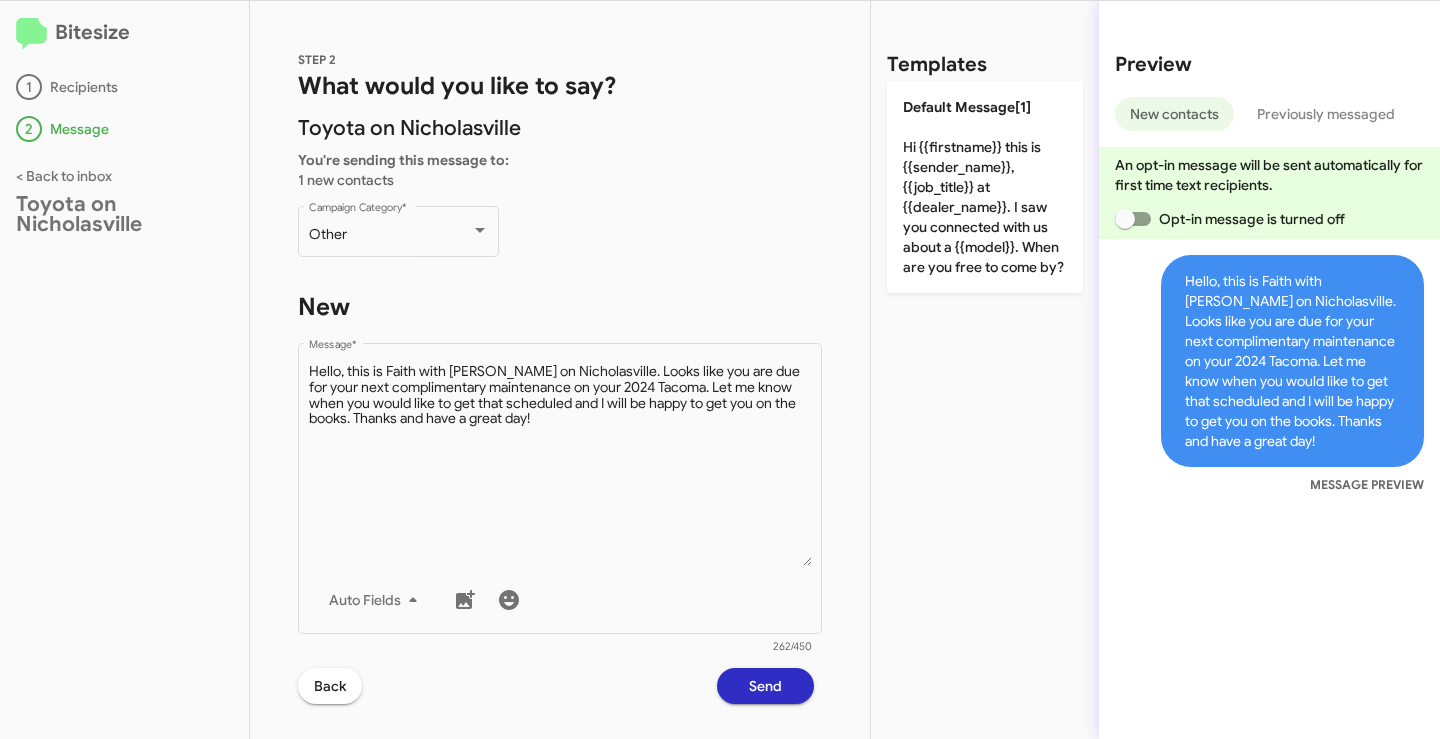 click on "Send" 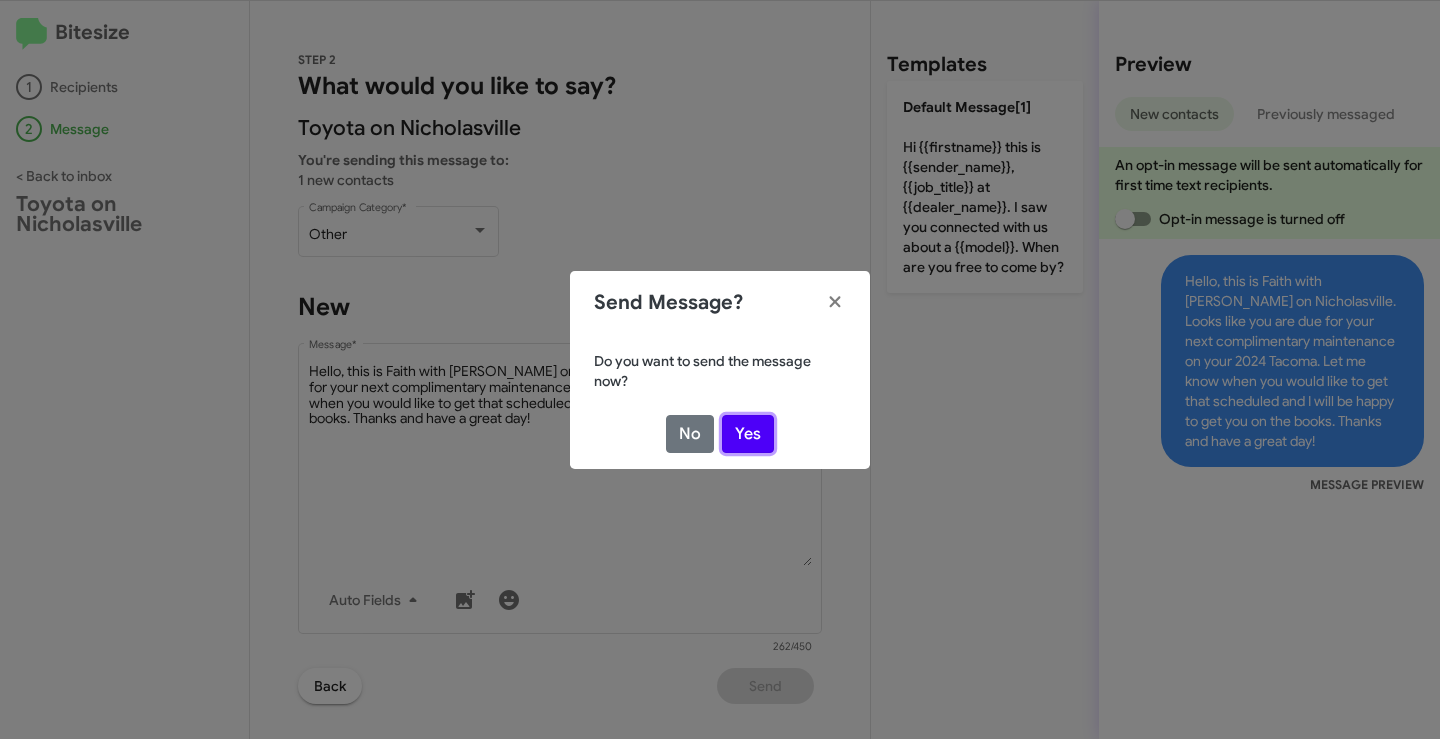 click on "Yes" 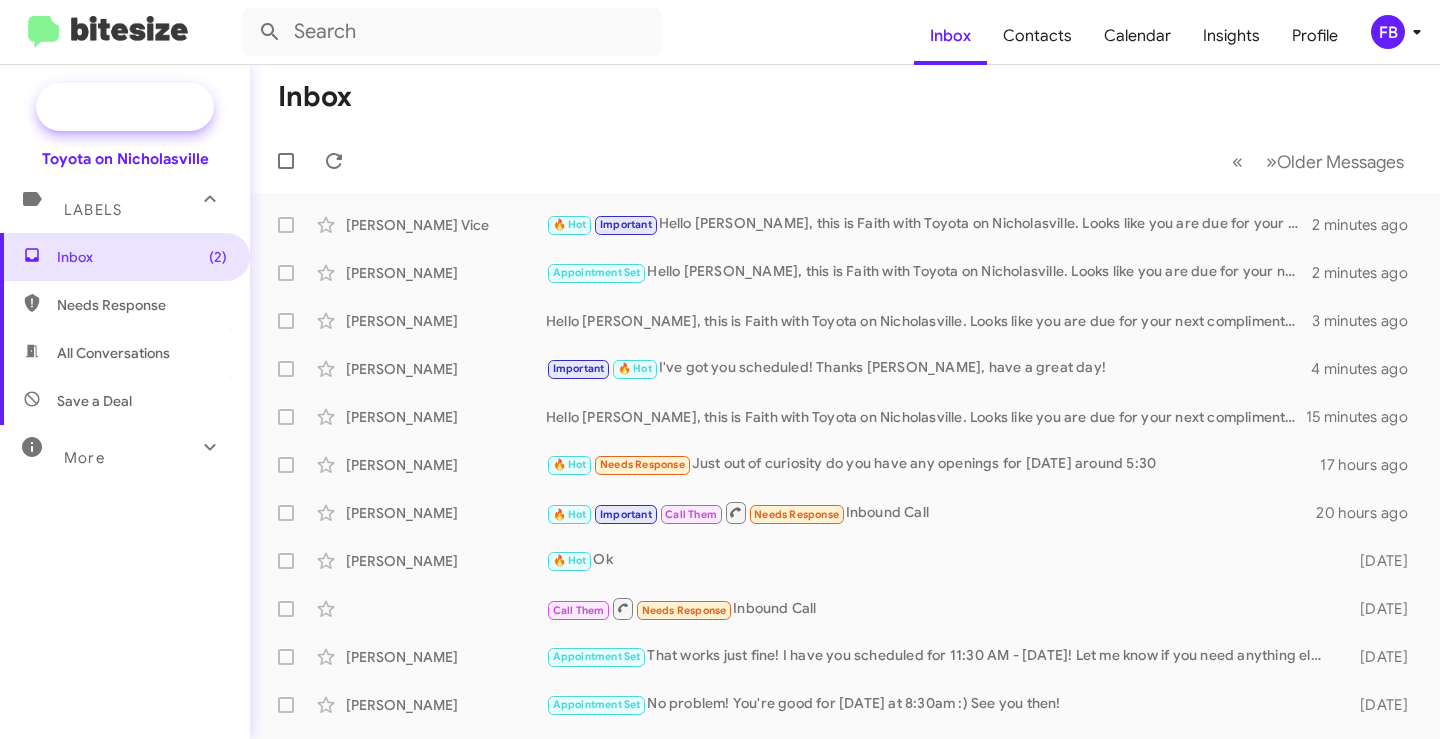 click on "New Campaign" 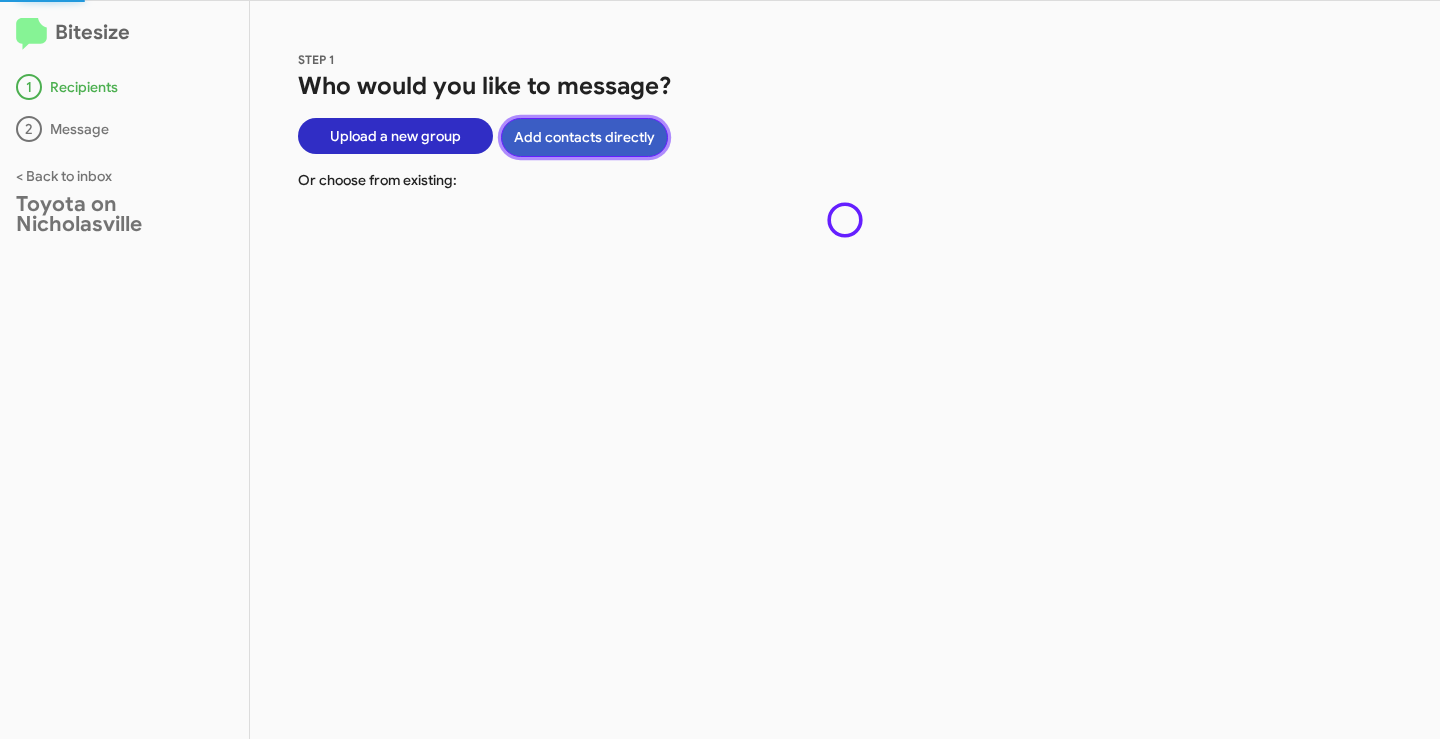 click on "Add contacts directly" 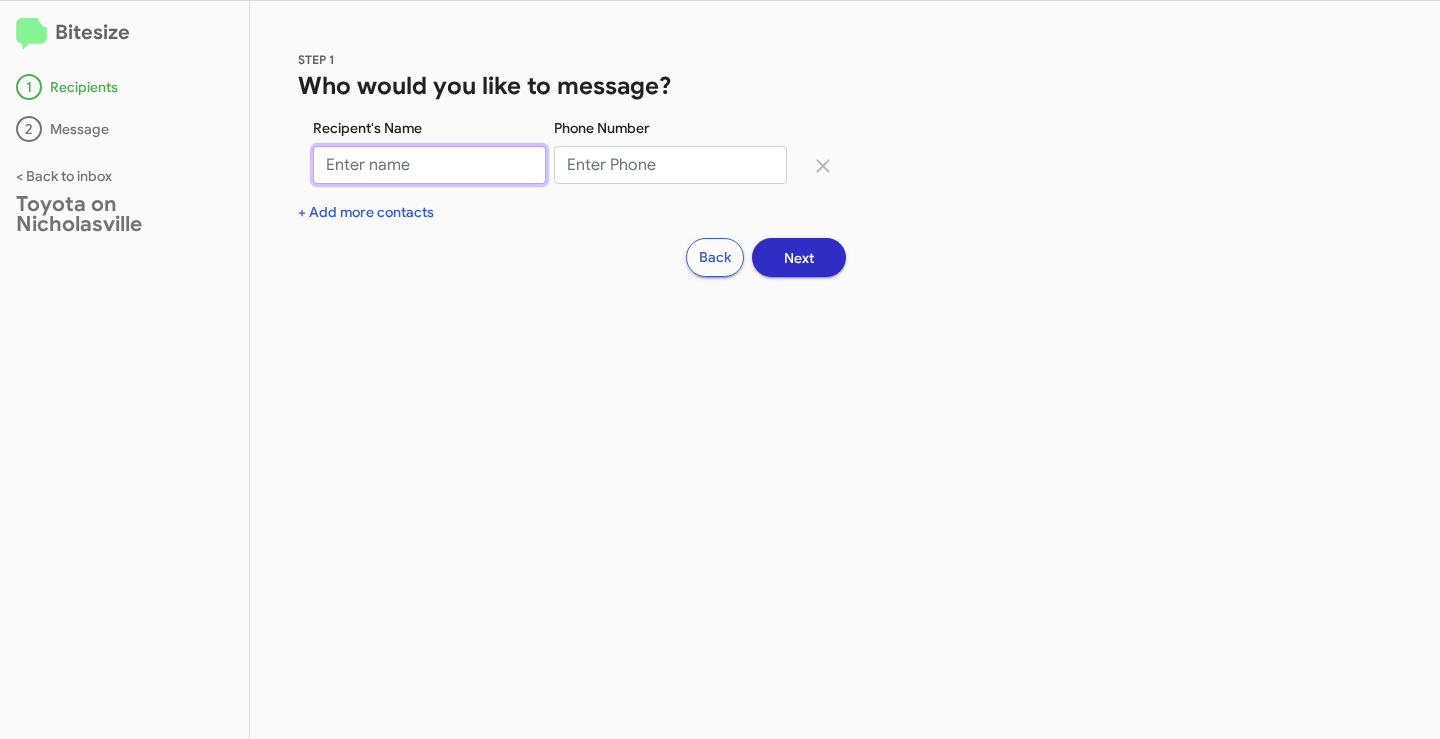 click on "Recipent's Name" at bounding box center (429, 165) 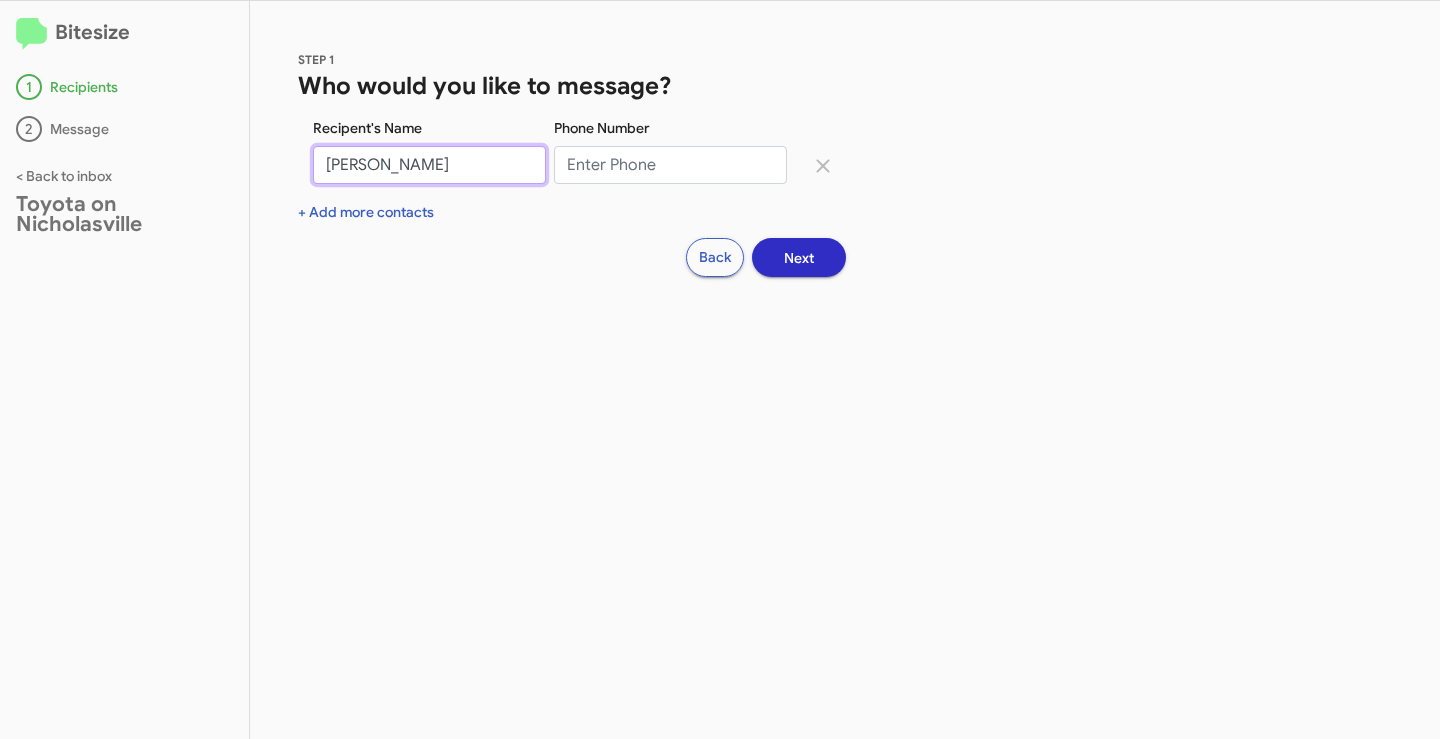 type on "[PERSON_NAME]" 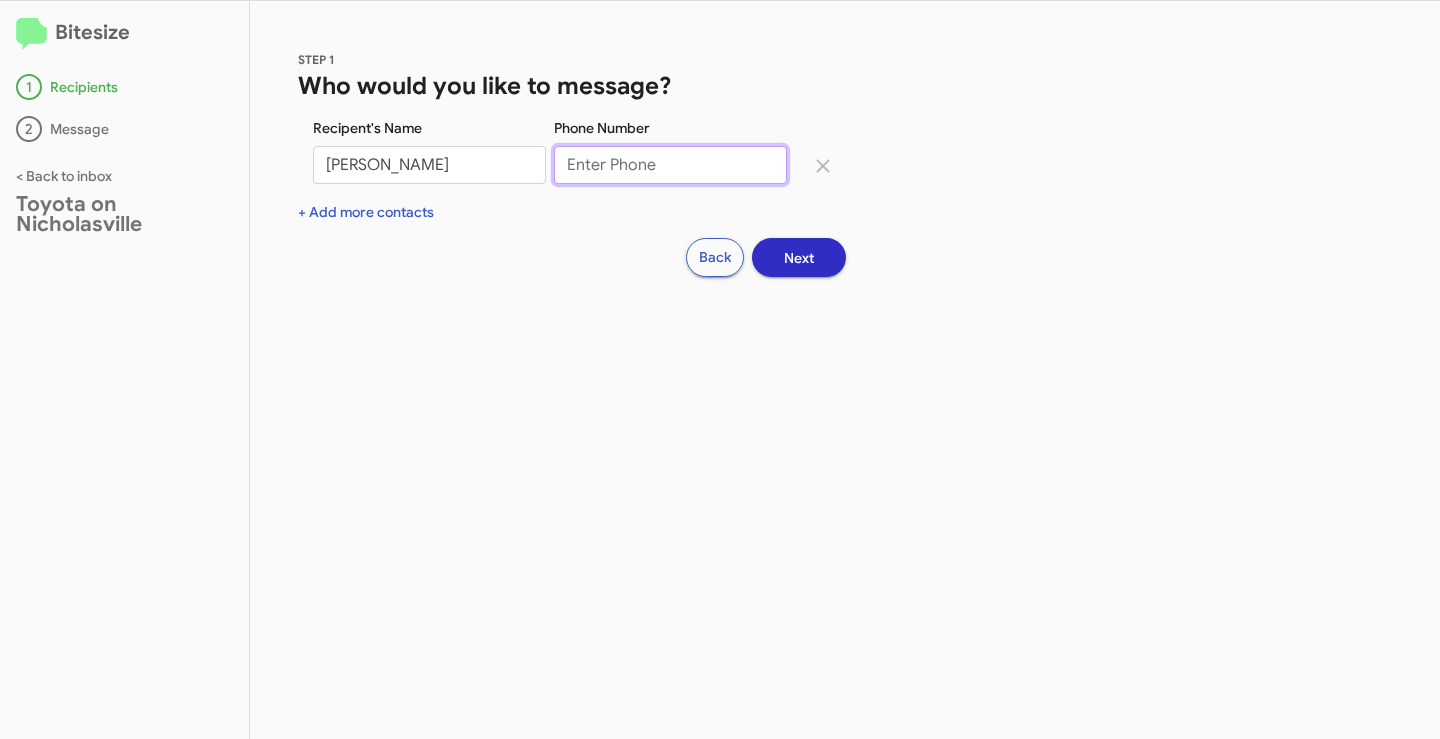 drag, startPoint x: 590, startPoint y: 164, endPoint x: 624, endPoint y: 172, distance: 34.928497 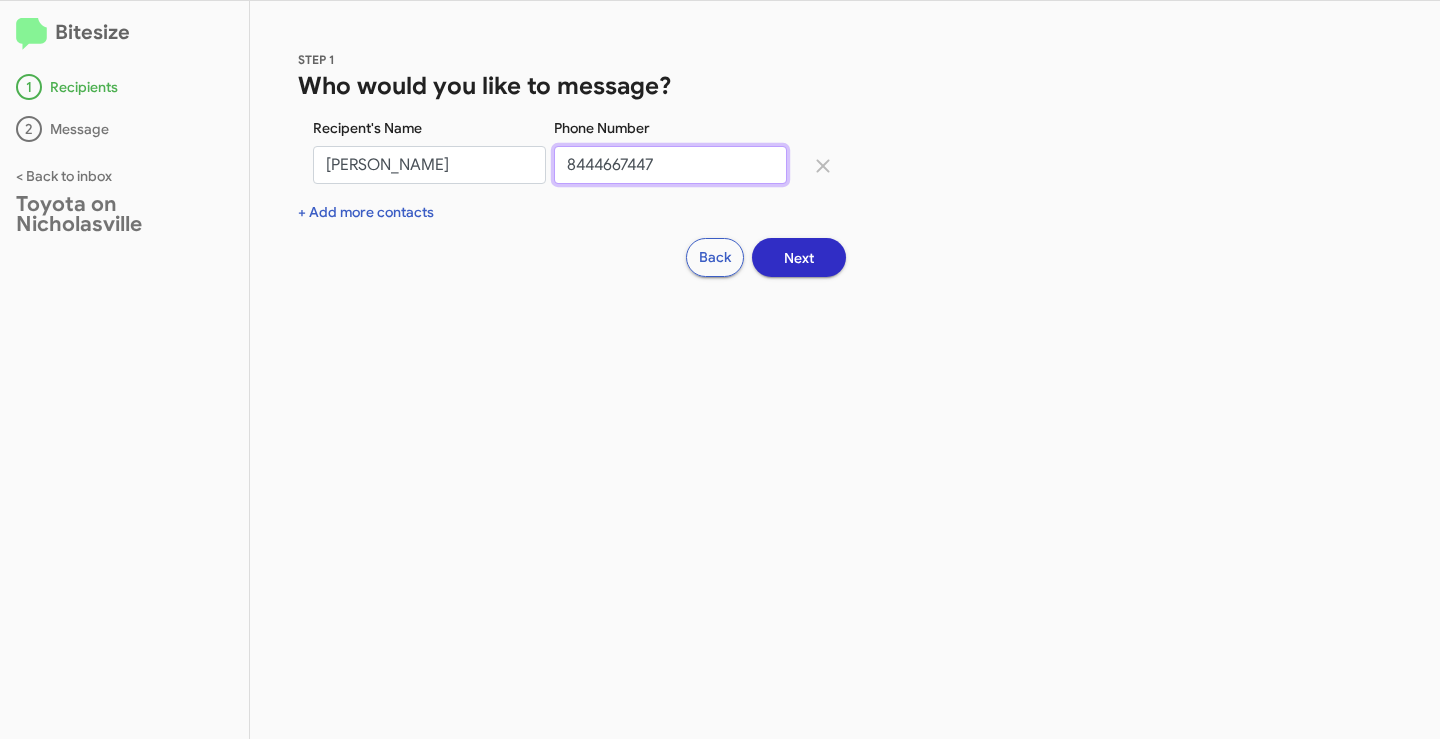type on "8444667447" 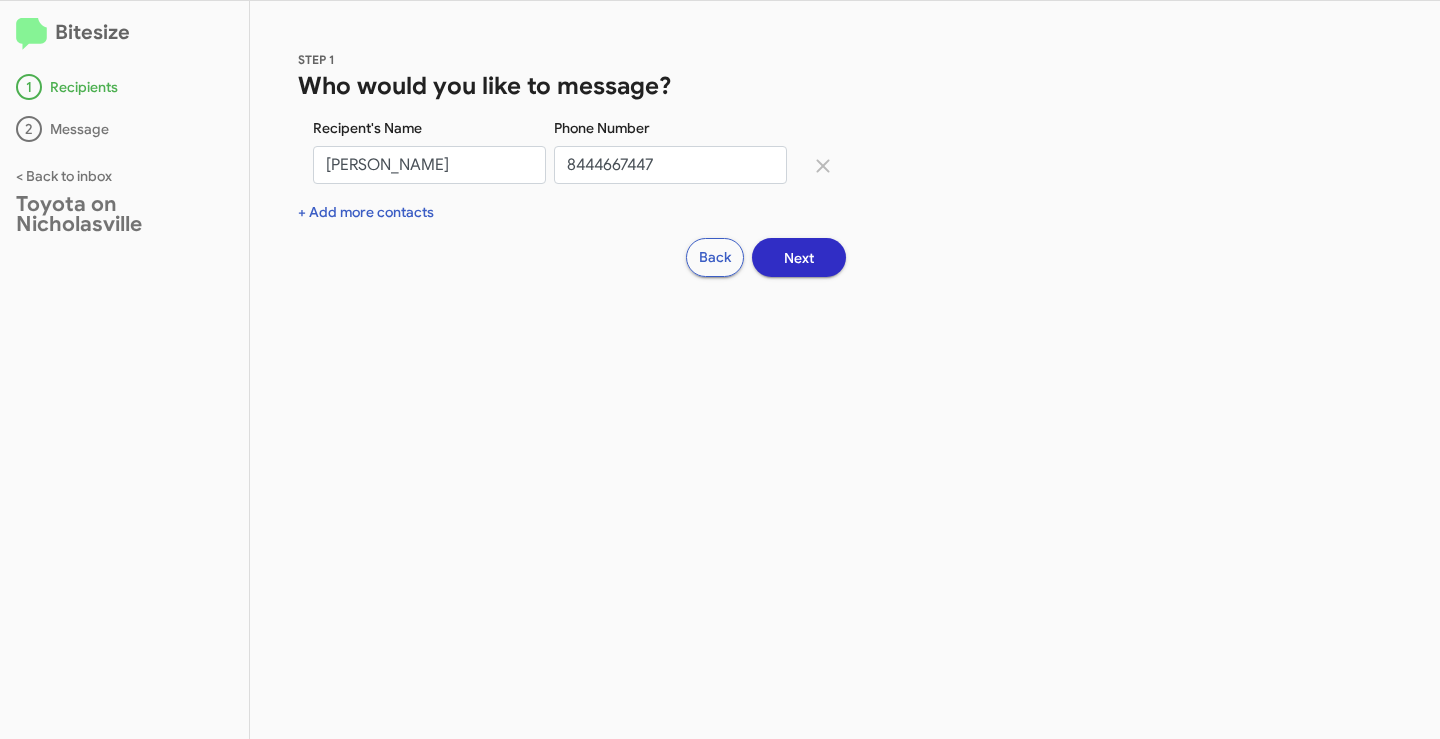 click on "Next" 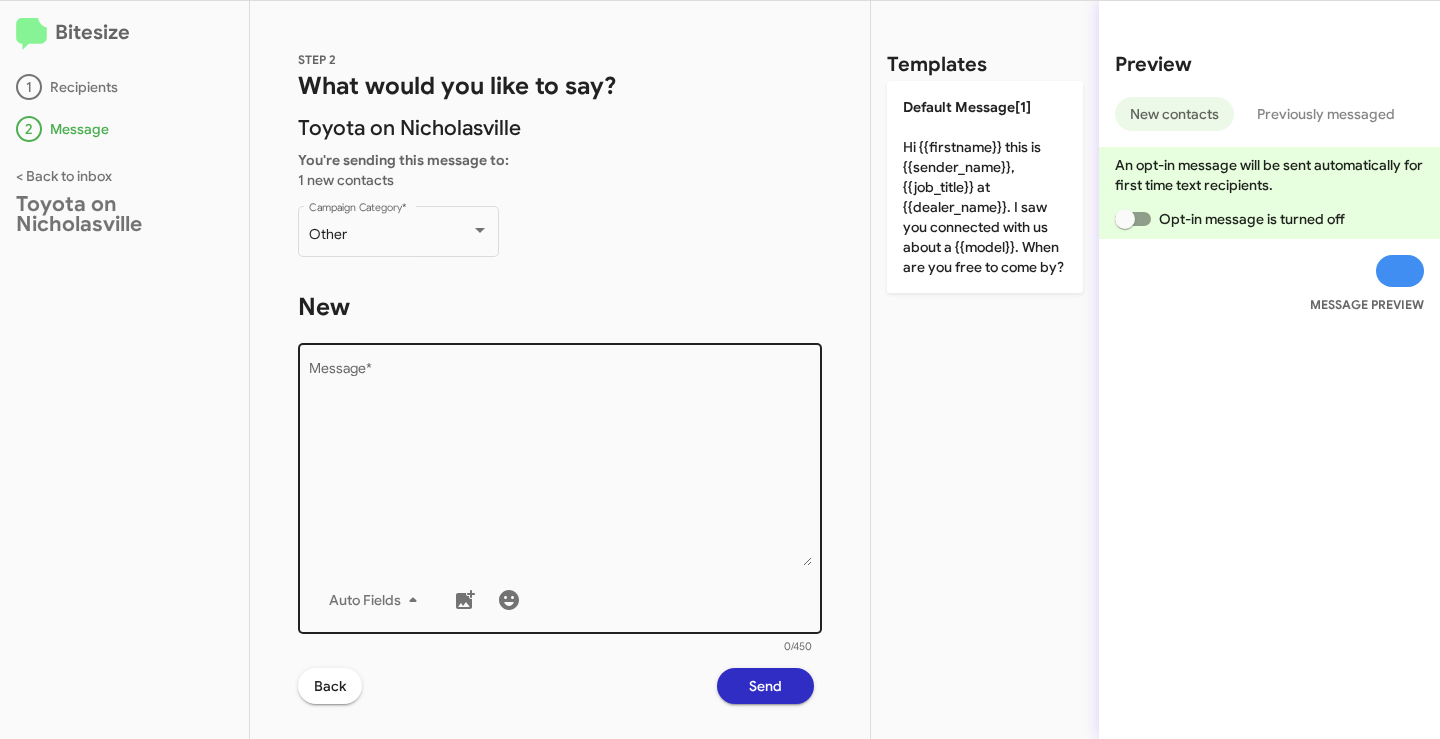 click on "Message  *" at bounding box center (560, 464) 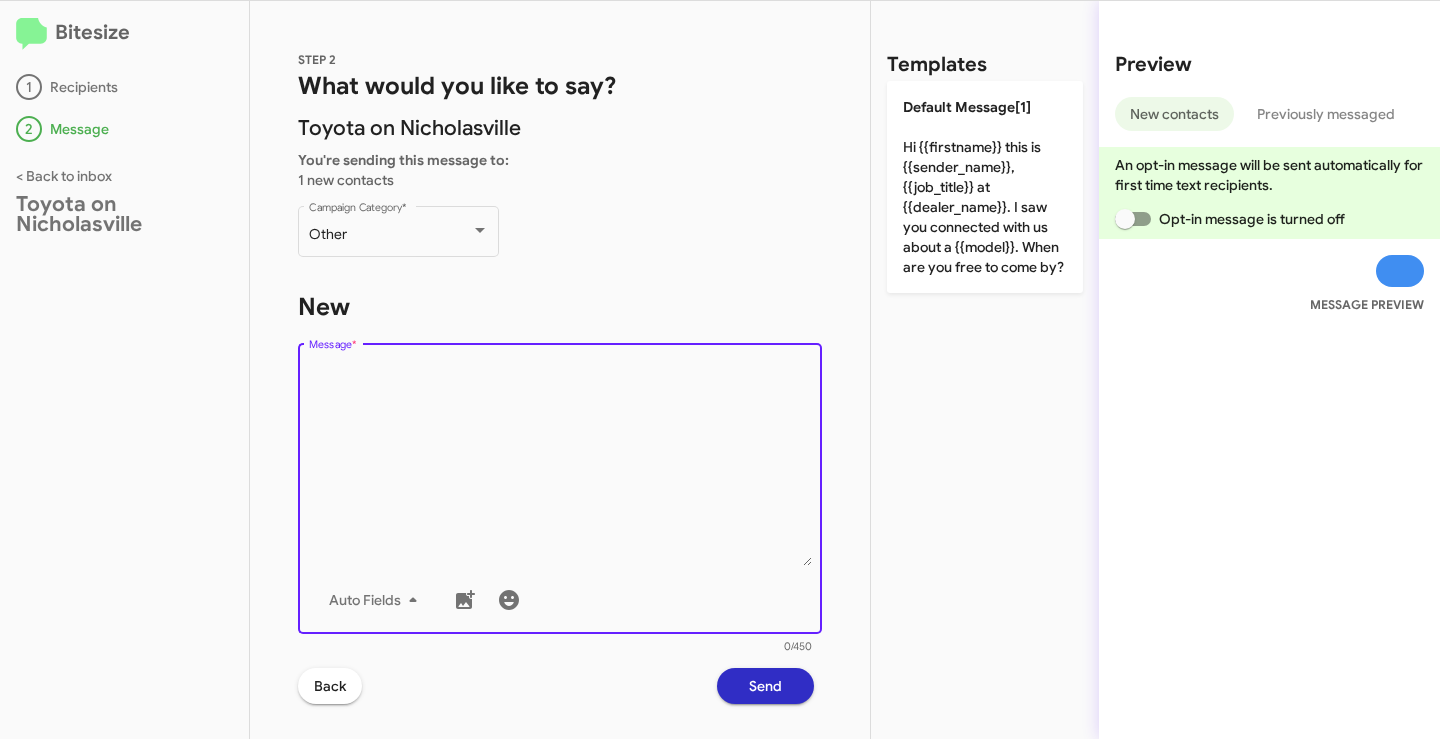 paste on "Hello {{firstname}}, this is Faith with Toyota on Nicholasville. Looks like you are due for your next complimentary maintenance on your {{make}} {{model}}. Let me know when you would like to get that scheduled and I will be happy to get you on the books. Thanks and have a great day!" 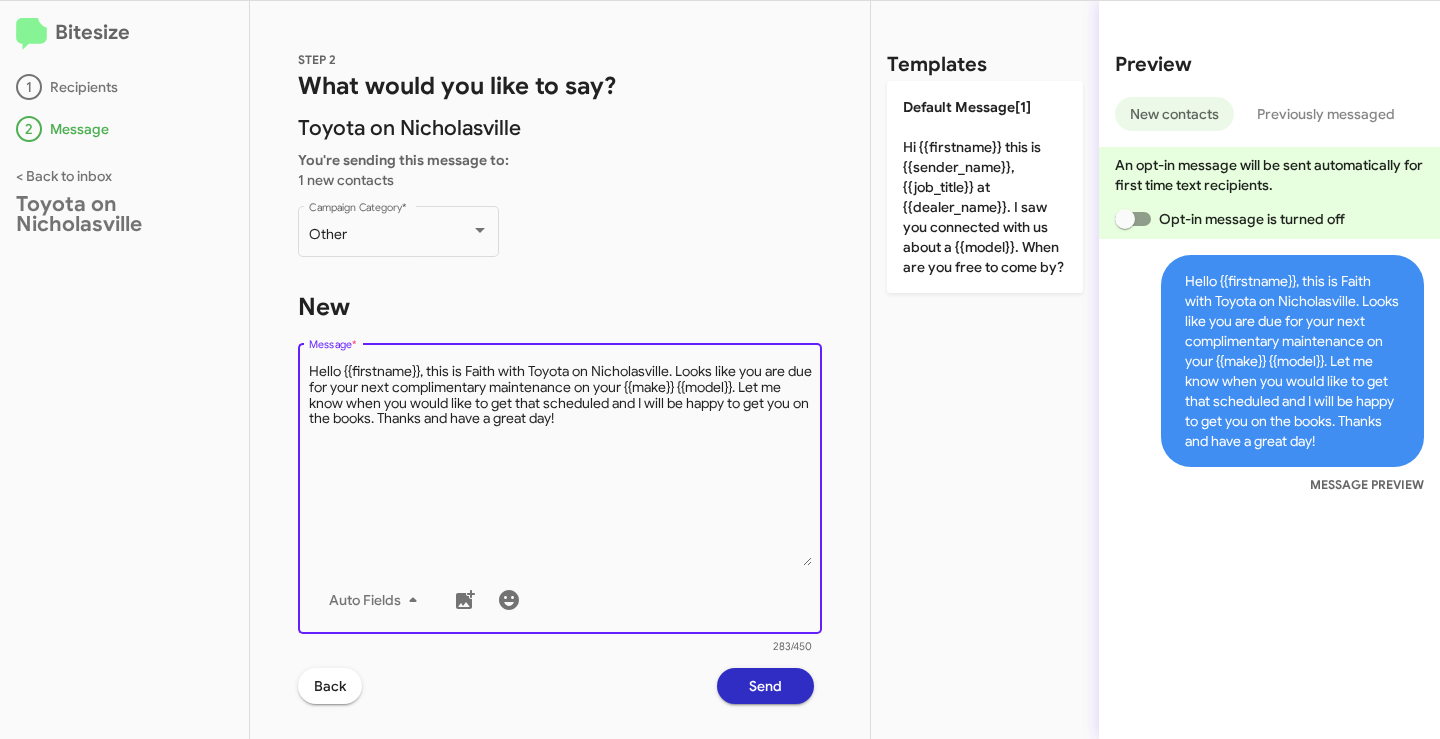 drag, startPoint x: 421, startPoint y: 375, endPoint x: 340, endPoint y: 374, distance: 81.00617 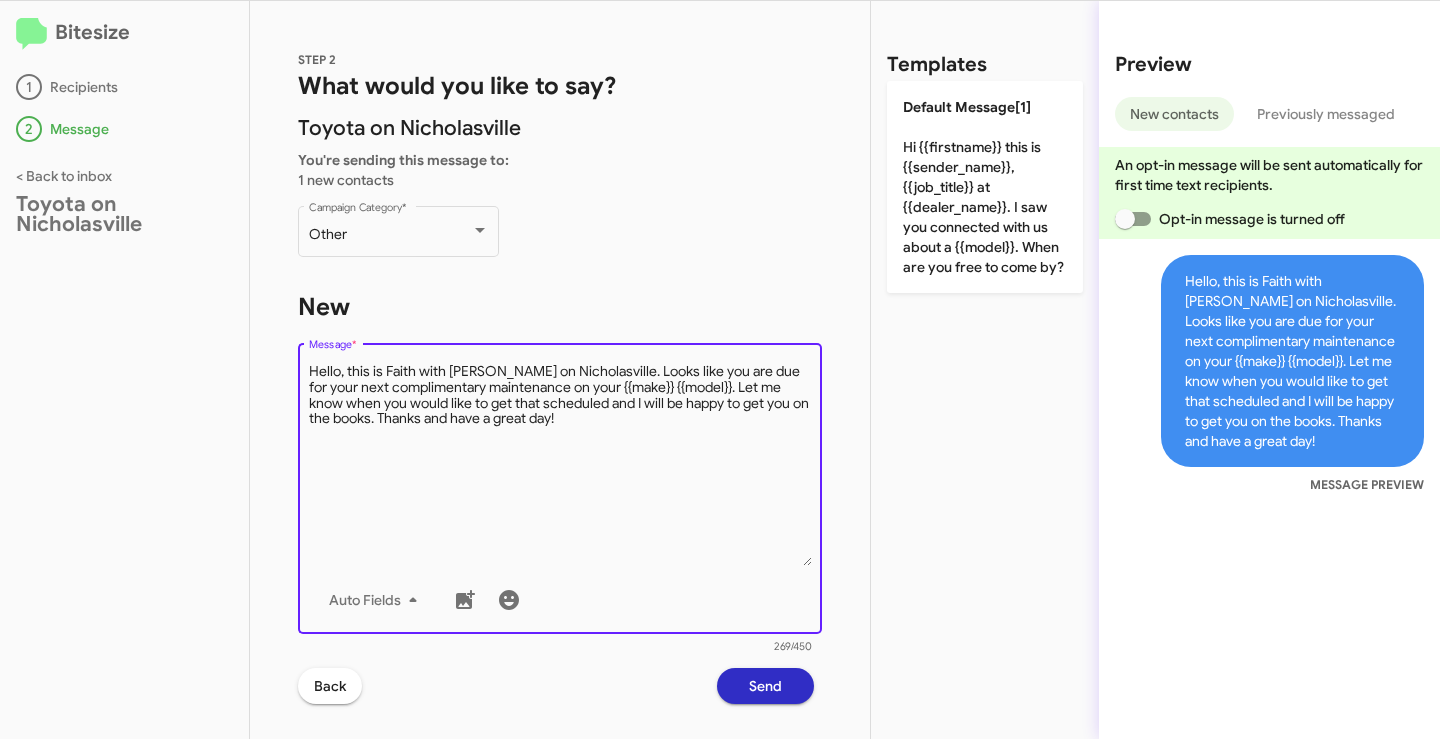 drag, startPoint x: 686, startPoint y: 388, endPoint x: 573, endPoint y: 387, distance: 113.004425 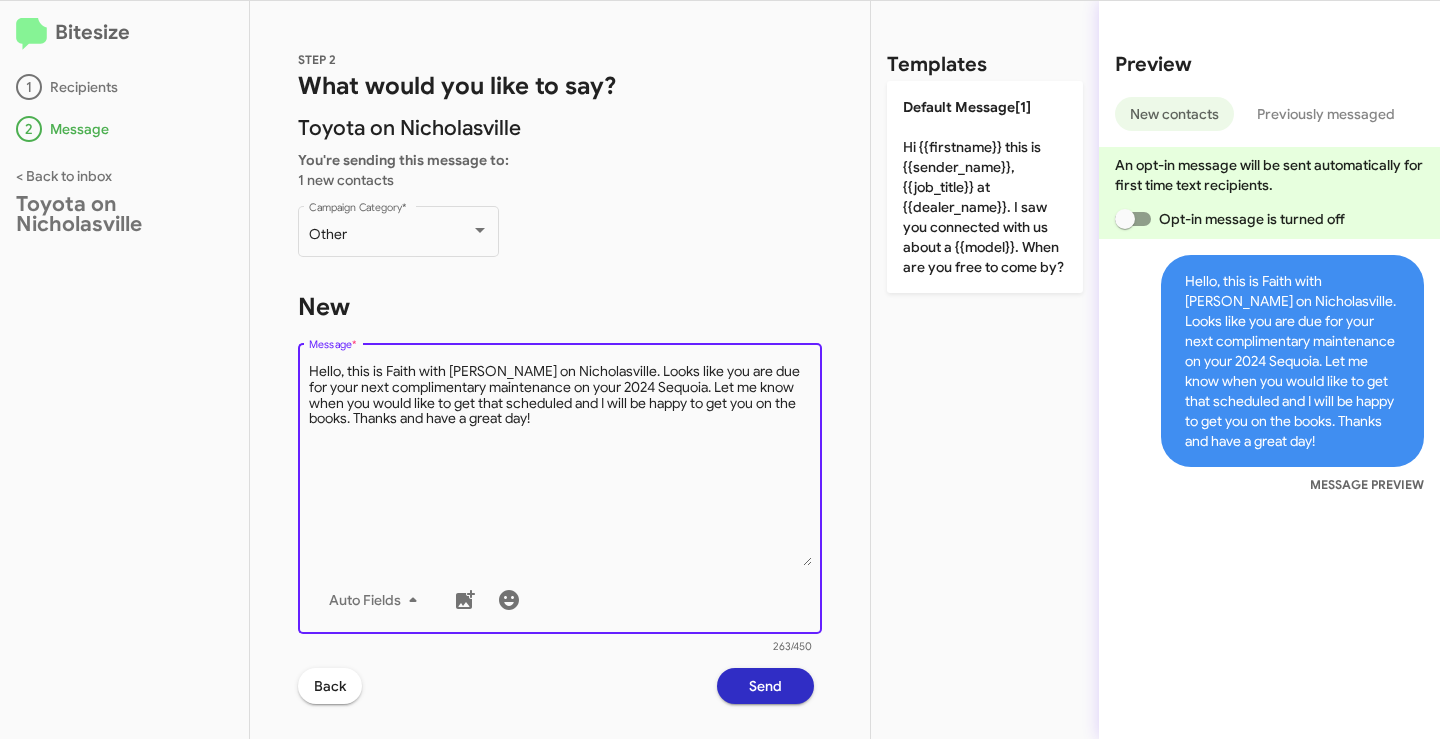type on "Hello, this is Faith with [PERSON_NAME] on Nicholasville. Looks like you are due for your next complimentary maintenance on your 2024 Sequoia. Let me know when you would like to get that scheduled and I will be happy to get you on the books. Thanks and have a great day!" 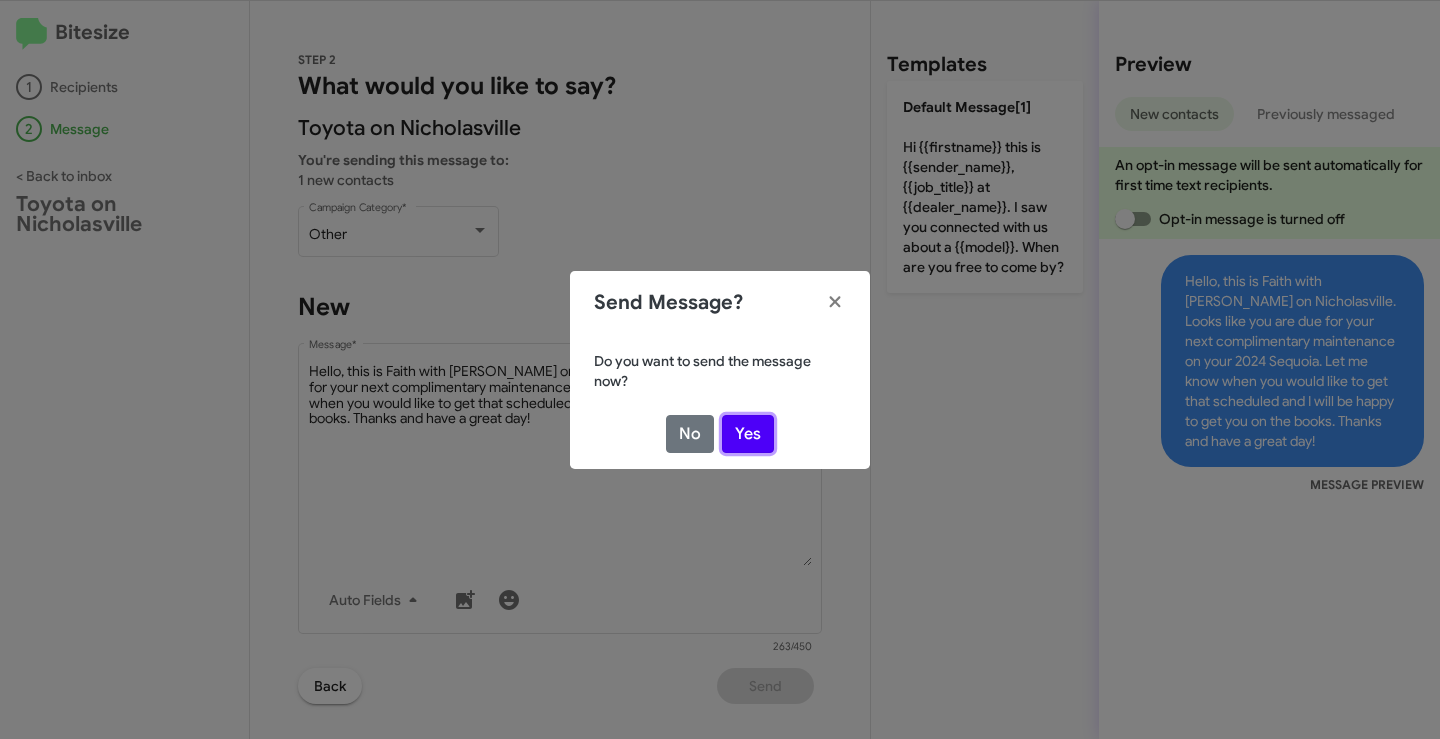 click on "Yes" 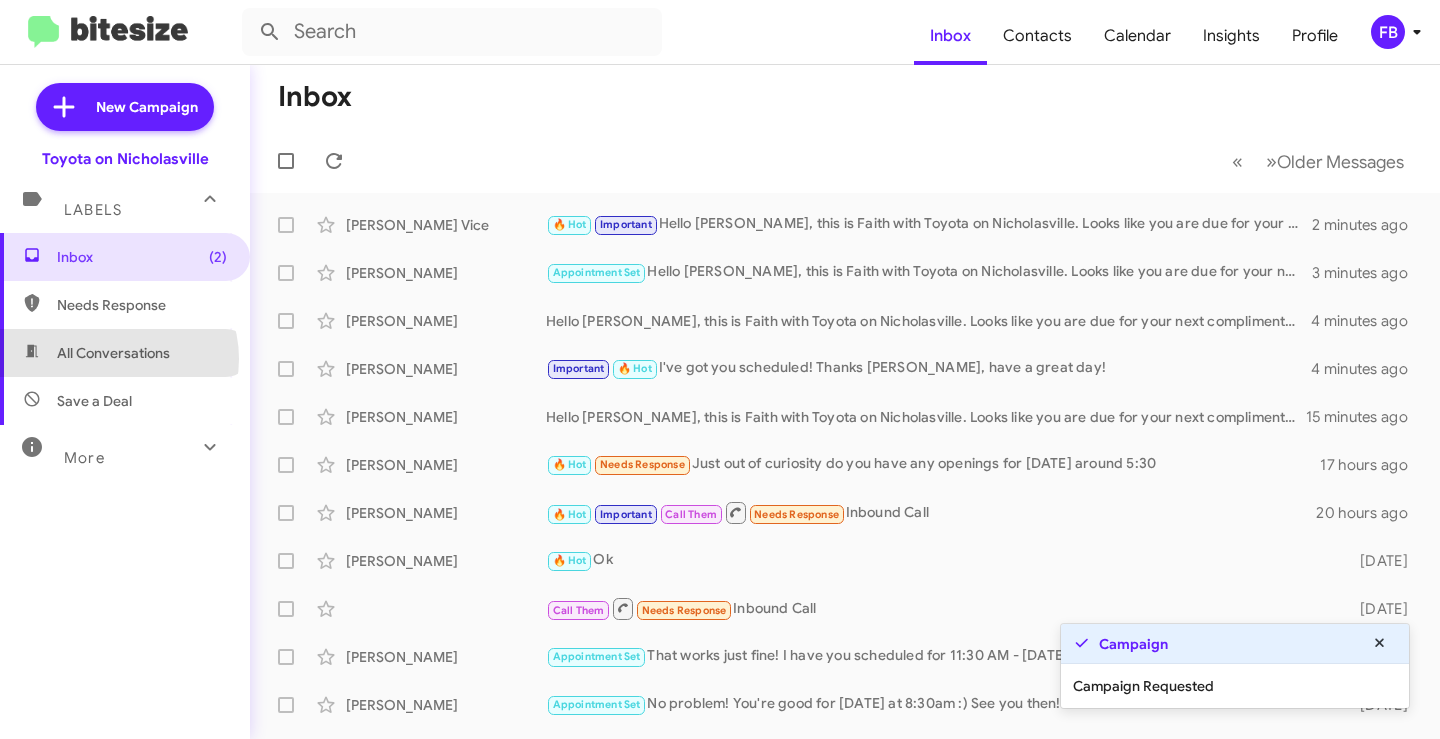 click on "All Conversations" at bounding box center [113, 353] 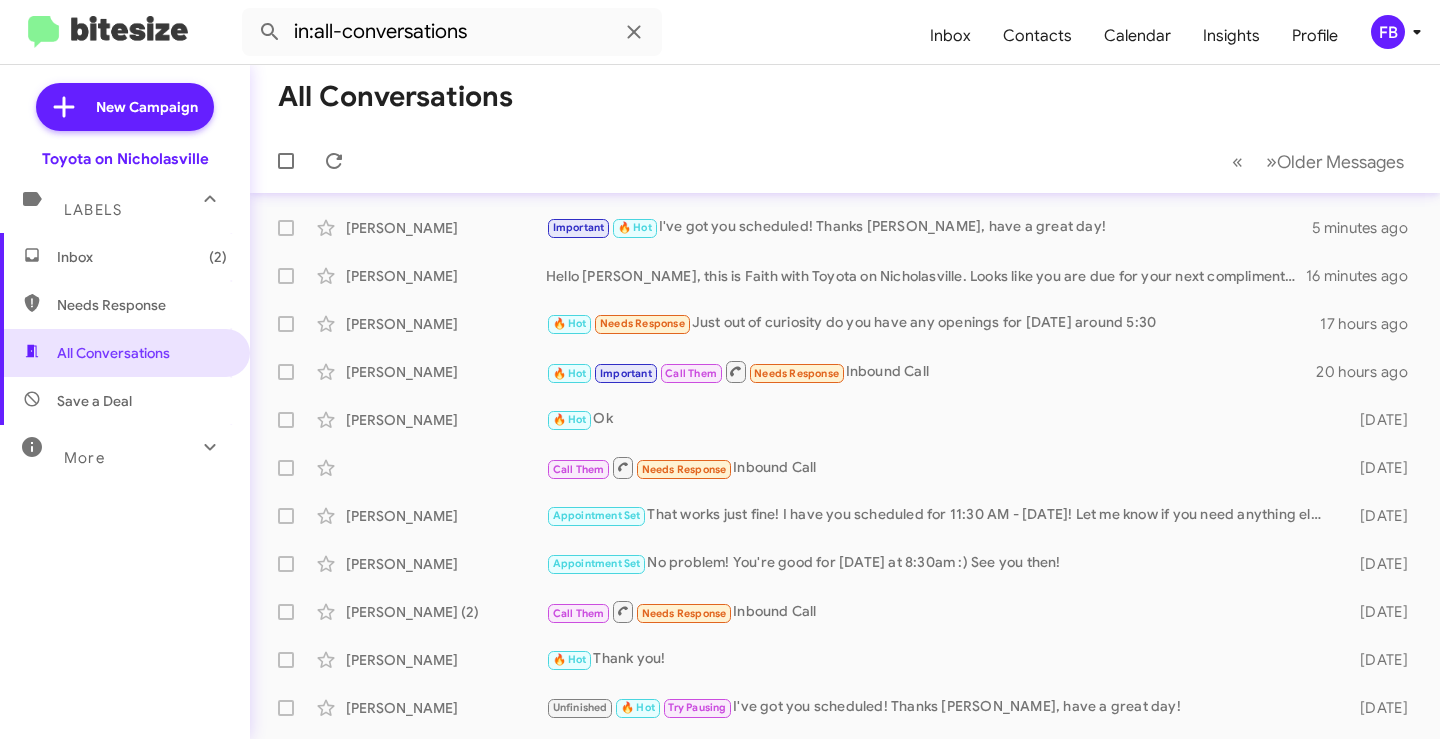 scroll, scrollTop: 0, scrollLeft: 0, axis: both 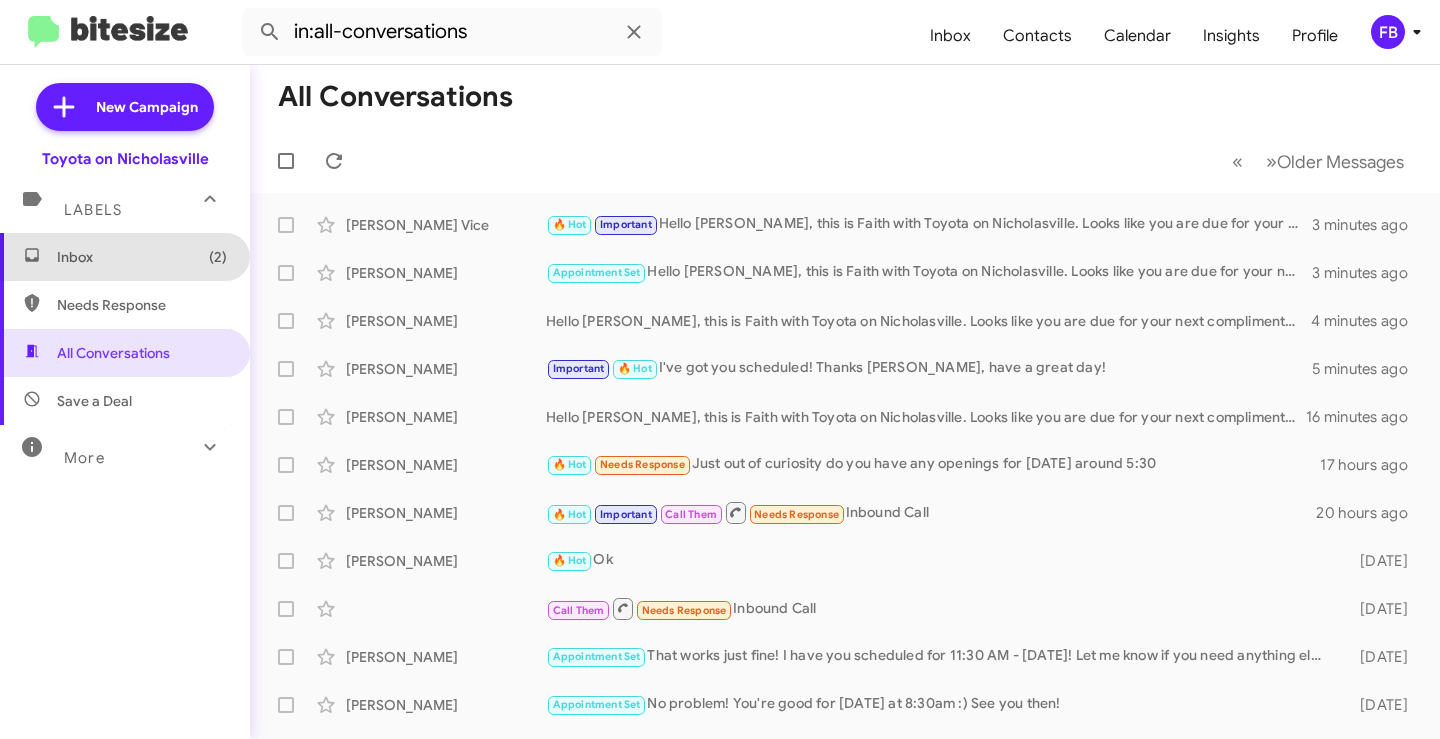 click on "Inbox  (2)" at bounding box center (125, 257) 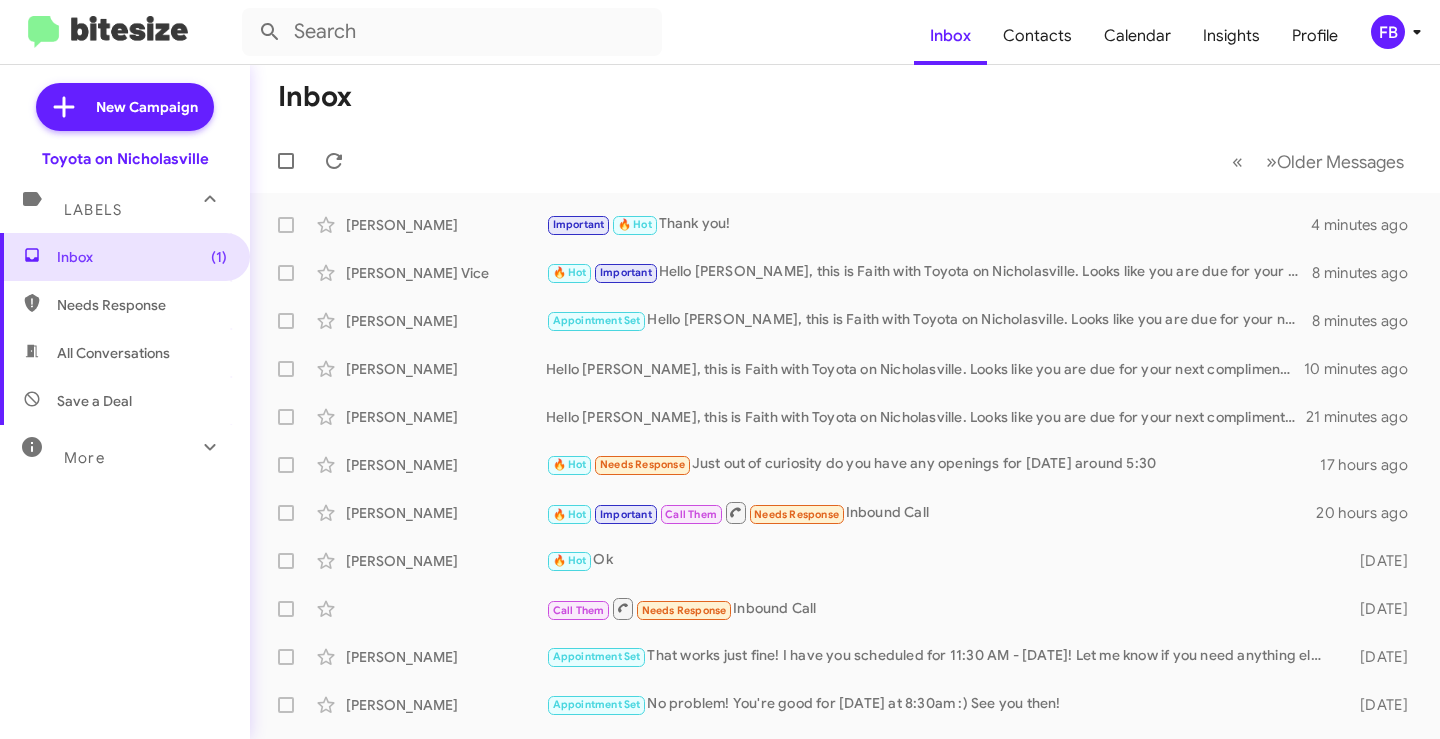 click on "All Conversations" at bounding box center [113, 353] 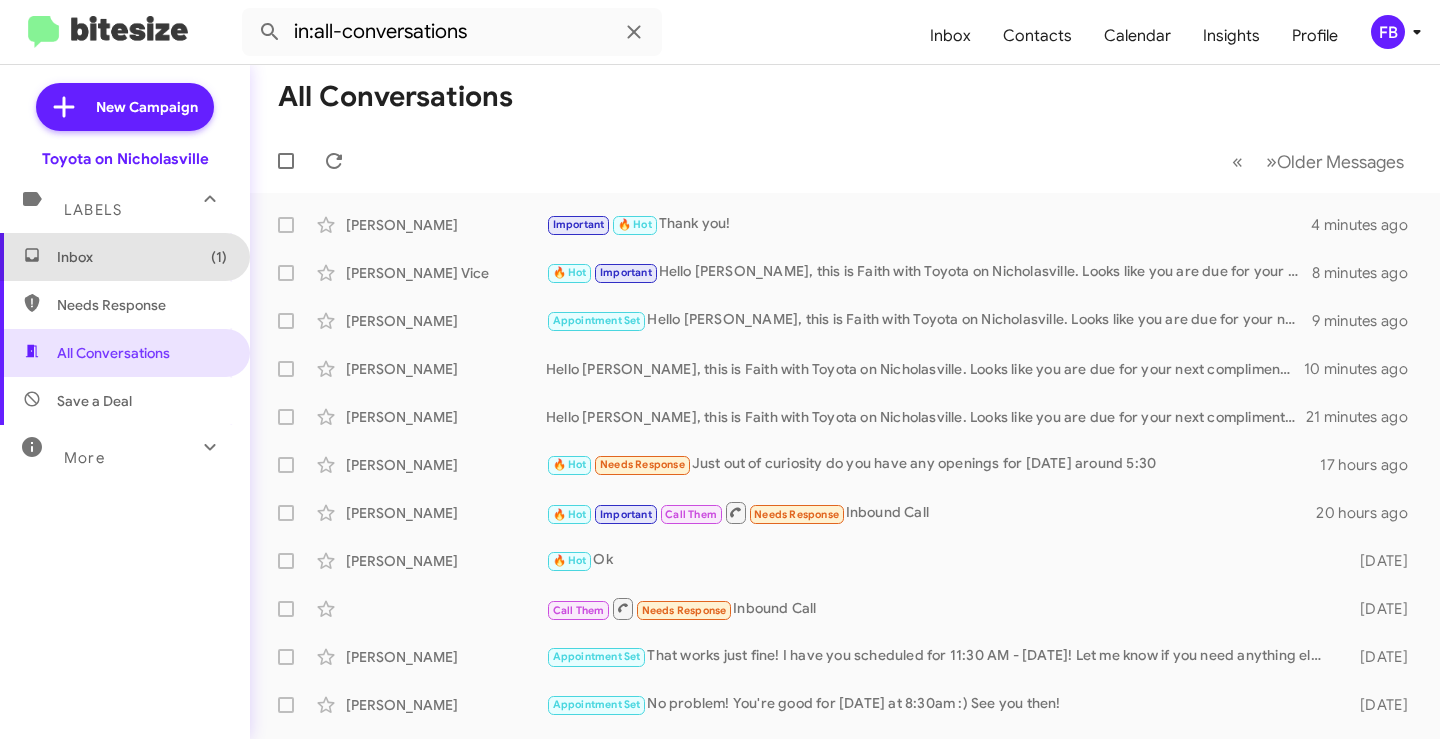click on "Inbox  (1)" at bounding box center [142, 257] 